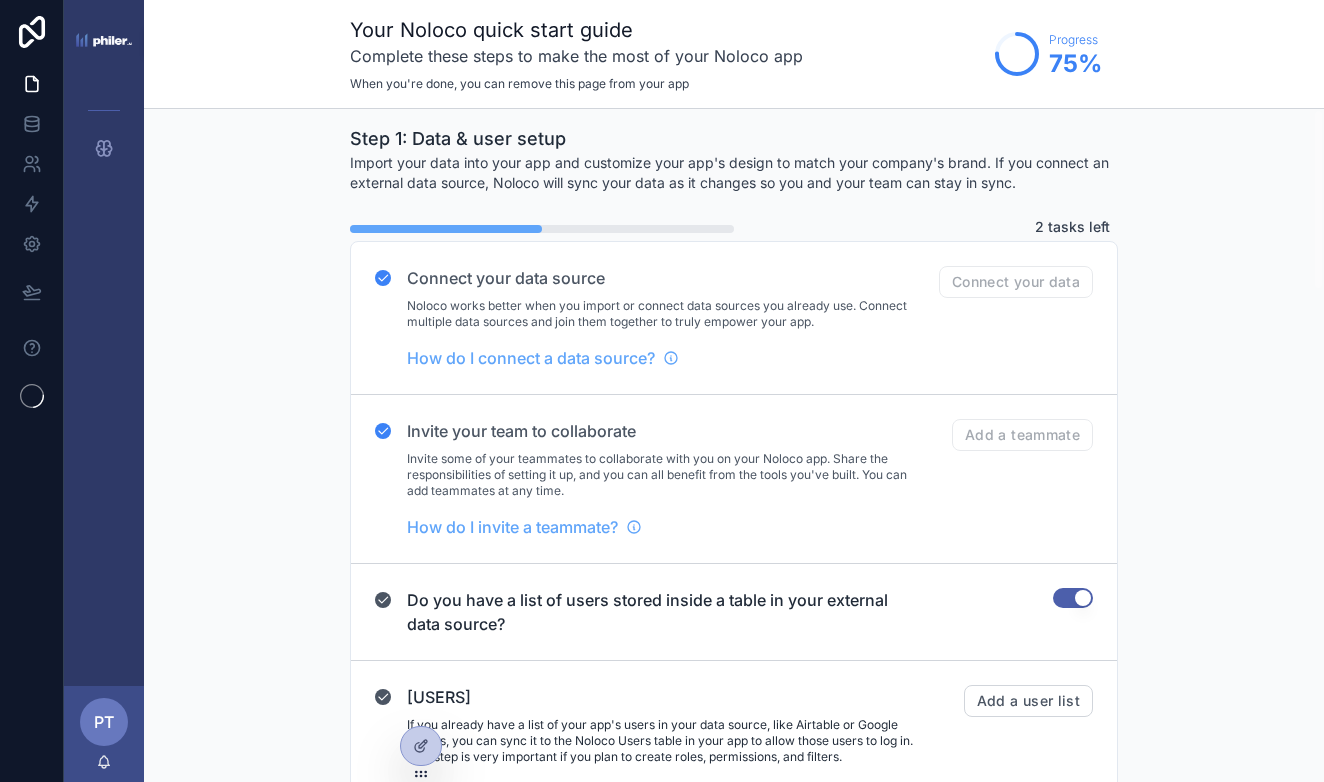 scroll, scrollTop: 0, scrollLeft: 0, axis: both 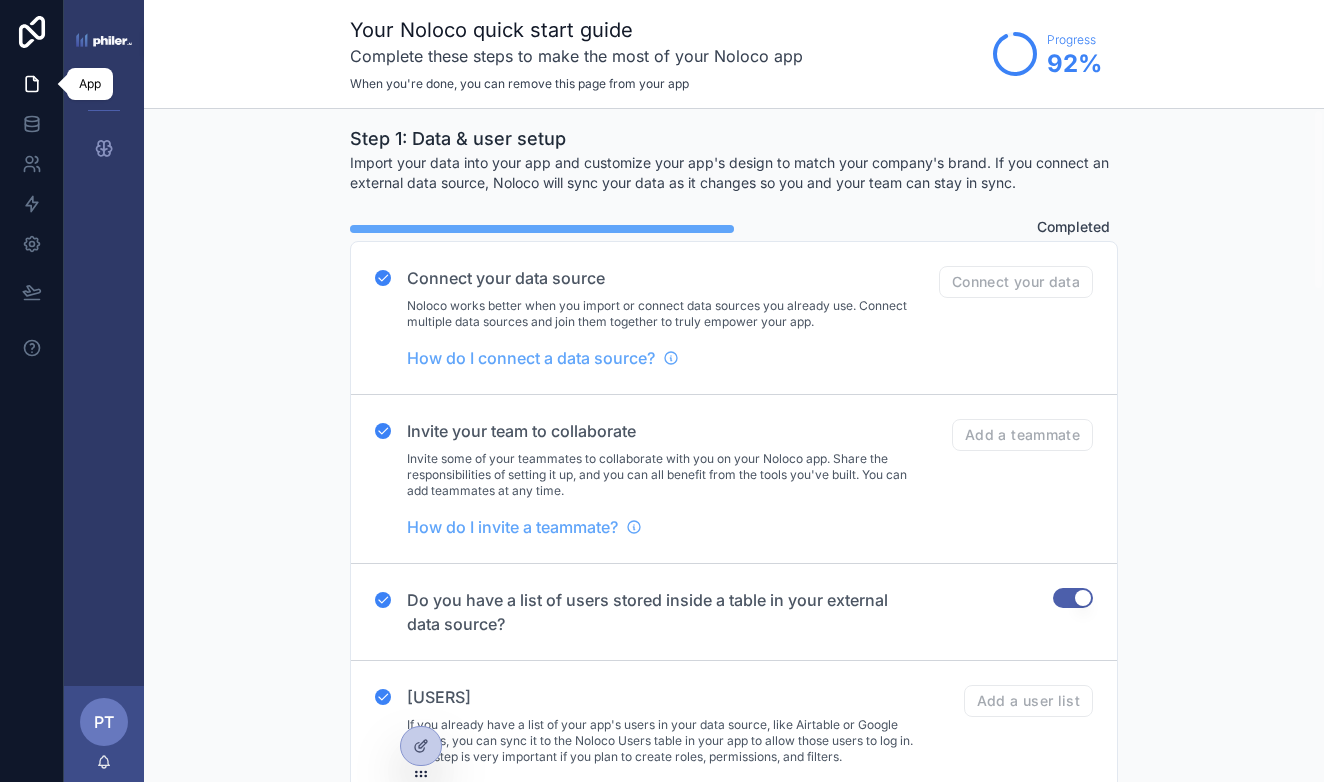 click 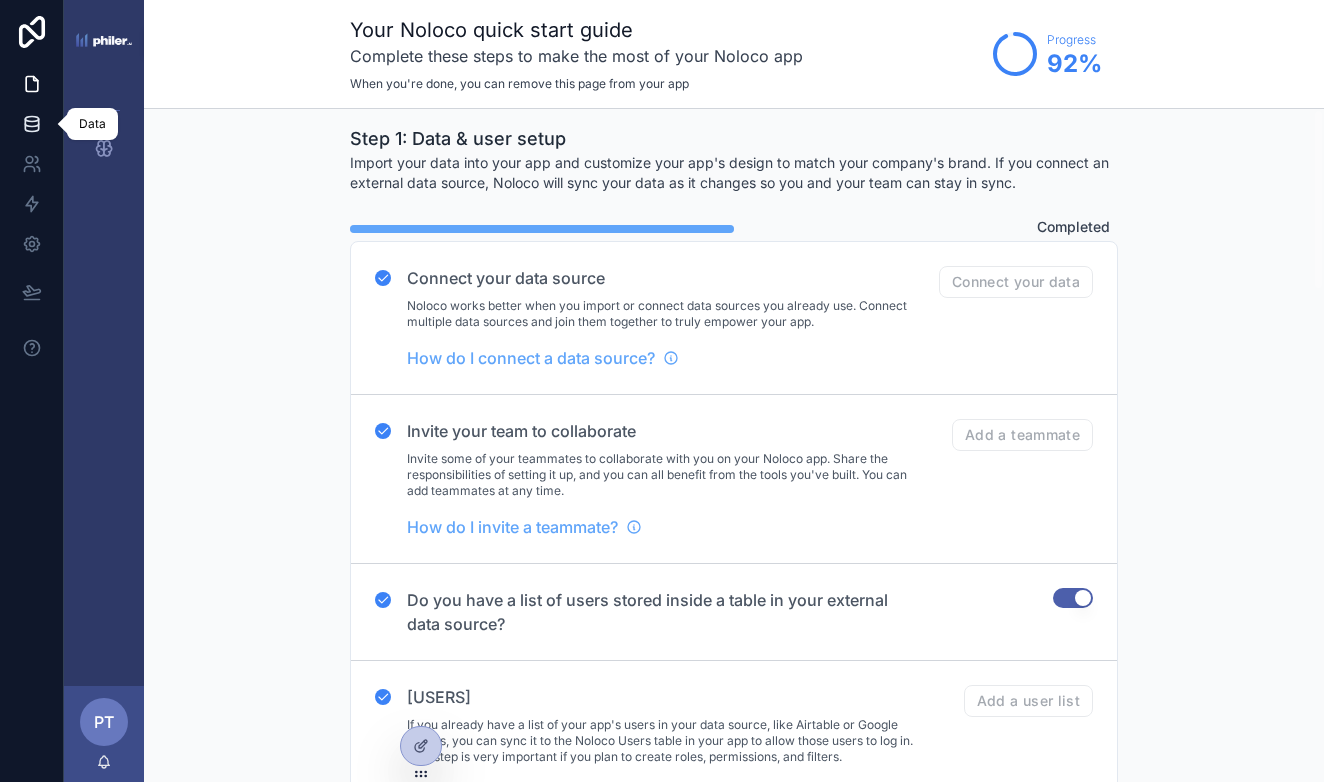 click 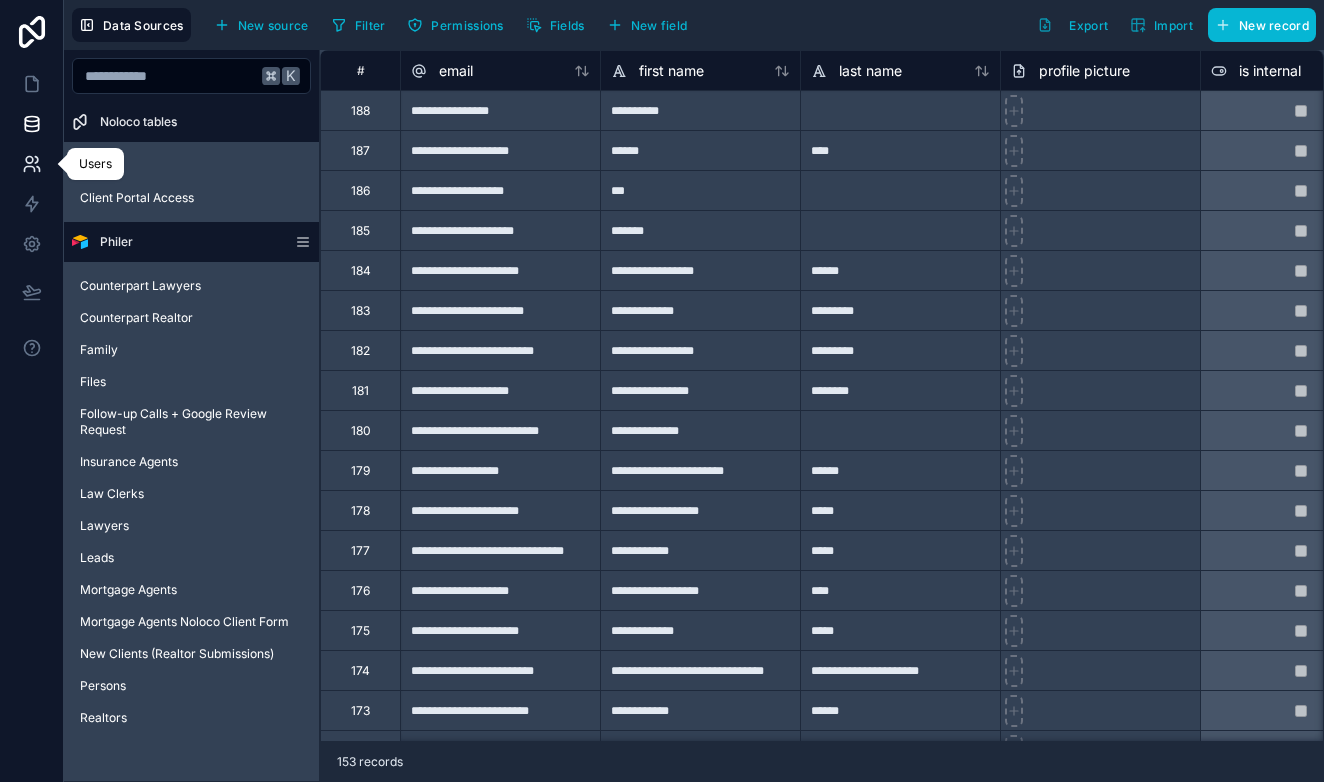 click 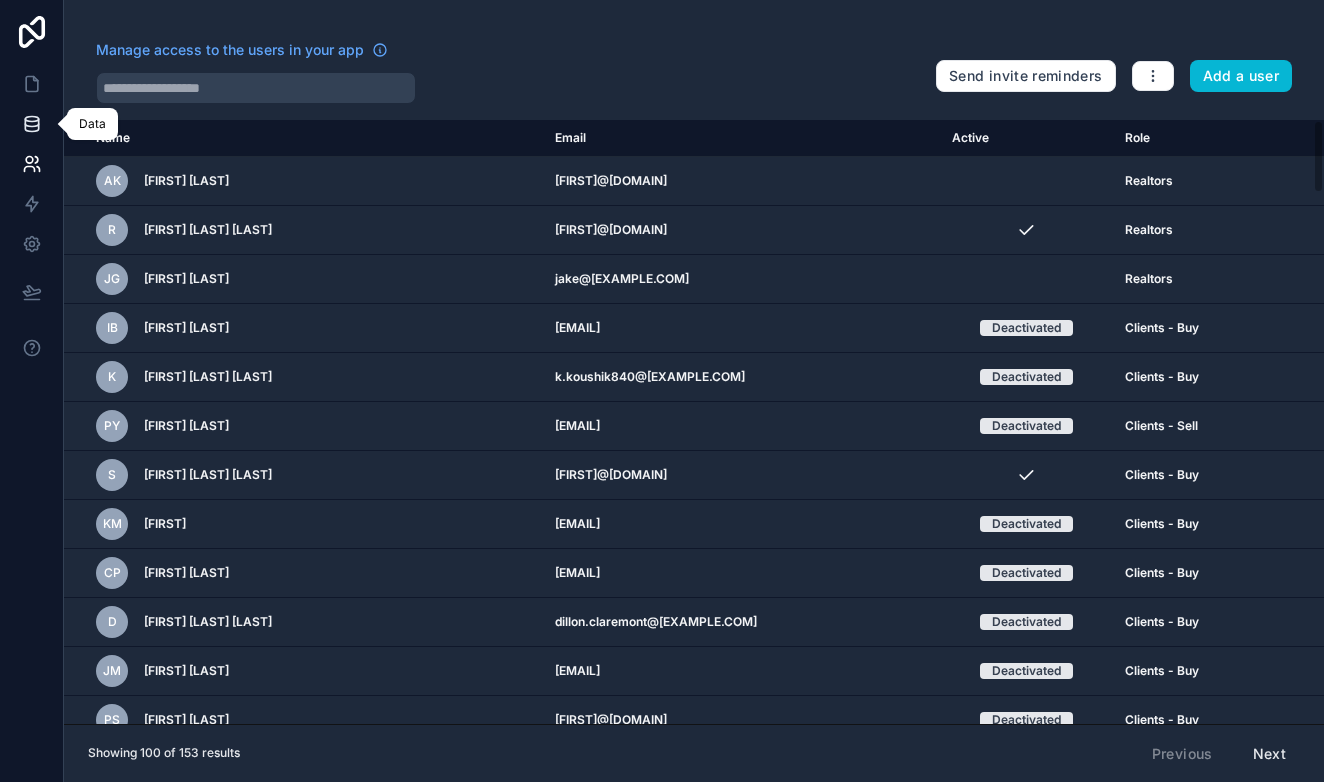click 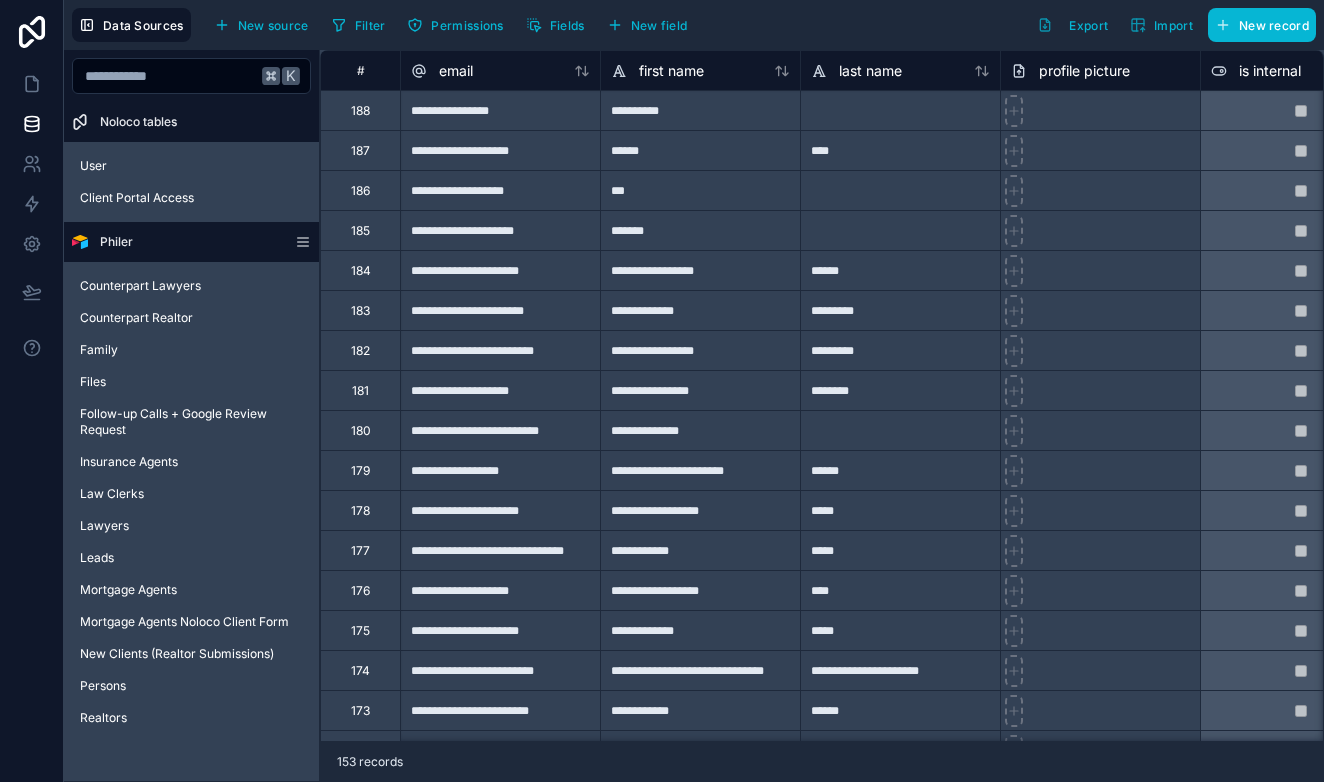 scroll, scrollTop: 0, scrollLeft: 0, axis: both 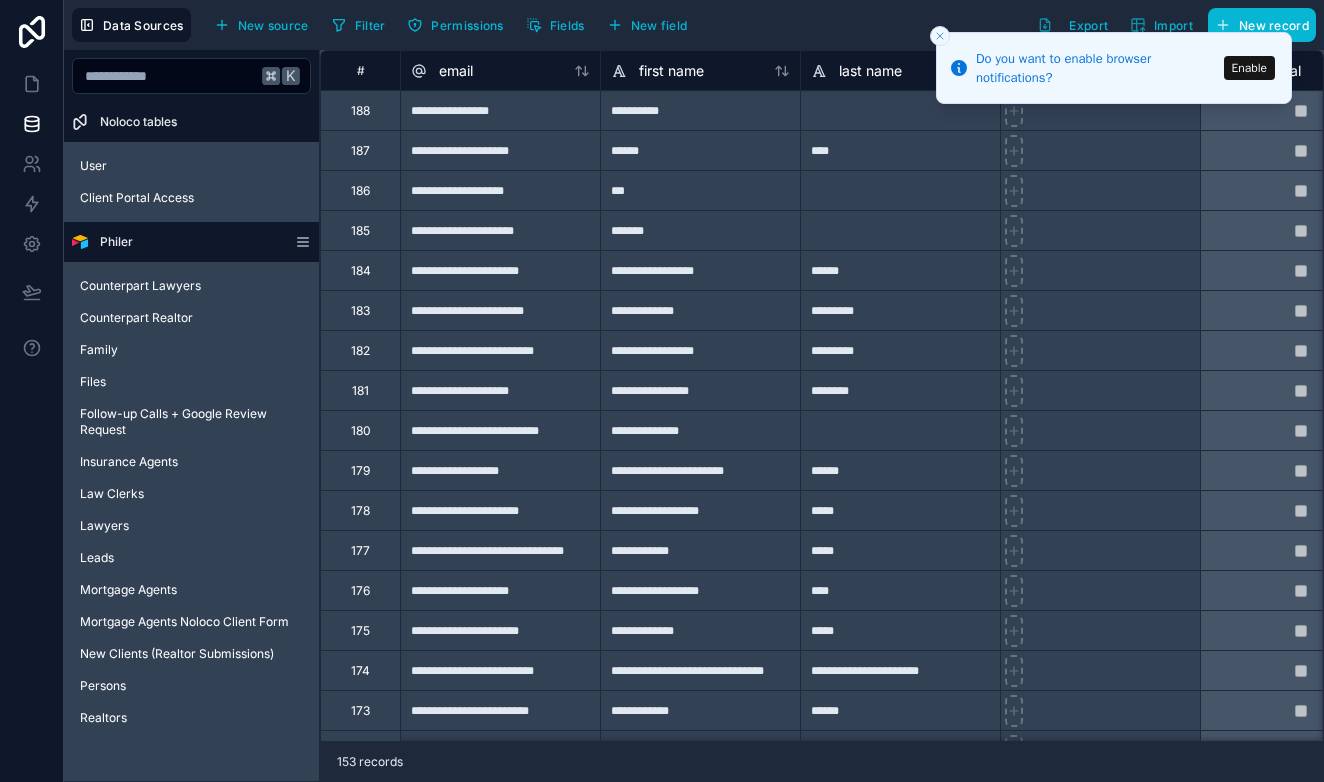 click 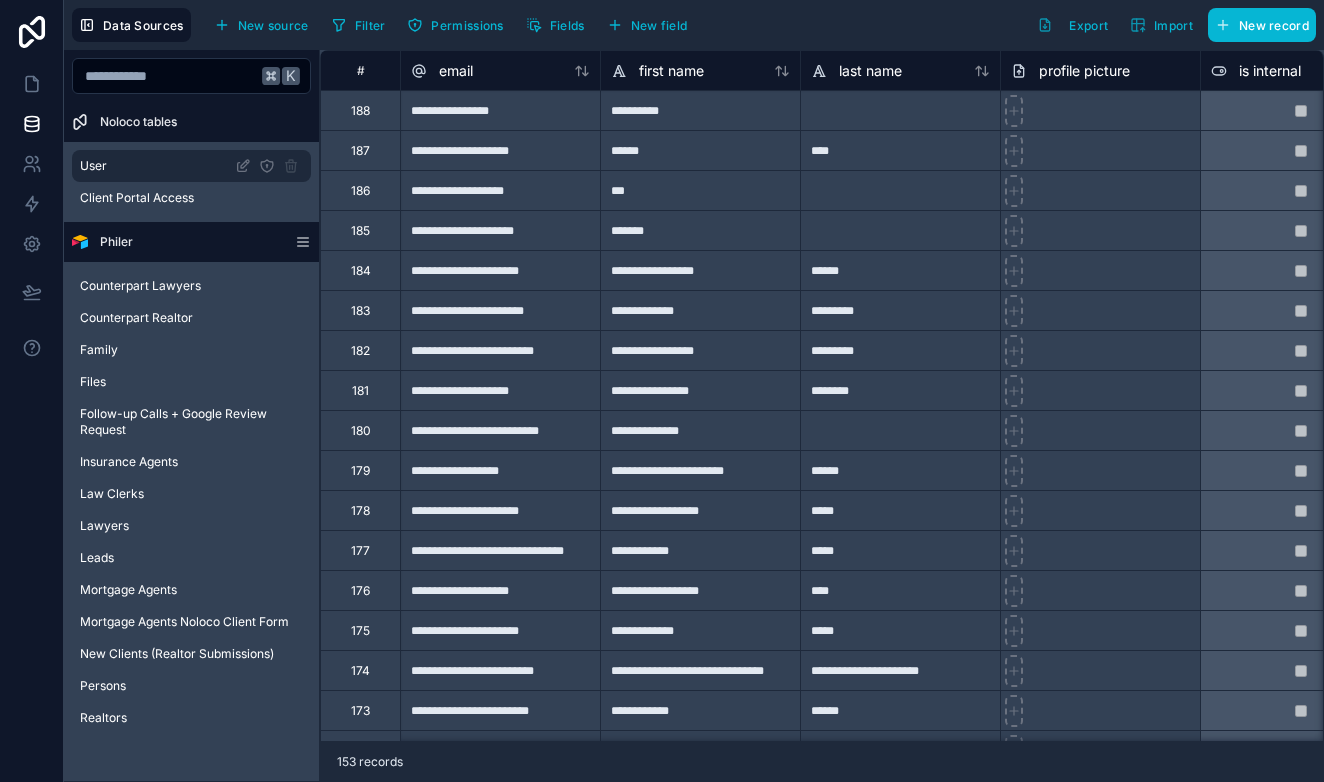 click on "User" at bounding box center [191, 166] 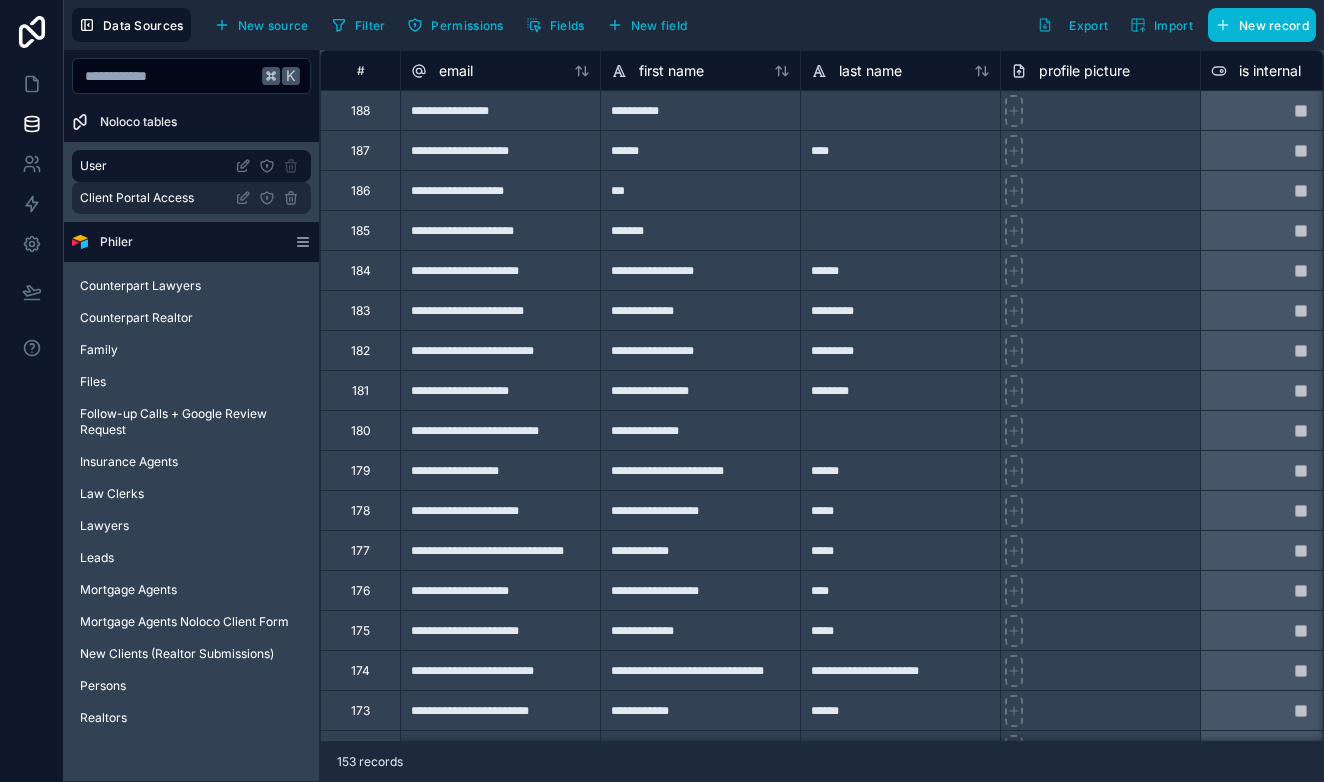 click on "Client Portal Access" at bounding box center [137, 198] 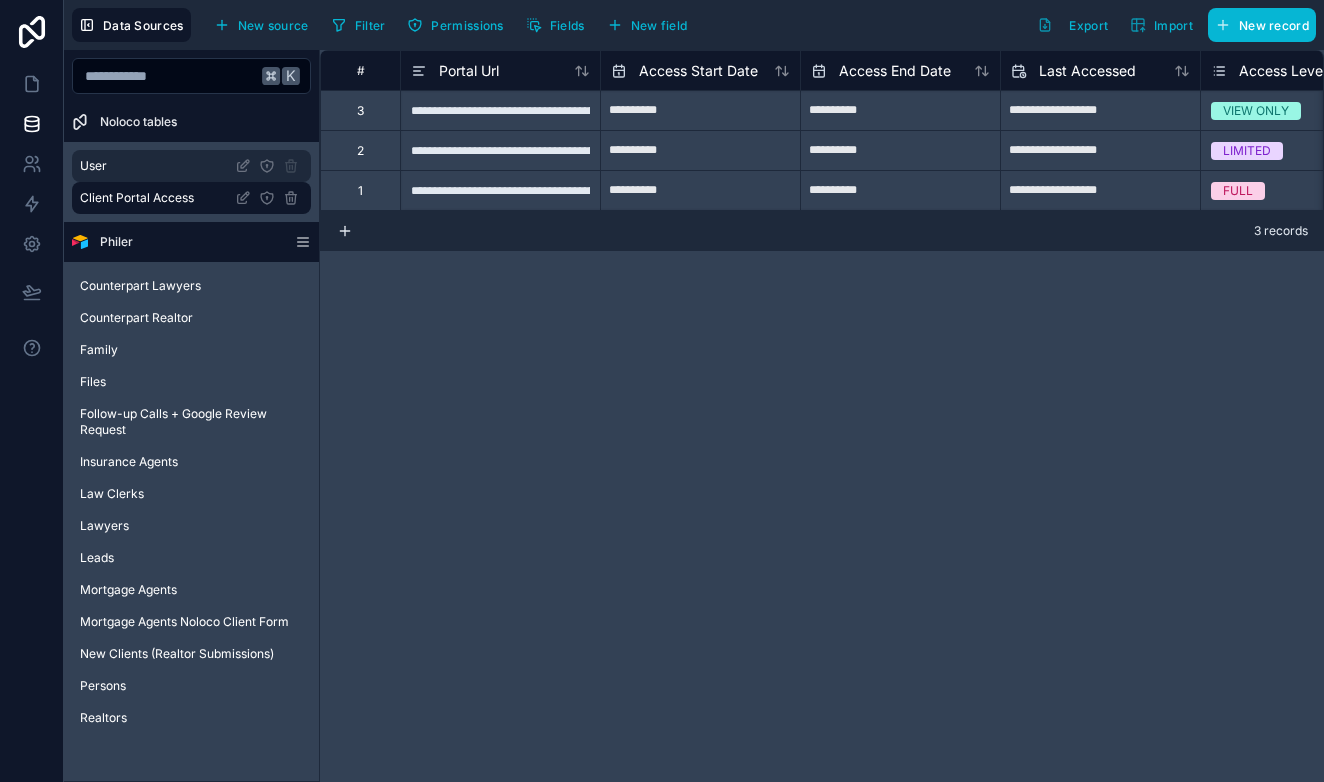 click on "User" at bounding box center (191, 166) 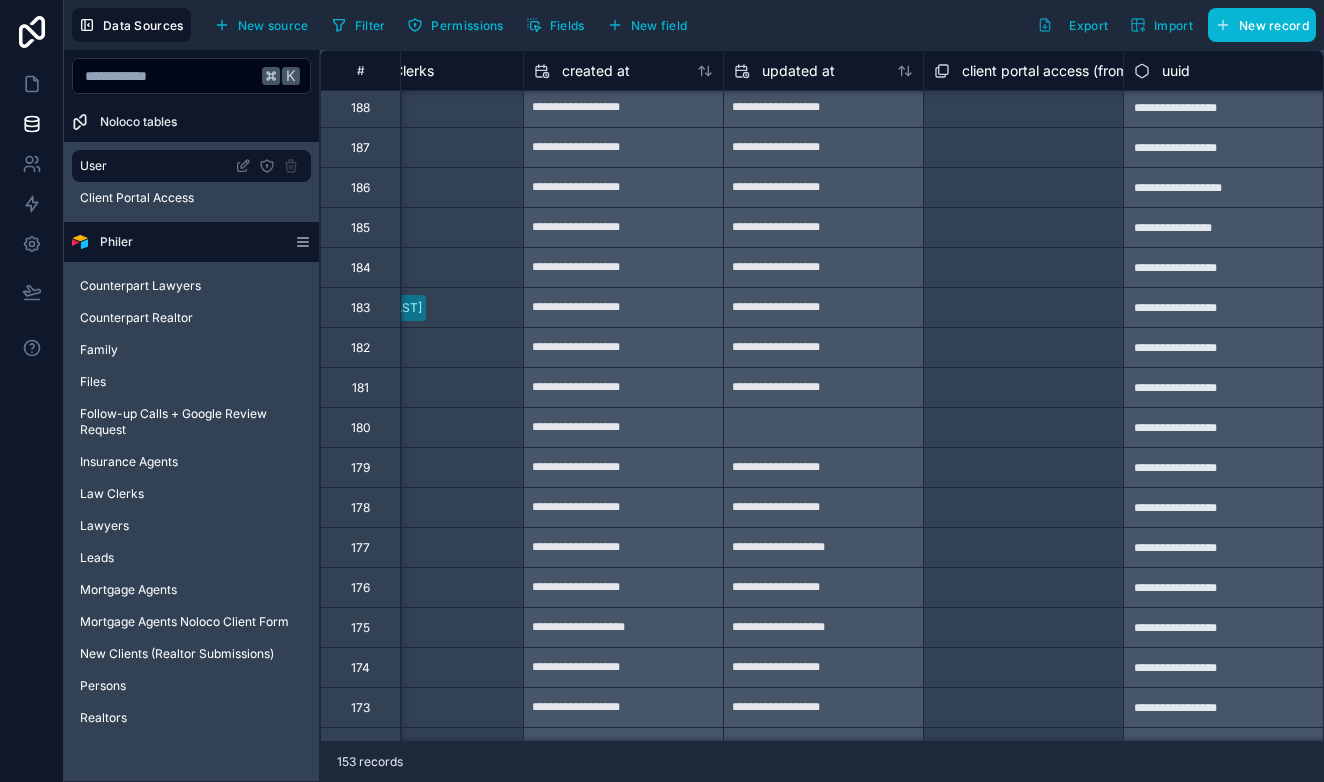 scroll, scrollTop: 3, scrollLeft: 2477, axis: both 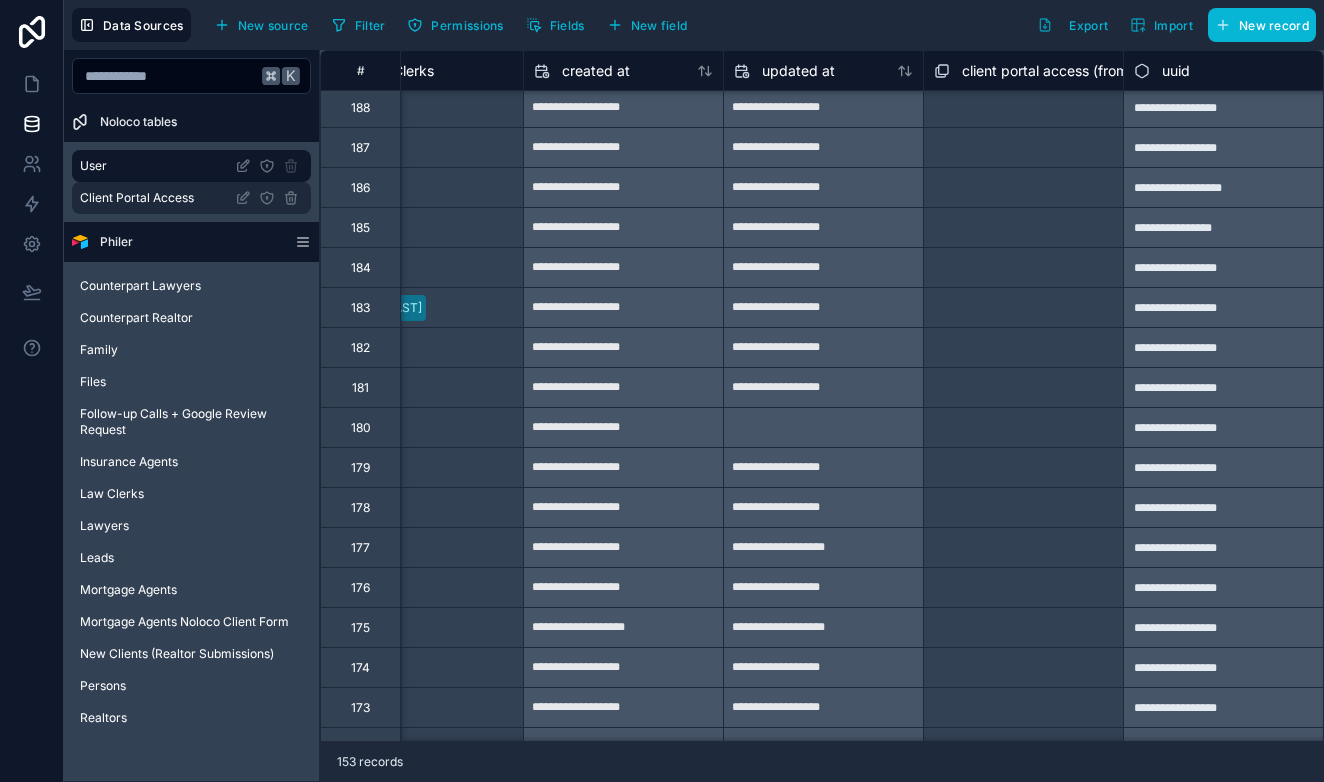 click on "Client Portal Access" at bounding box center (137, 198) 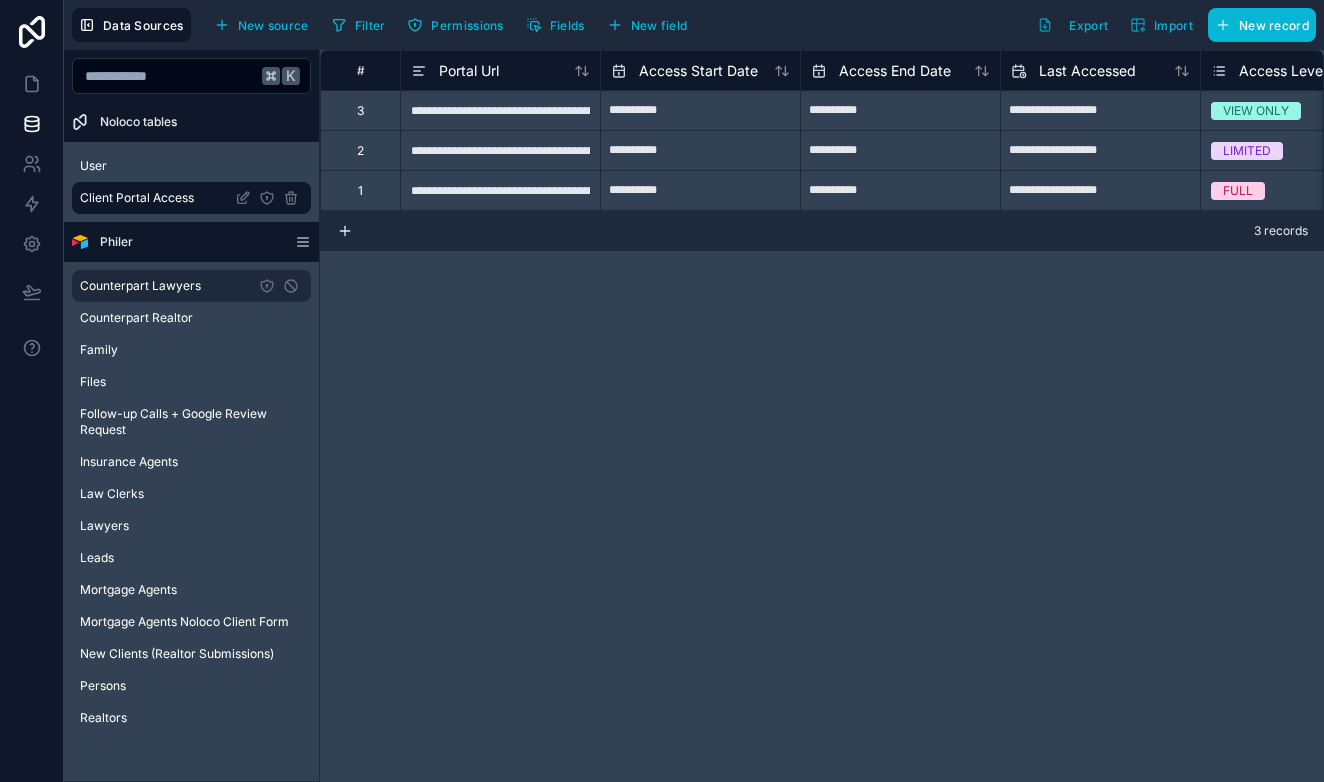 click on "Counterpart Lawyers" at bounding box center (140, 286) 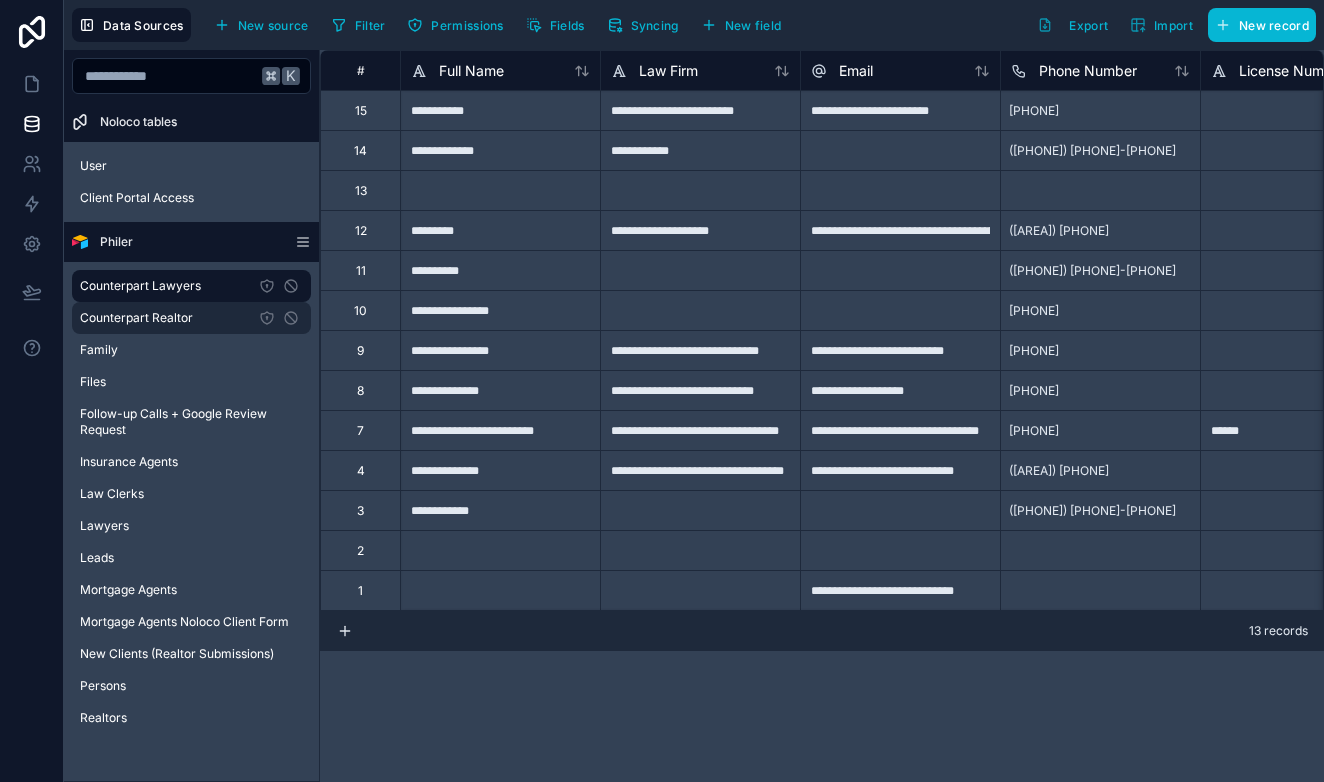 scroll, scrollTop: 0, scrollLeft: 0, axis: both 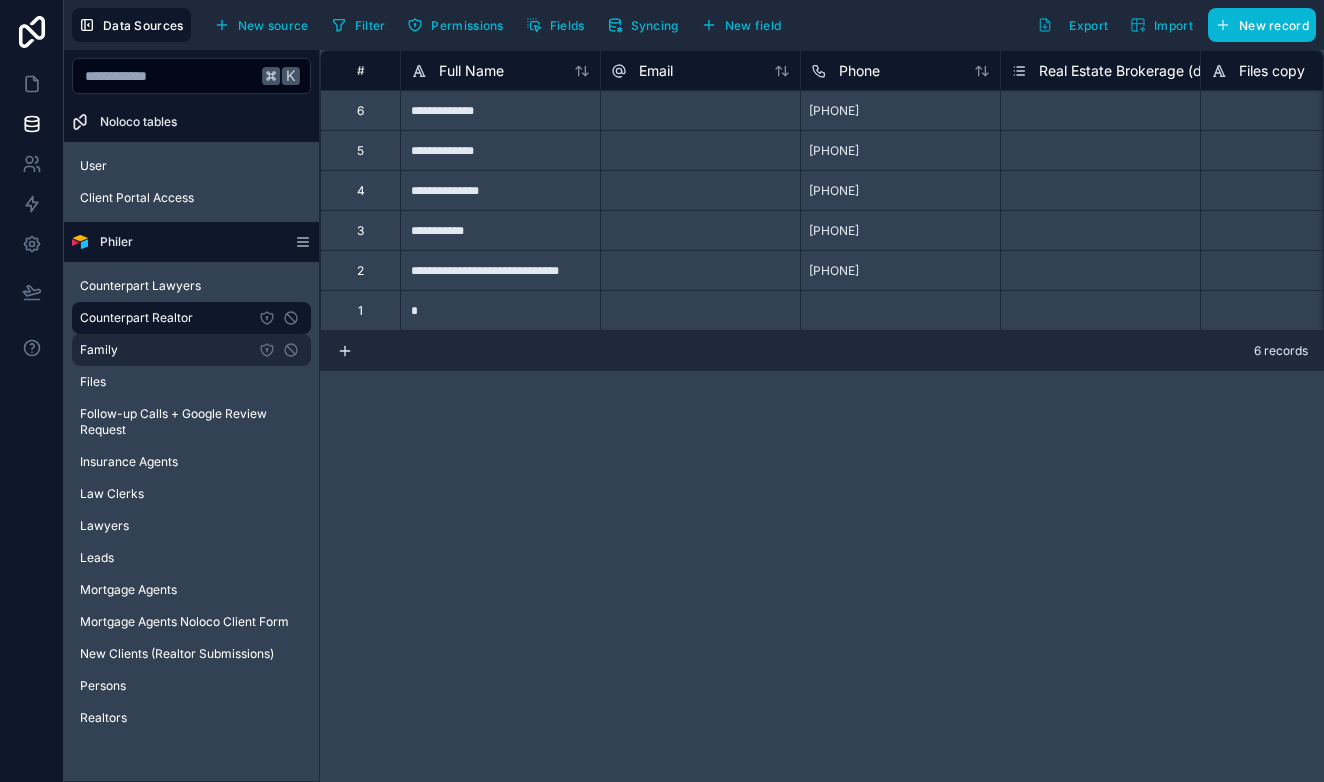 click on "Family" at bounding box center (191, 350) 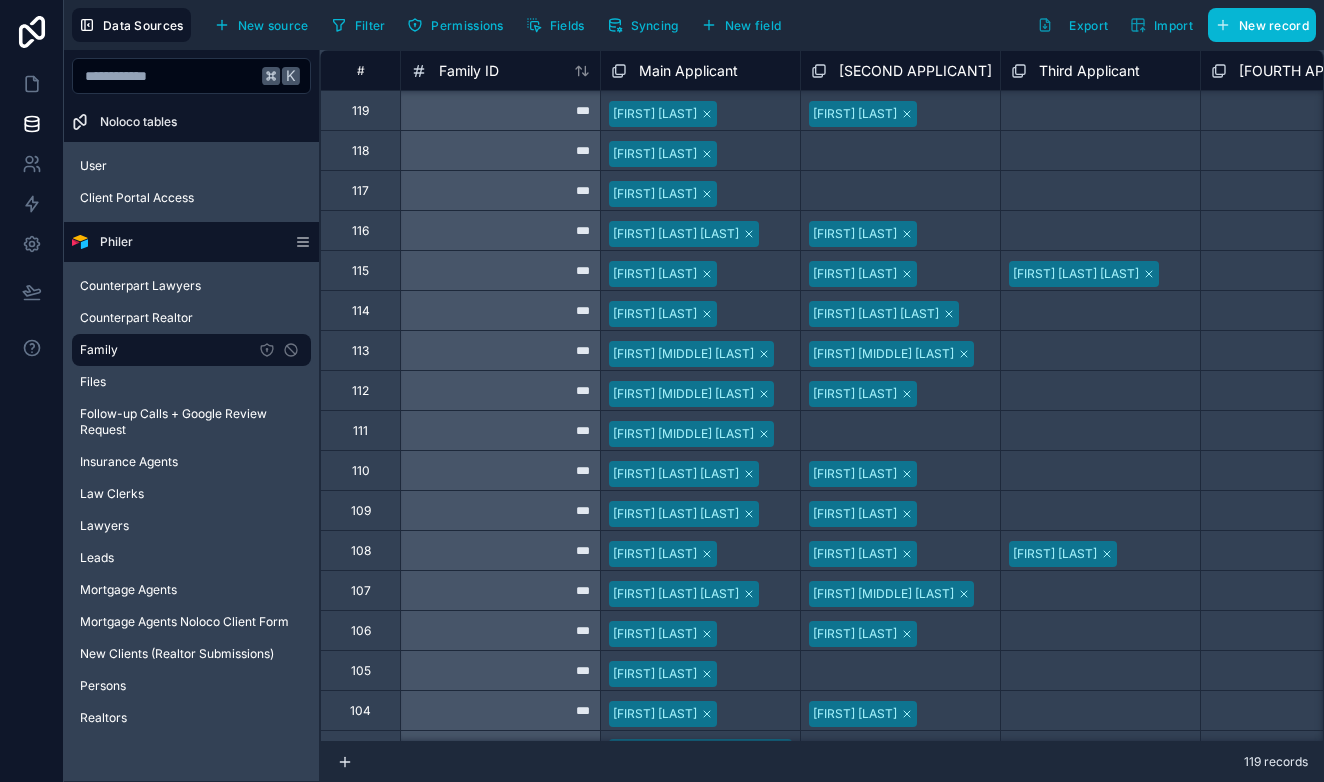 scroll, scrollTop: 0, scrollLeft: 0, axis: both 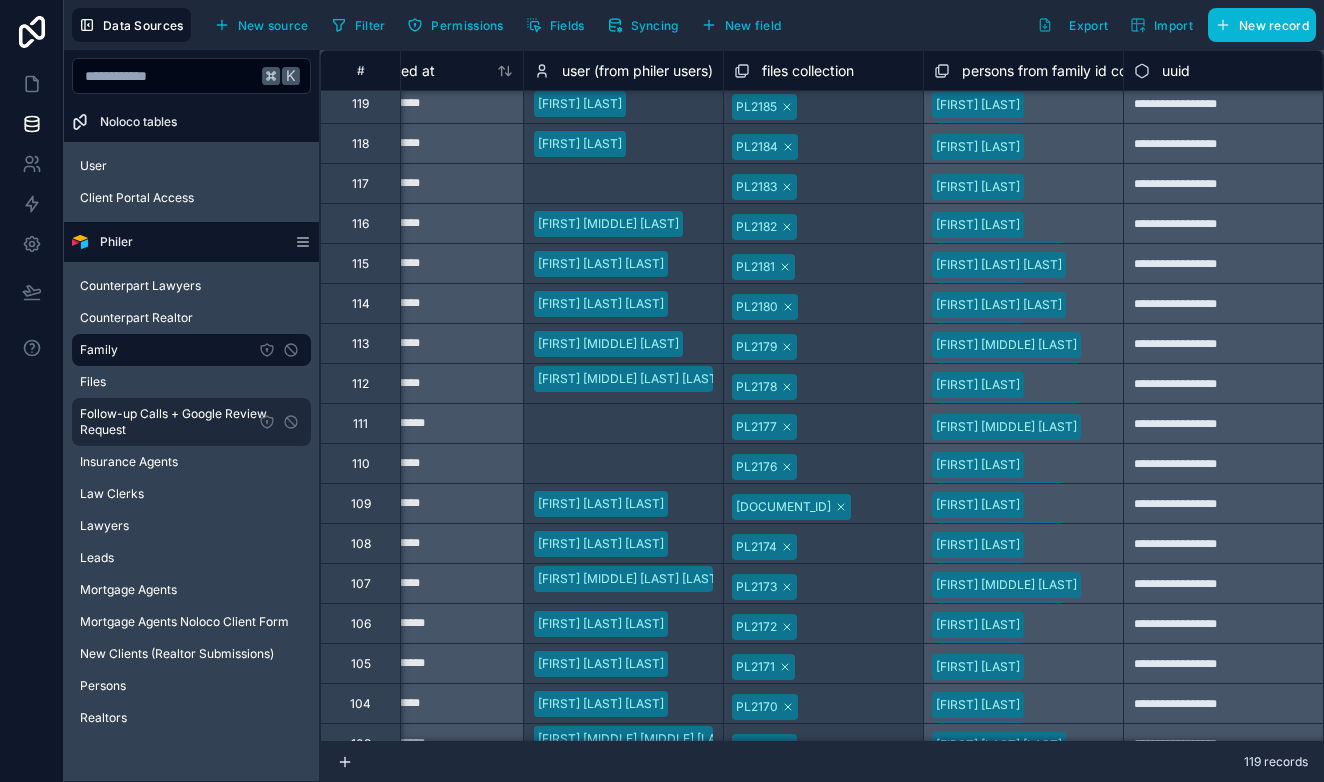 click on "Follow-up Calls + Google Review Request" at bounding box center [191, 422] 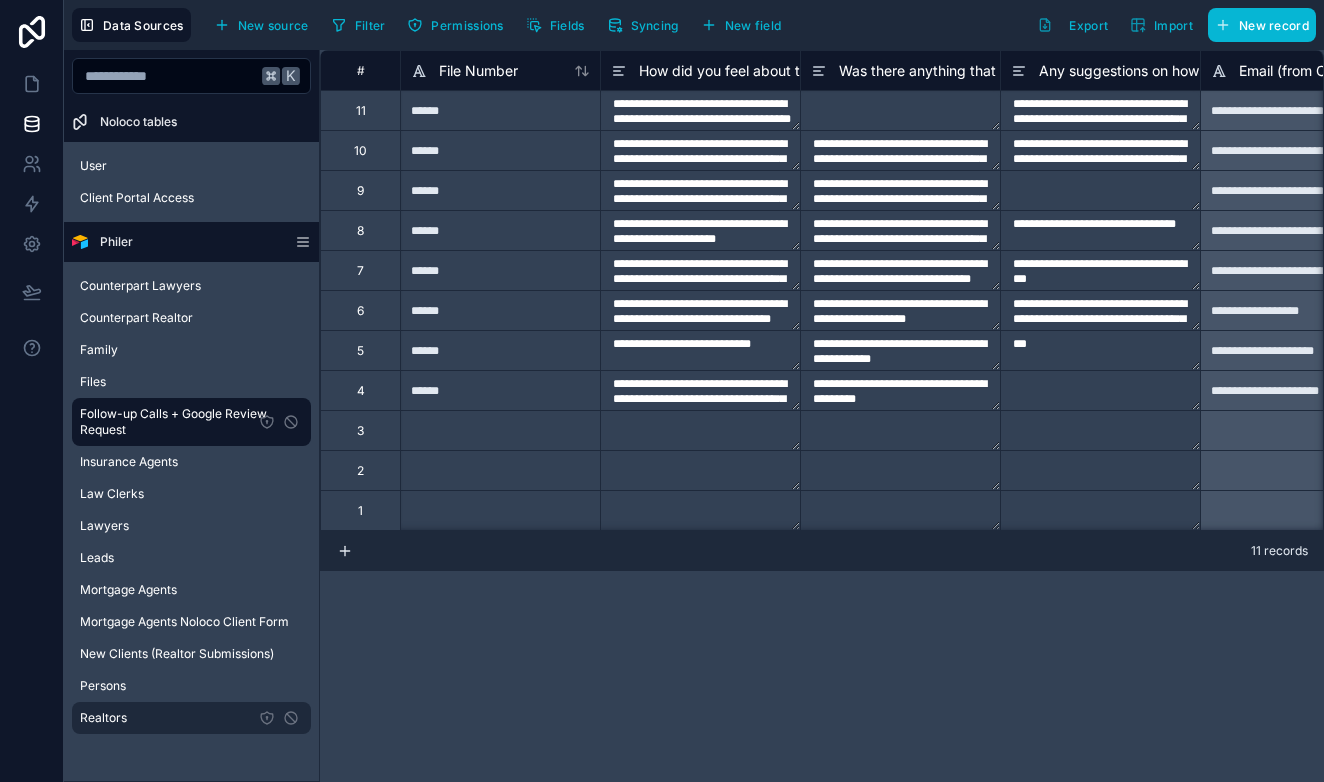 click on "Realtors" at bounding box center [191, 718] 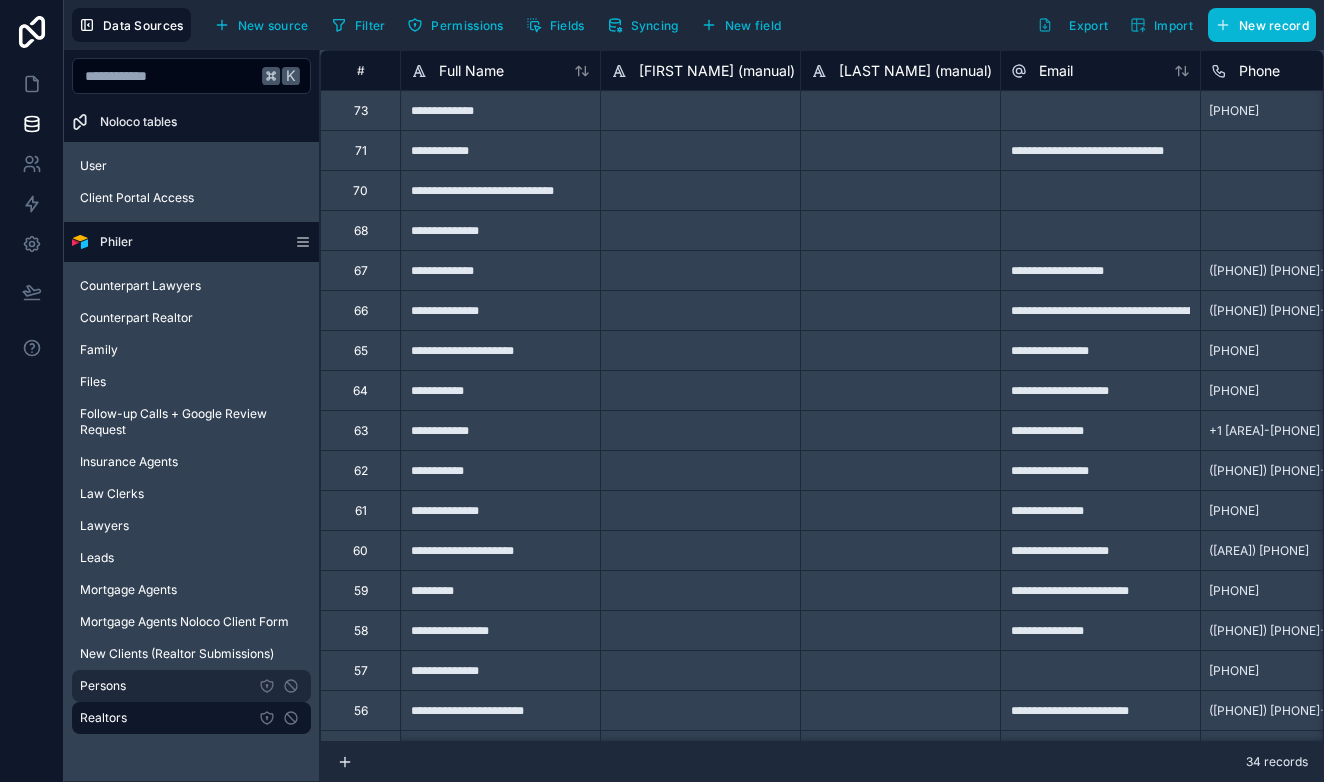 click on "Persons" at bounding box center [191, 686] 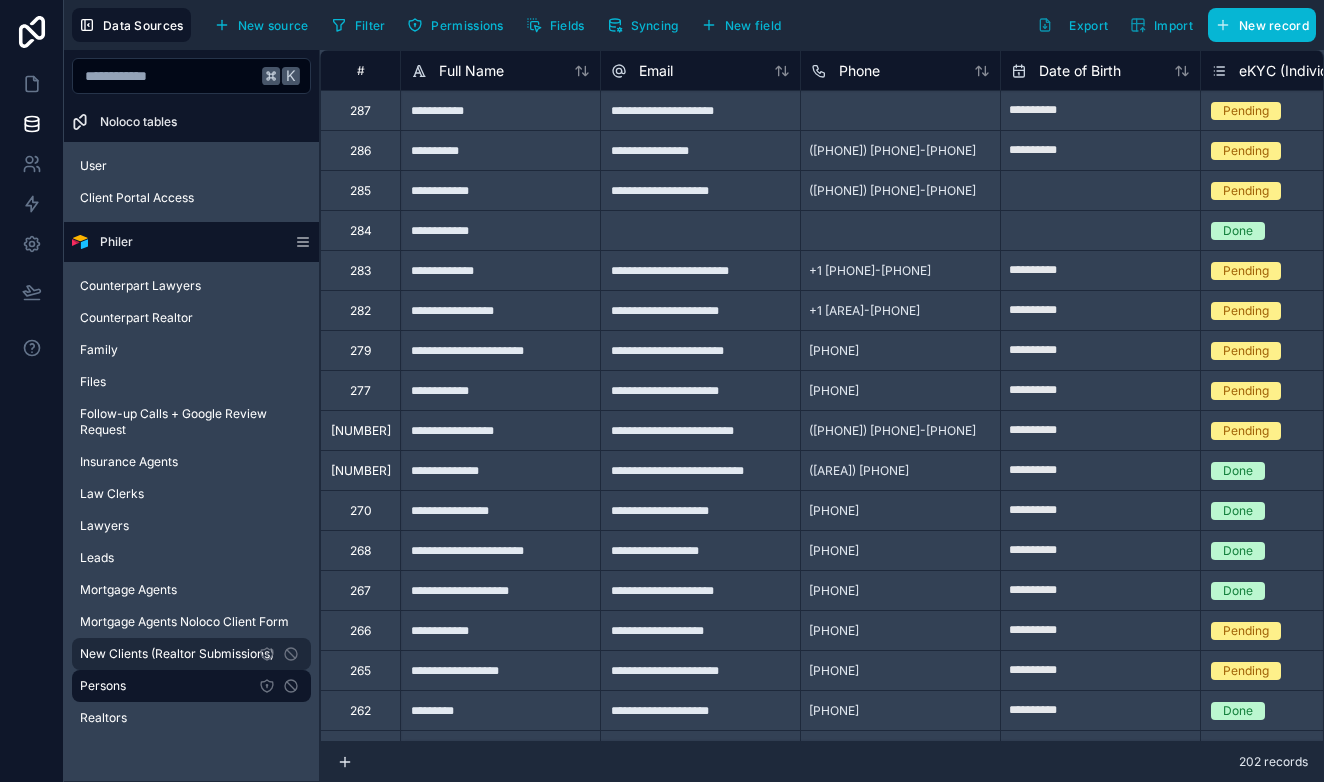 click on "New Clients (Realtor Submissions)" at bounding box center [177, 654] 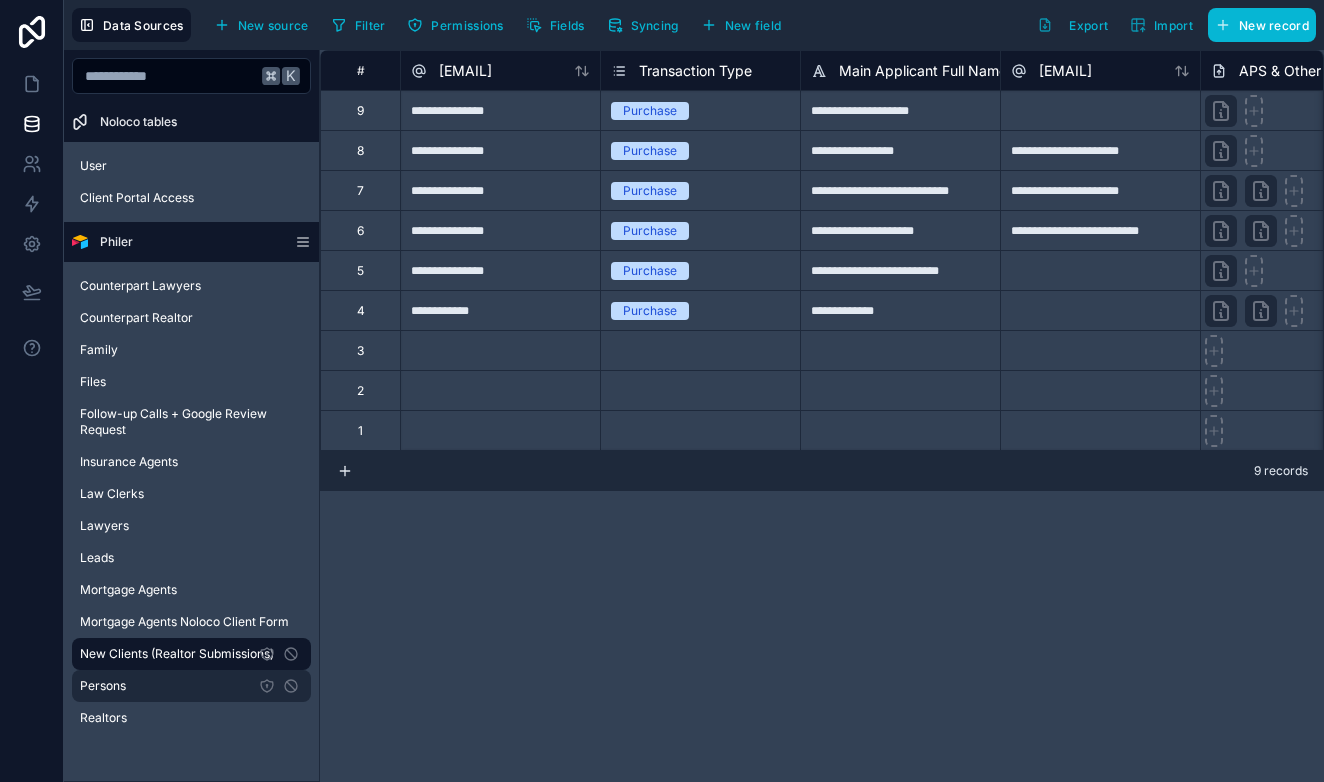 click on "Persons" at bounding box center [191, 686] 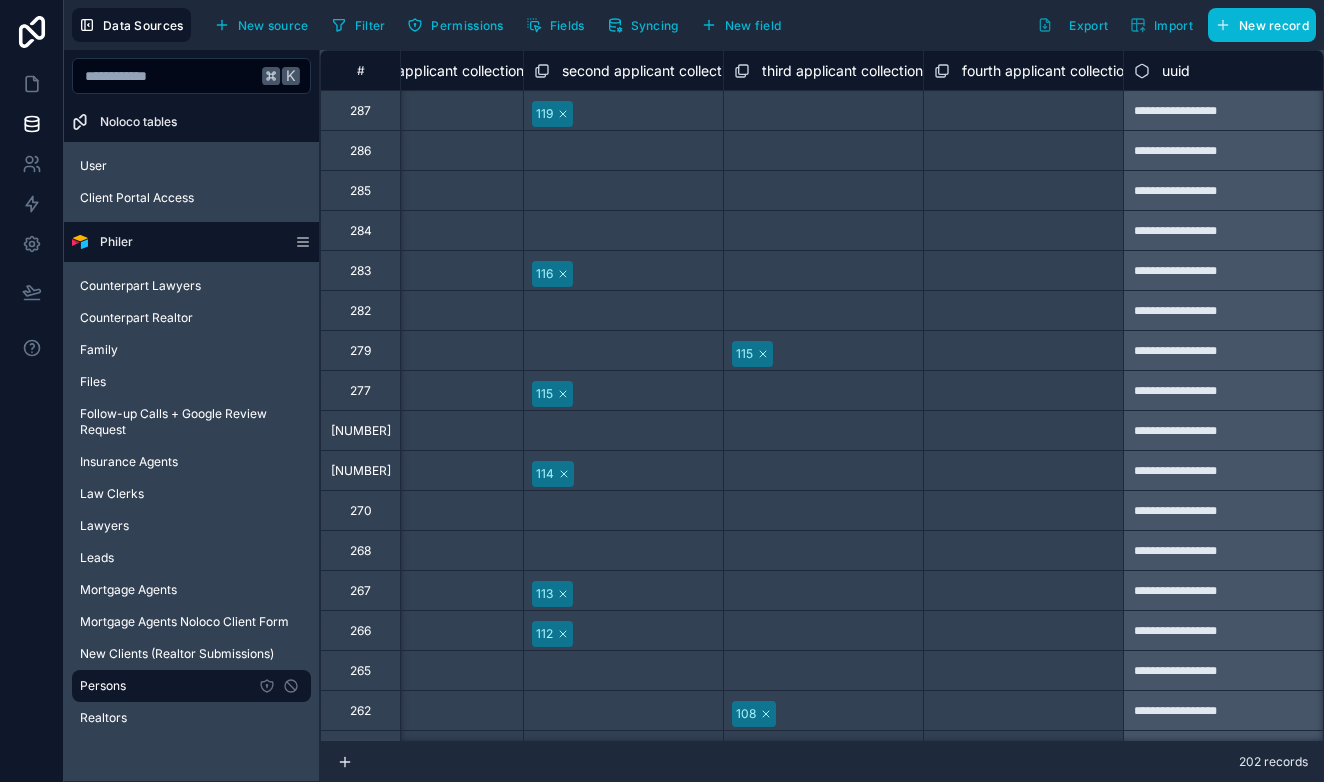 scroll, scrollTop: 0, scrollLeft: 7084, axis: horizontal 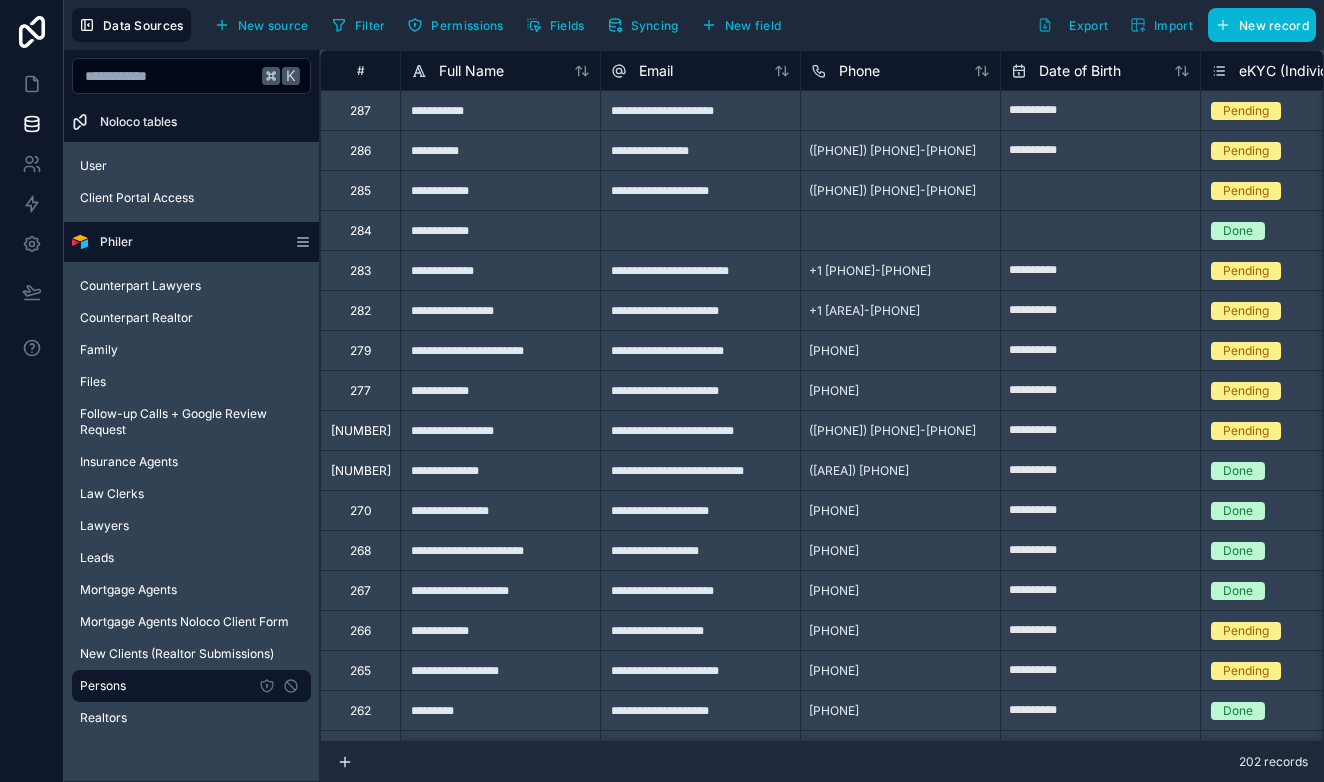 click at bounding box center (166, 76) 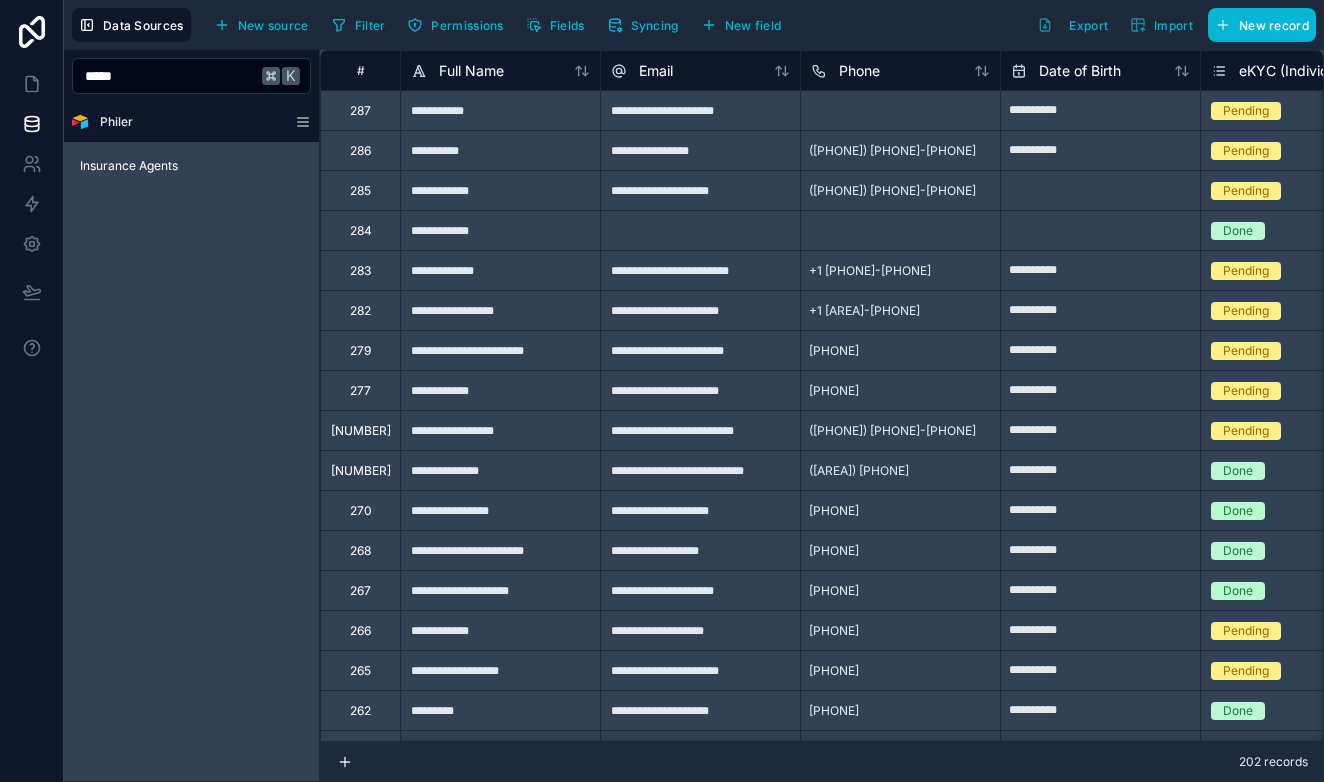 type on "******" 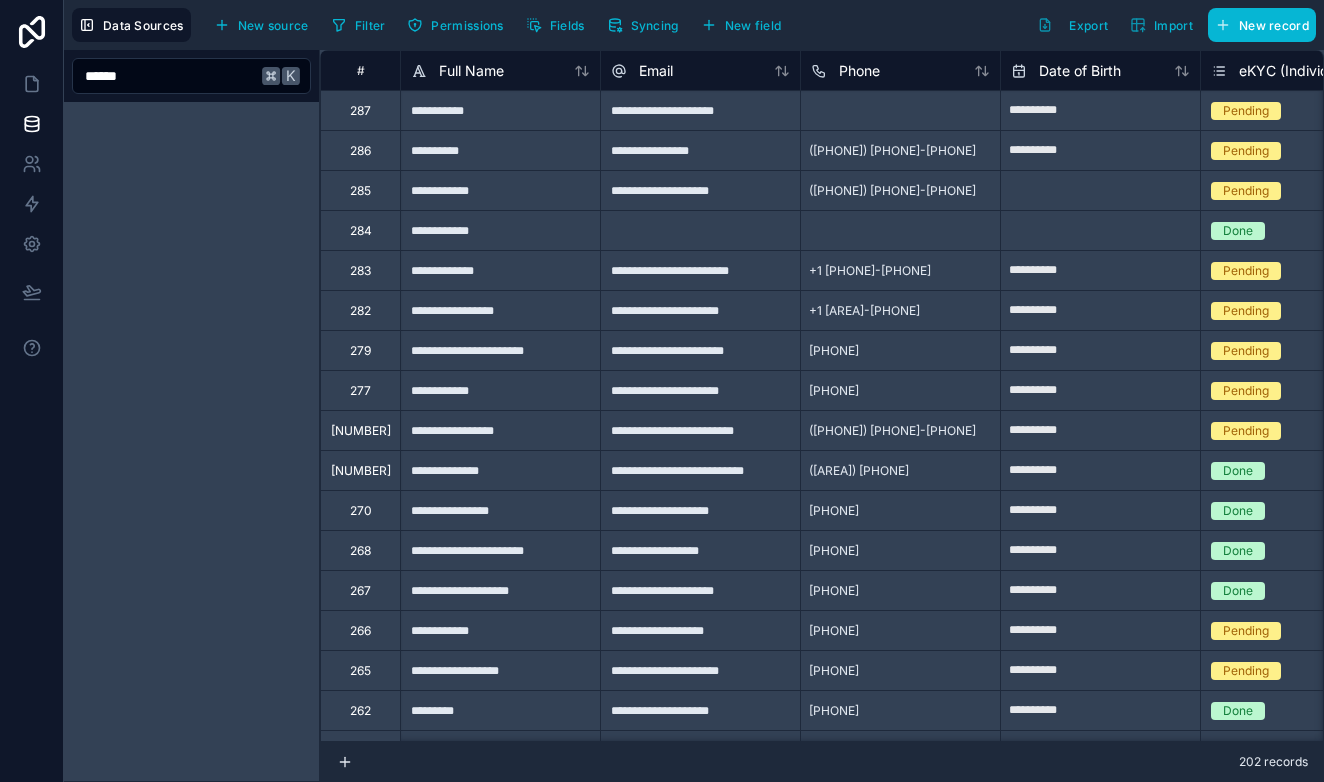 type 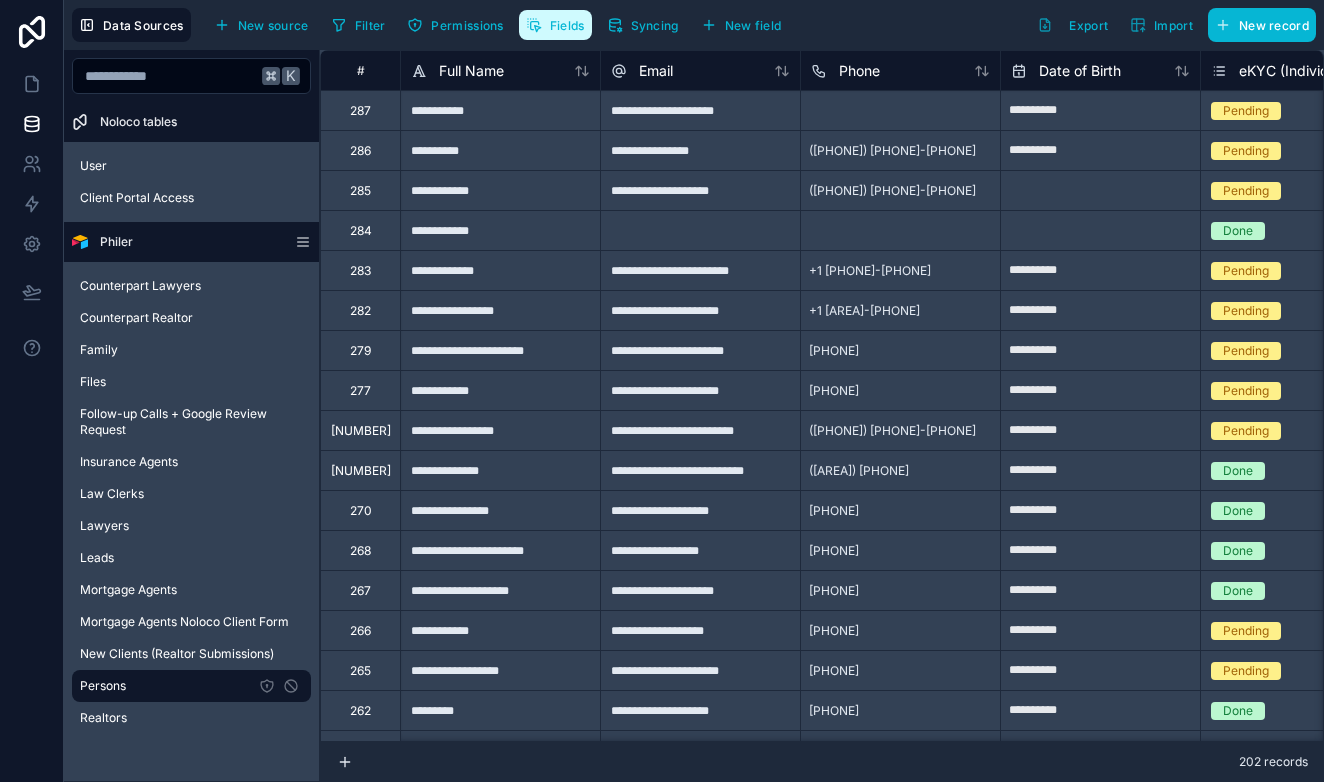 click on "Fields" at bounding box center [567, 25] 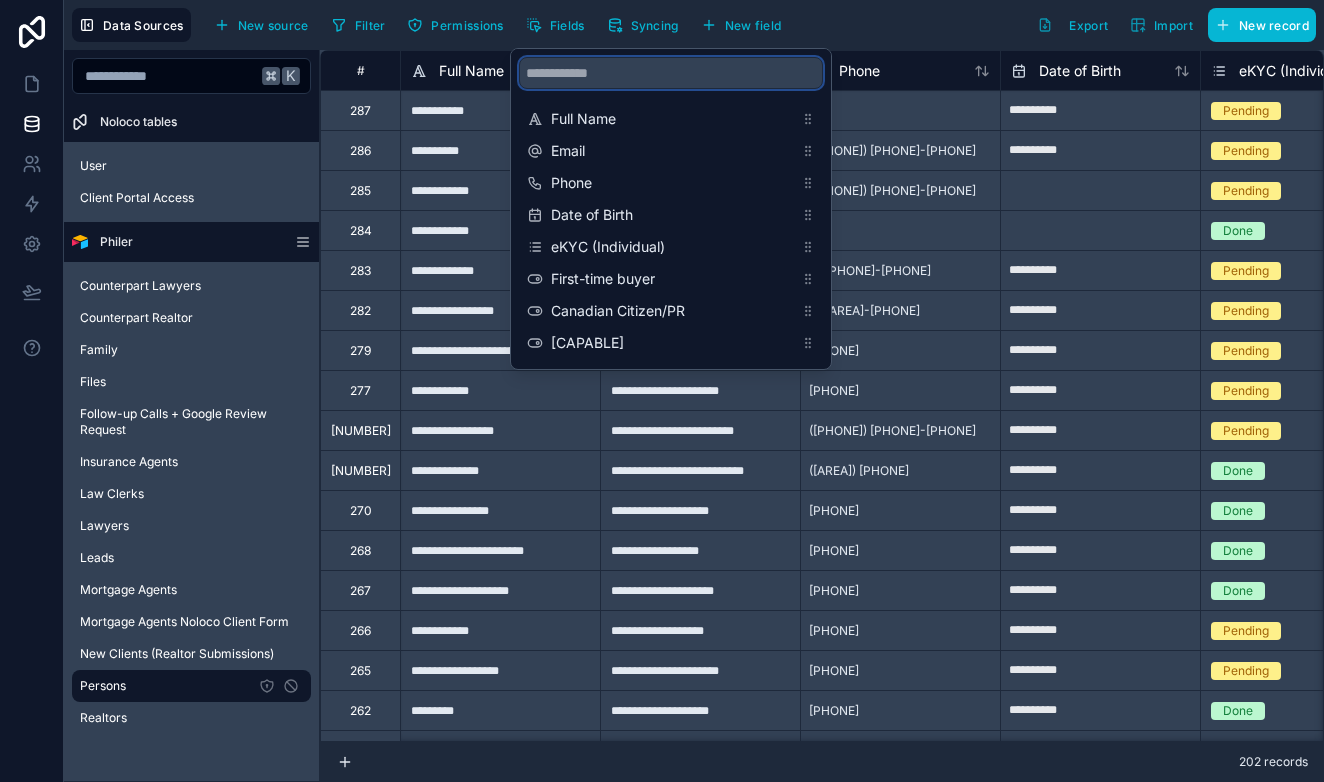 click at bounding box center (671, 73) 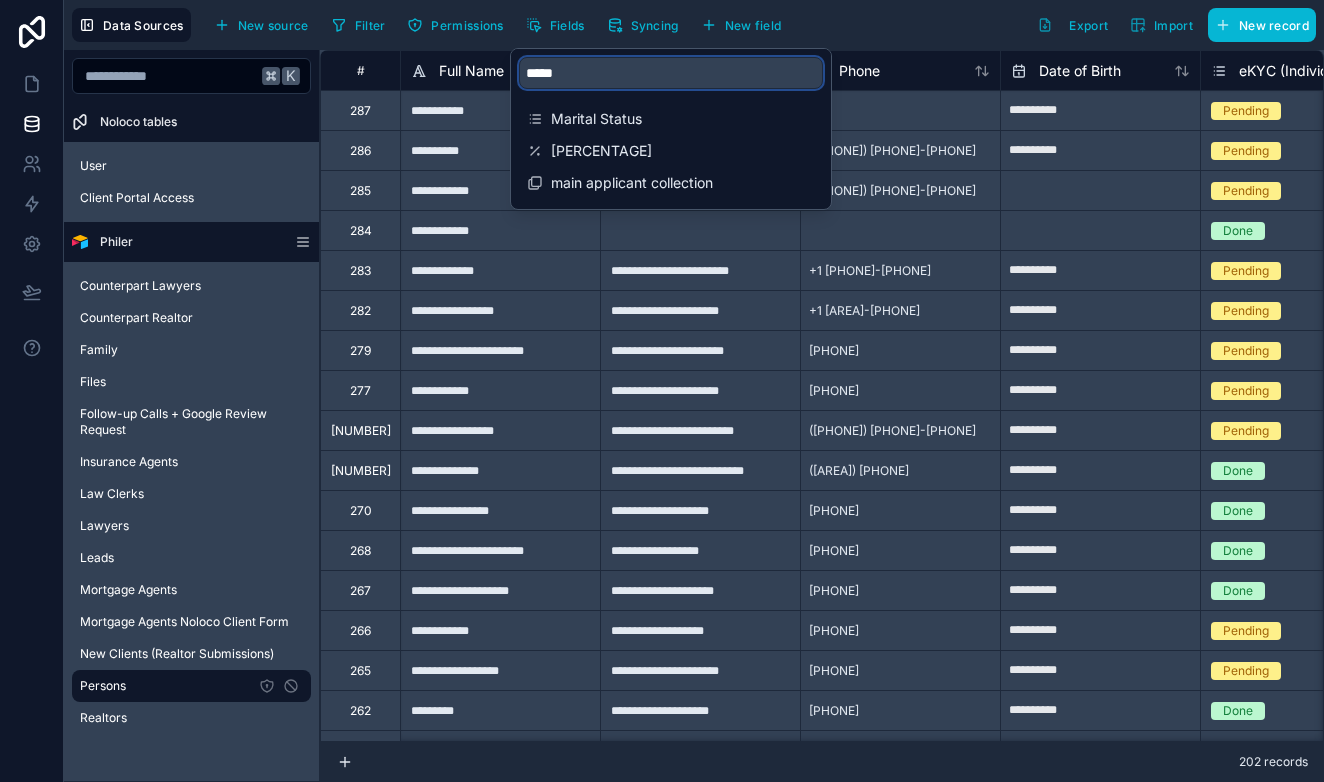 type on "******" 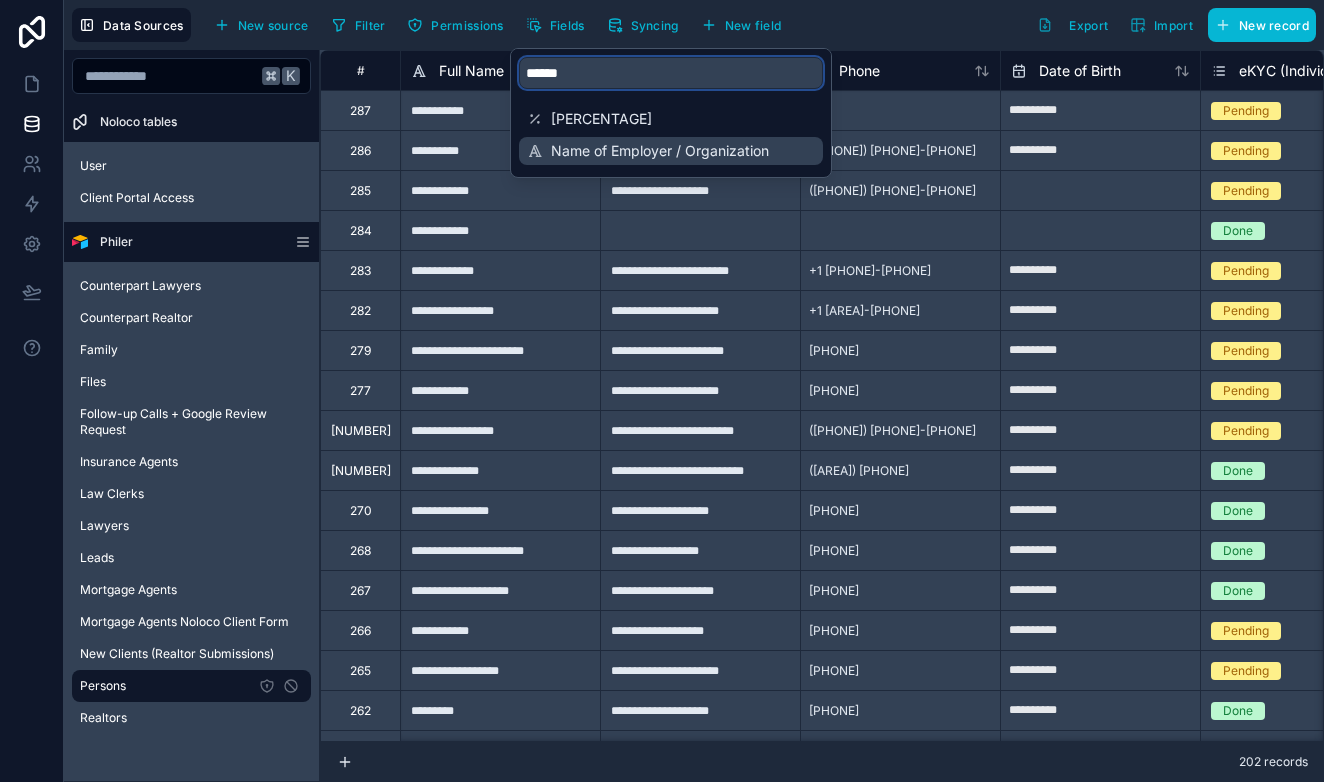type 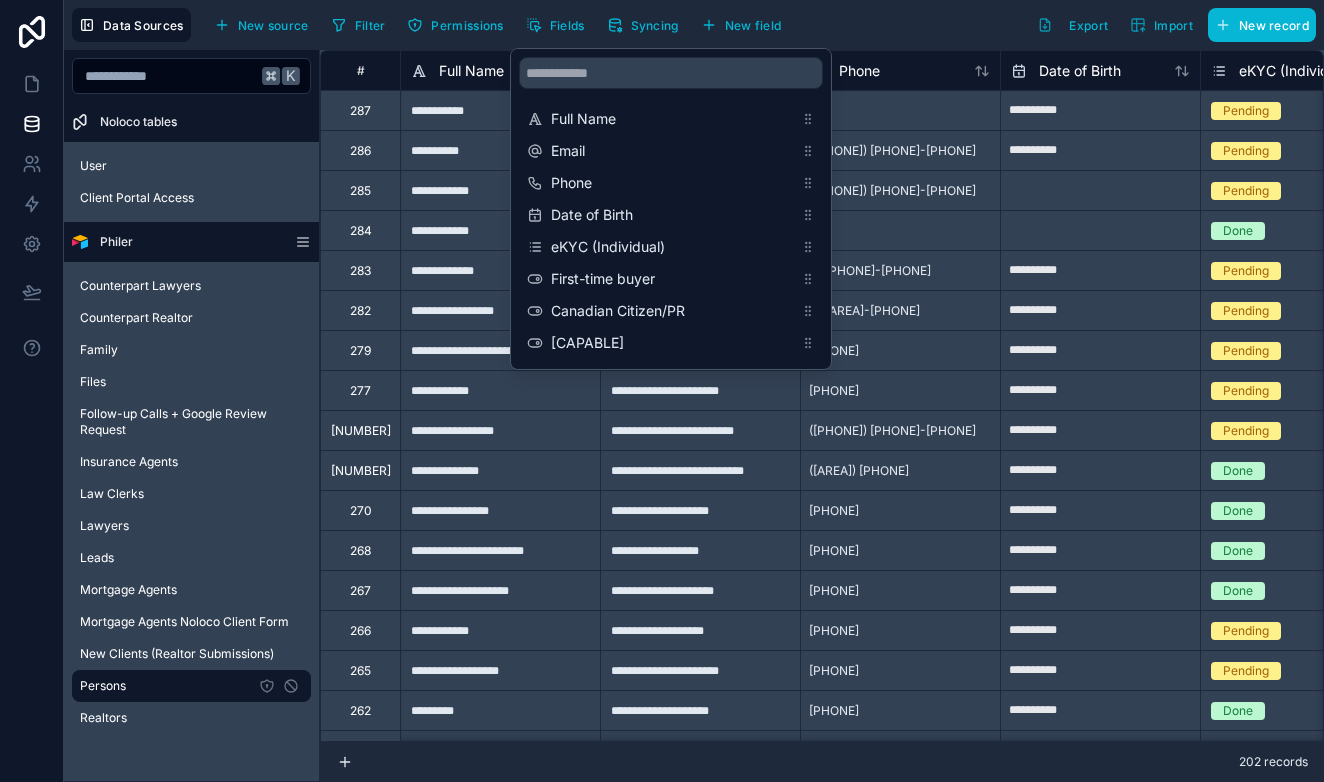click on "**********" at bounding box center (500, 310) 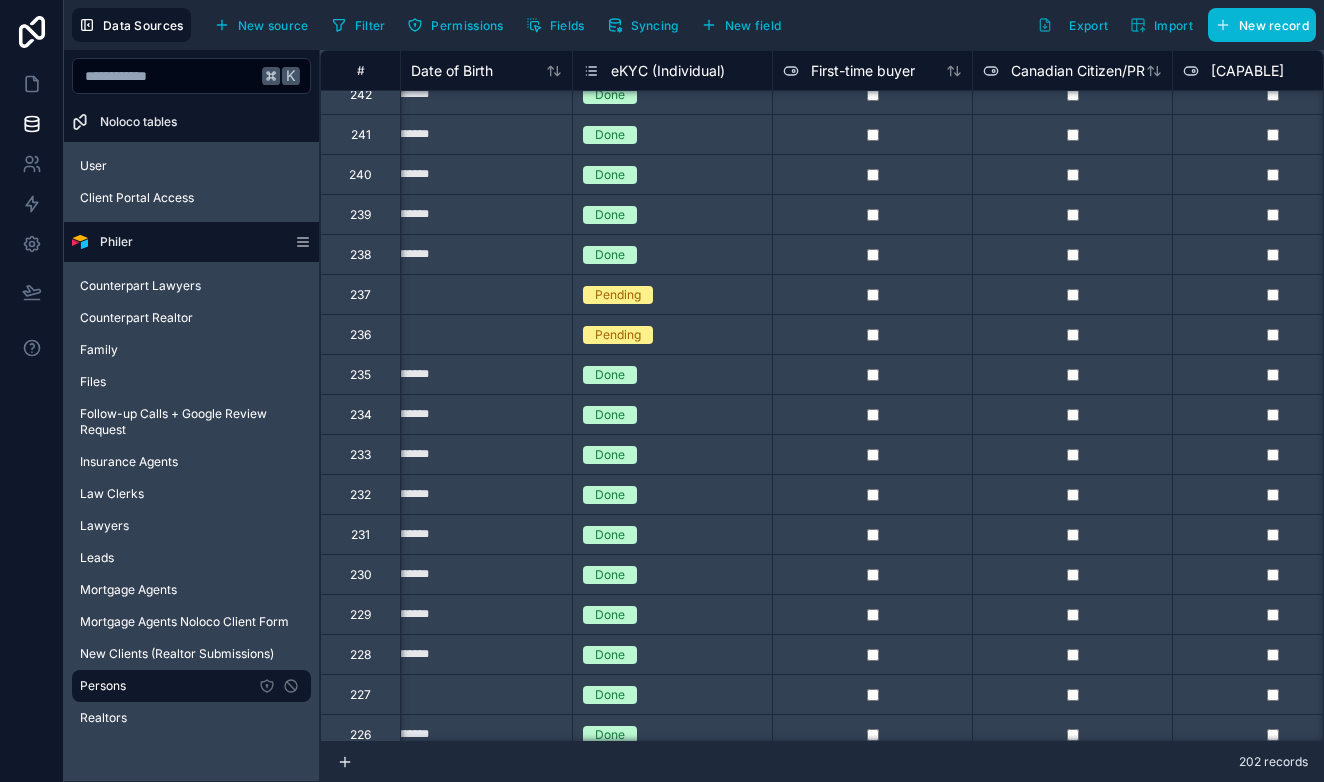 scroll, scrollTop: 1336, scrollLeft: 629, axis: both 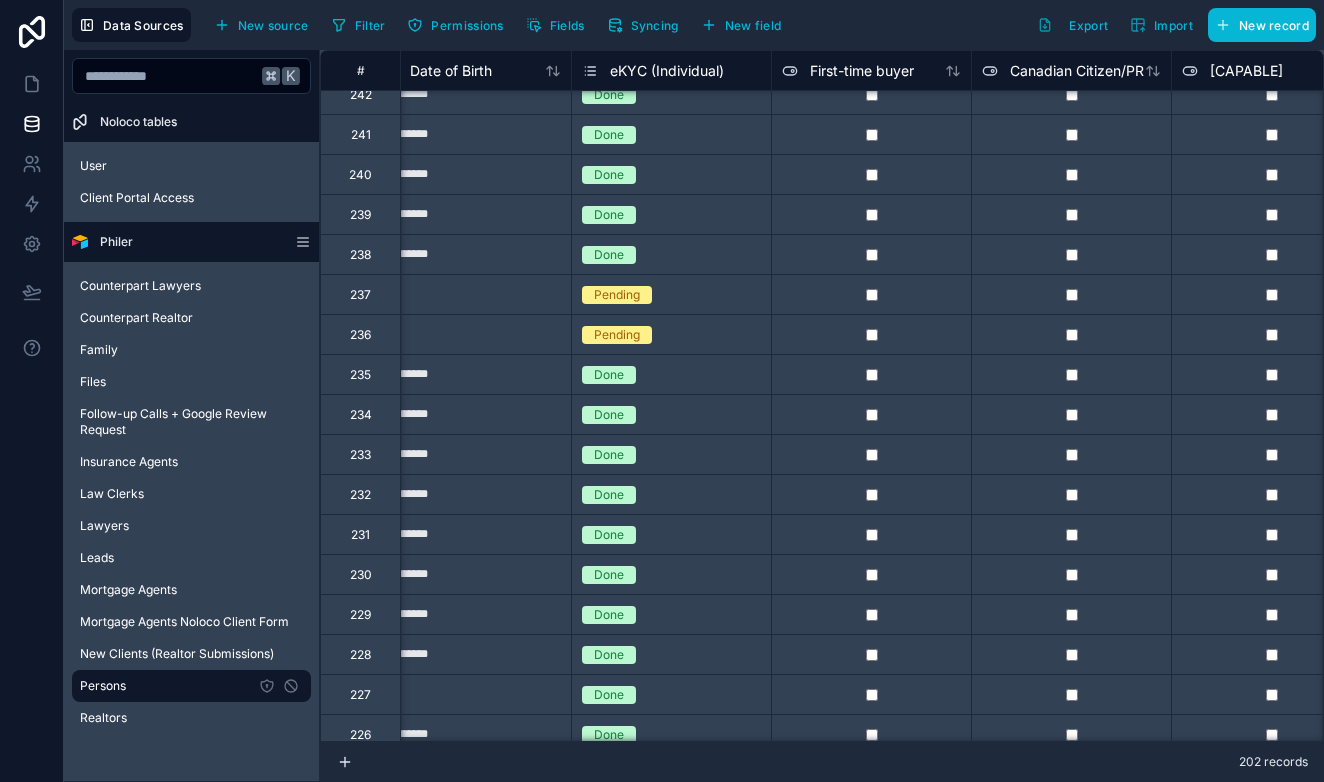 click at bounding box center [166, 76] 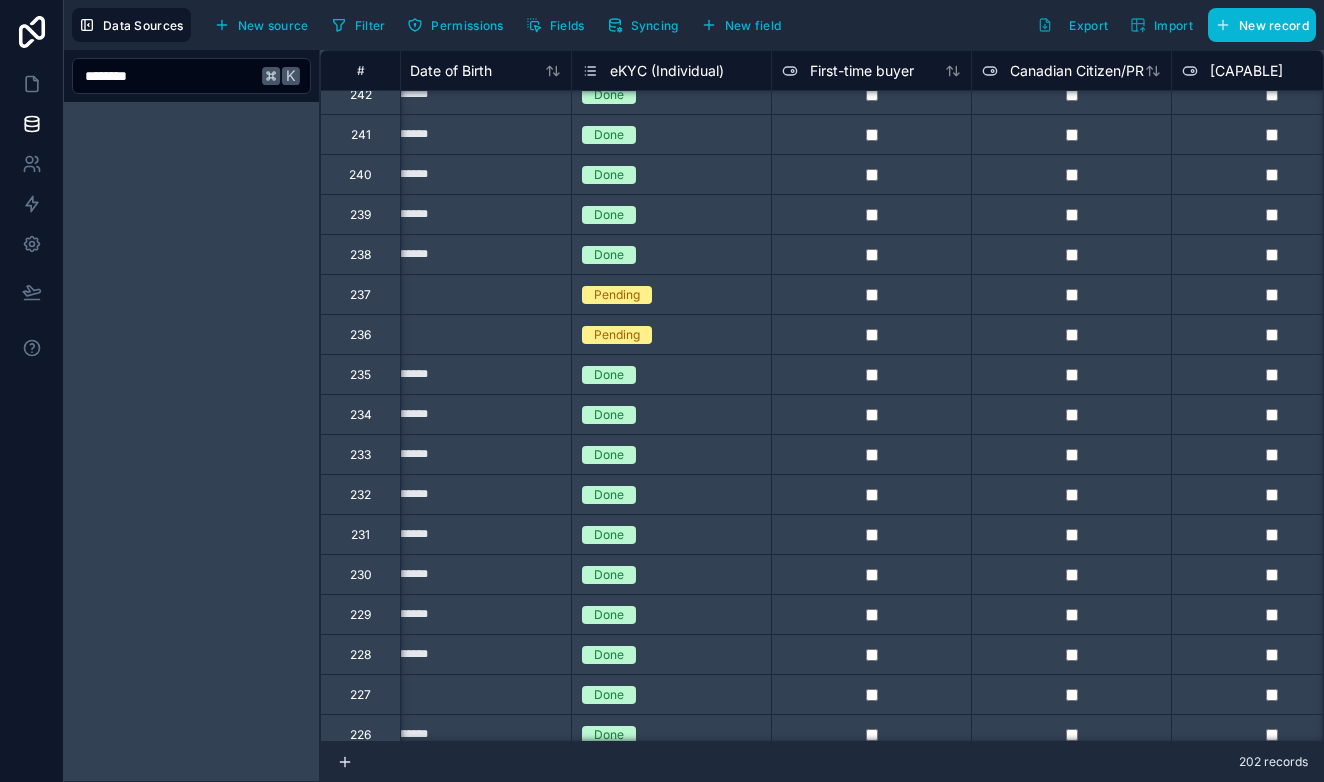 type on "*********" 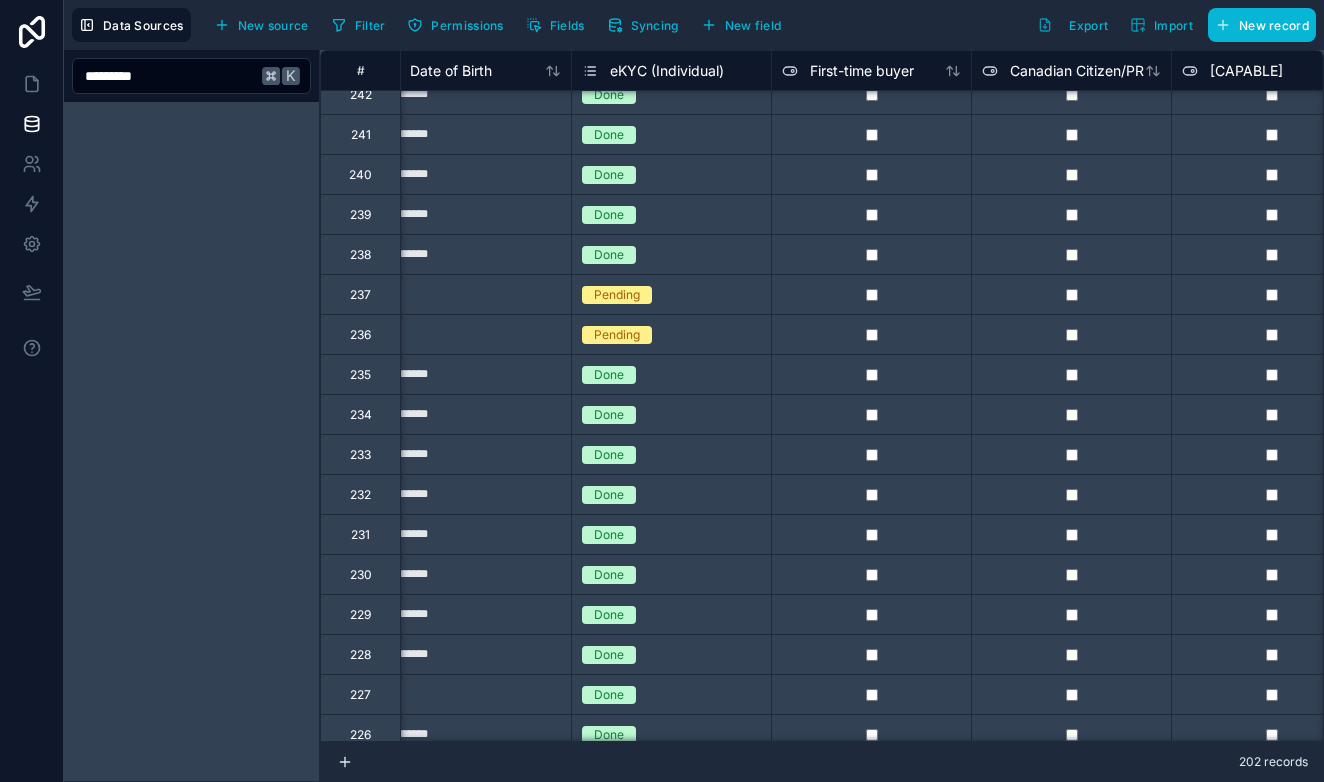 type 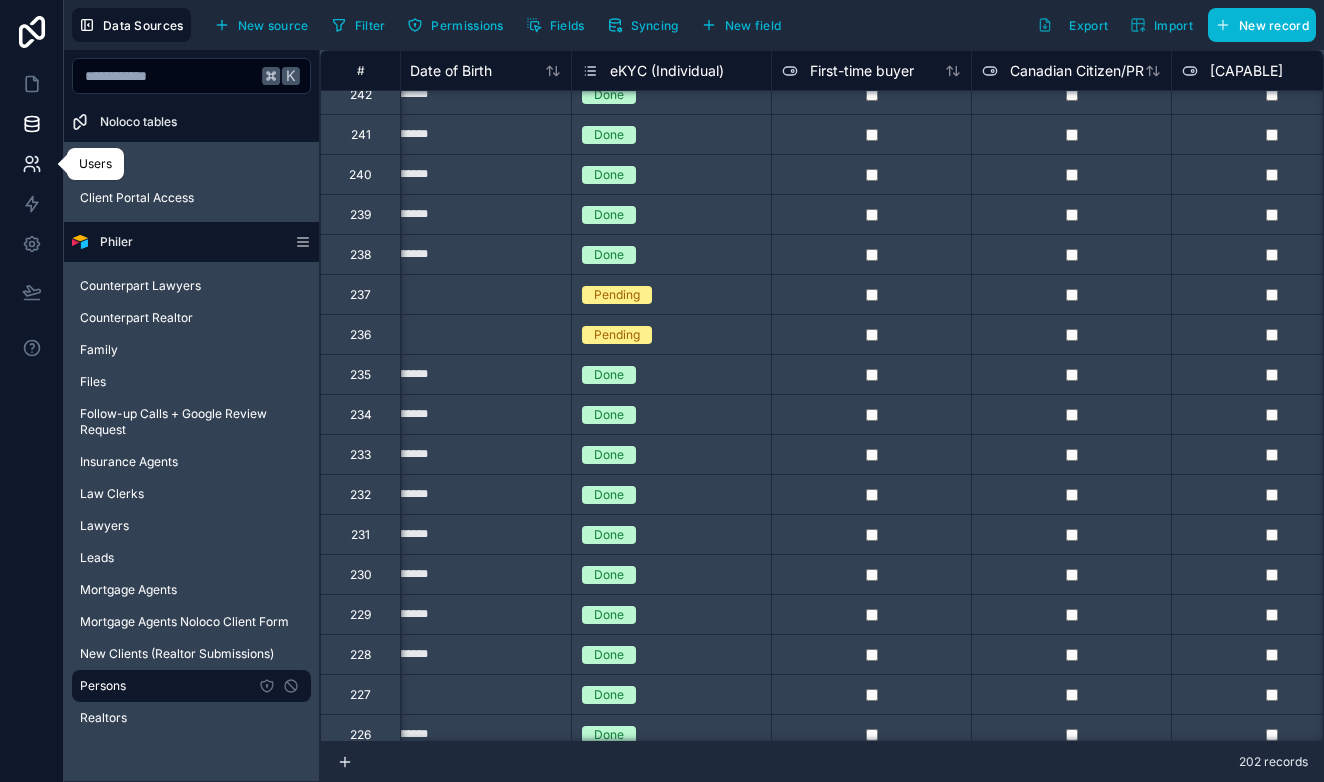 click 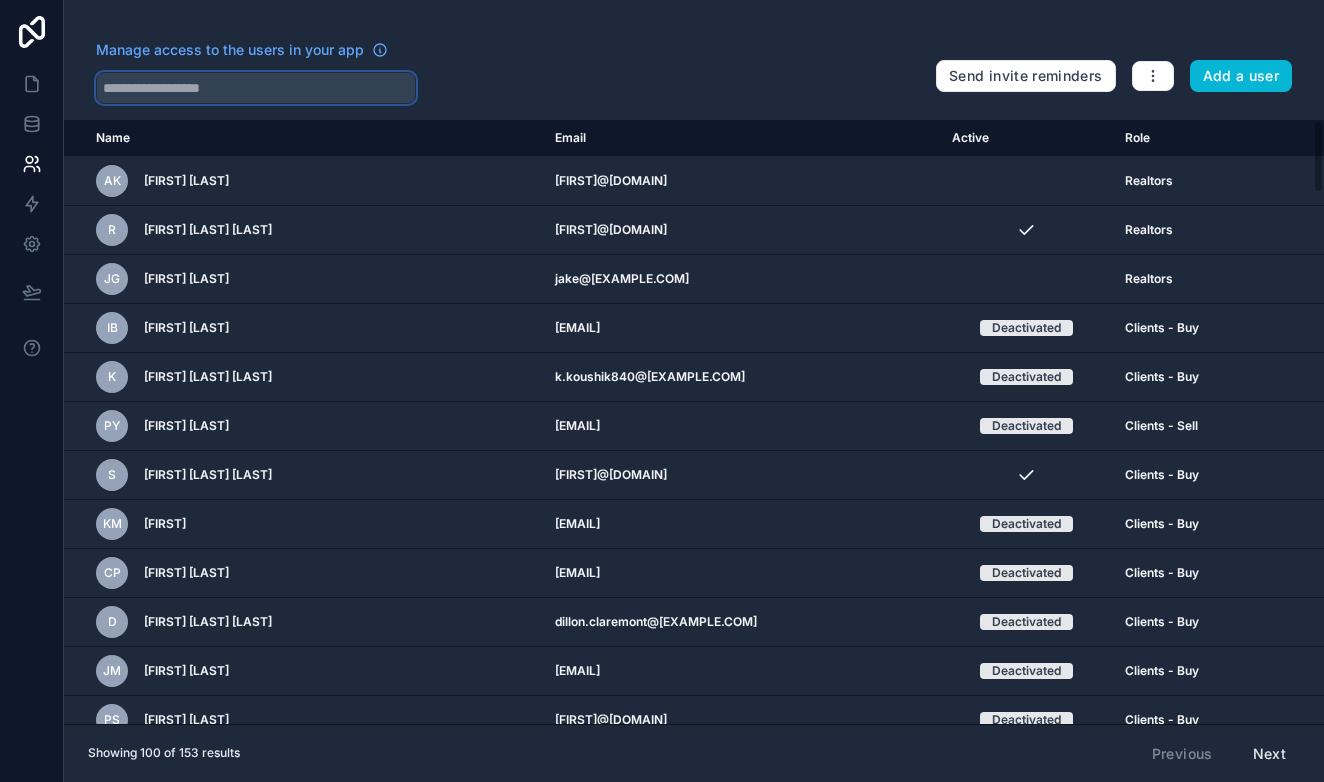 click at bounding box center (256, 88) 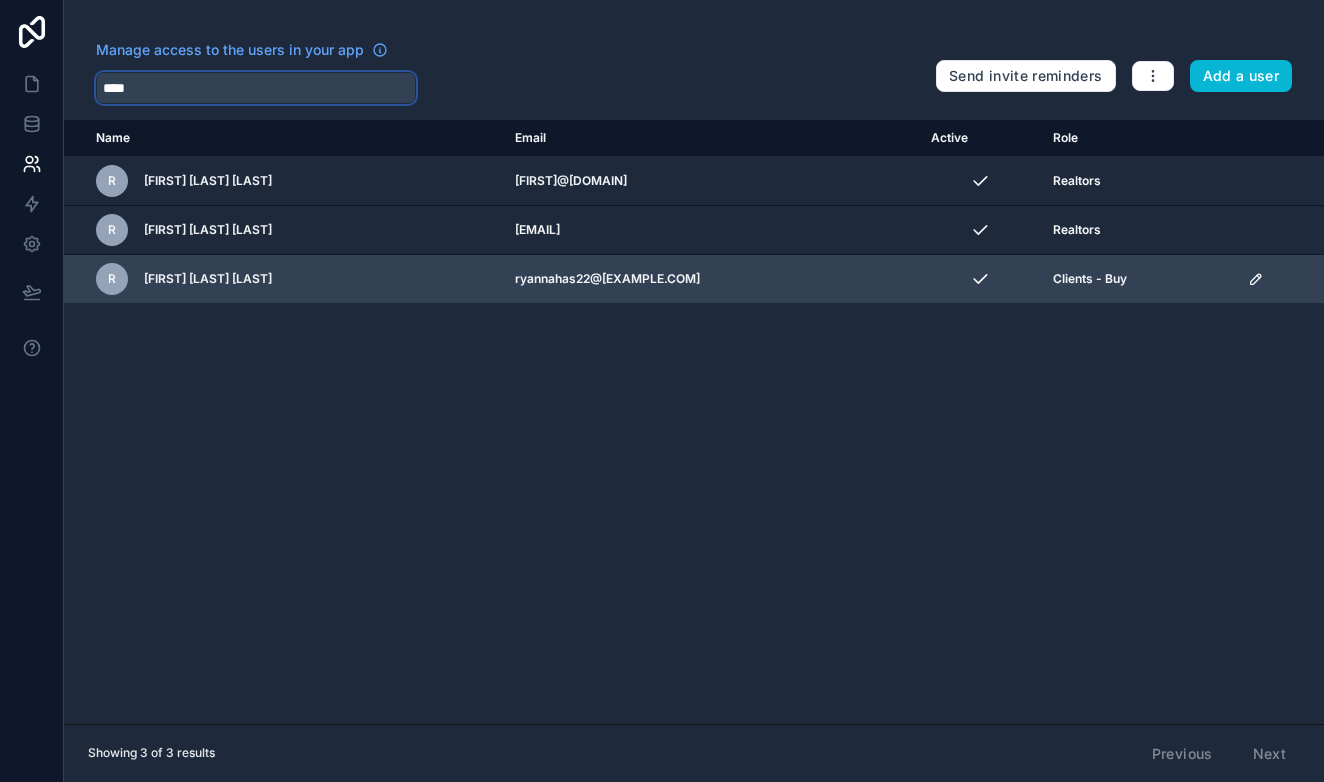 type on "****" 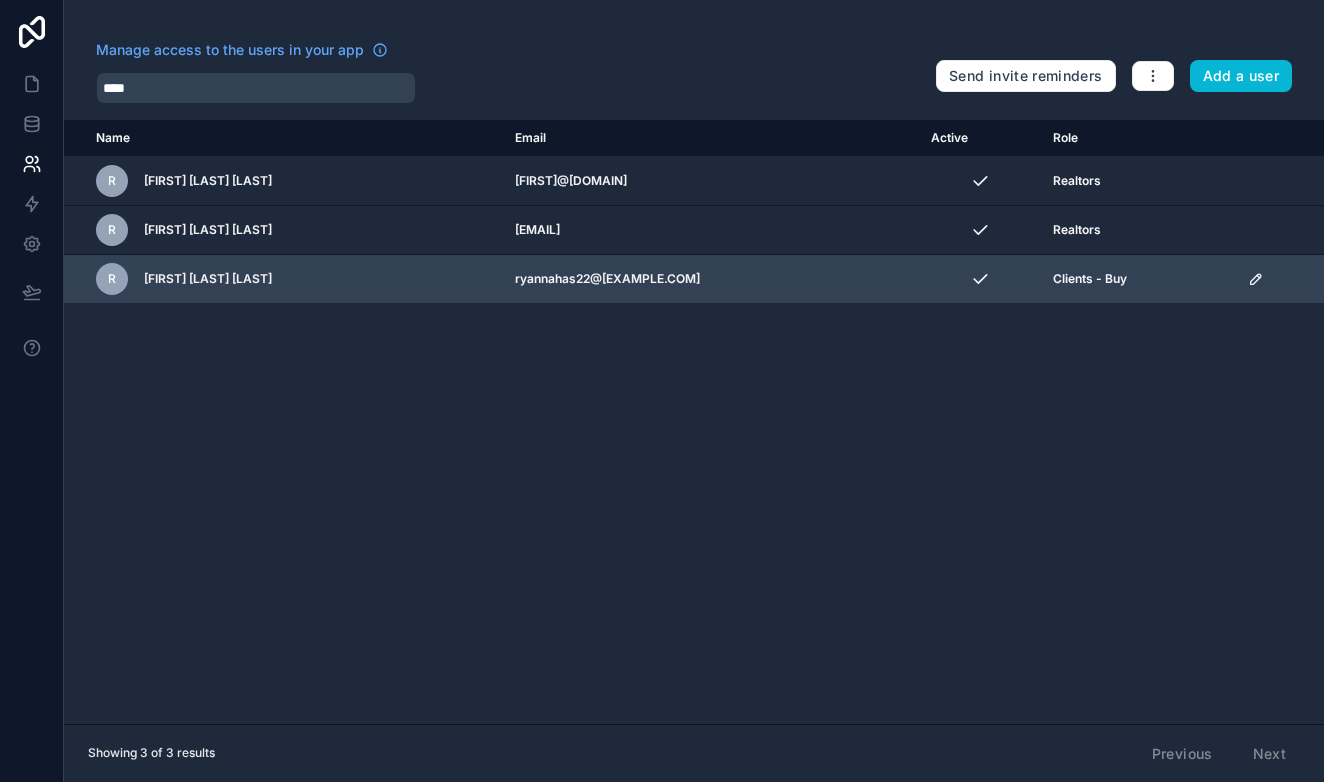 click on "[FIRST] [LAST] [LAST]" at bounding box center (293, 279) 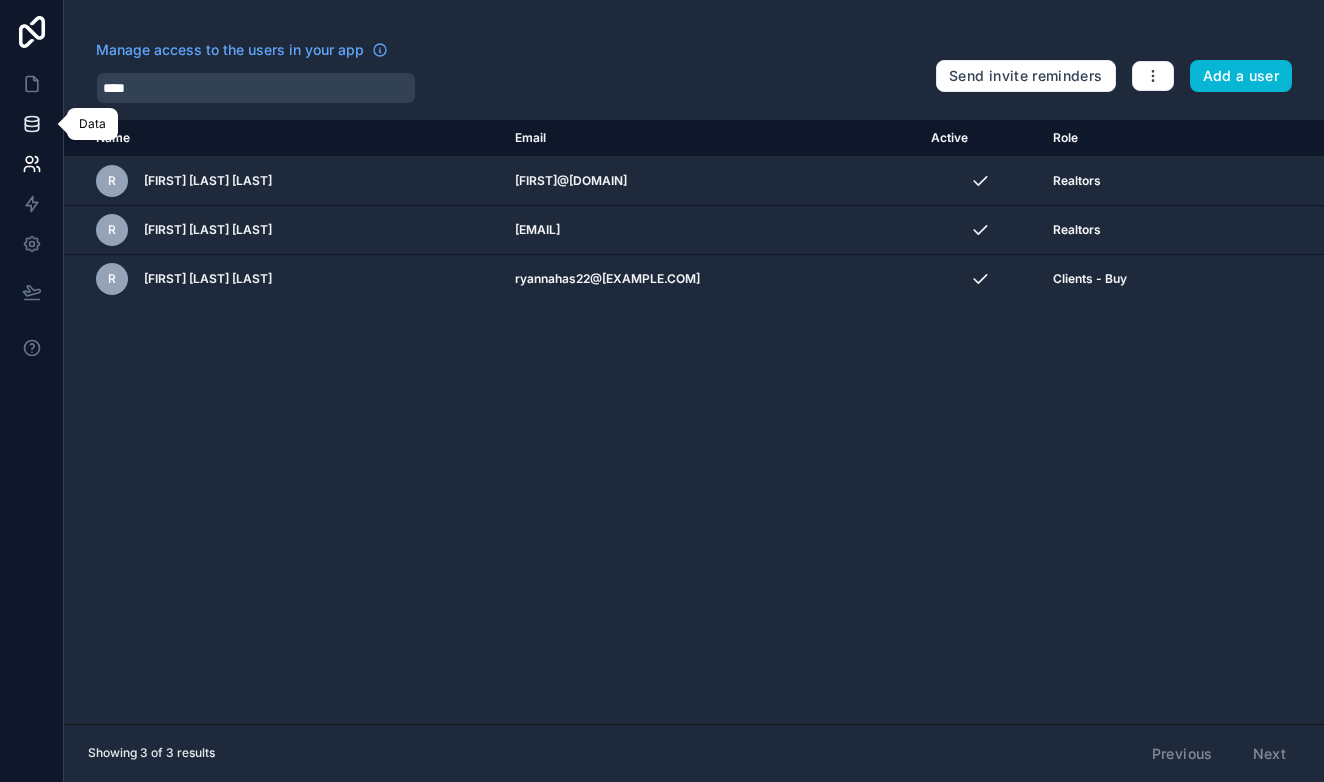 click 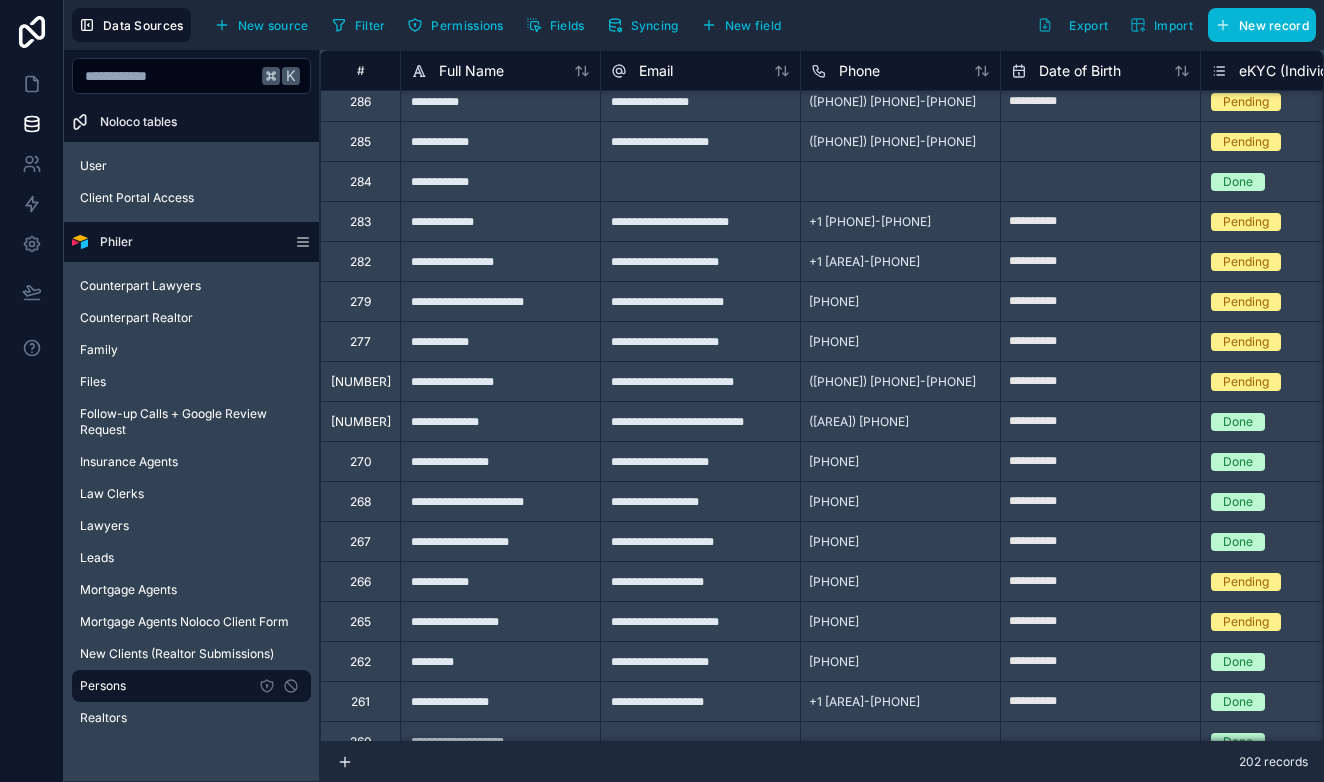 scroll, scrollTop: 0, scrollLeft: 0, axis: both 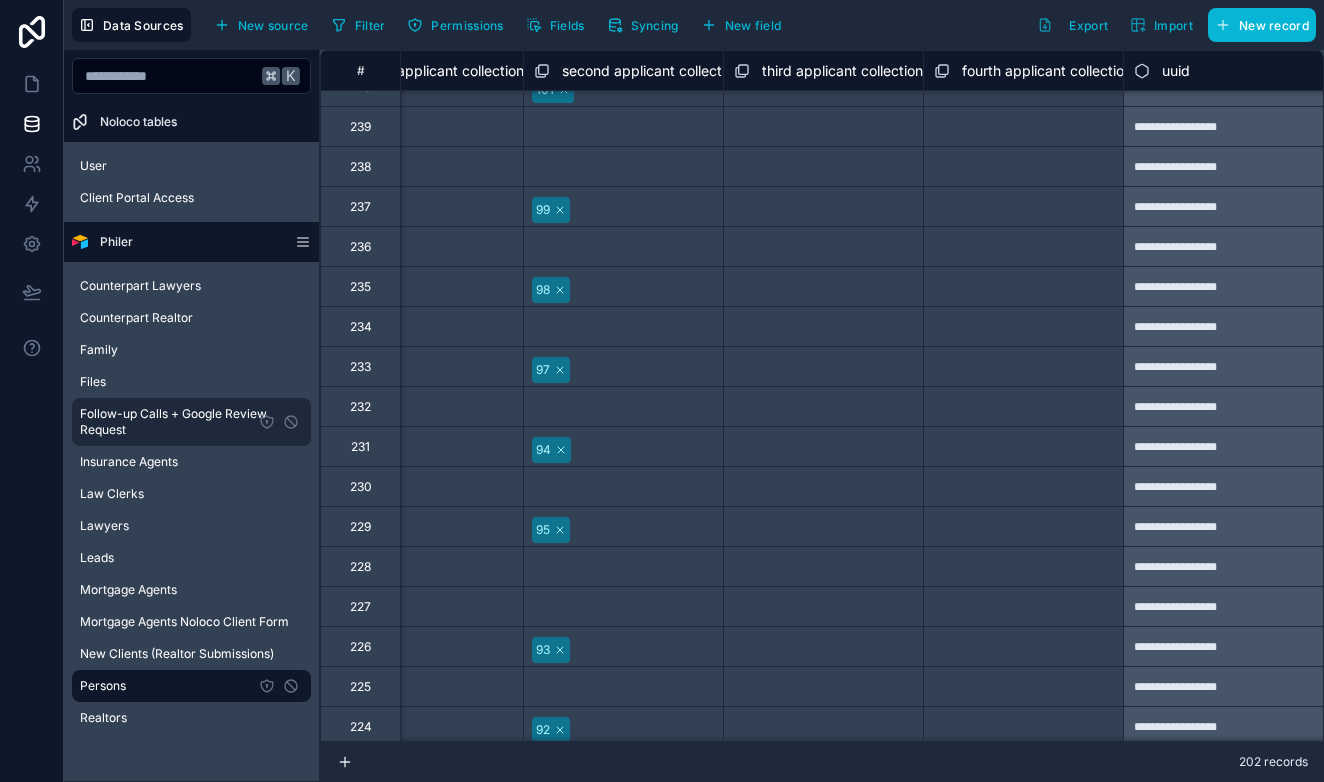 click on "Follow-up Calls + Google Review Request" at bounding box center (191, 422) 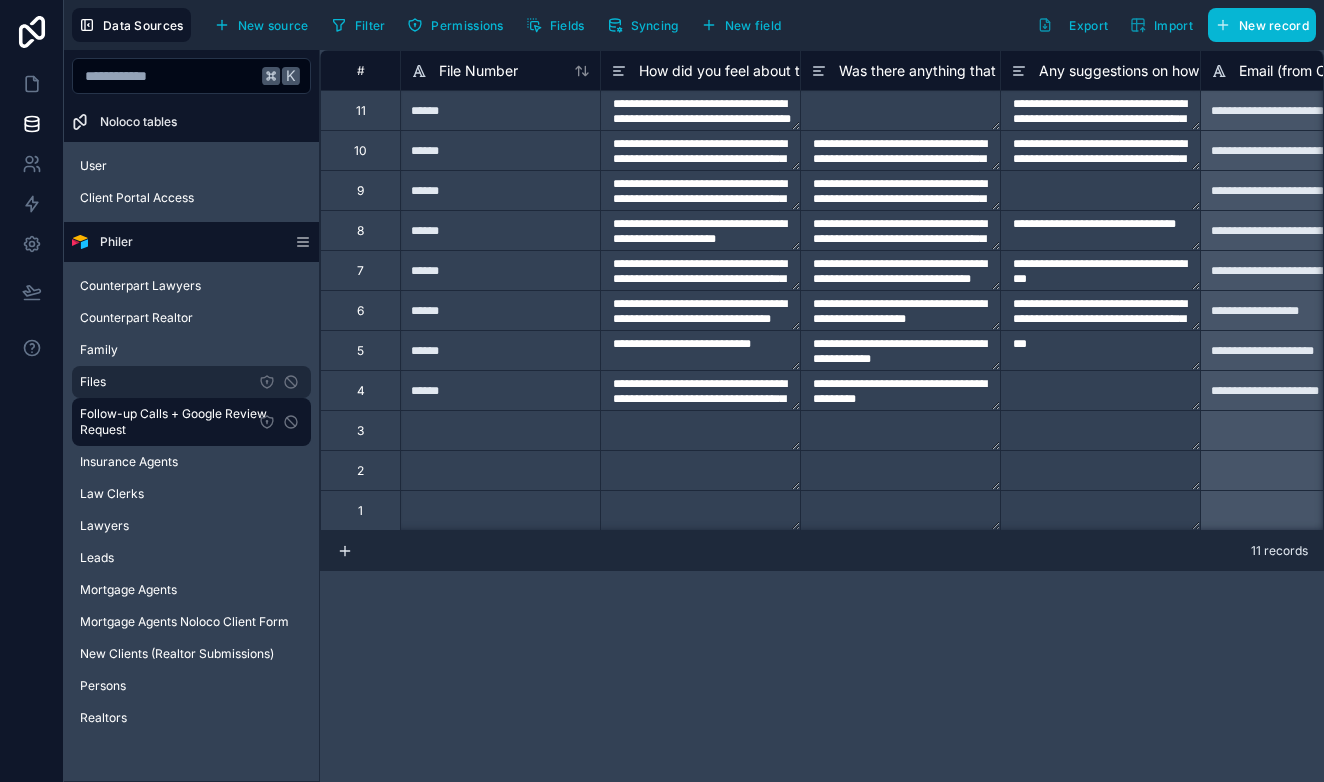 click on "Files" at bounding box center (191, 382) 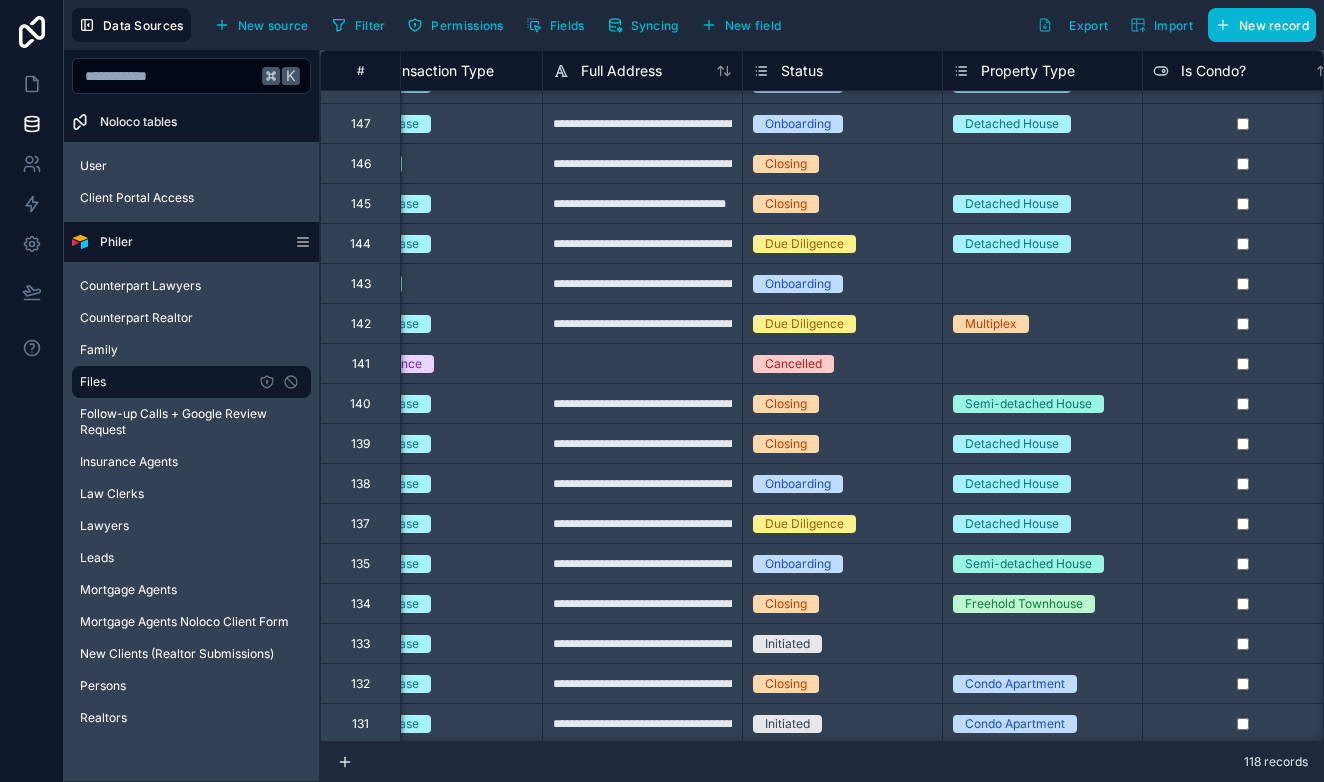 scroll, scrollTop: 552, scrollLeft: 658, axis: both 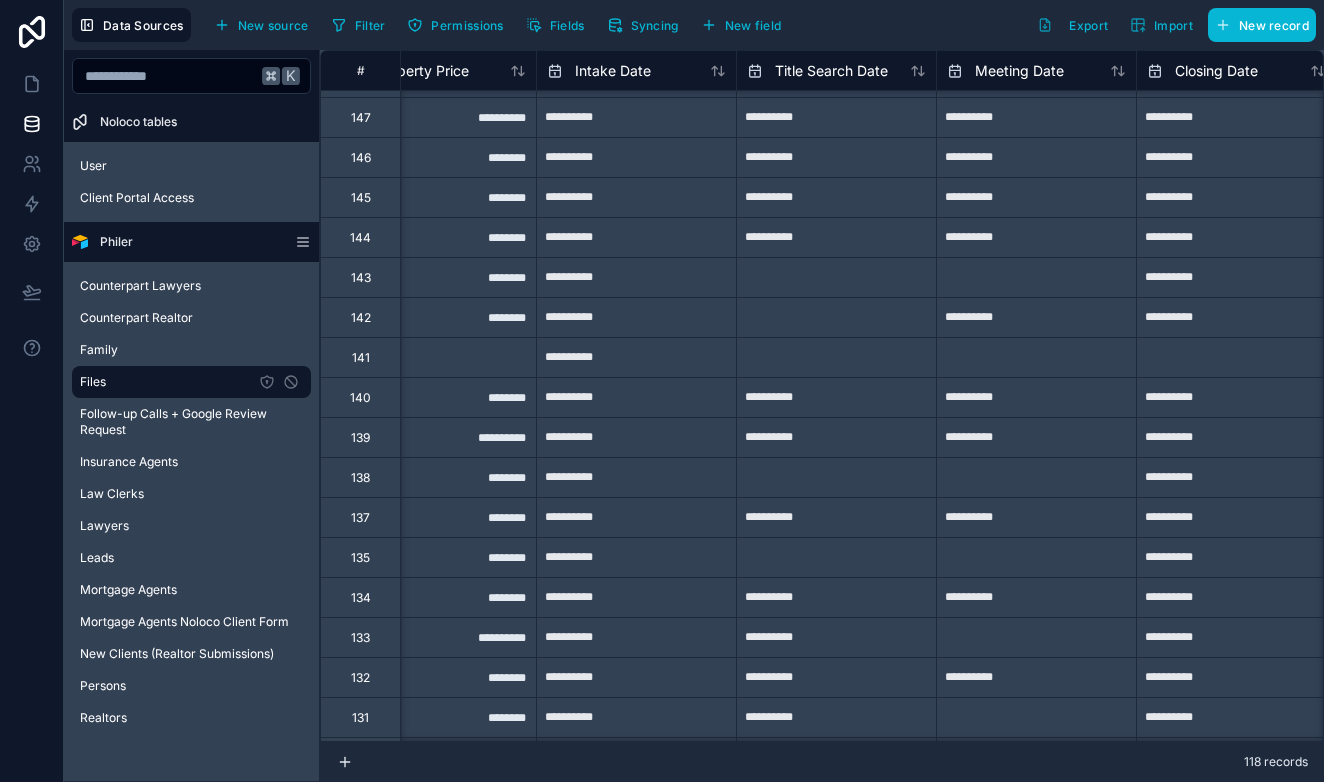 click on "Data Sources New source Filter Permissions Fields Syncing New field Export Import New record" at bounding box center [694, 25] 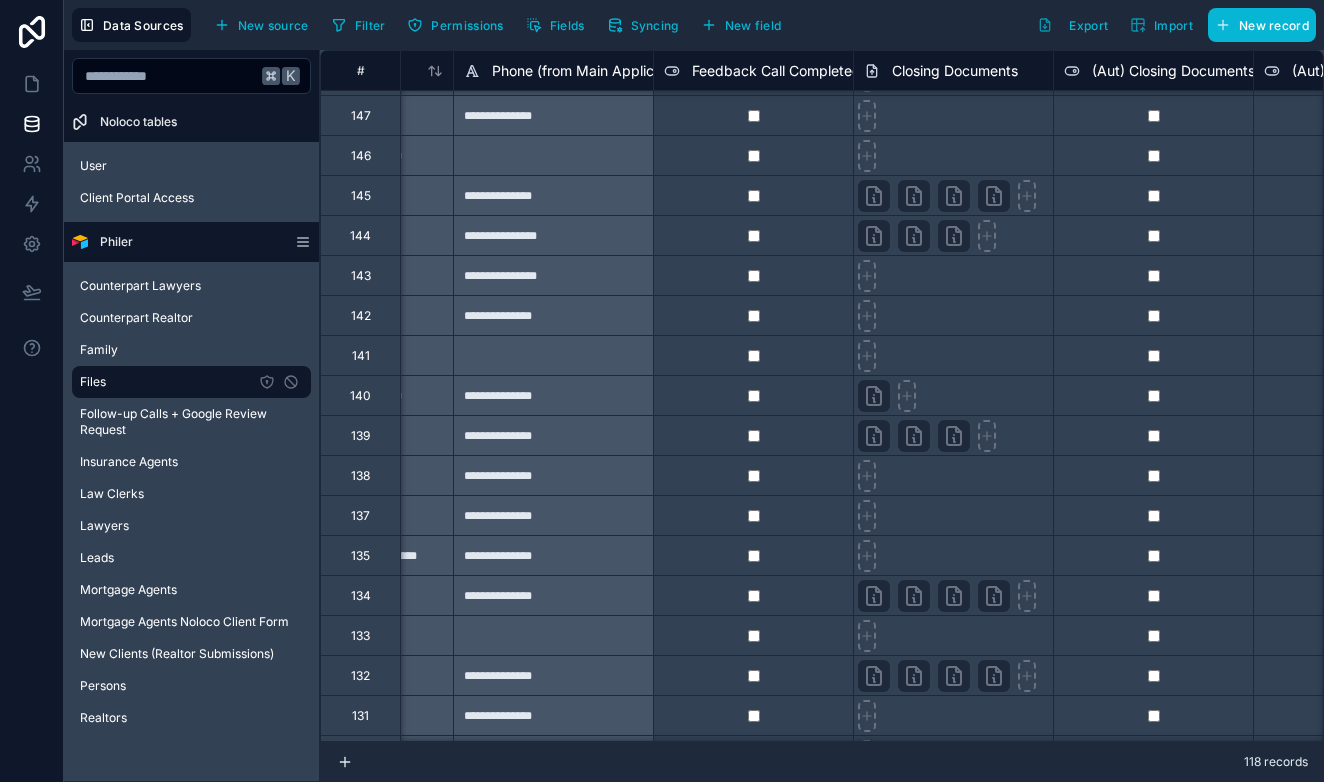 scroll, scrollTop: 555, scrollLeft: 24151, axis: both 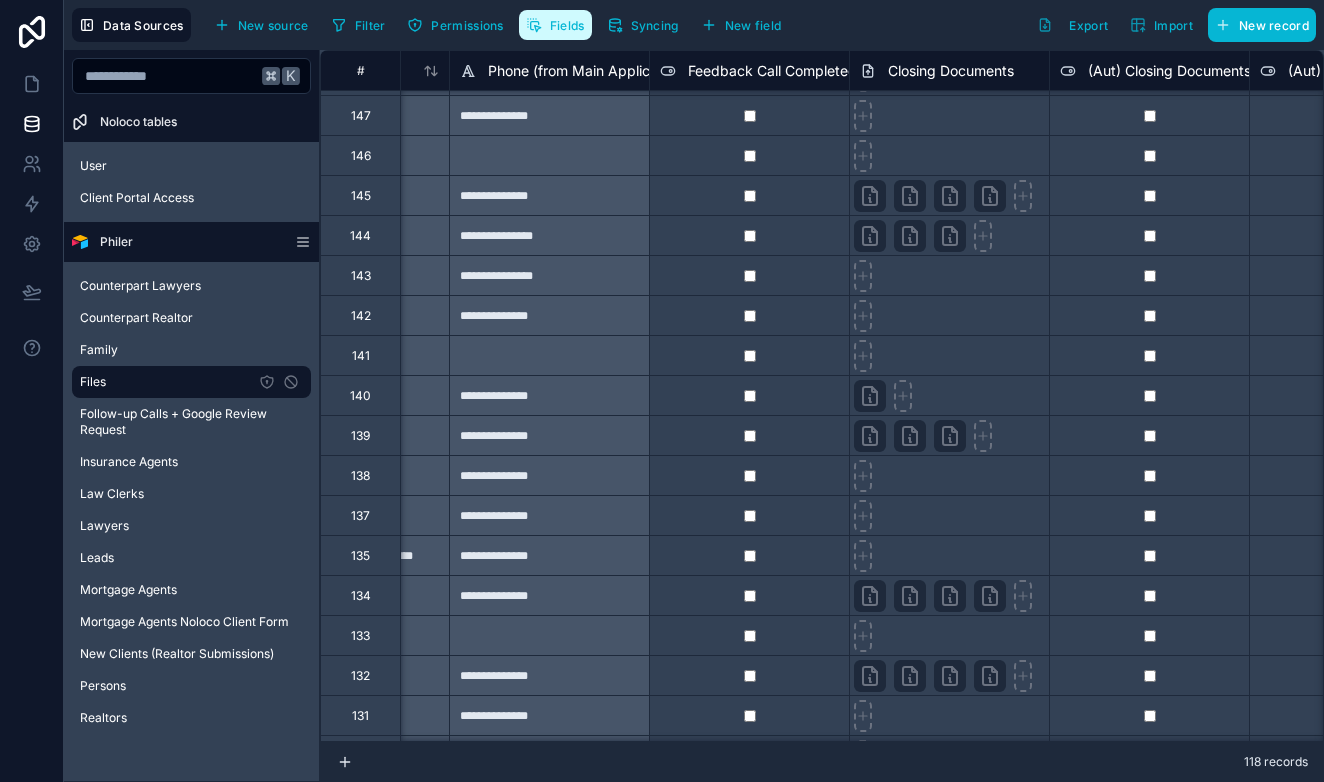 click on "Fields" at bounding box center [567, 25] 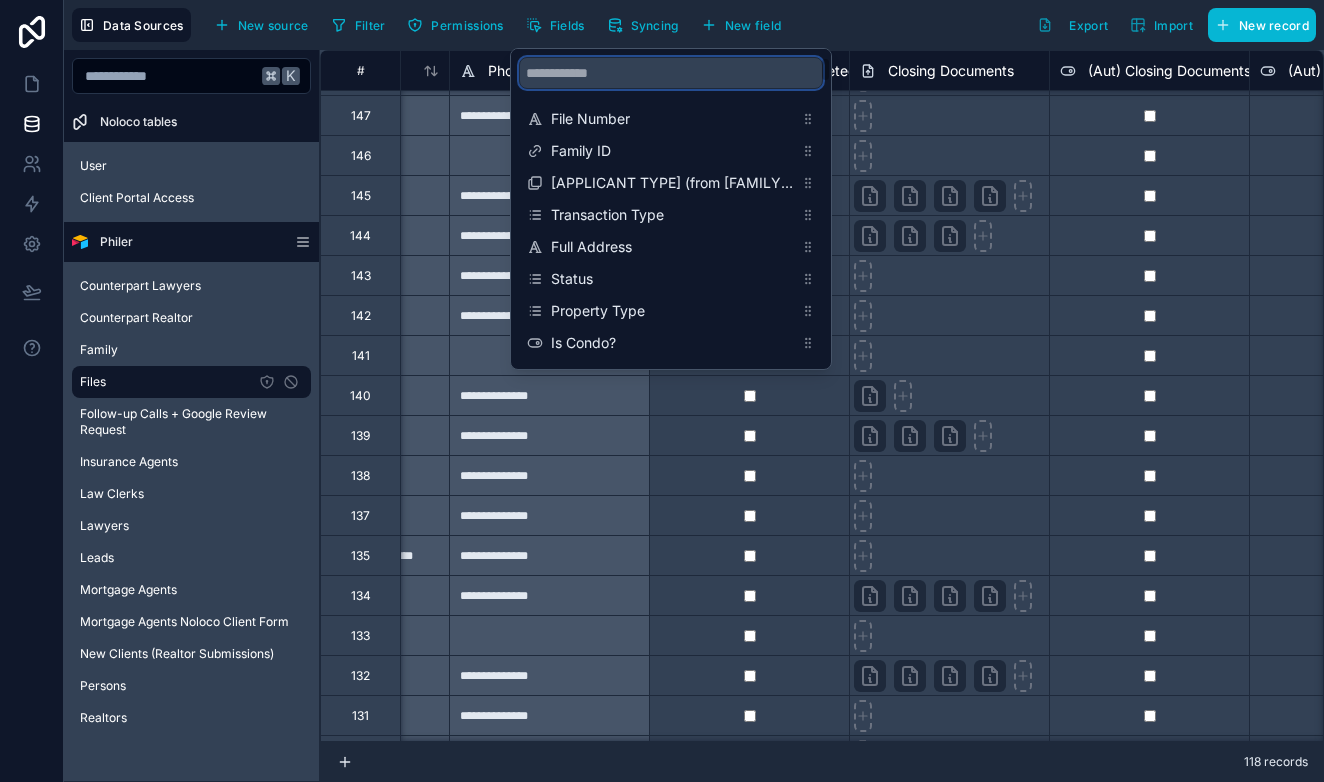 click at bounding box center [671, 73] 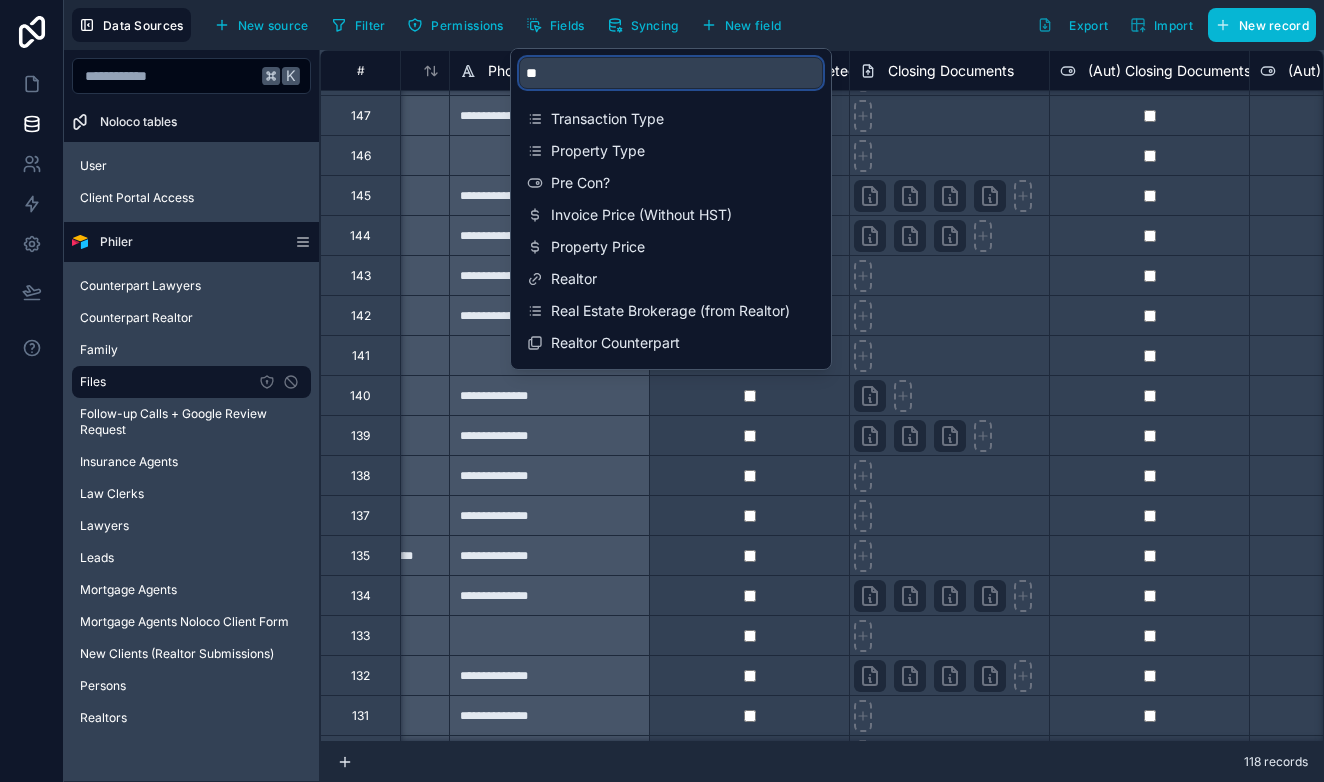 type on "*" 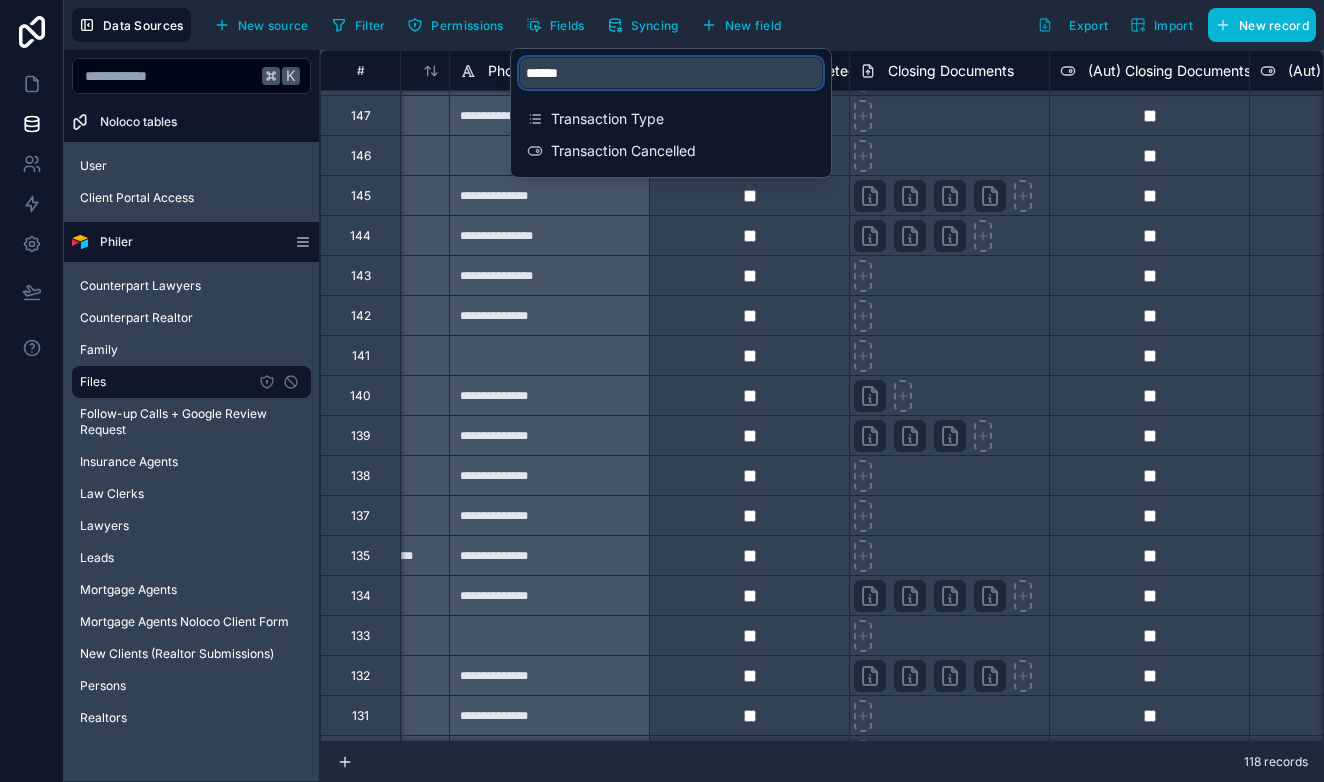type on "*******" 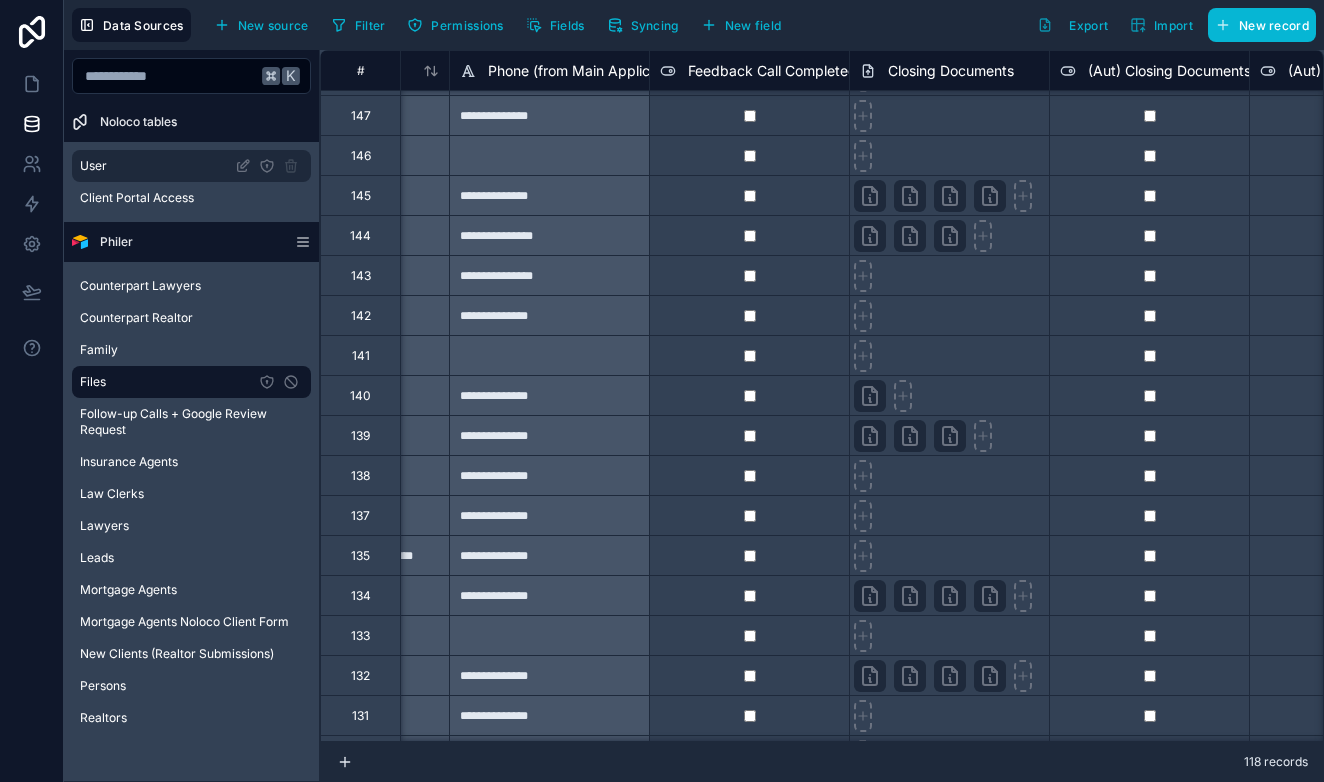 click on "User" at bounding box center (191, 166) 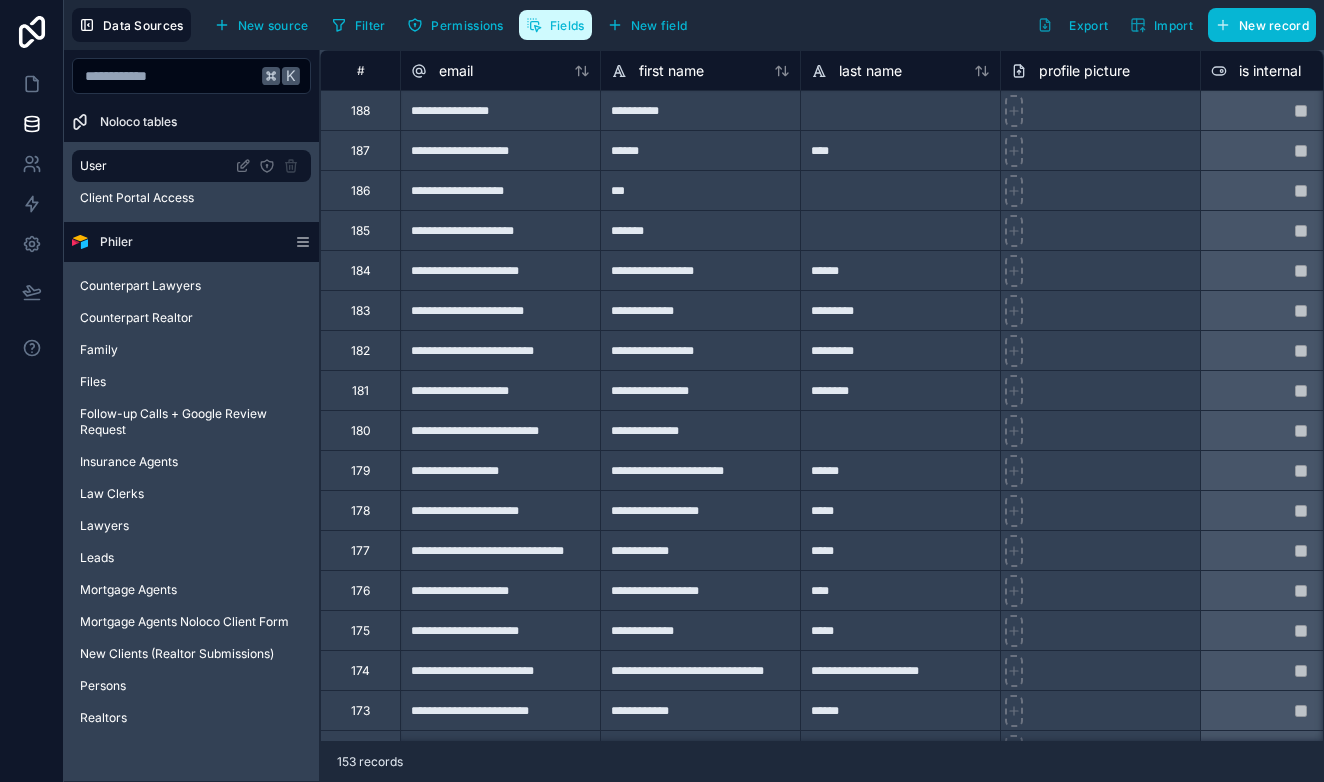 click on "Fields" at bounding box center [567, 25] 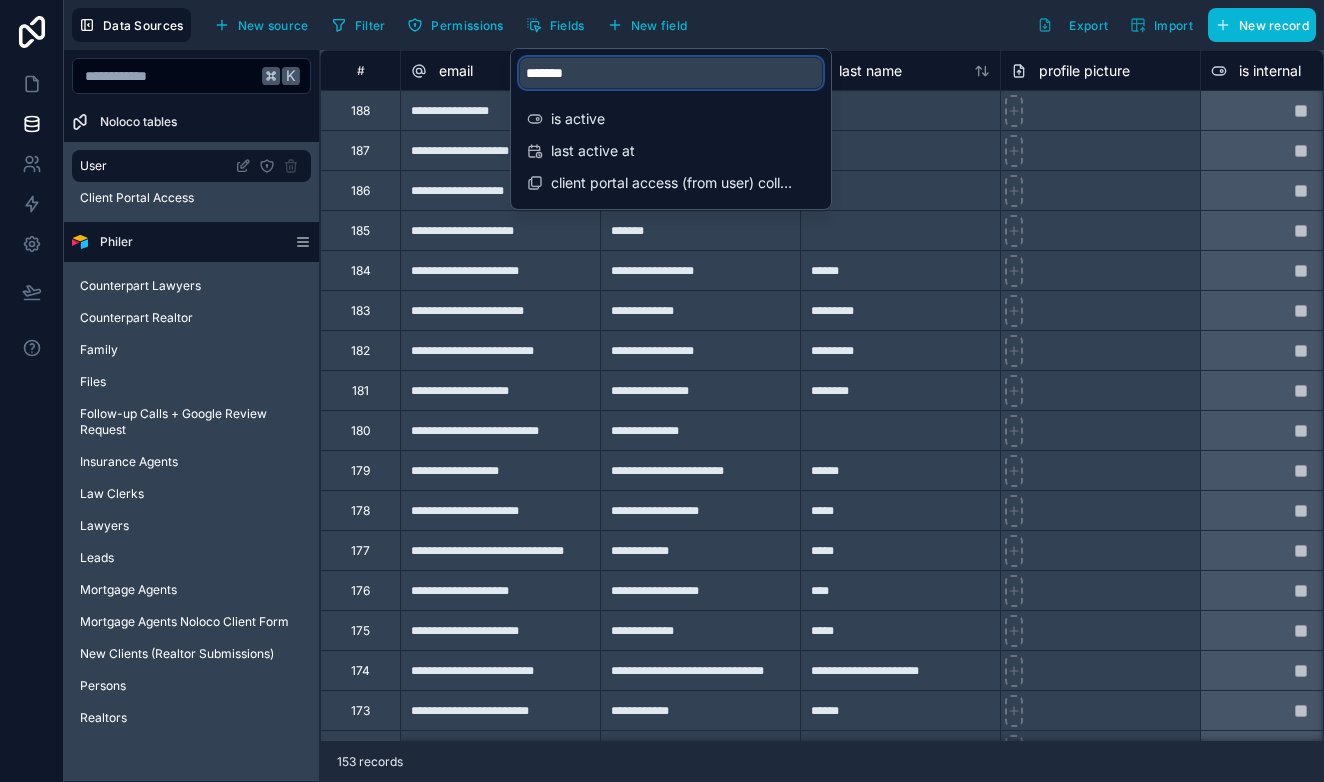 click on "*******" at bounding box center (671, 73) 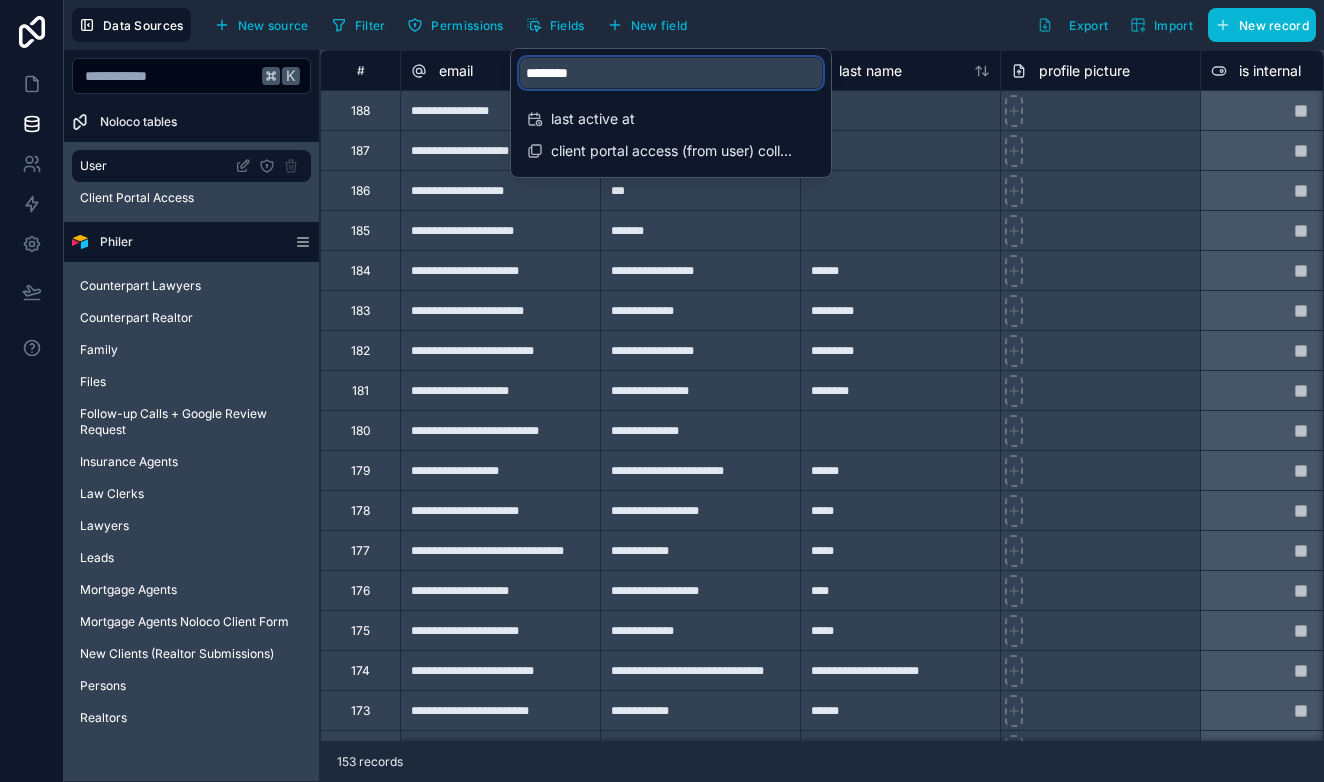 type on "*******" 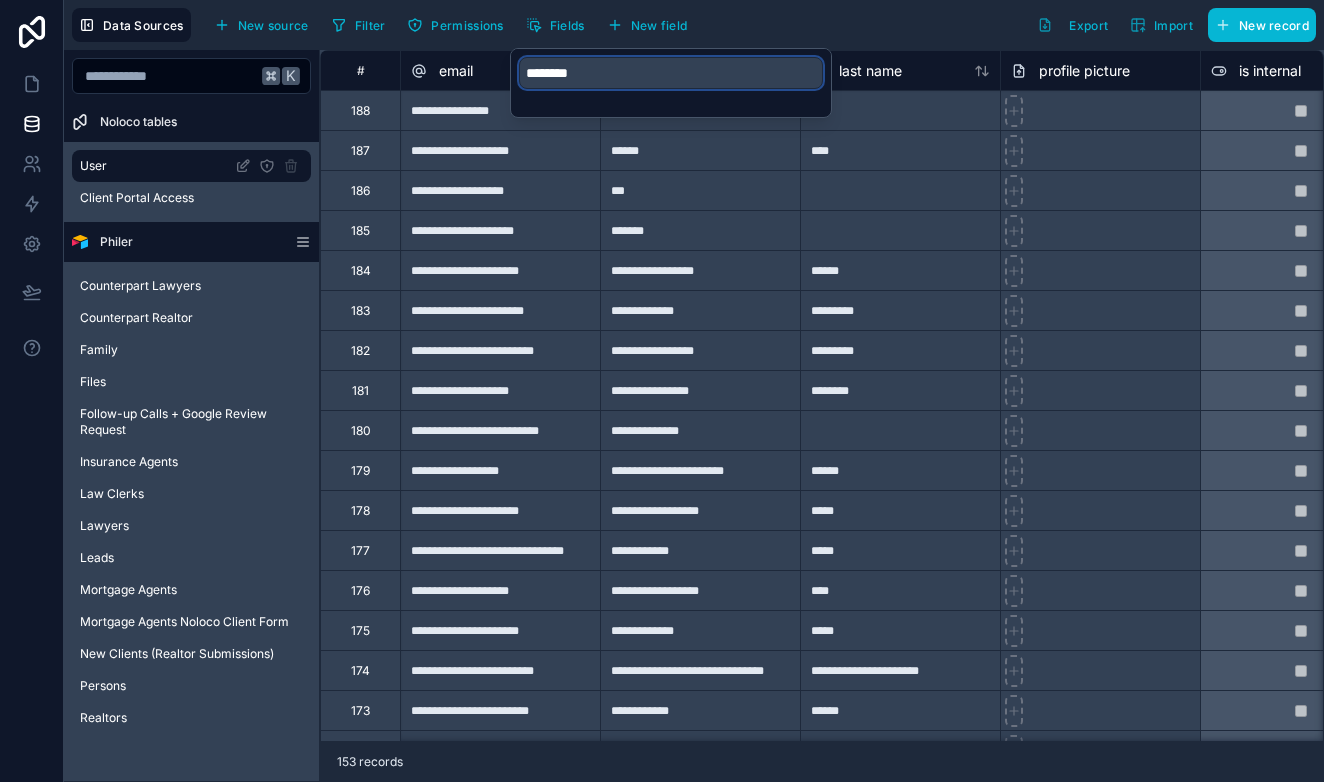 type on "*********" 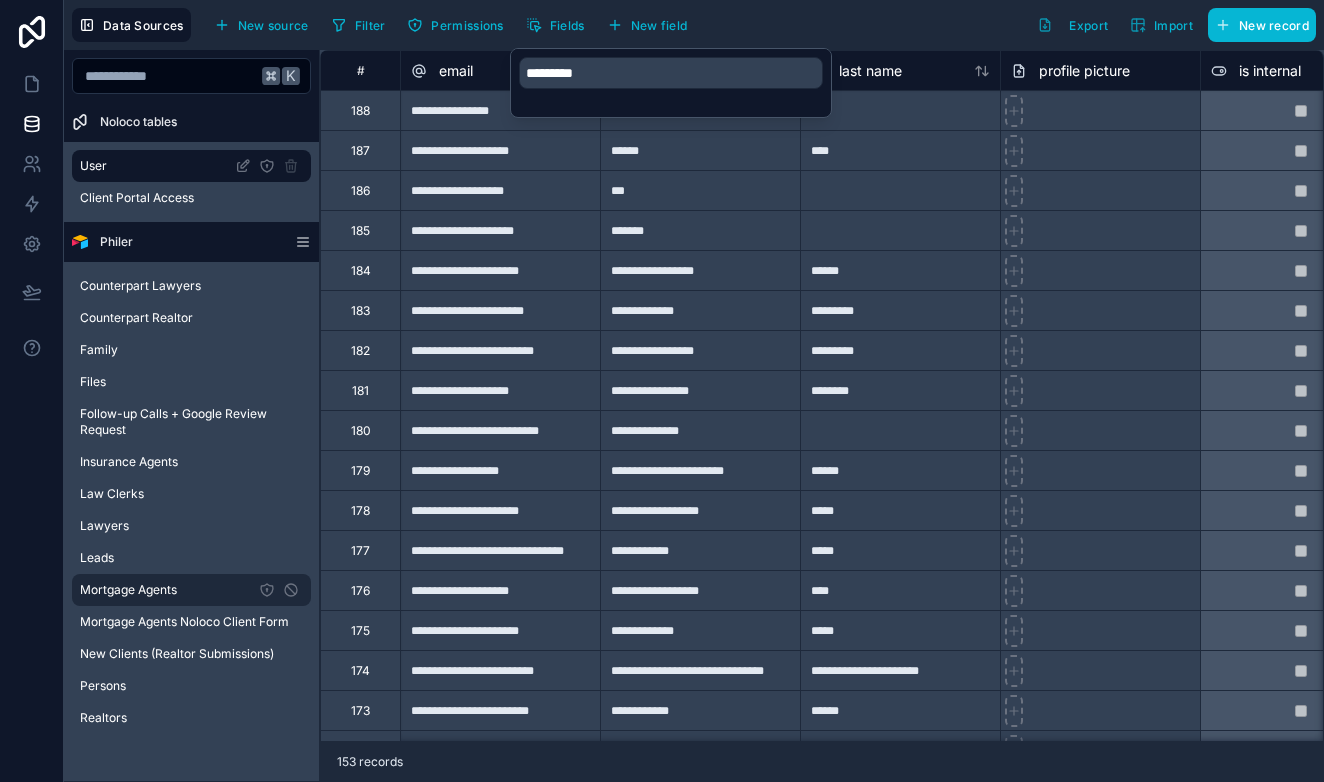 click on "Mortgage Agents" at bounding box center [128, 590] 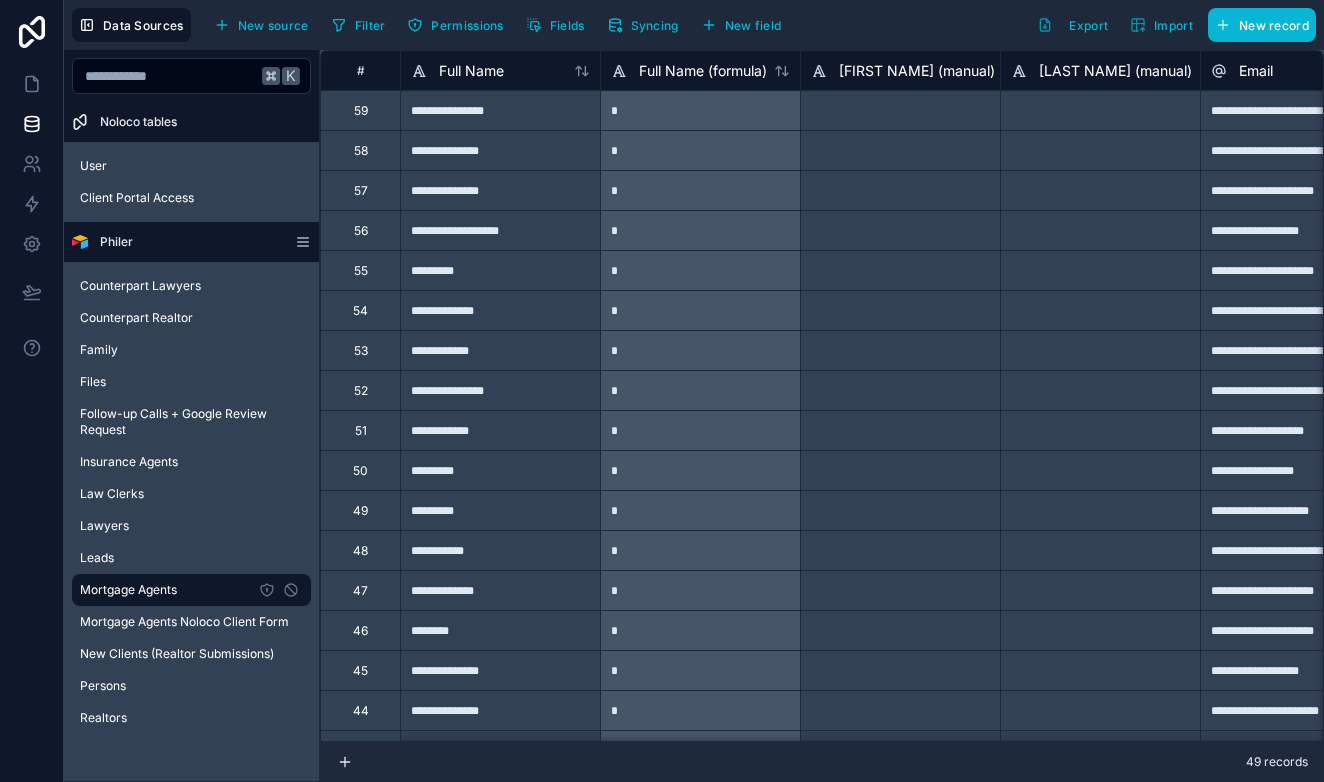 scroll, scrollTop: -2, scrollLeft: 0, axis: vertical 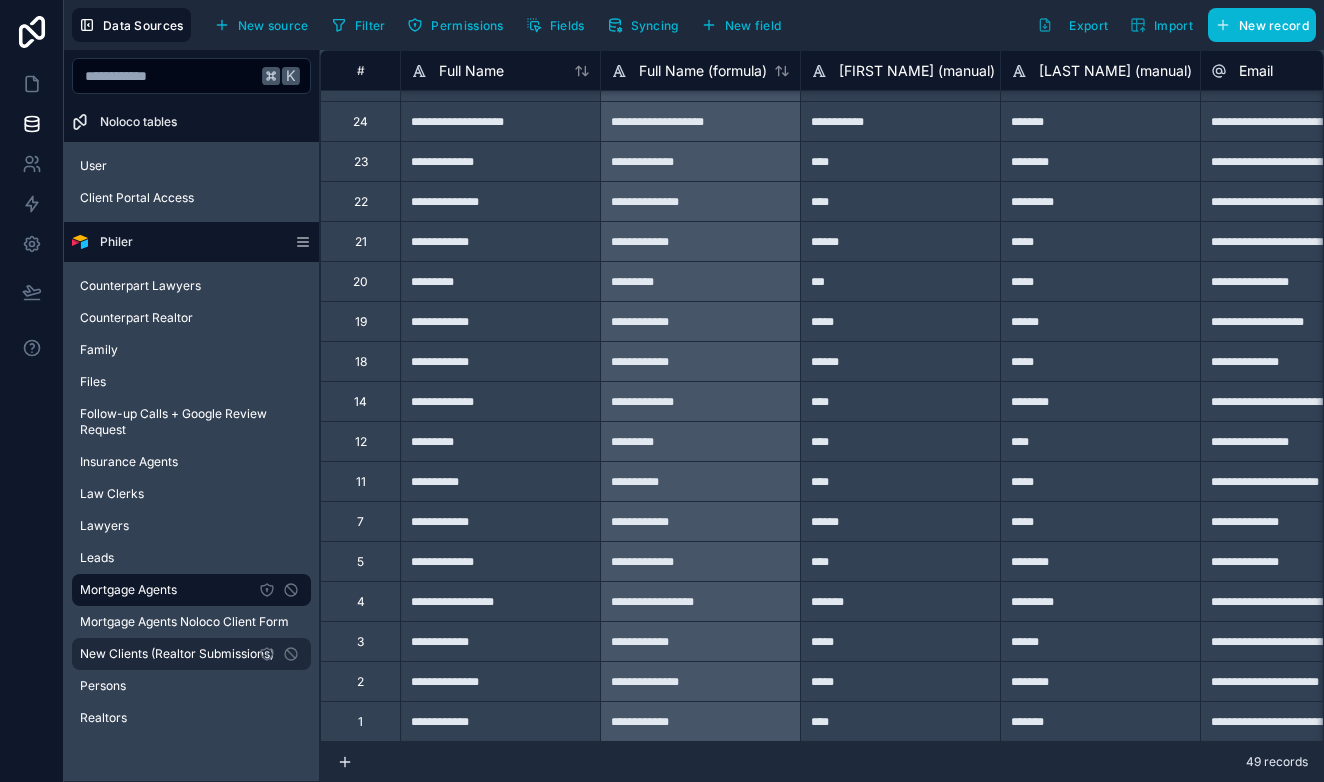 click on "New Clients (Realtor Submissions)" at bounding box center [177, 654] 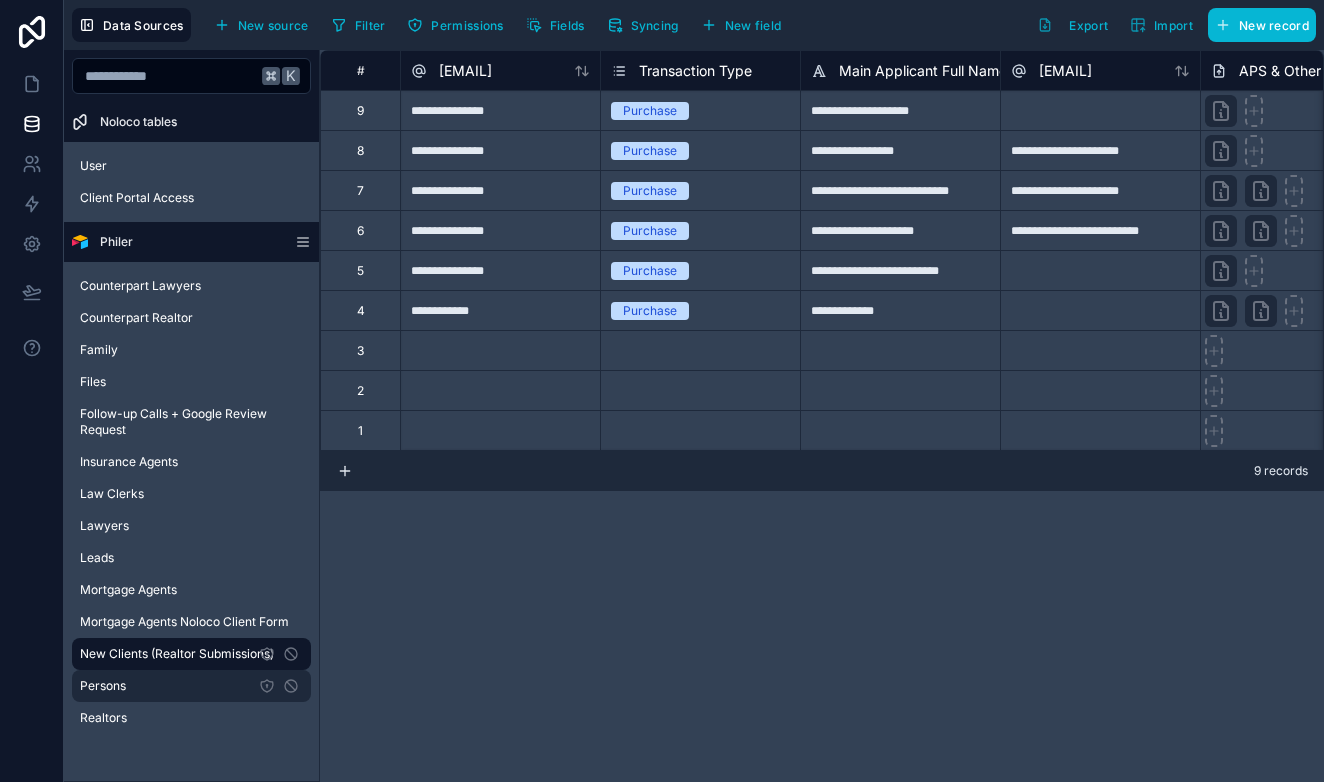 click on "Persons" at bounding box center [191, 686] 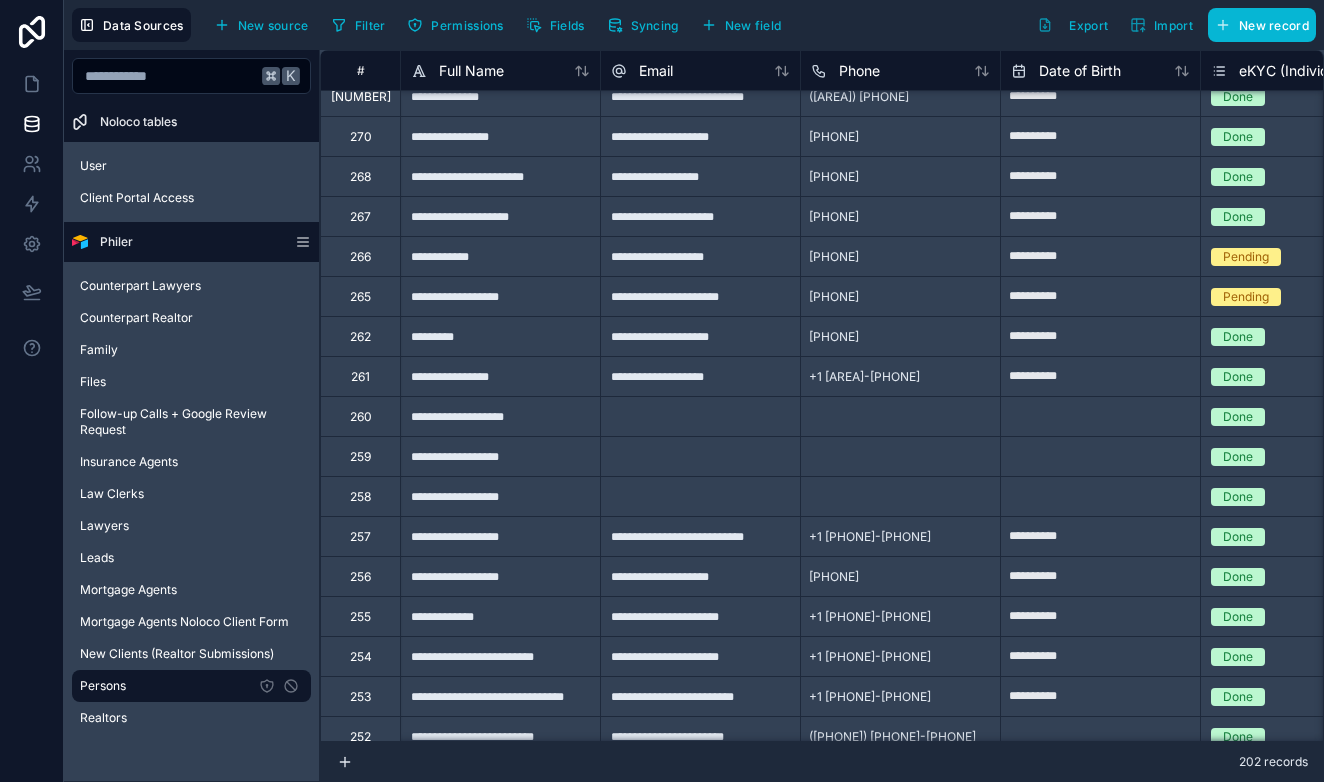 scroll, scrollTop: 386, scrollLeft: 0, axis: vertical 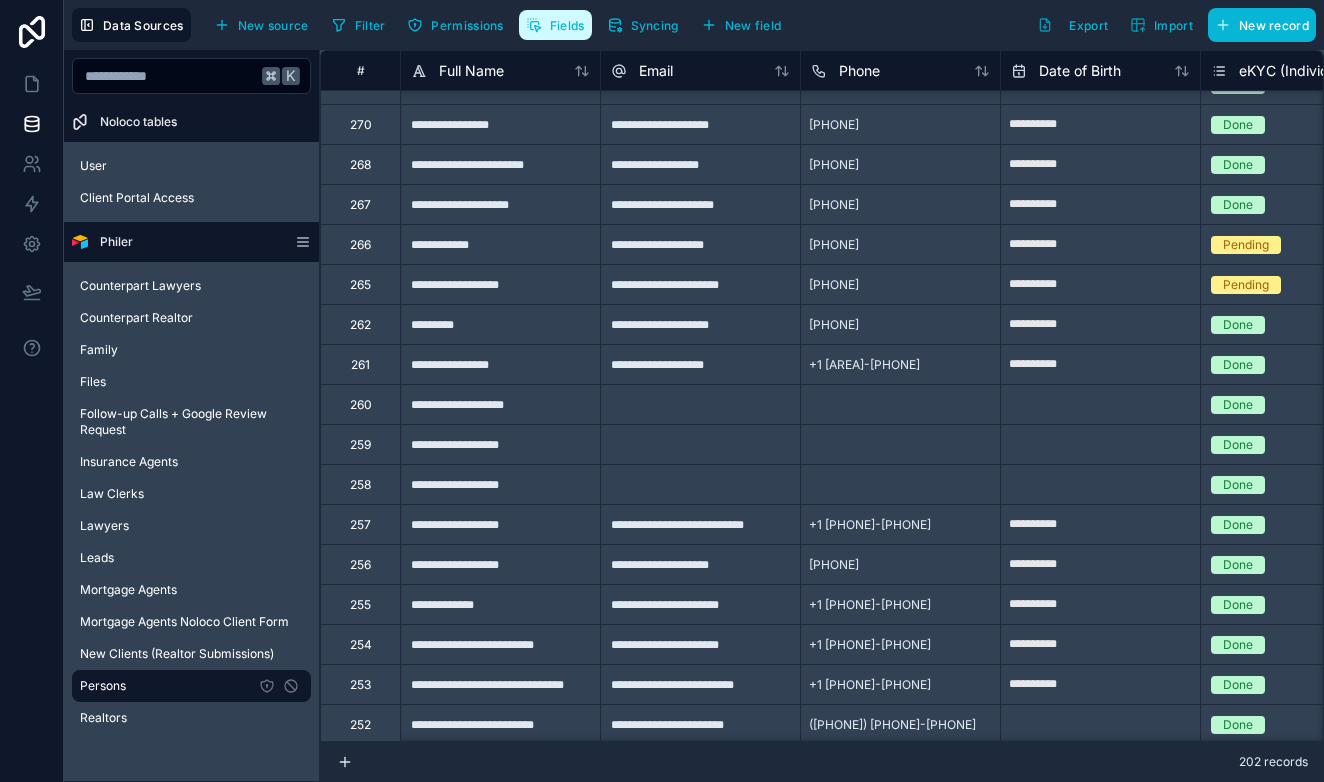click on "Fields" at bounding box center [555, 25] 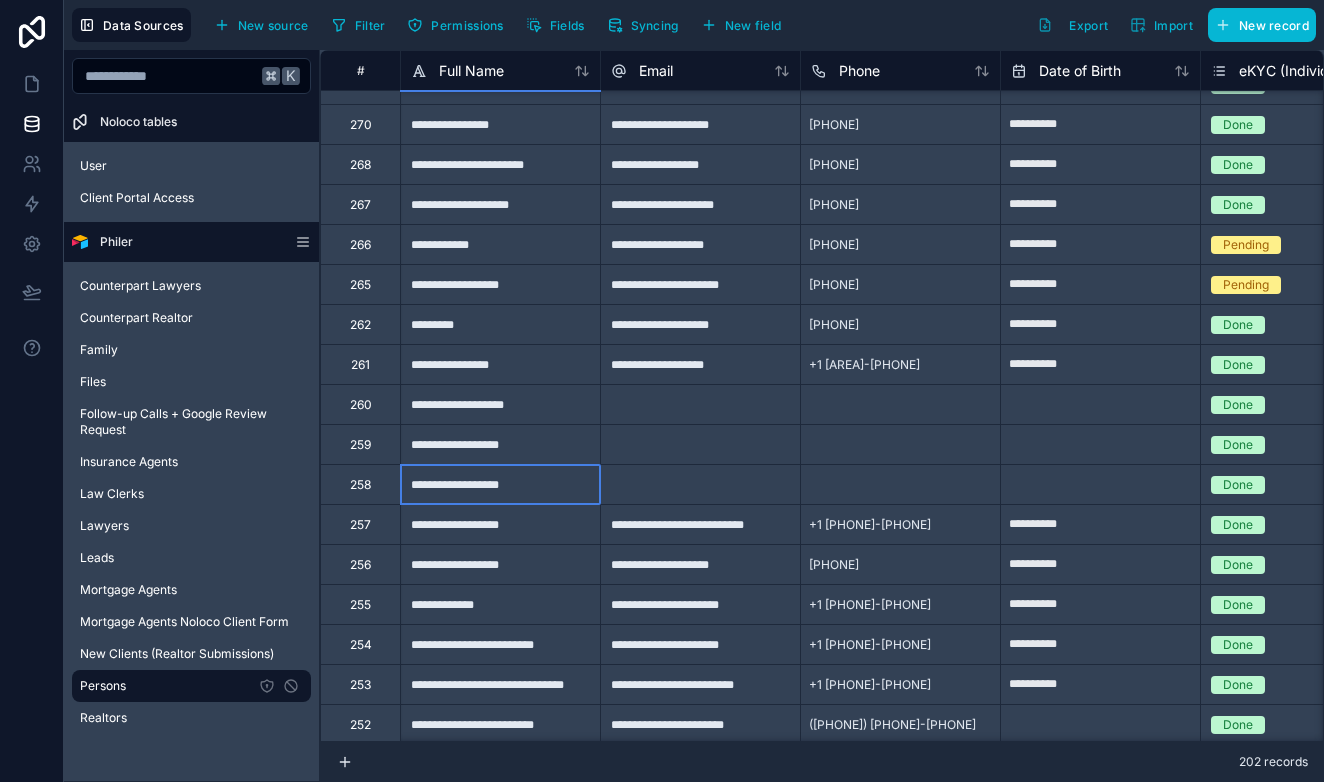 click on "**********" at bounding box center (500, 484) 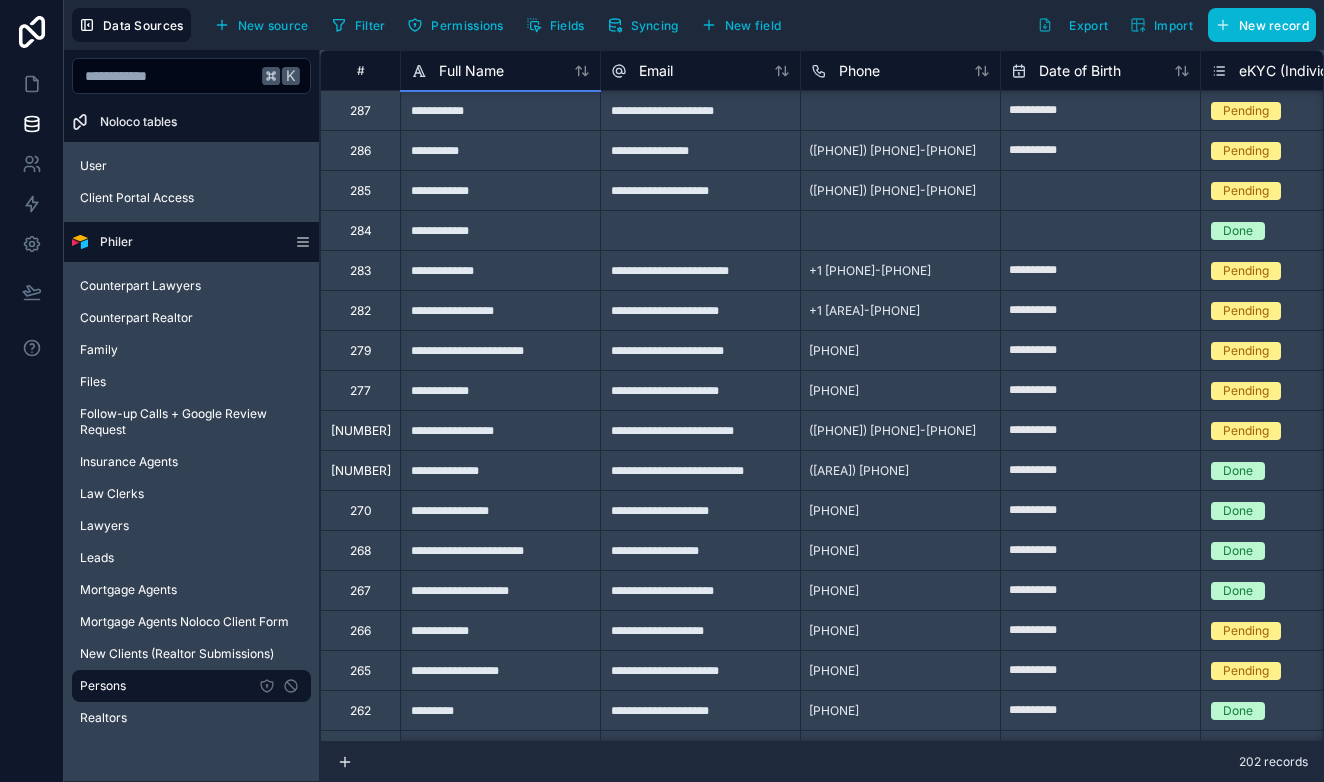 scroll, scrollTop: 0, scrollLeft: 0, axis: both 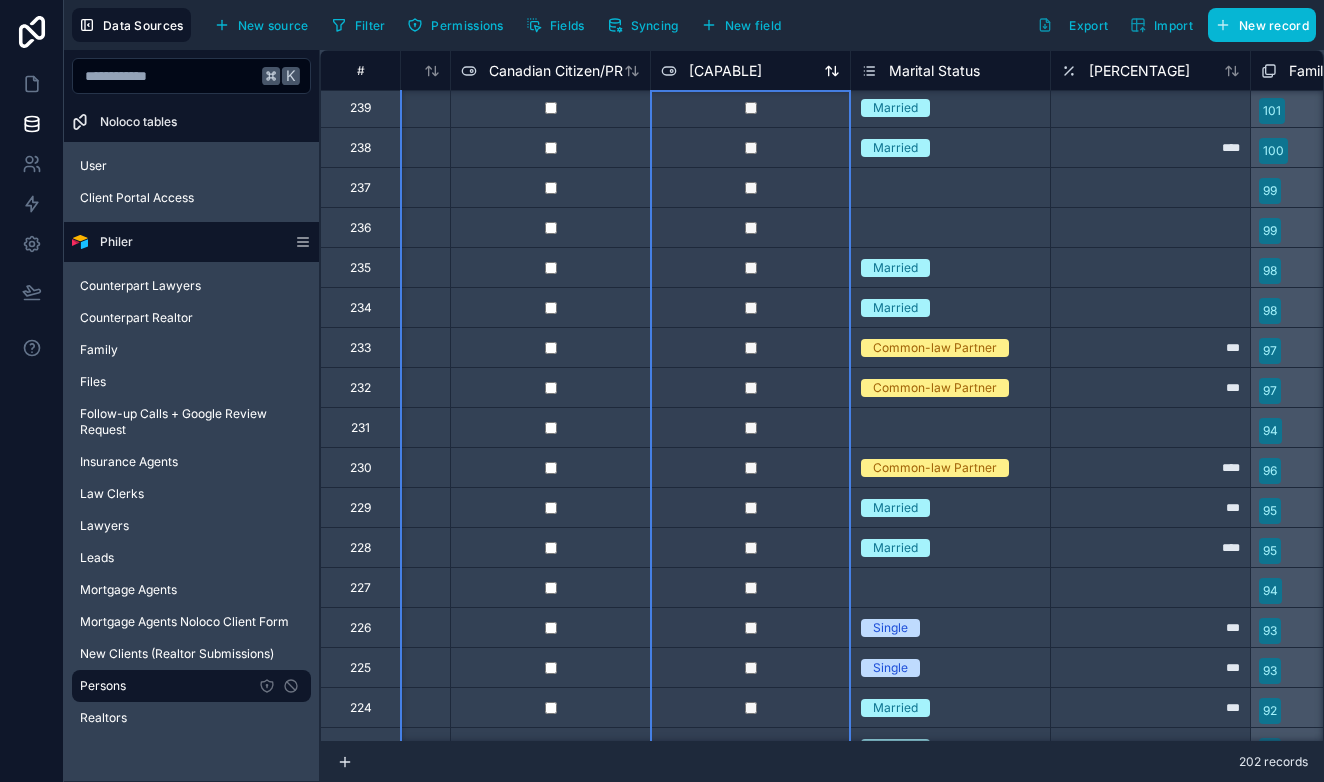 click on "[CAPABLE]" at bounding box center [725, 71] 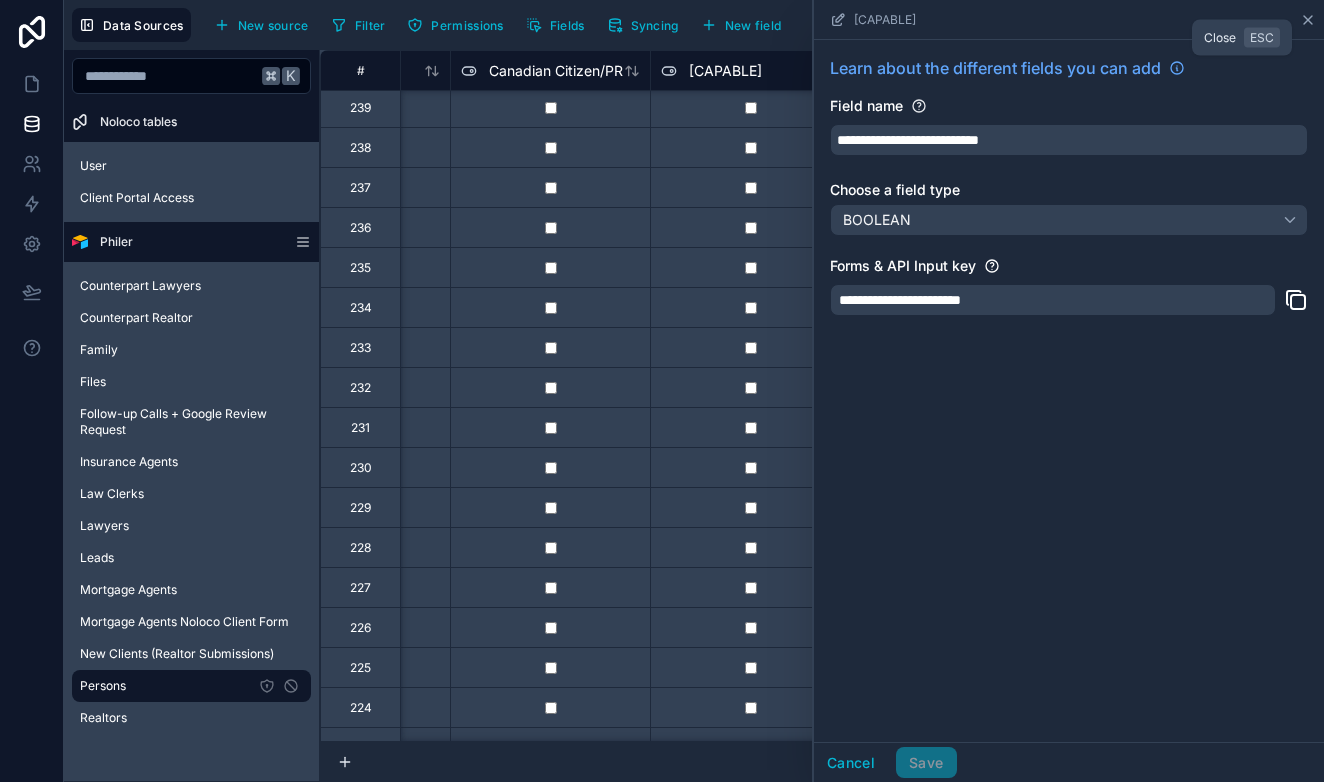 click 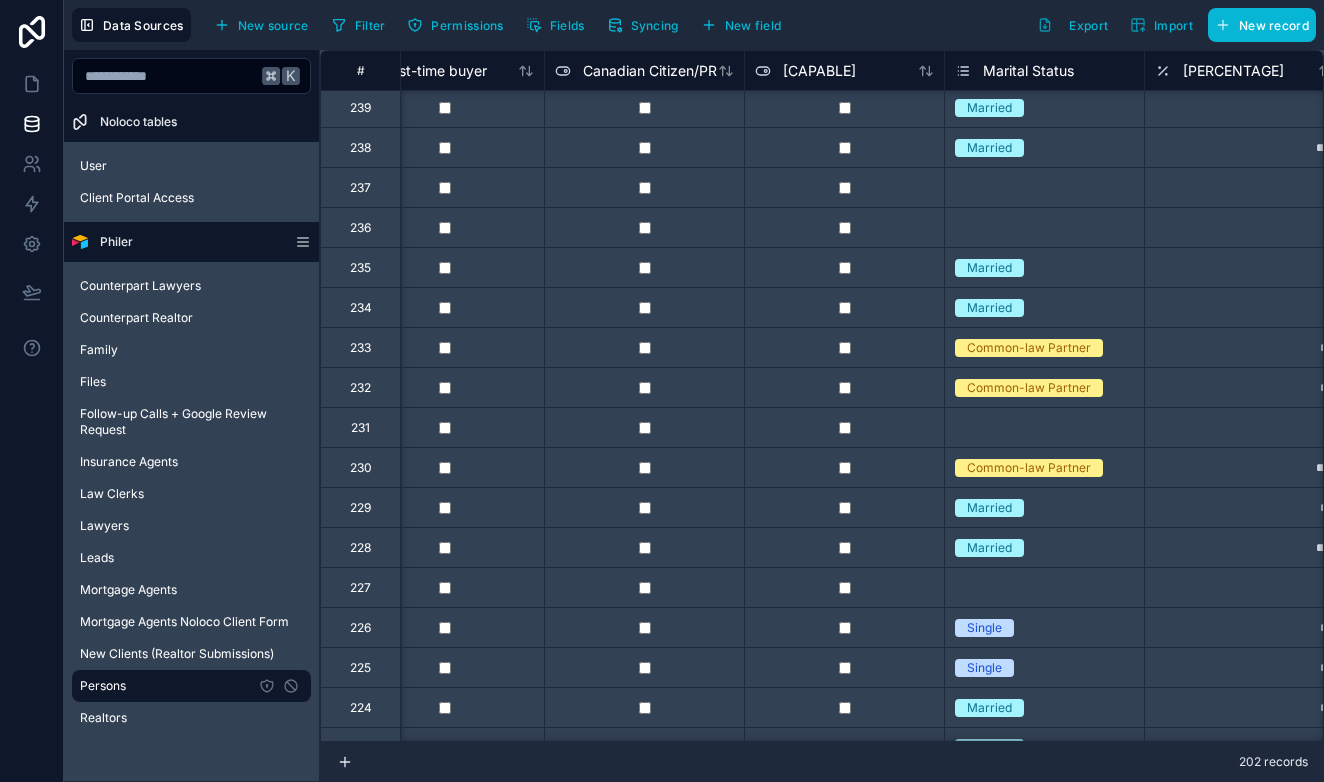 scroll, scrollTop: 1443, scrollLeft: 1040, axis: both 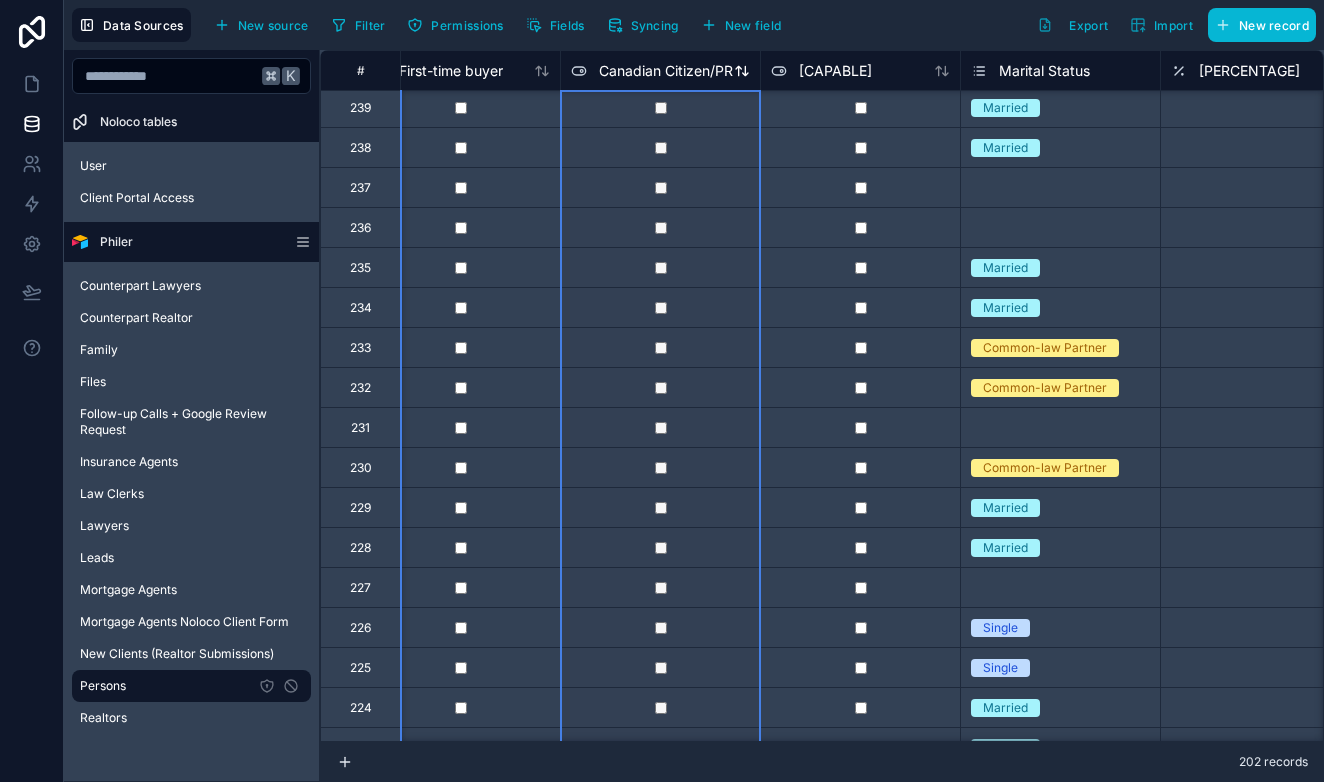 click on "Canadian Citizen/PR" at bounding box center [666, 71] 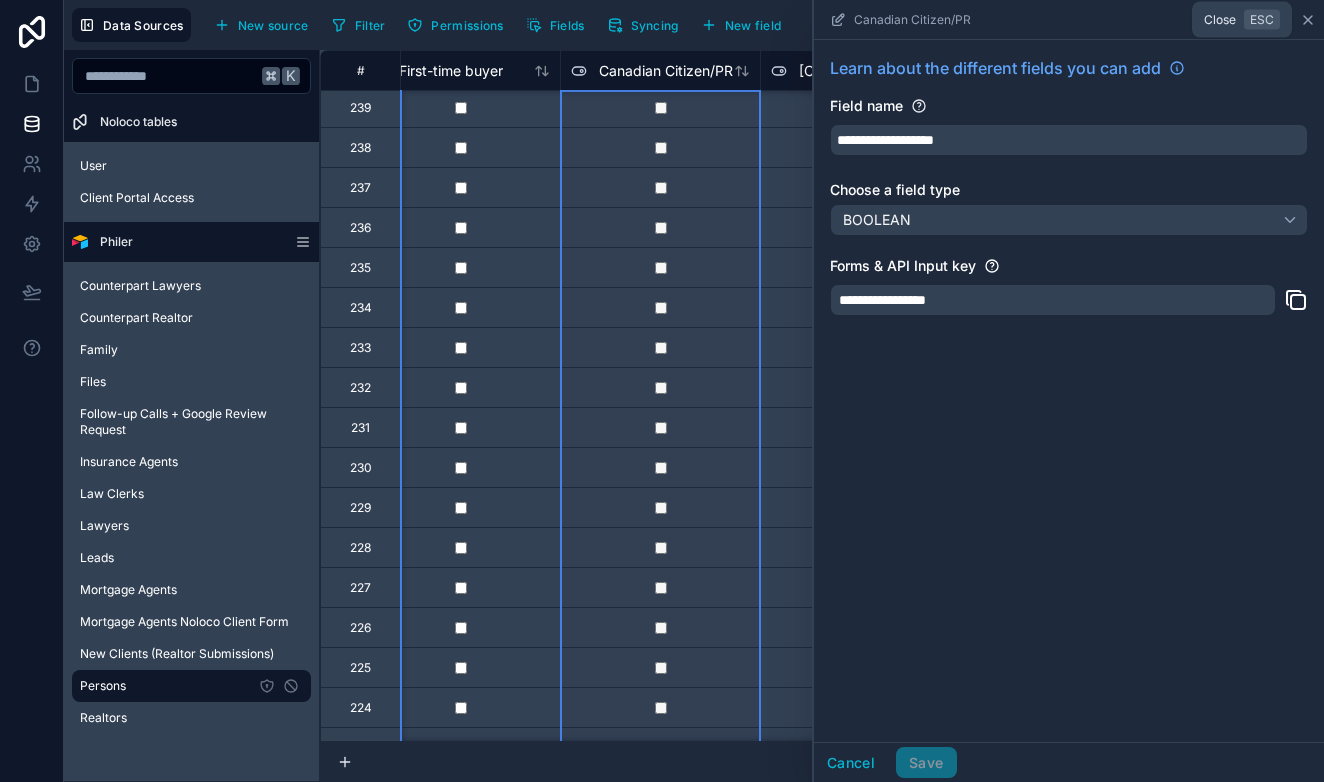 click 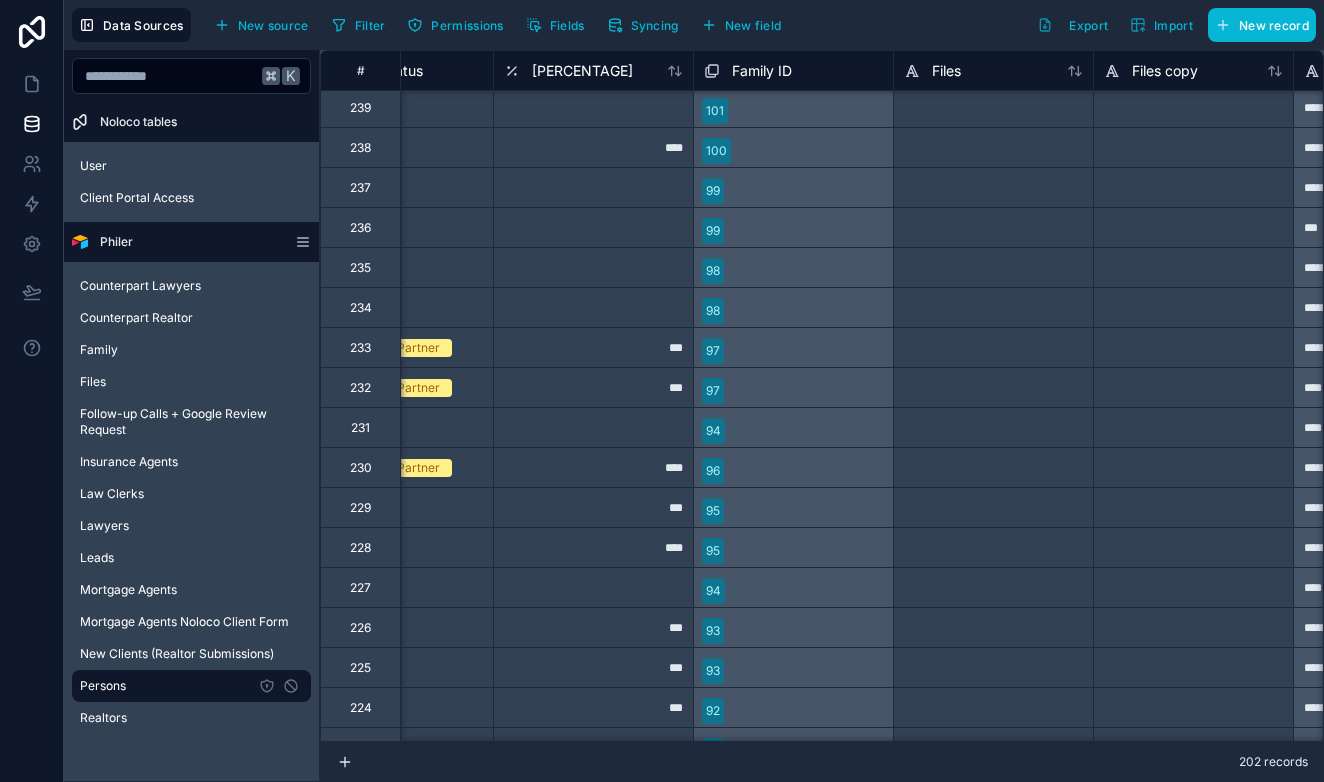 scroll, scrollTop: 1443, scrollLeft: 1722, axis: both 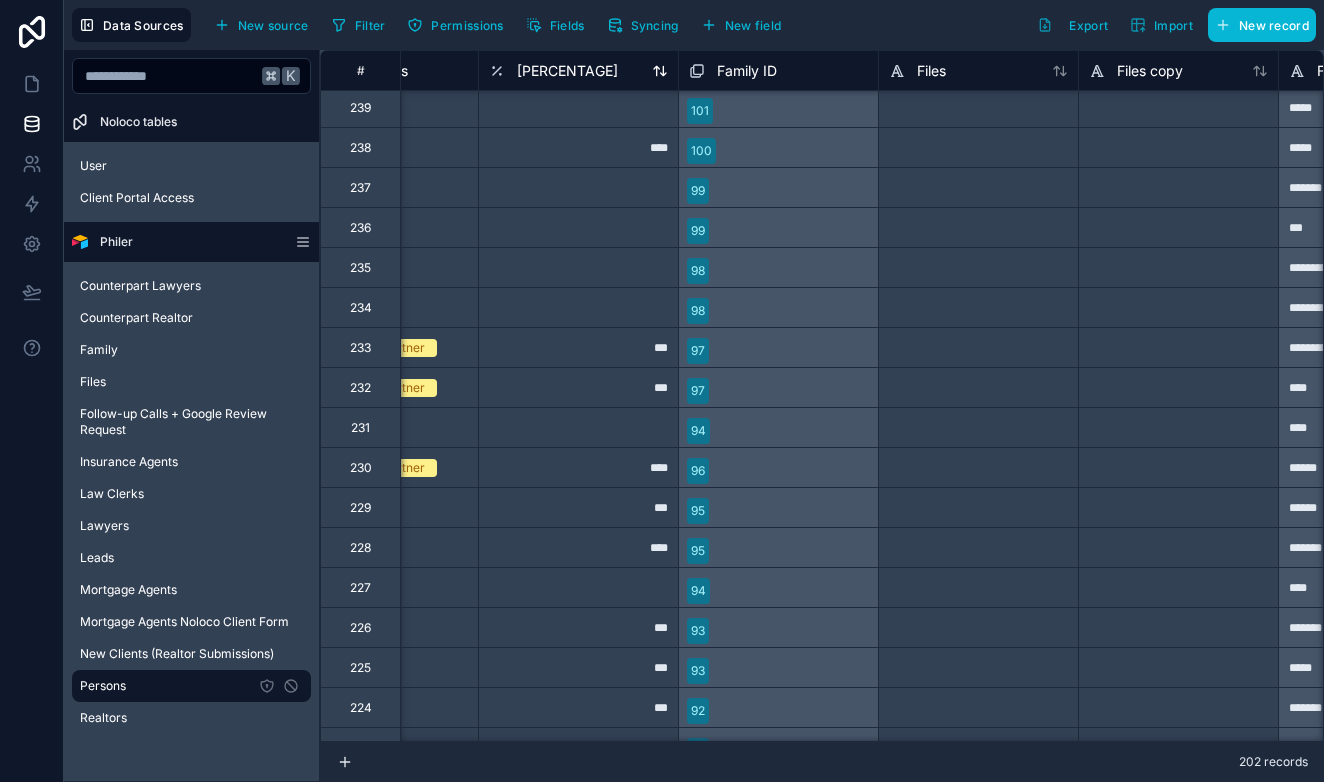 click on "[PERCENTAGE]" at bounding box center (567, 71) 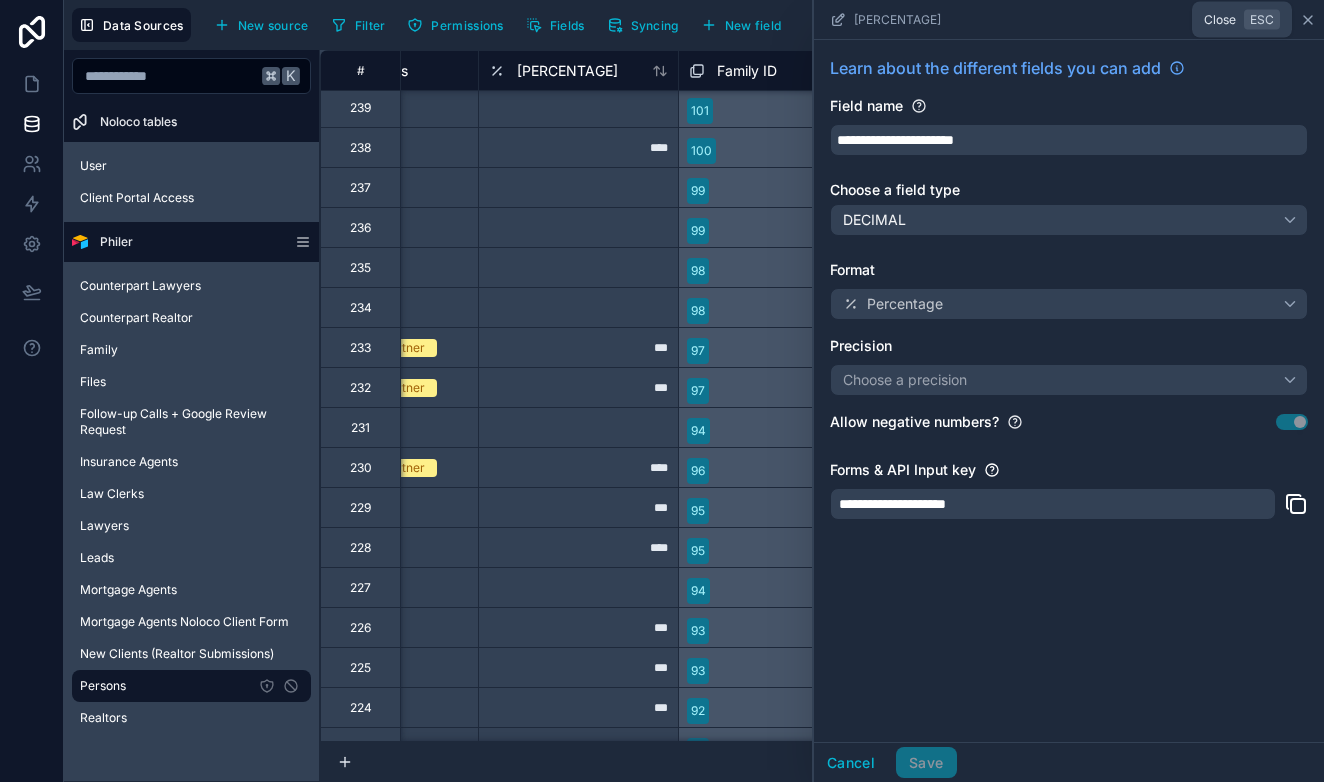 click 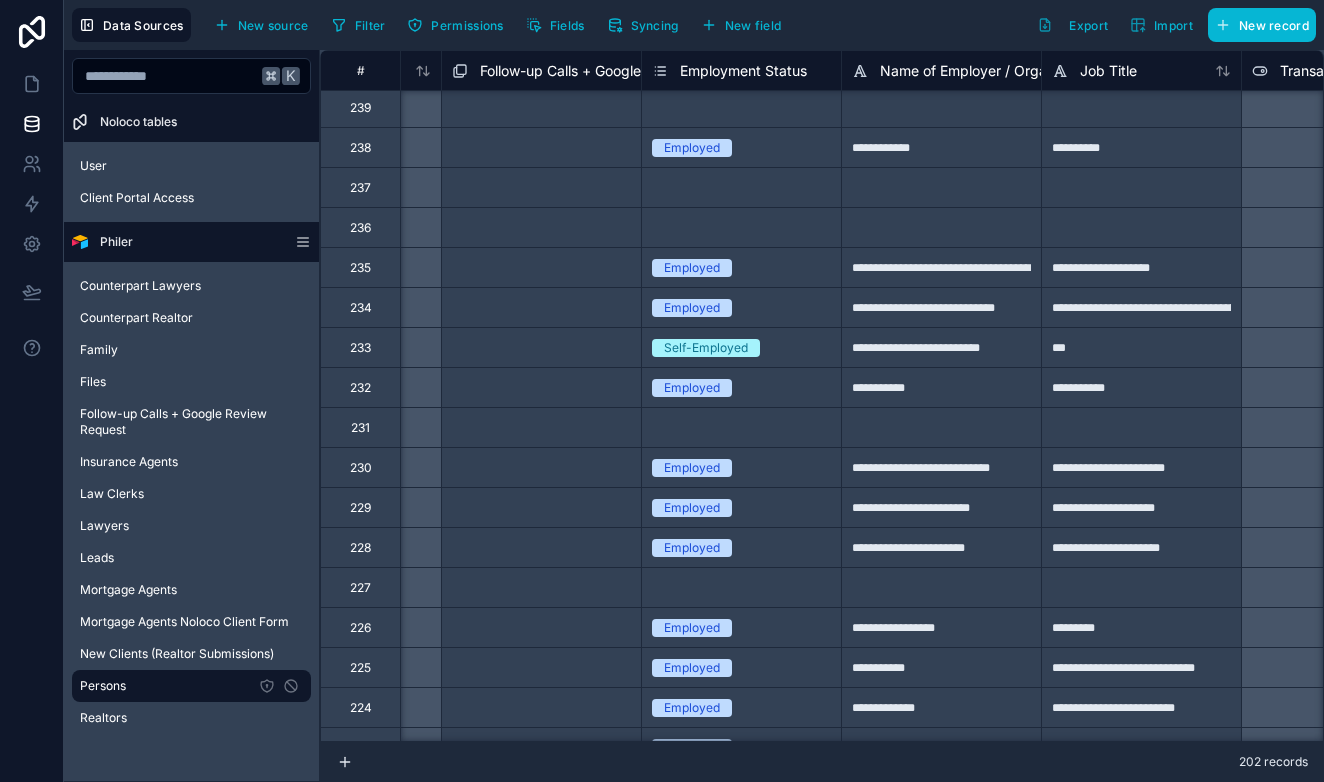 scroll, scrollTop: 1443, scrollLeft: 3176, axis: both 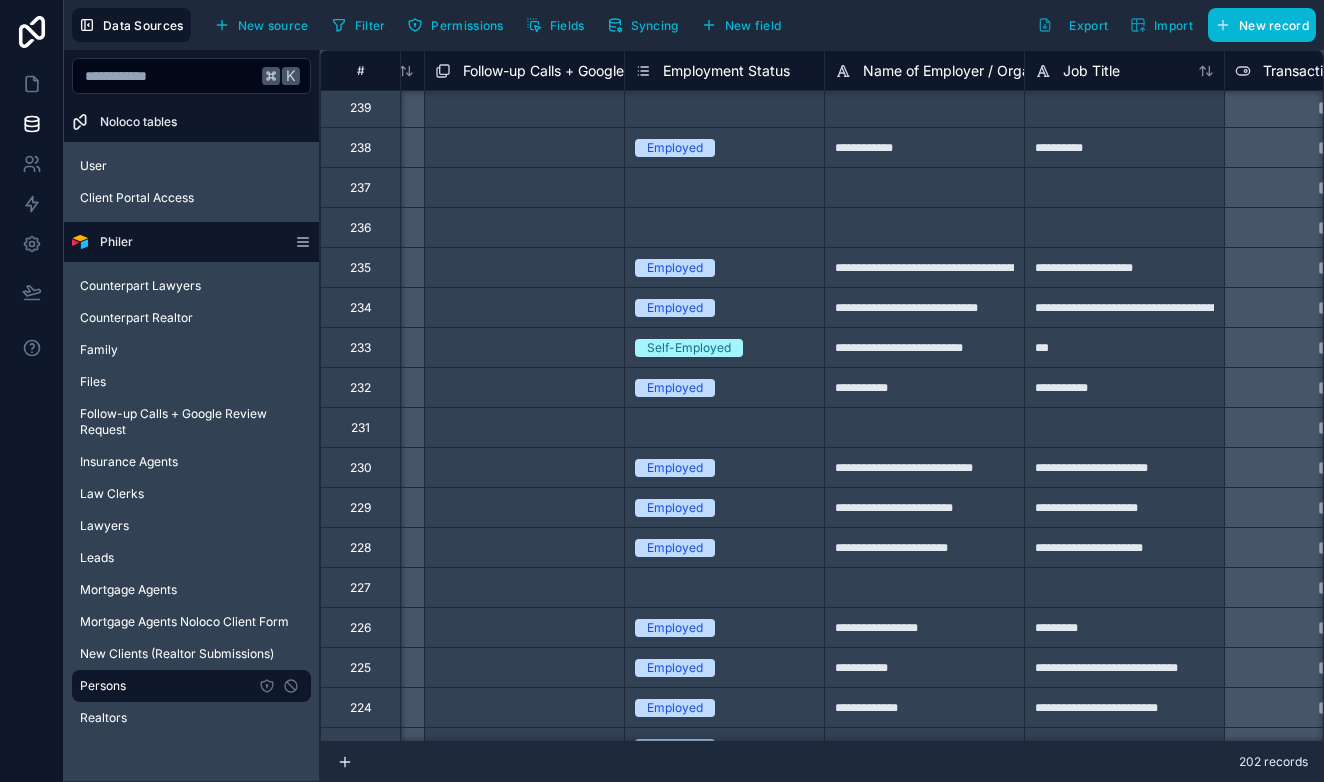 click on "Name of Employer / Organization" at bounding box center (972, 71) 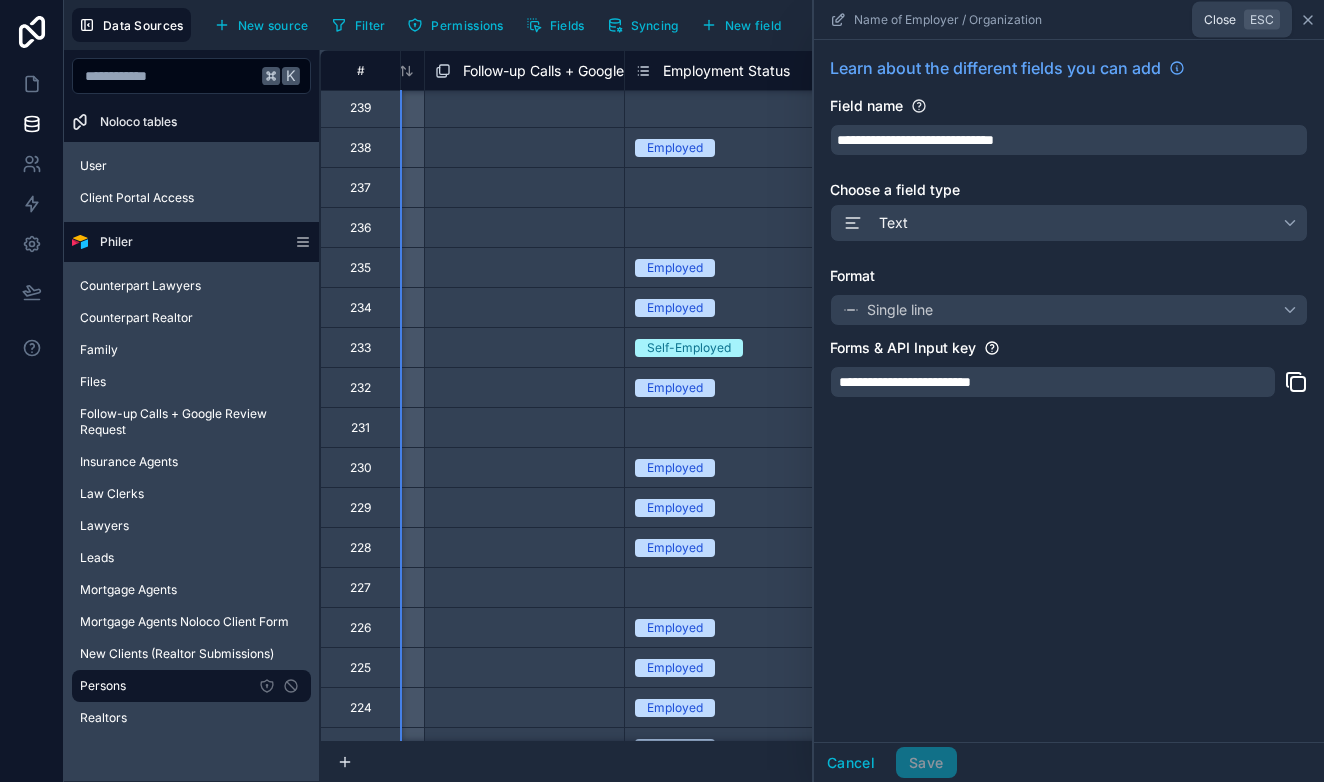 click 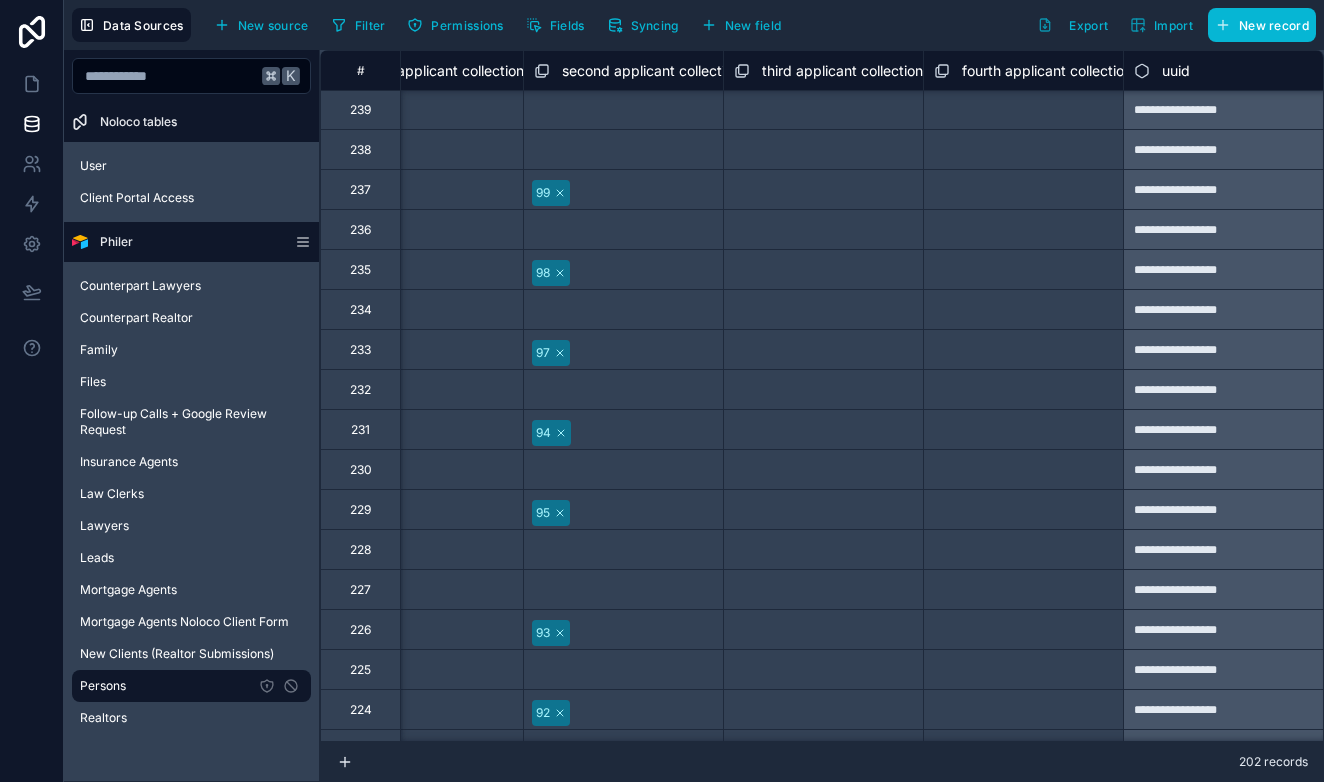 scroll, scrollTop: 1441, scrollLeft: 7077, axis: both 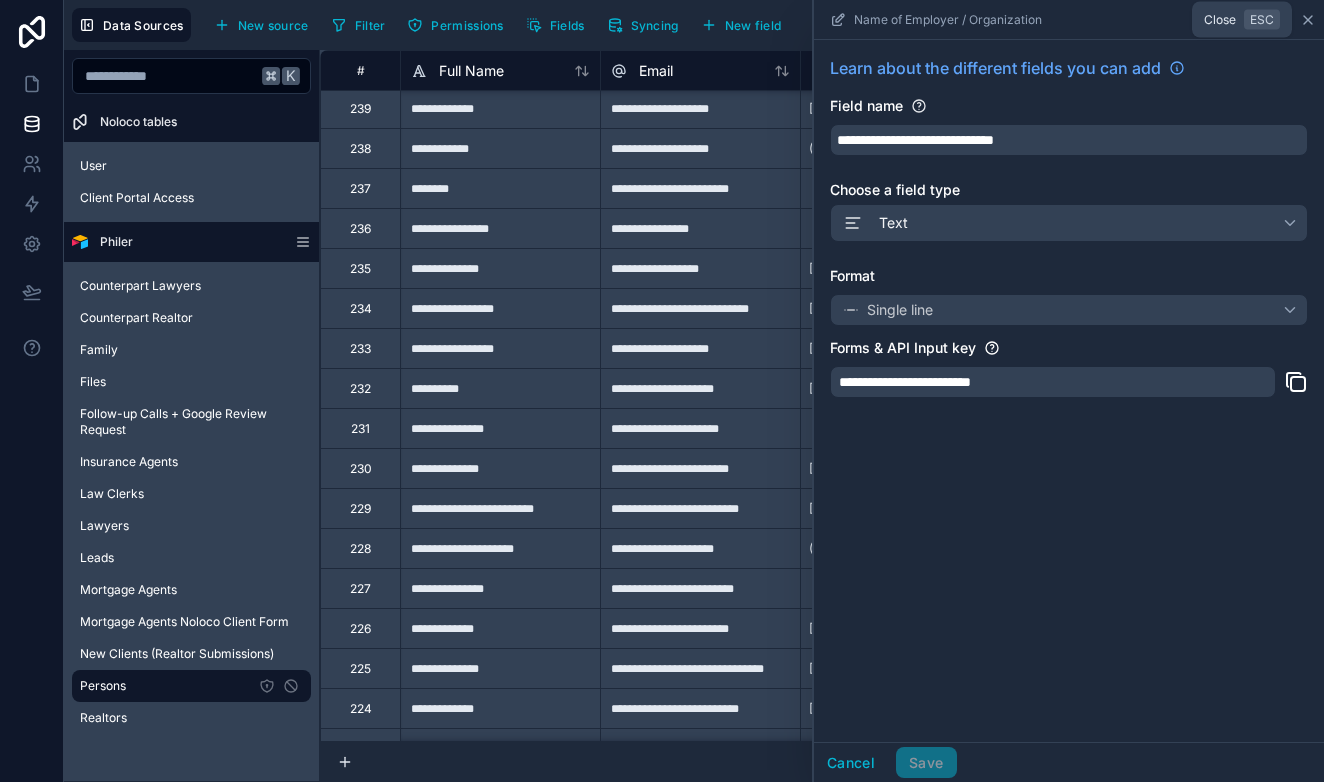 click 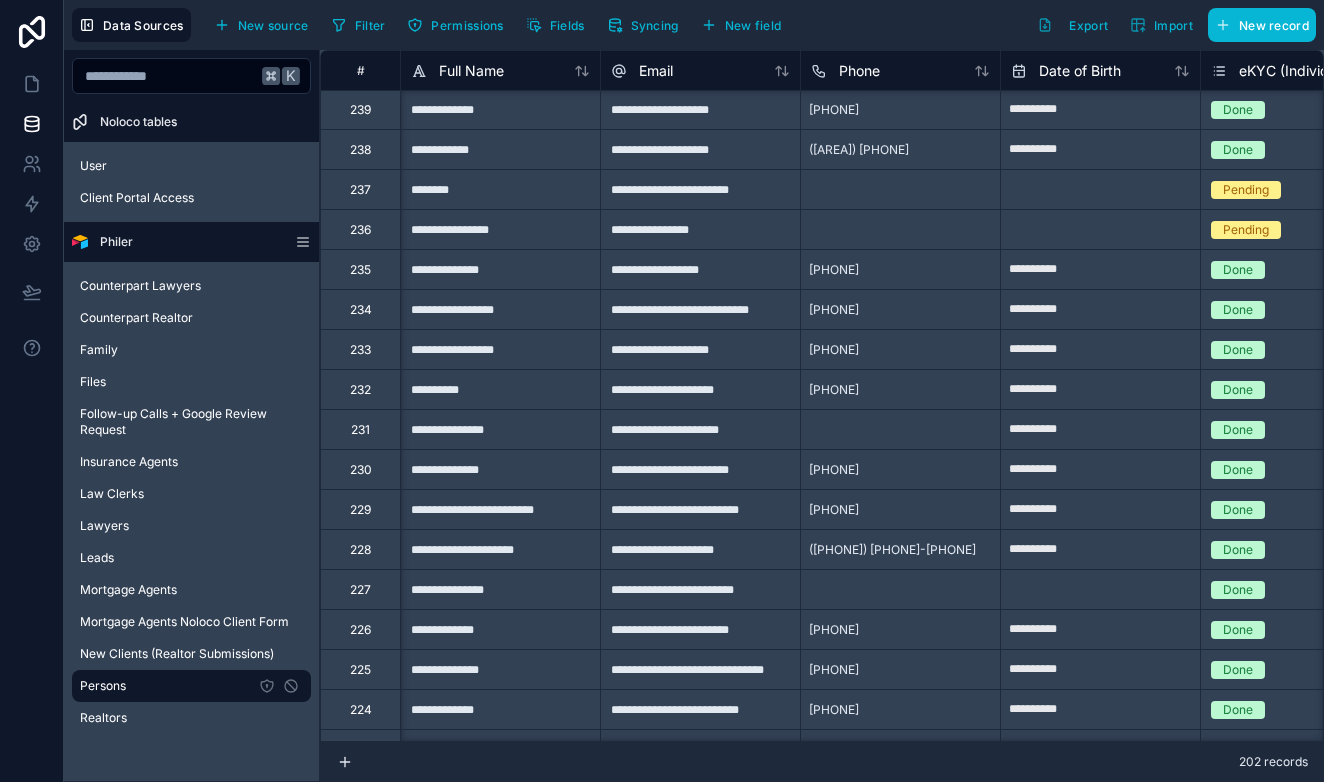 scroll, scrollTop: 1441, scrollLeft: 0, axis: vertical 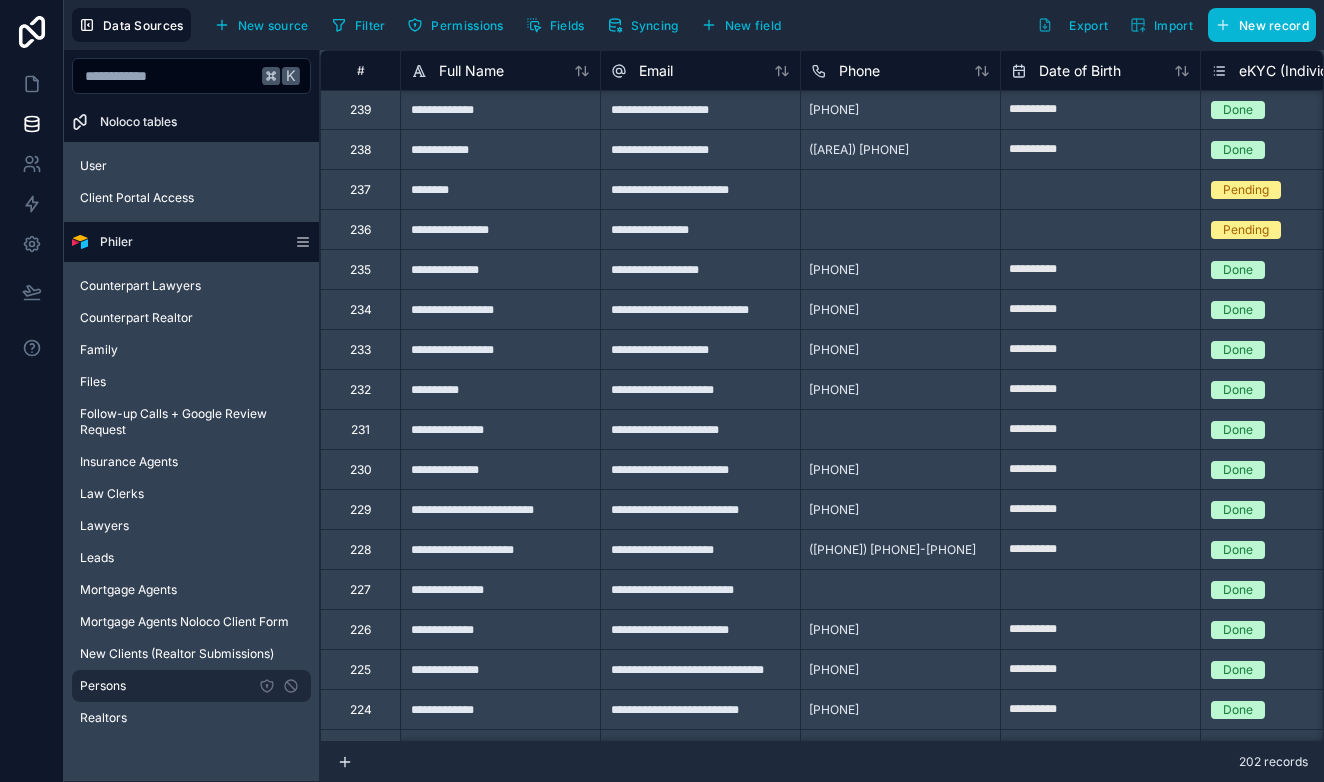 click on "Persons" at bounding box center (191, 686) 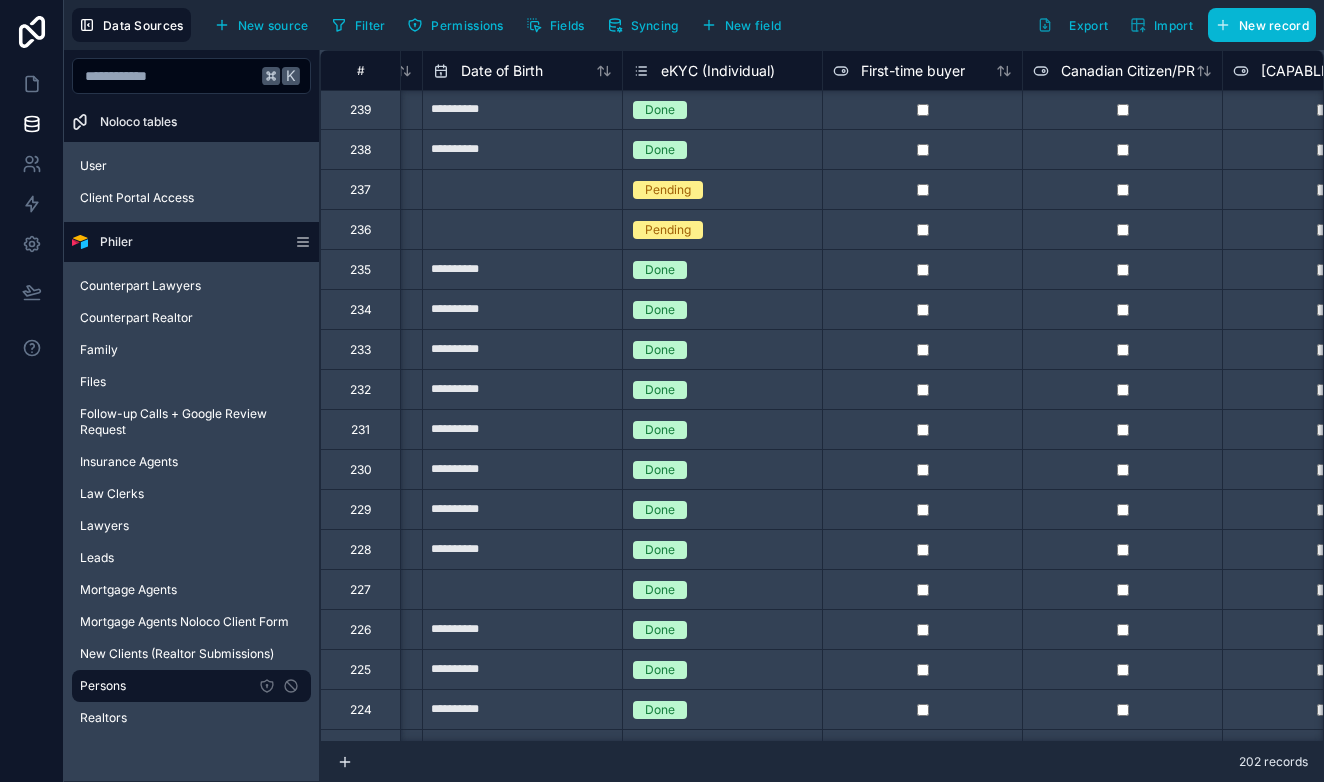 scroll, scrollTop: 1441, scrollLeft: 581, axis: both 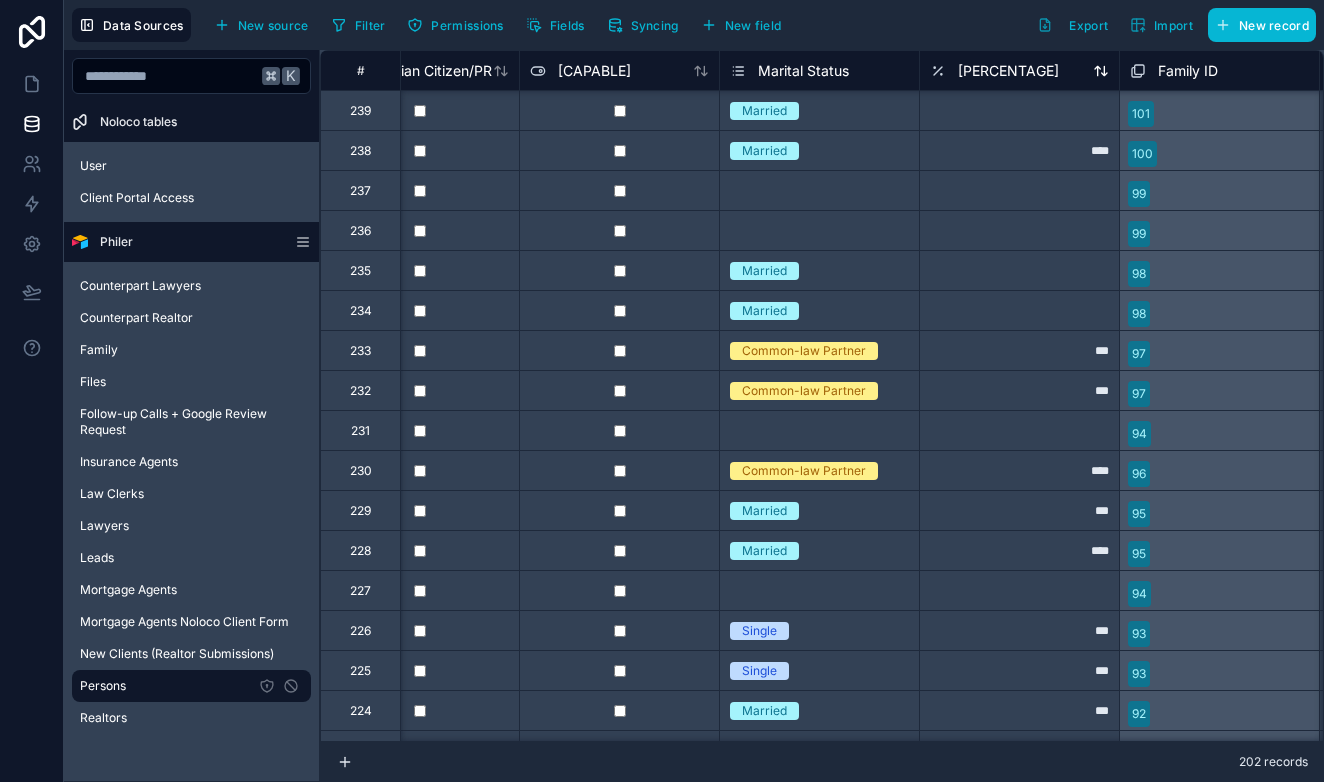 click on "[PERCENTAGE]" at bounding box center [1008, 71] 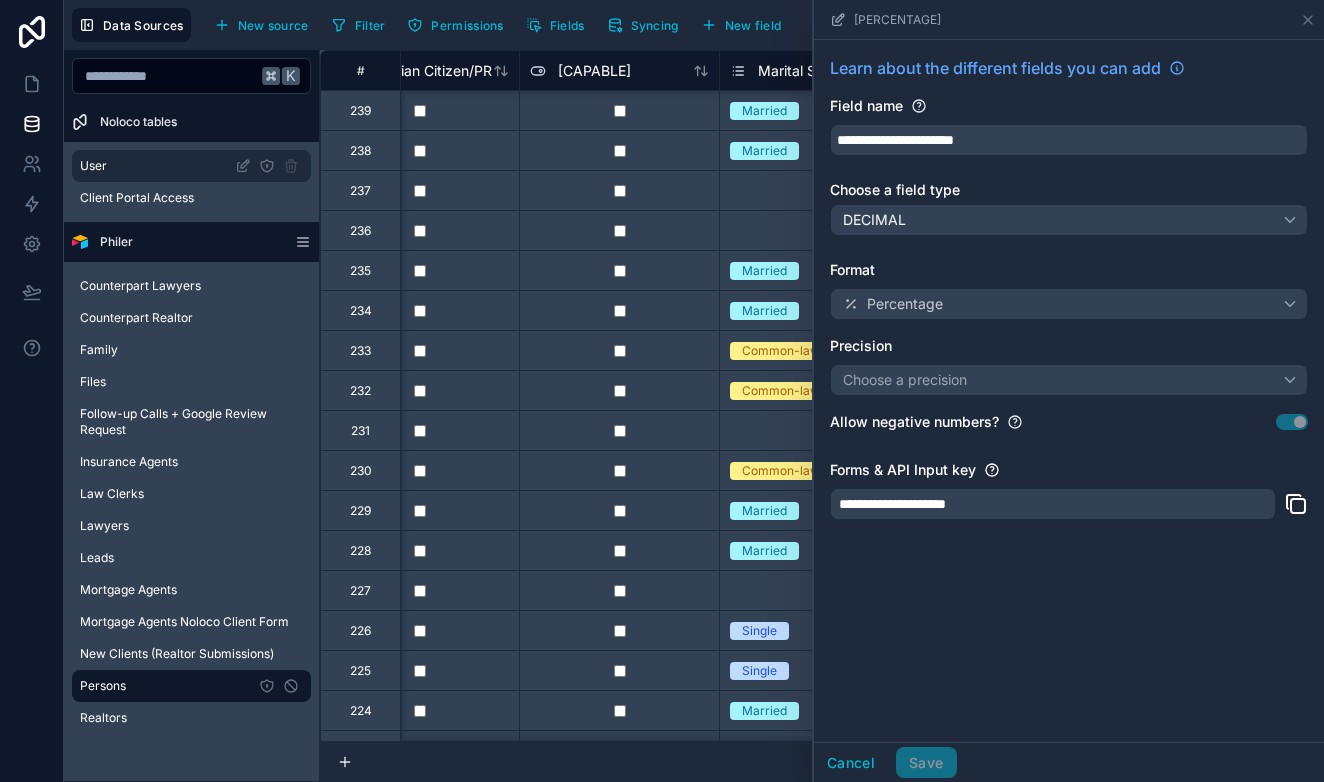 click on "User" at bounding box center (191, 166) 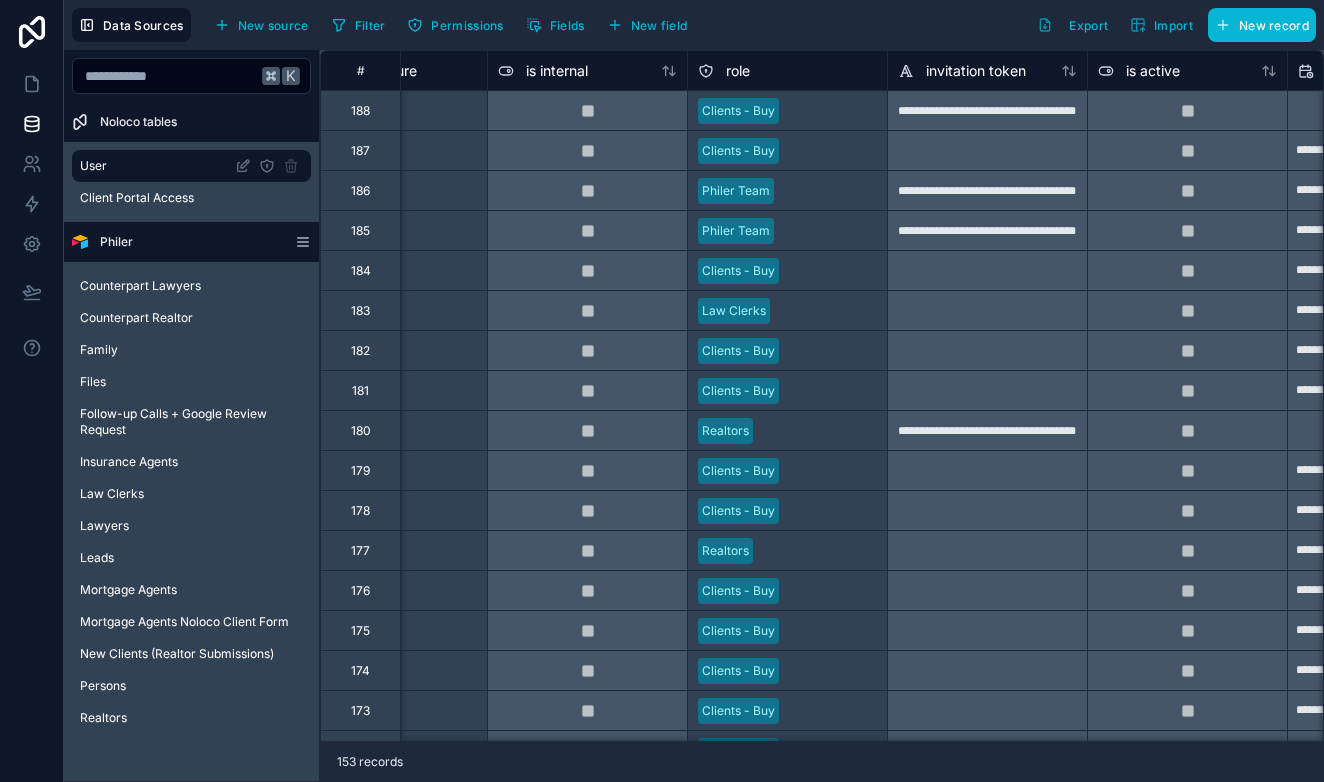 scroll, scrollTop: 0, scrollLeft: 717, axis: horizontal 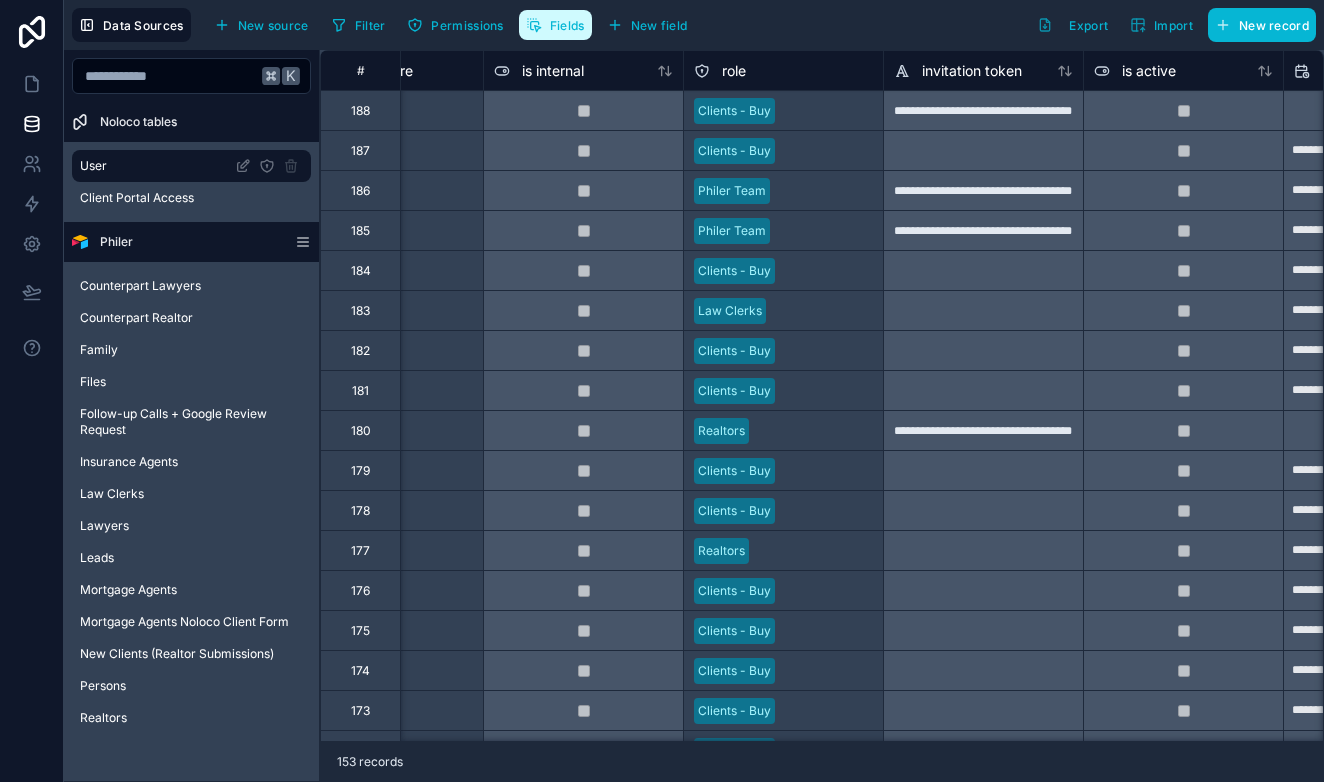 click 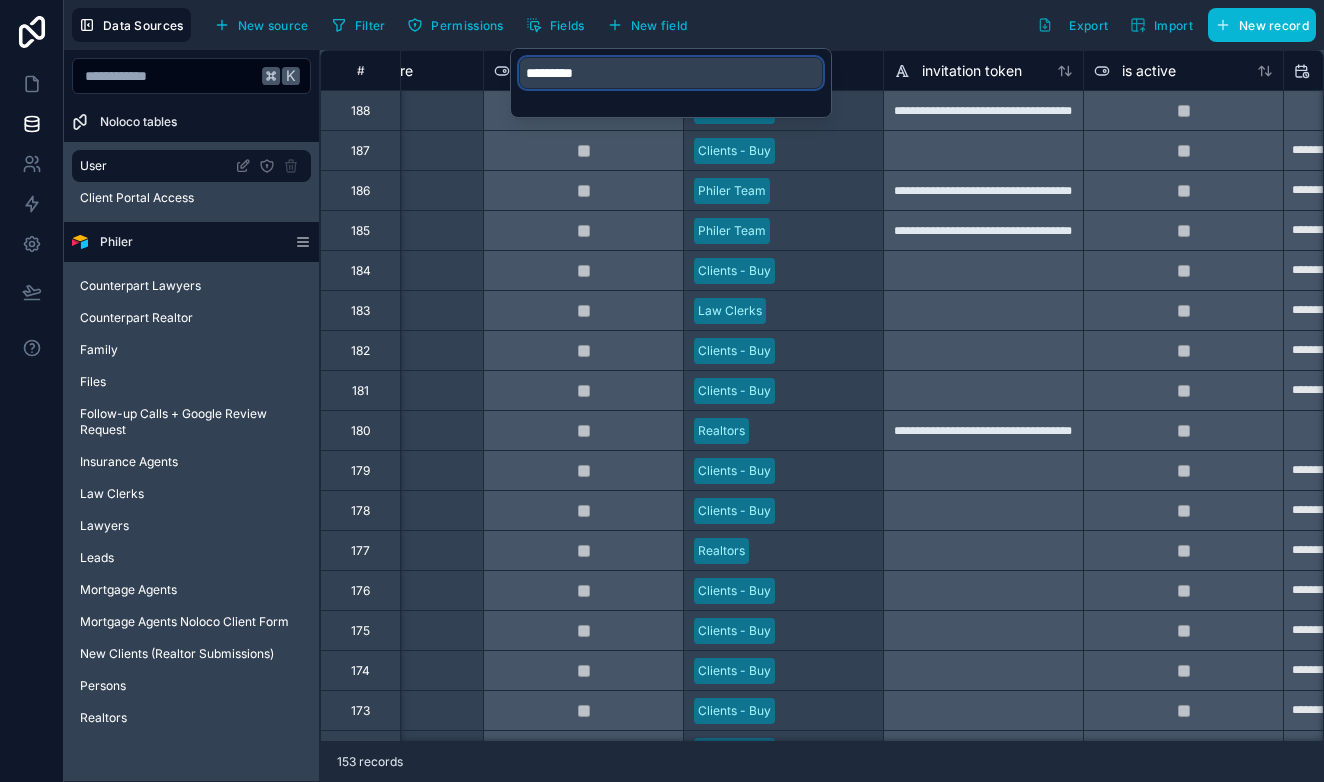 click on "*********" at bounding box center [671, 73] 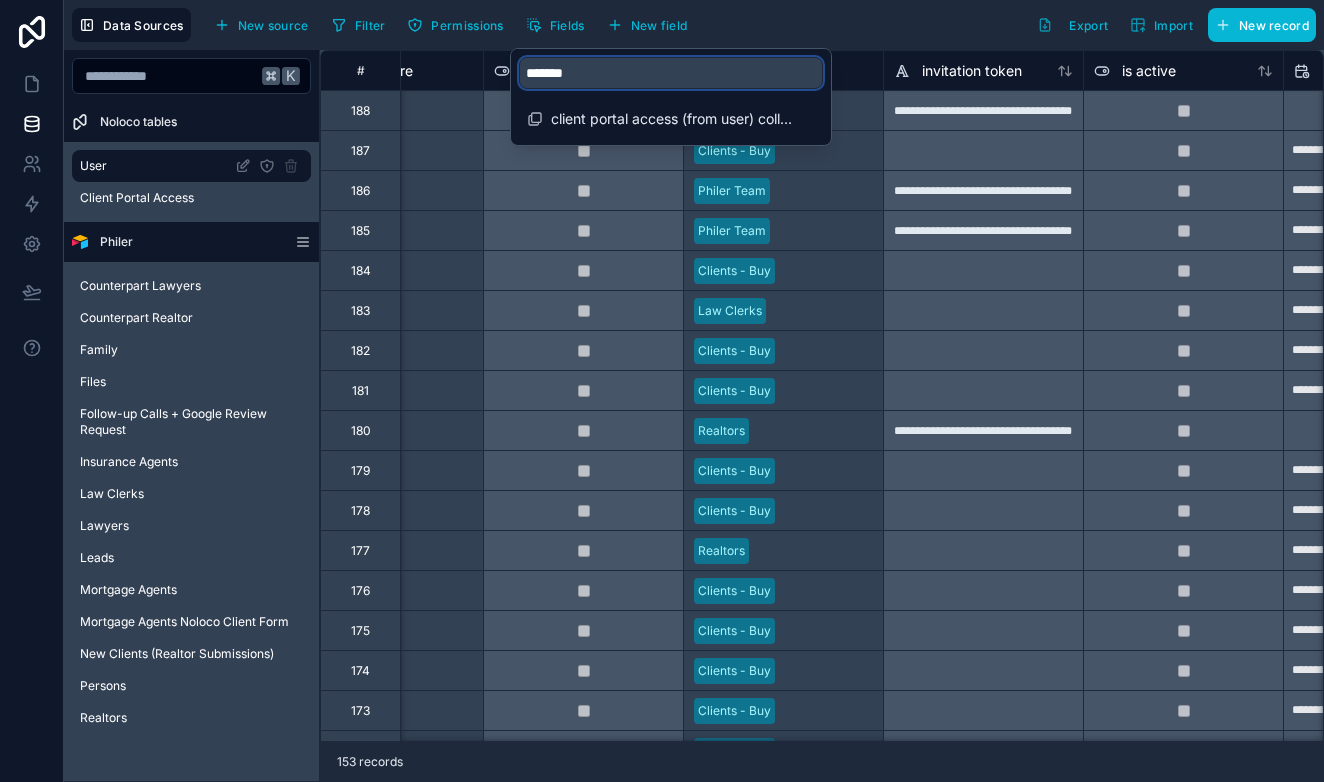 type on "********" 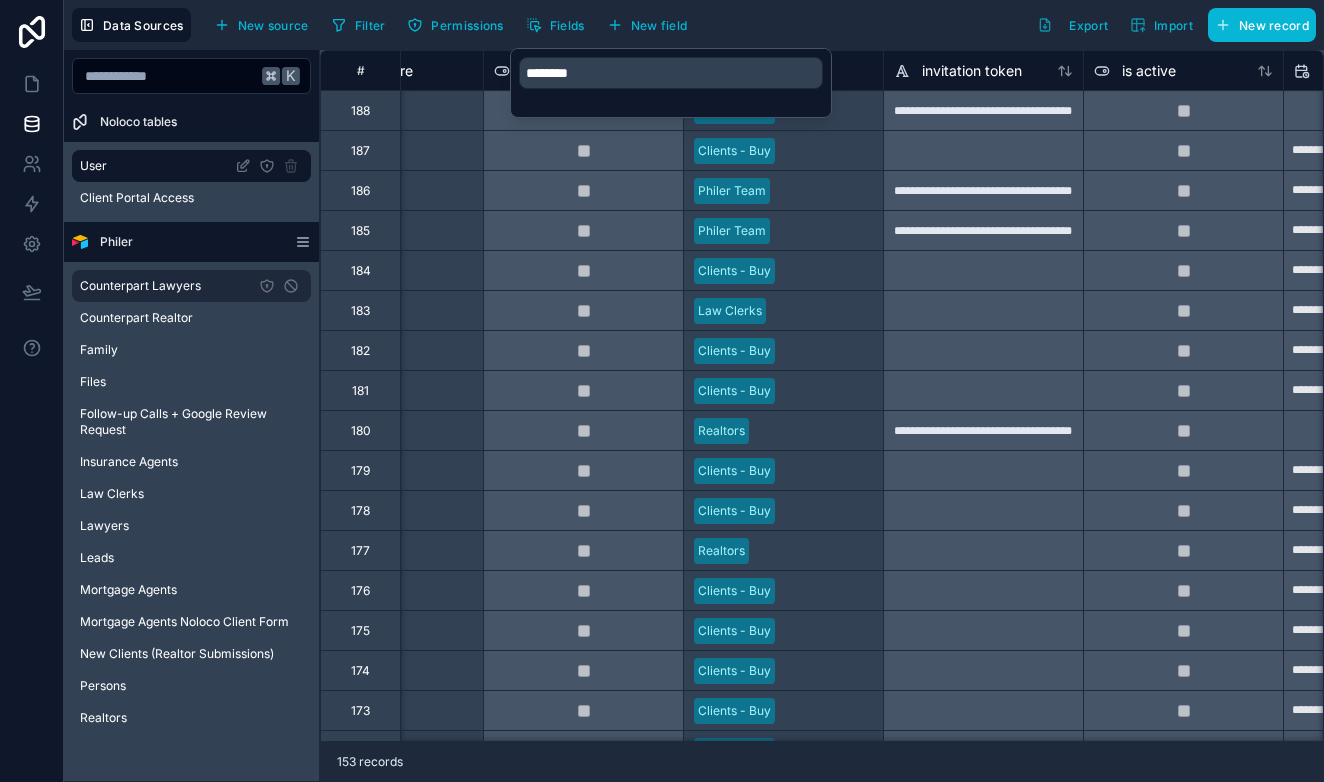 click on "Counterpart Lawyers" at bounding box center (140, 286) 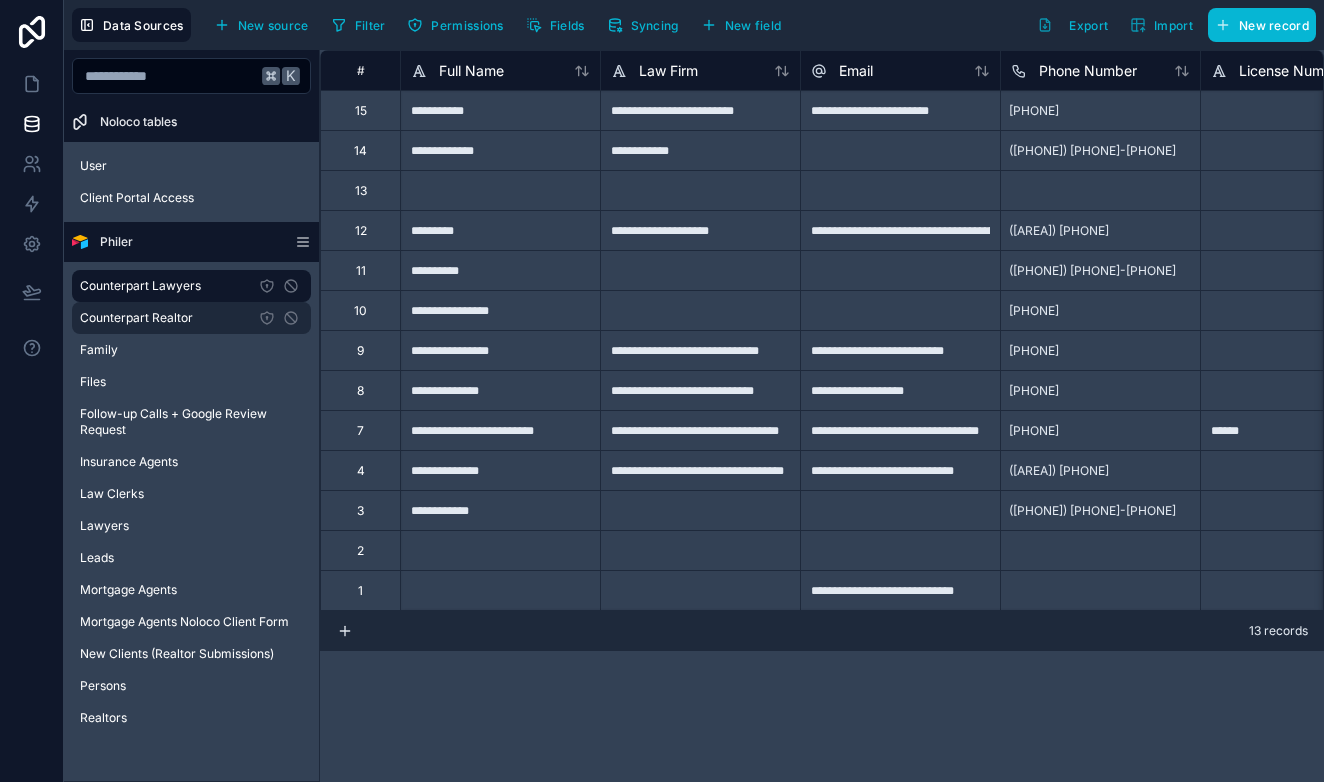 click on "Counterpart Realtor" at bounding box center (136, 318) 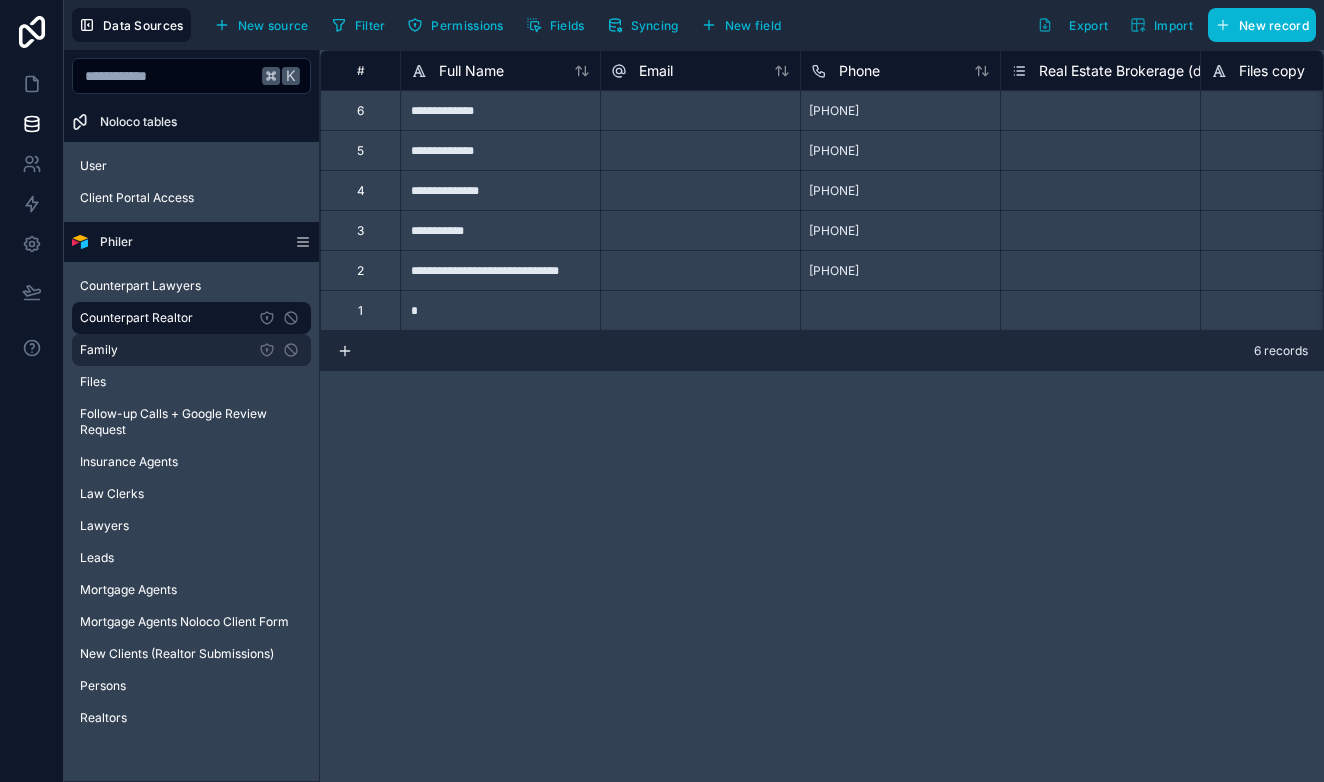 click on "Family" at bounding box center [191, 350] 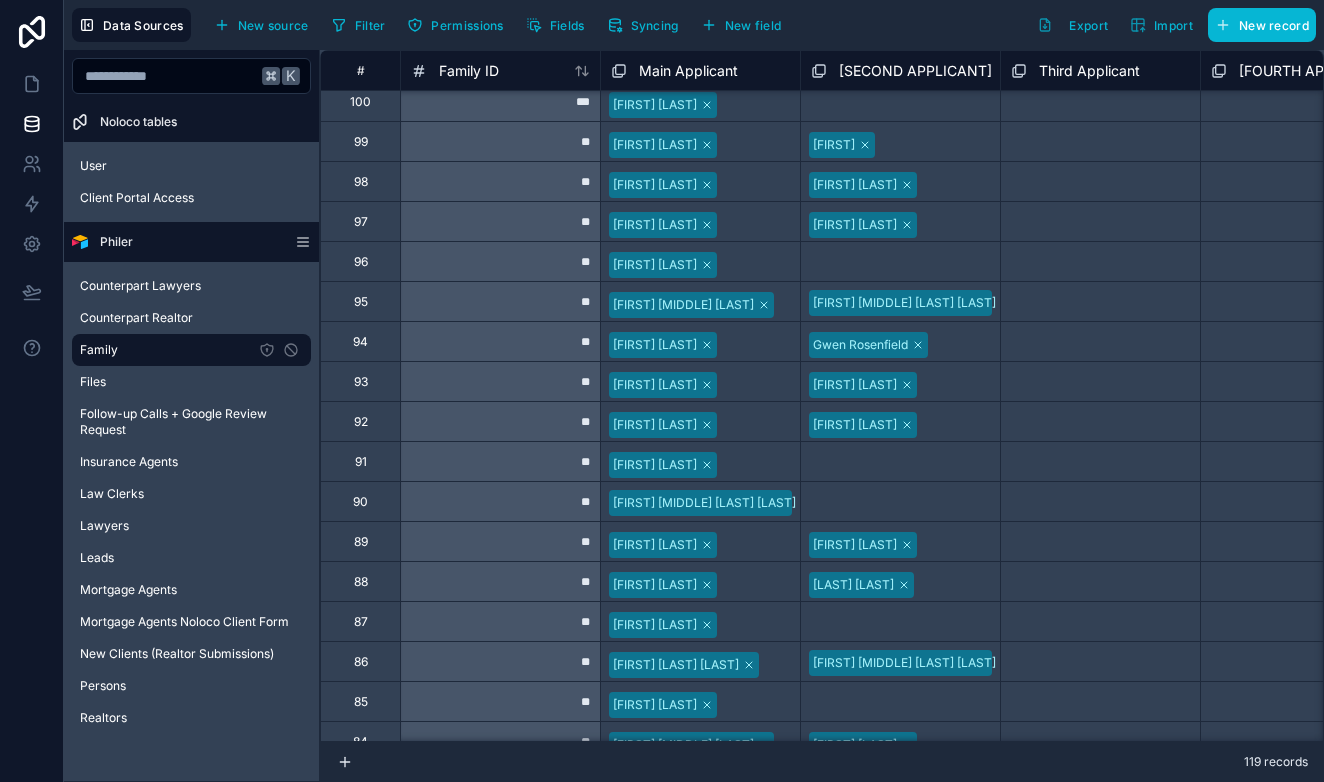 scroll, scrollTop: 768, scrollLeft: 0, axis: vertical 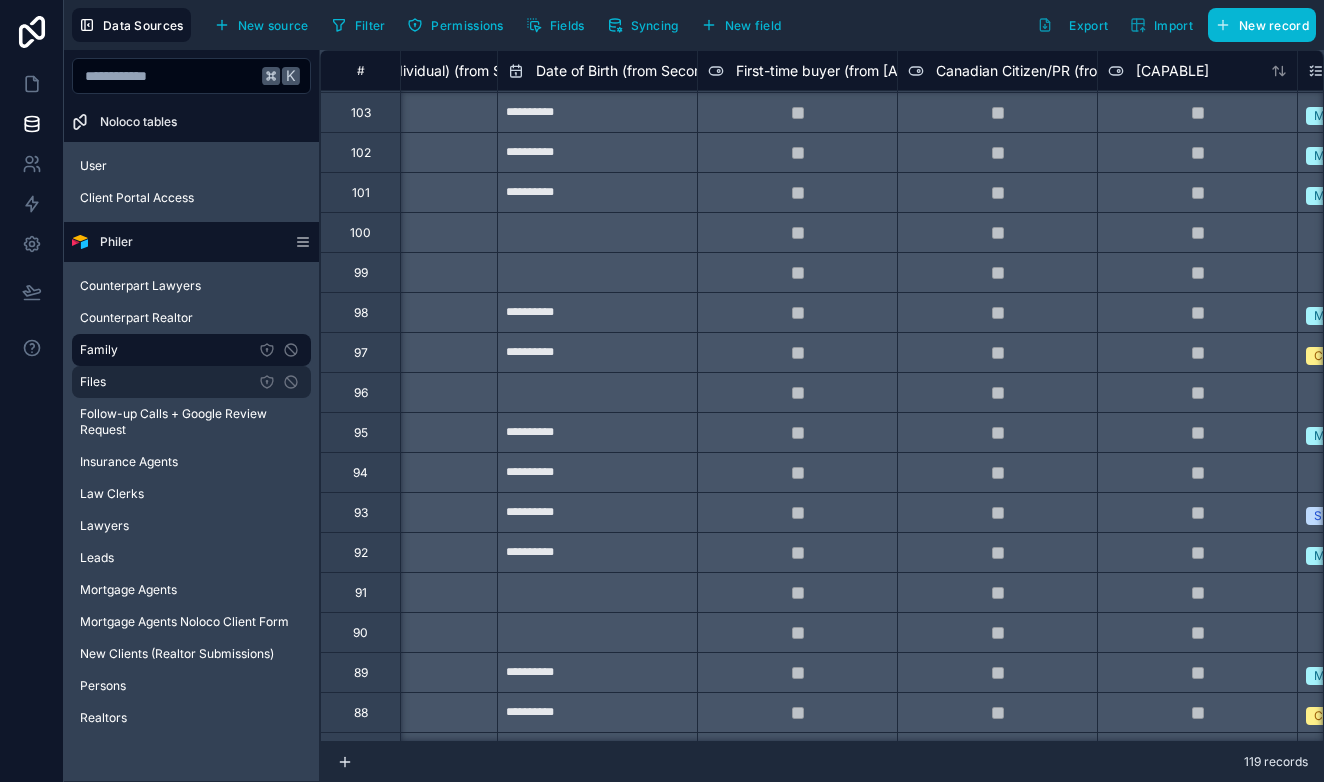 click on "Files" at bounding box center [191, 382] 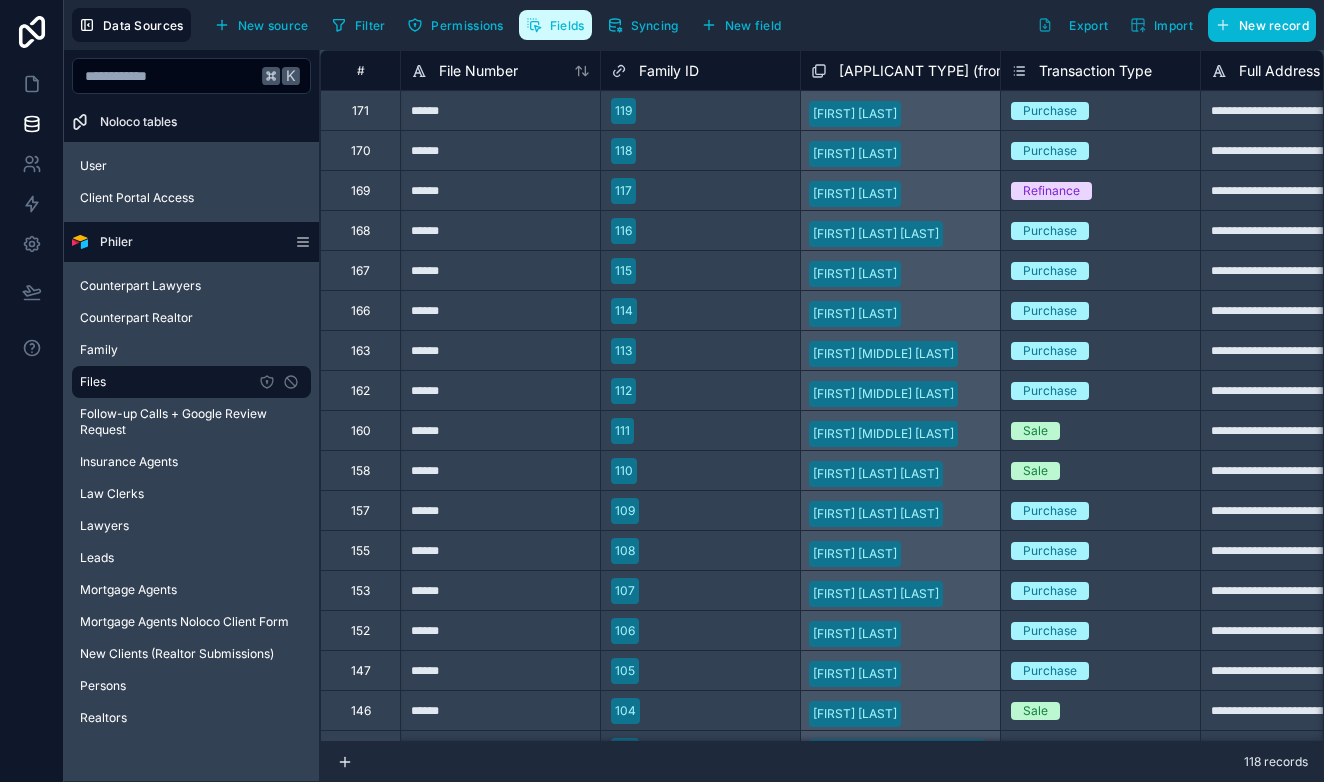 click on "Fields" at bounding box center (567, 25) 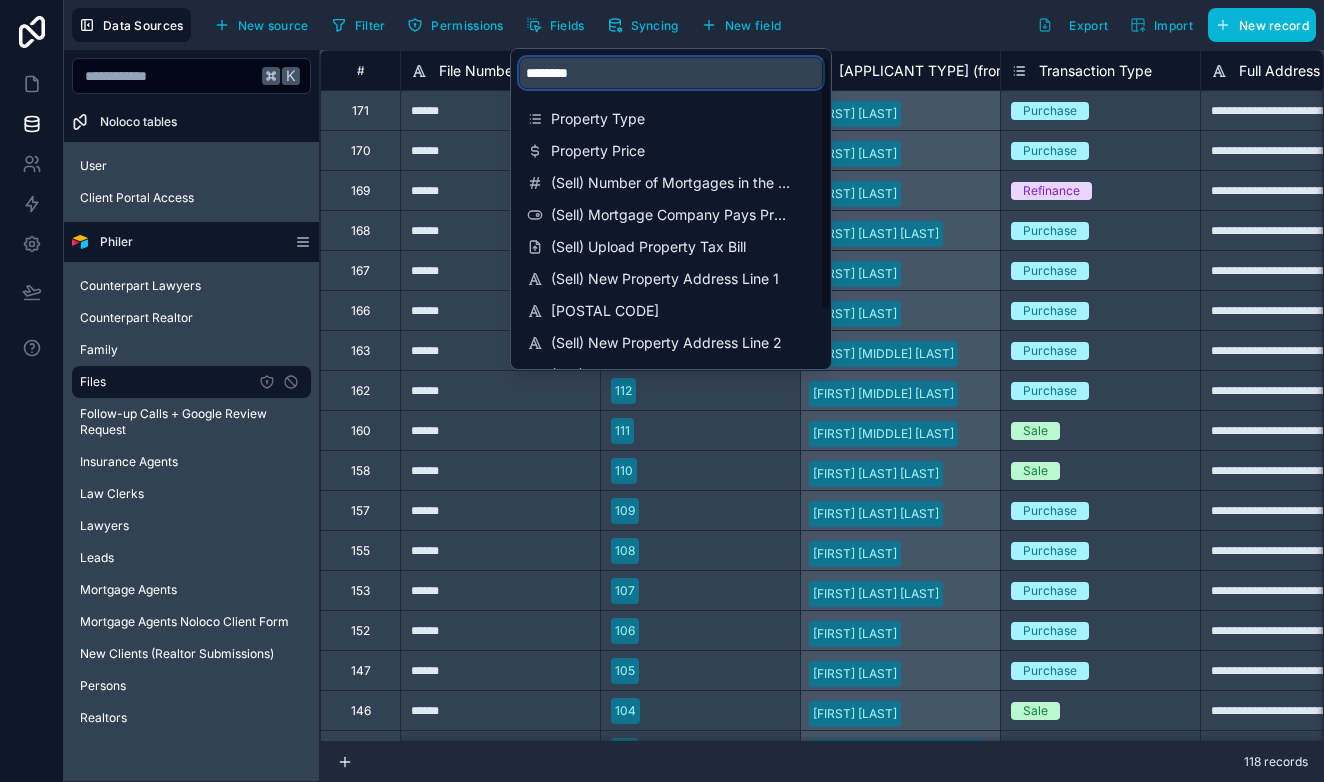 click on "********" at bounding box center [671, 73] 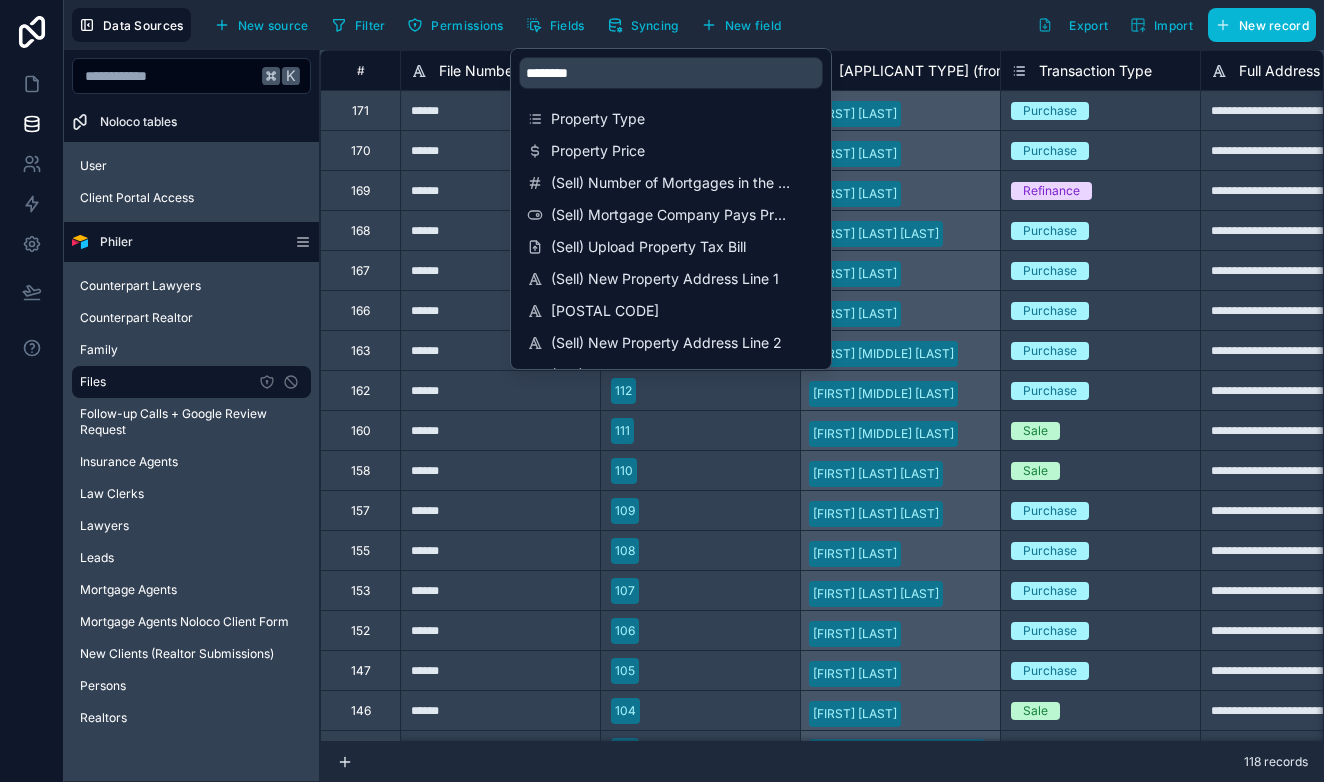 click on "******" at bounding box center (500, 430) 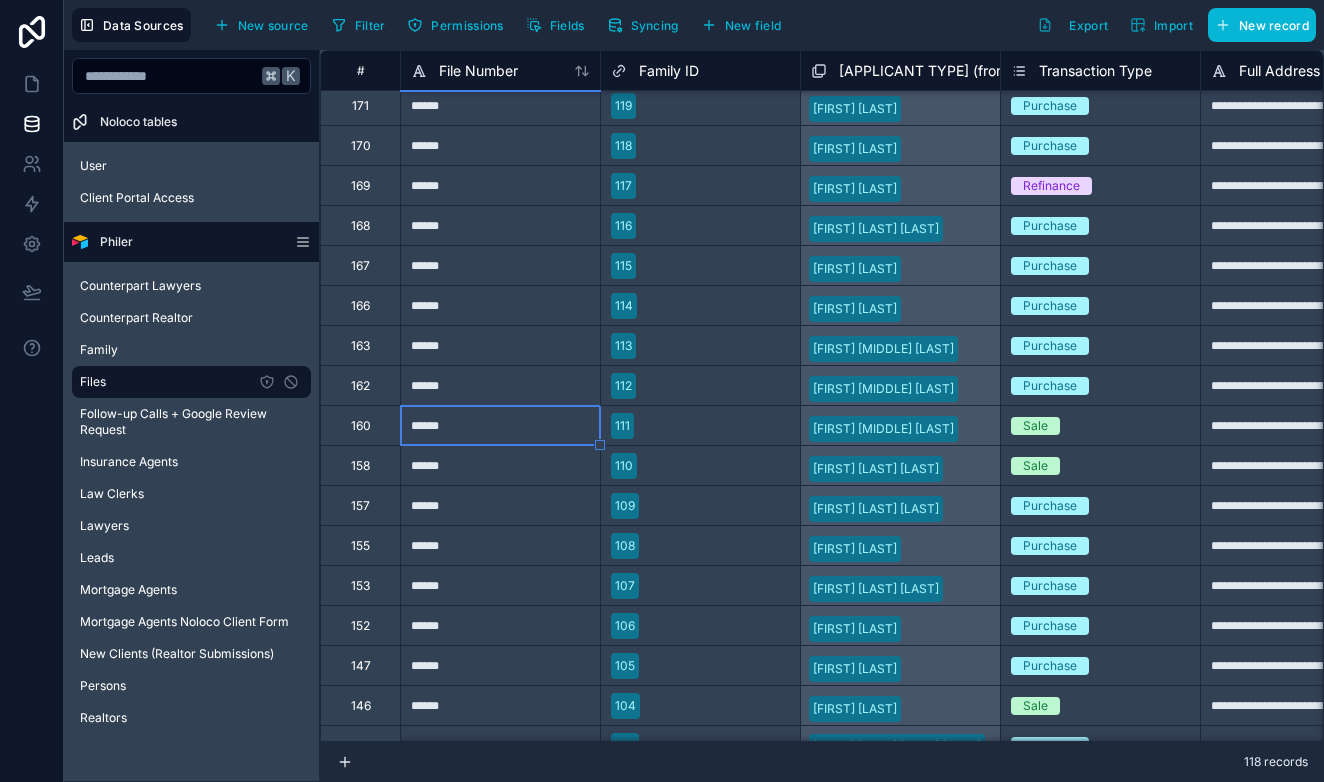 scroll, scrollTop: 0, scrollLeft: 0, axis: both 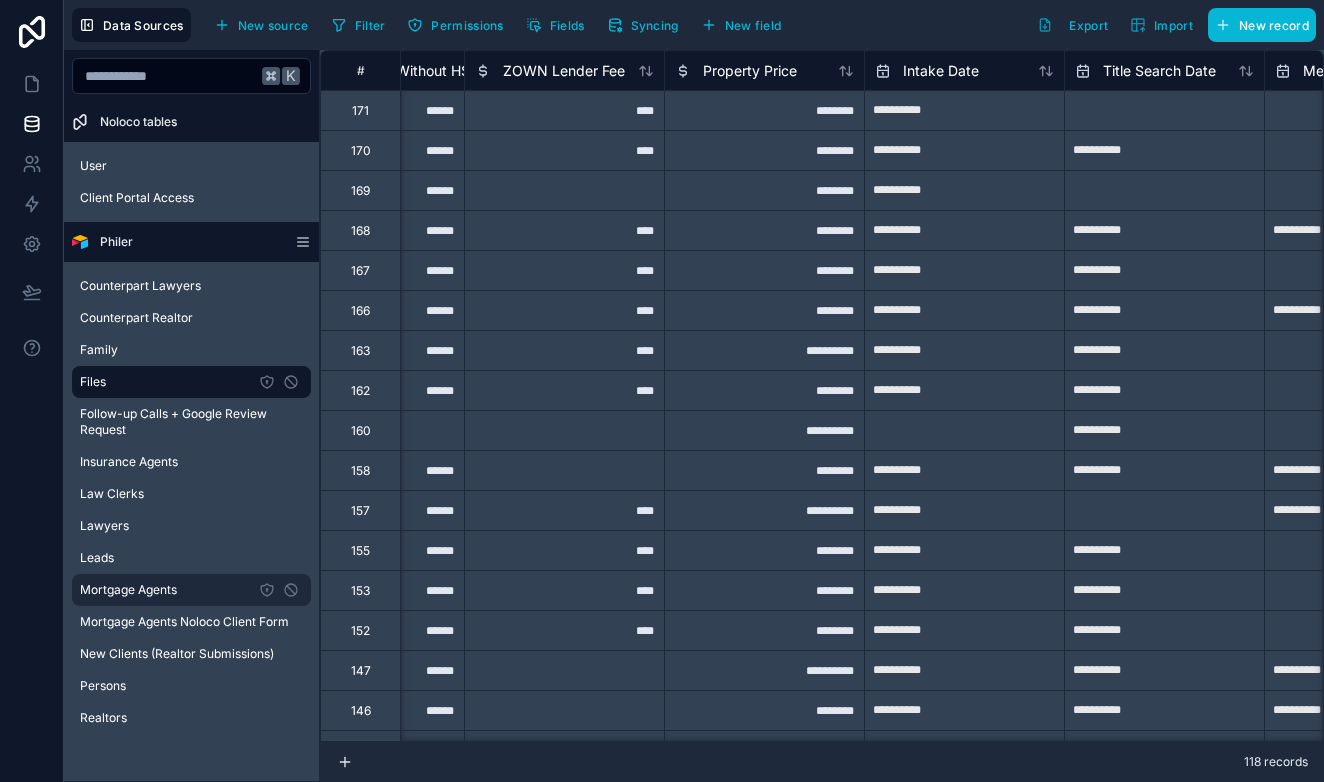 click on "Mortgage Agents" at bounding box center [191, 590] 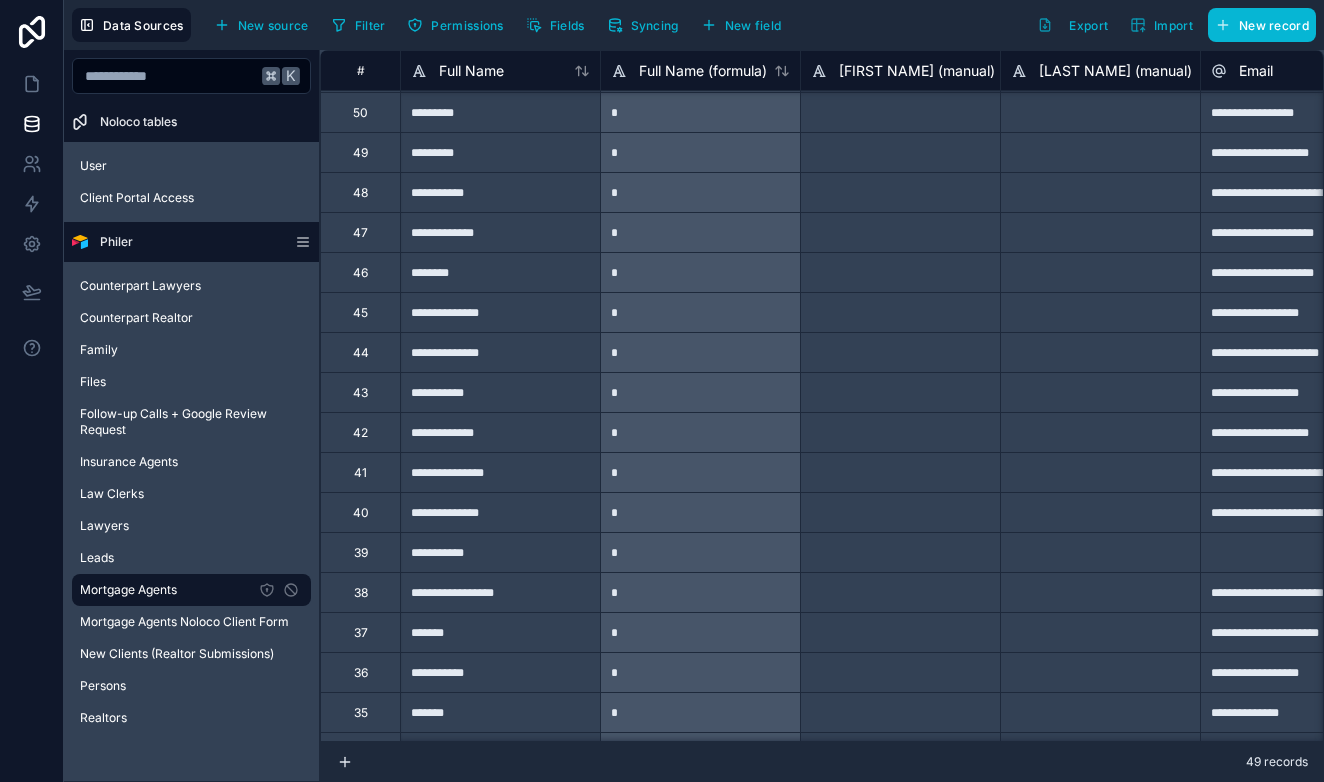 scroll, scrollTop: 359, scrollLeft: 0, axis: vertical 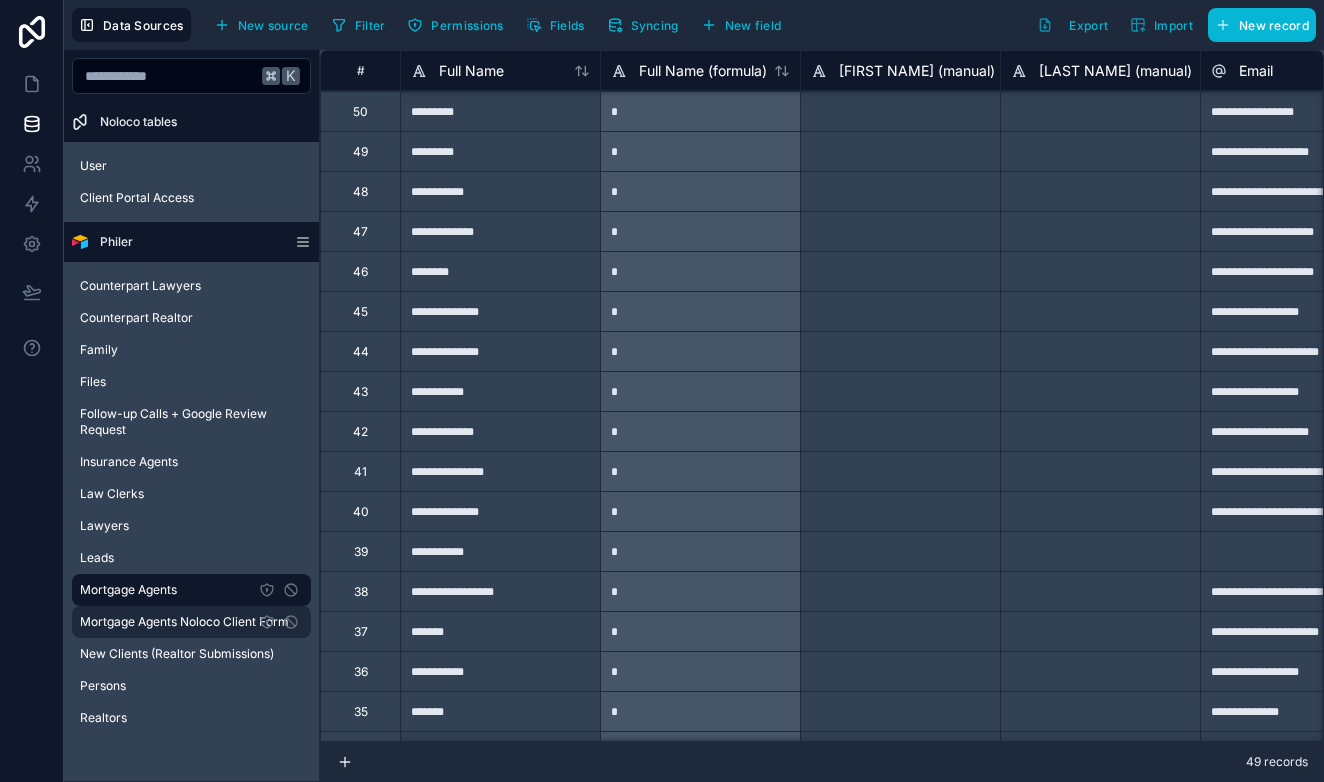 click on "Mortgage Agents Noloco Client Form" at bounding box center [191, 622] 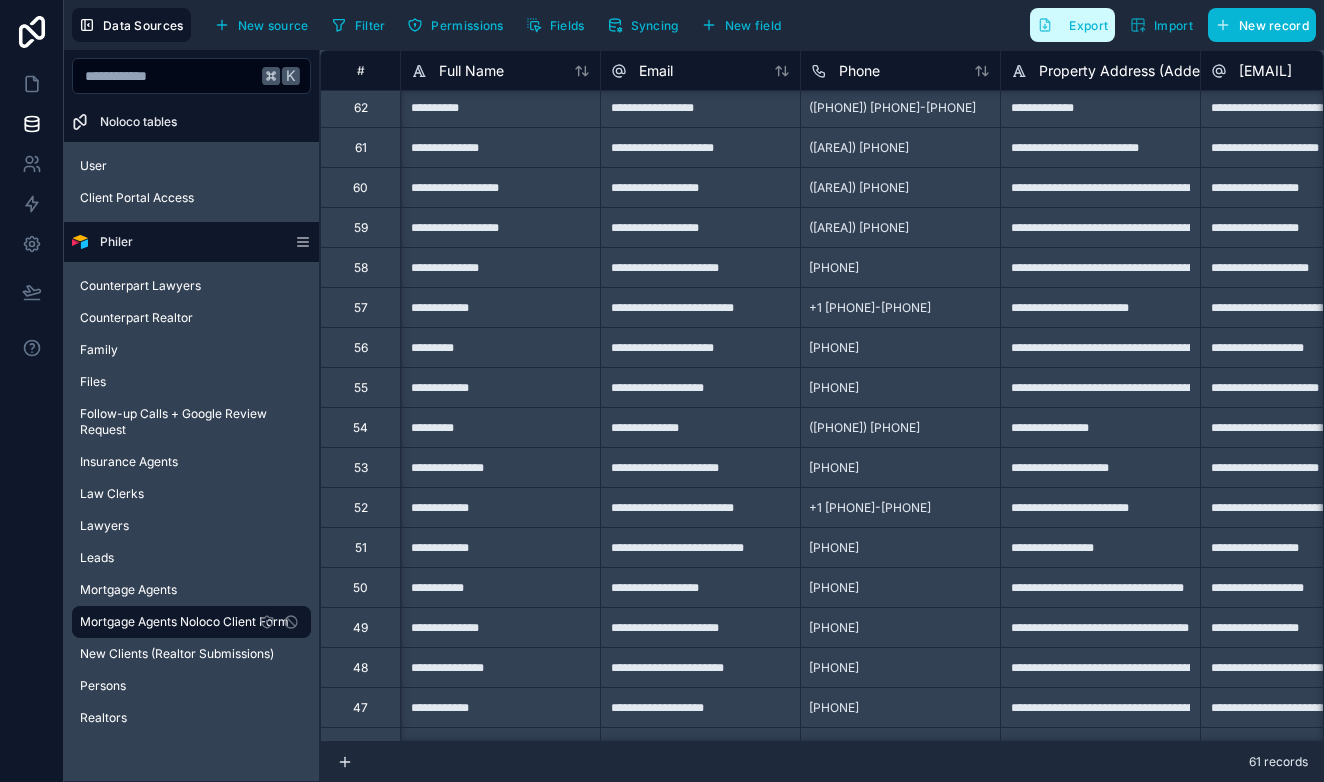 scroll, scrollTop: 3, scrollLeft: 0, axis: vertical 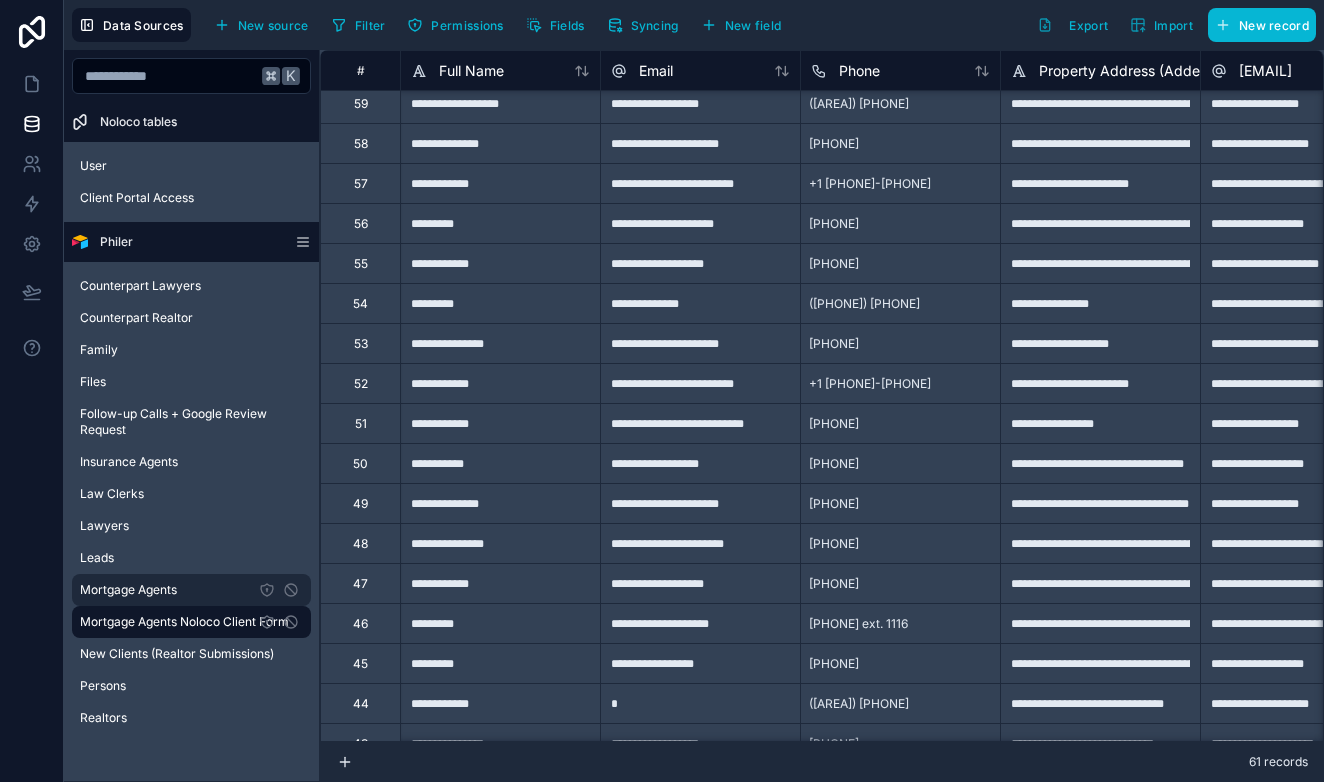 click on "Mortgage Agents" at bounding box center [128, 590] 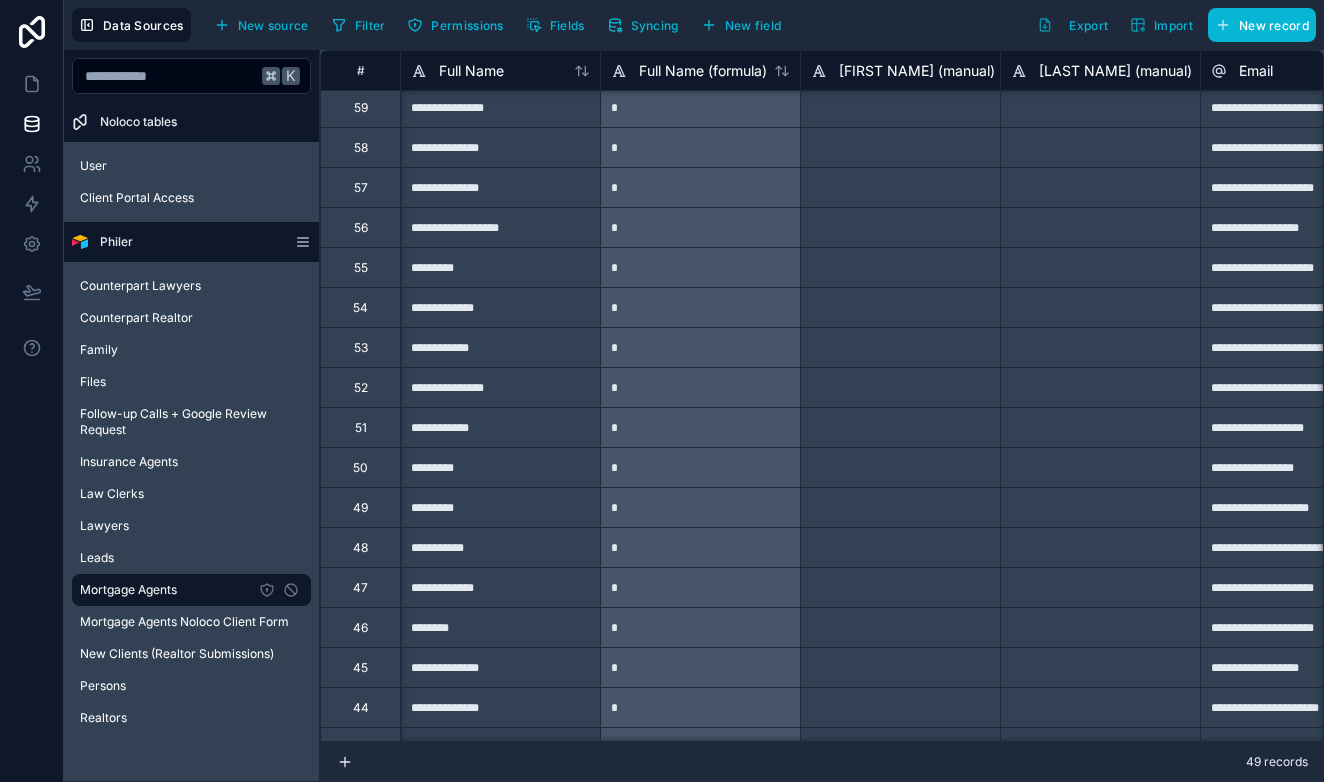 scroll, scrollTop: 3, scrollLeft: 0, axis: vertical 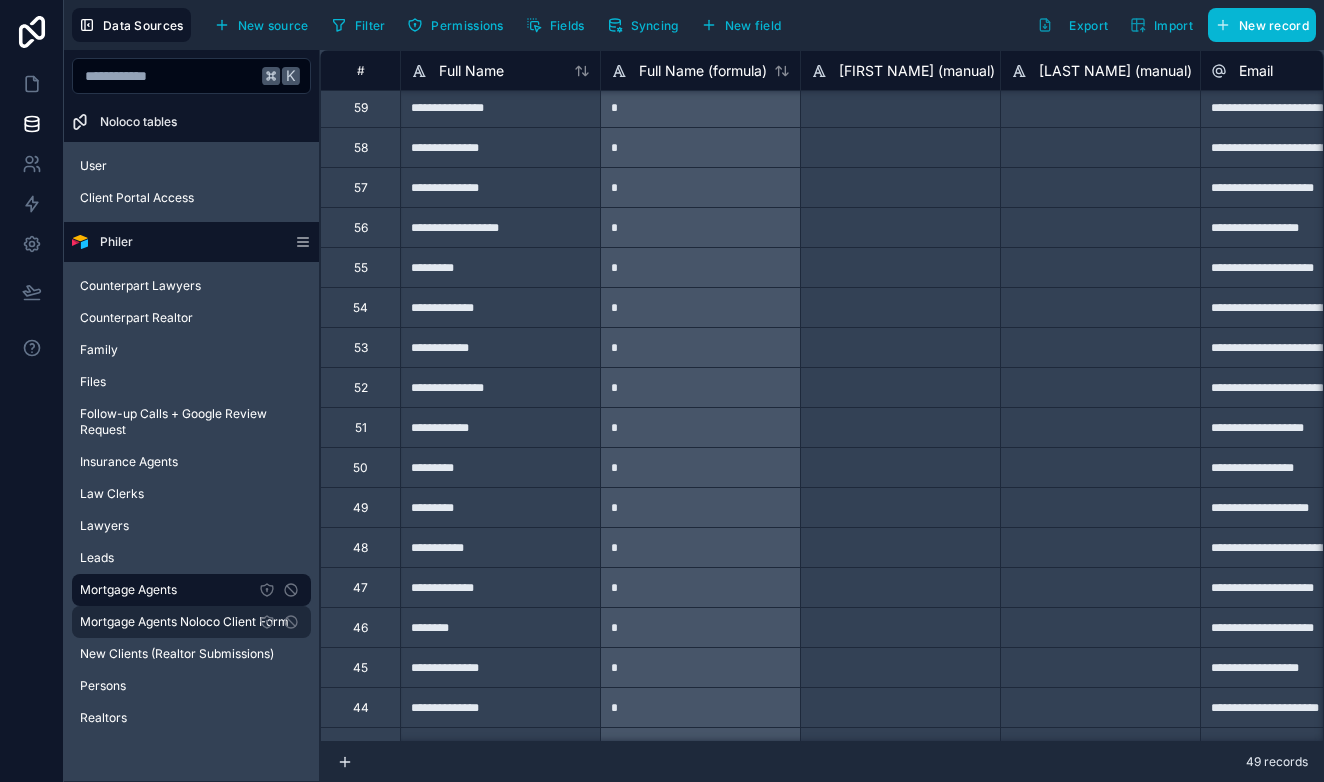 click on "Mortgage Agents Noloco Client Form" at bounding box center [184, 622] 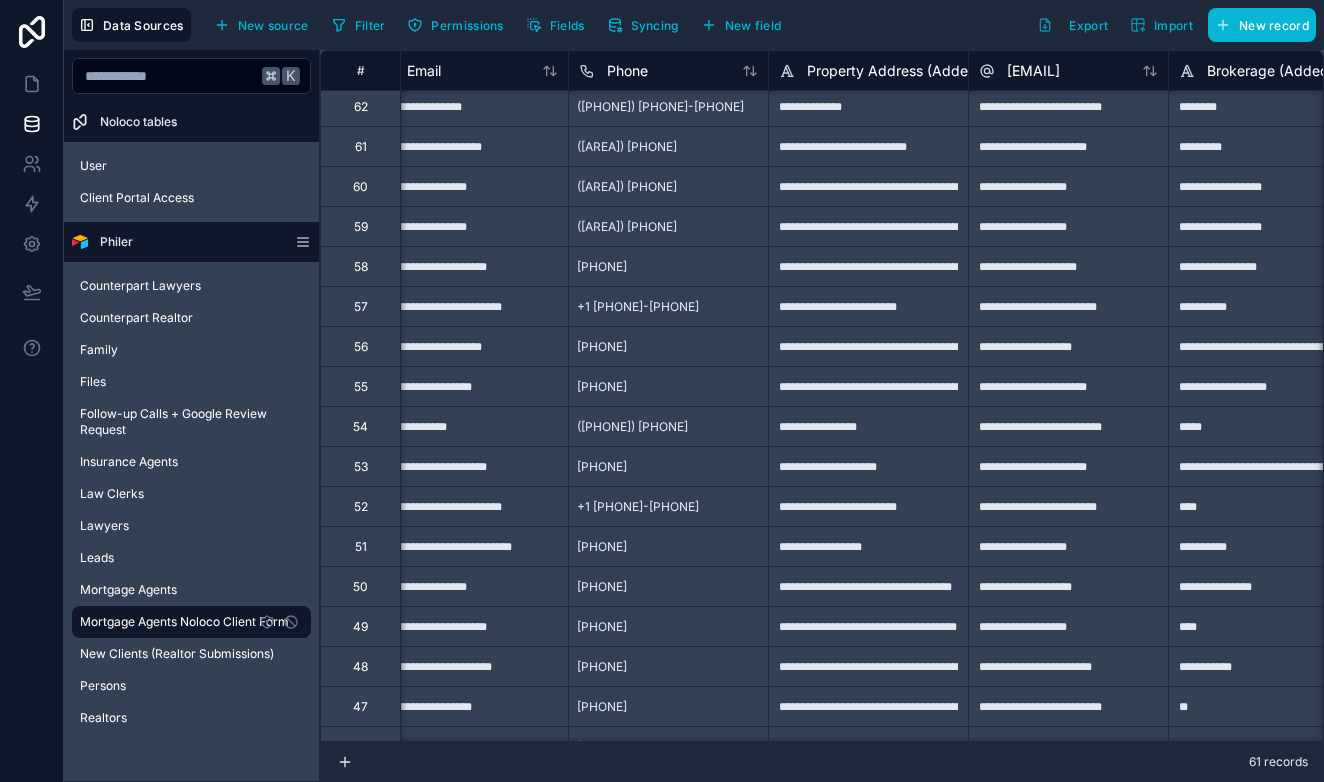 scroll, scrollTop: 4, scrollLeft: 194, axis: both 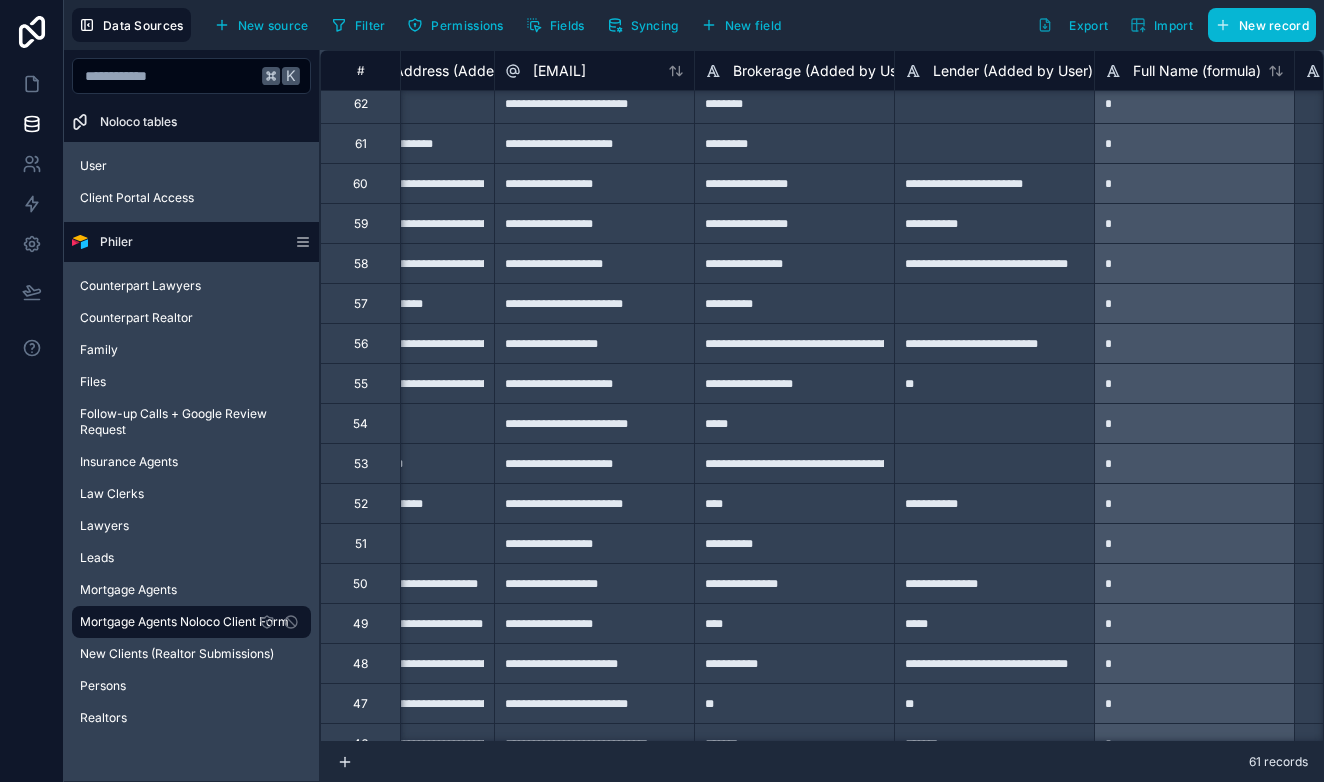 click on "Brokerage (Added by User)" at bounding box center (824, 71) 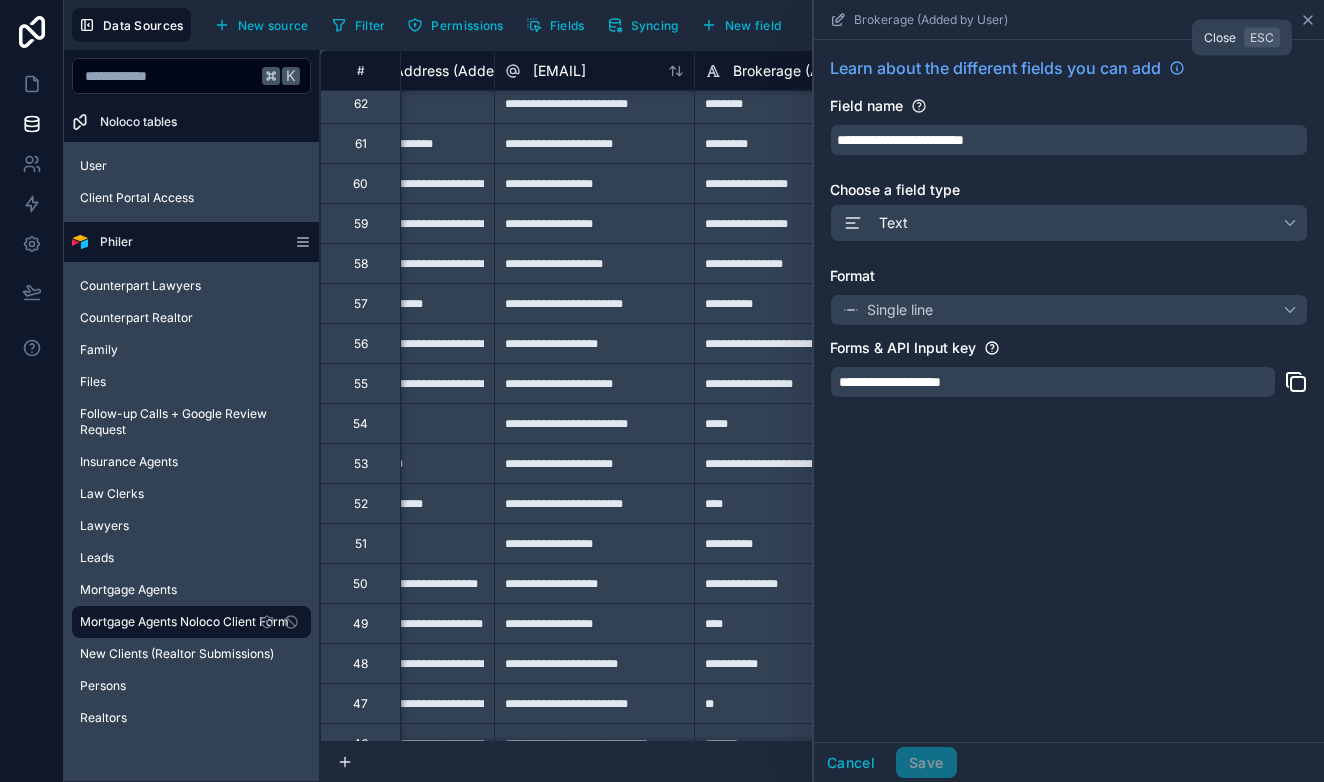 click 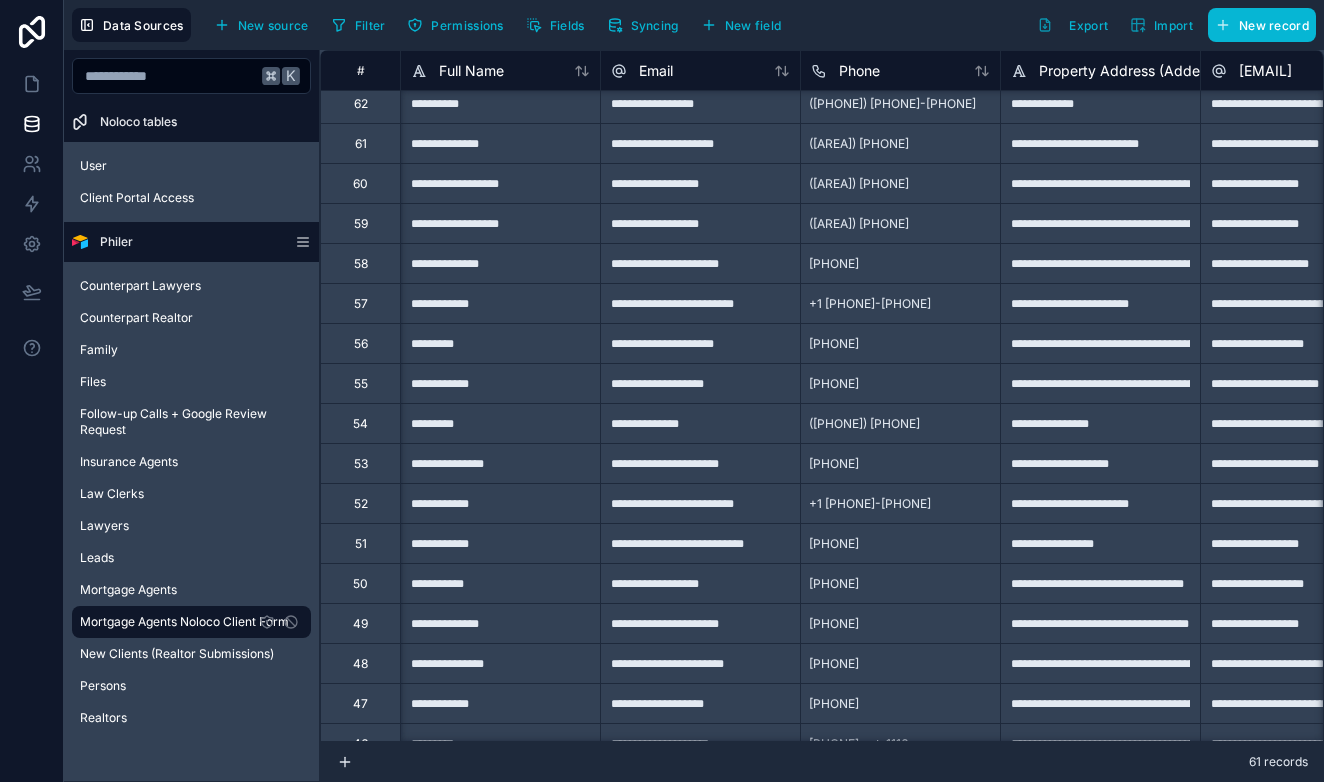 scroll, scrollTop: 7, scrollLeft: 0, axis: vertical 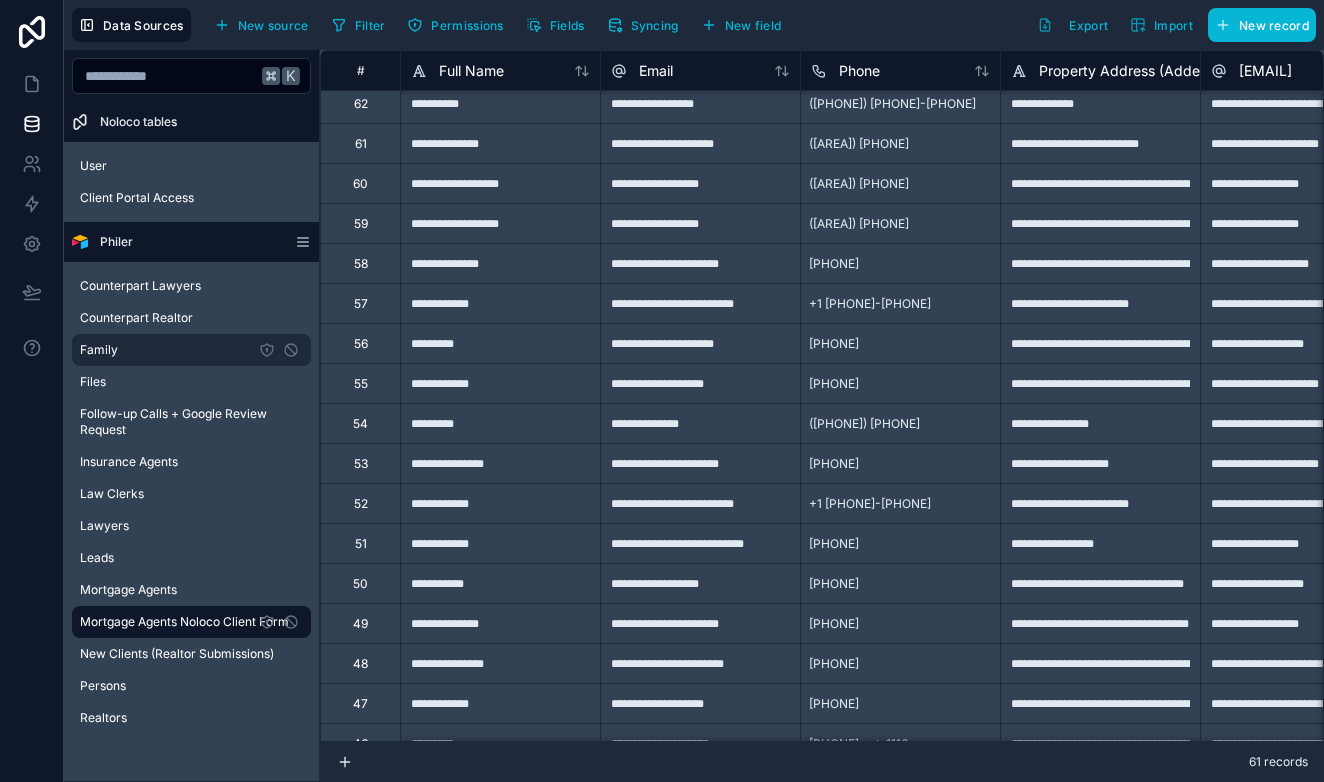 click on "Family" at bounding box center (191, 350) 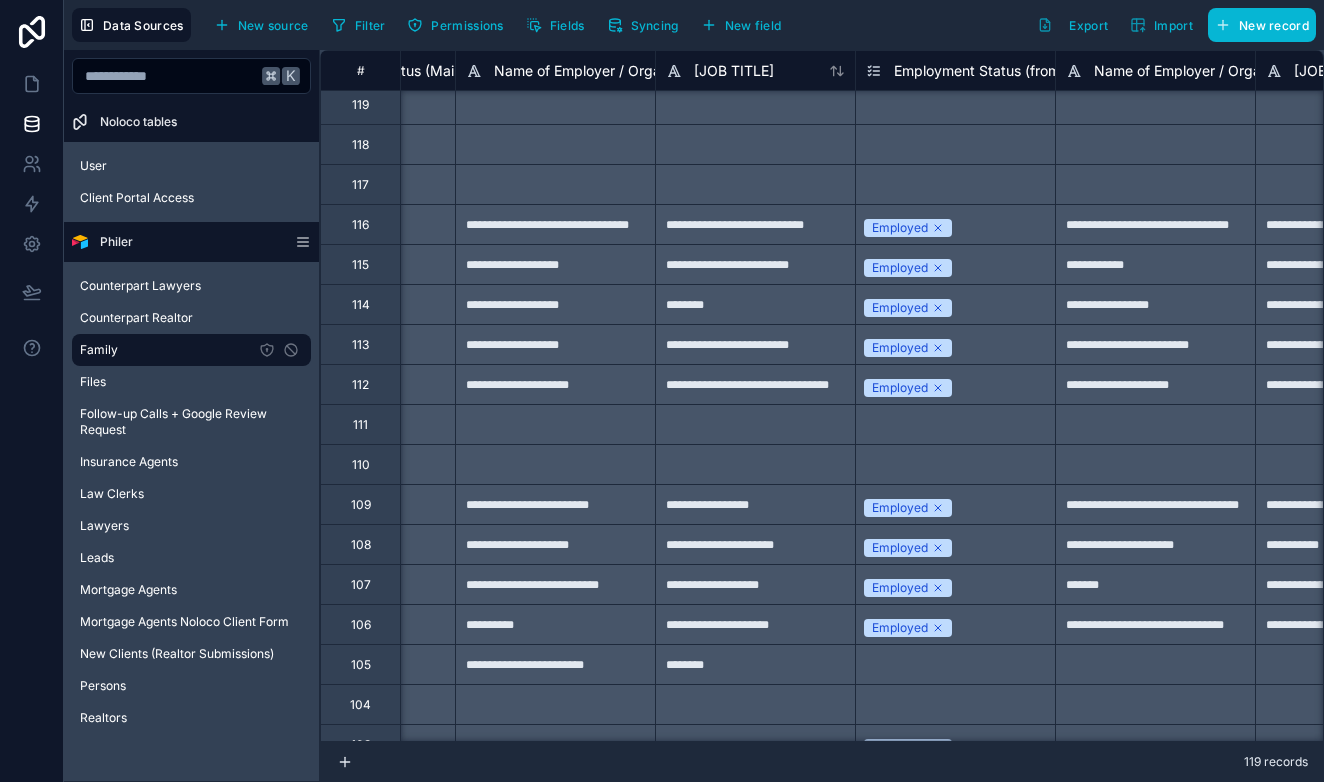 scroll, scrollTop: 6, scrollLeft: 8840, axis: both 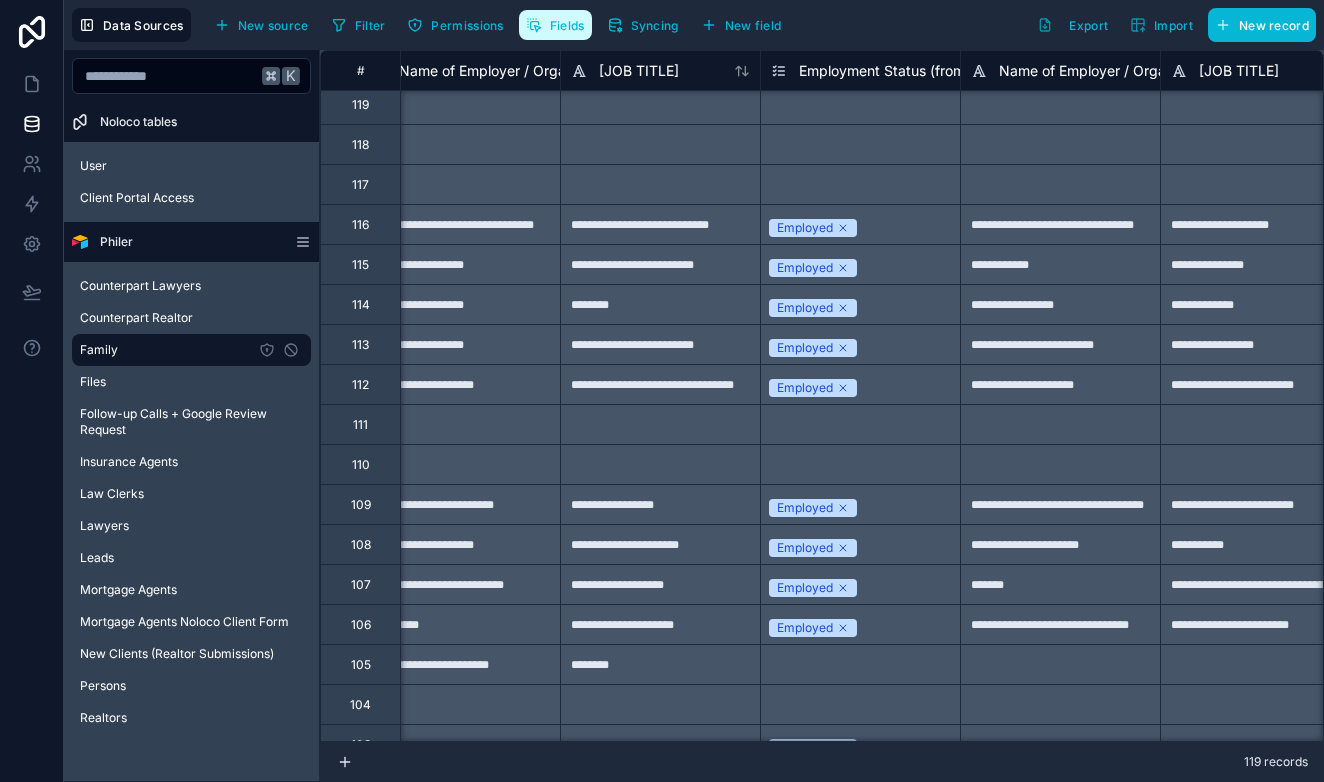click on "Fields" at bounding box center (555, 25) 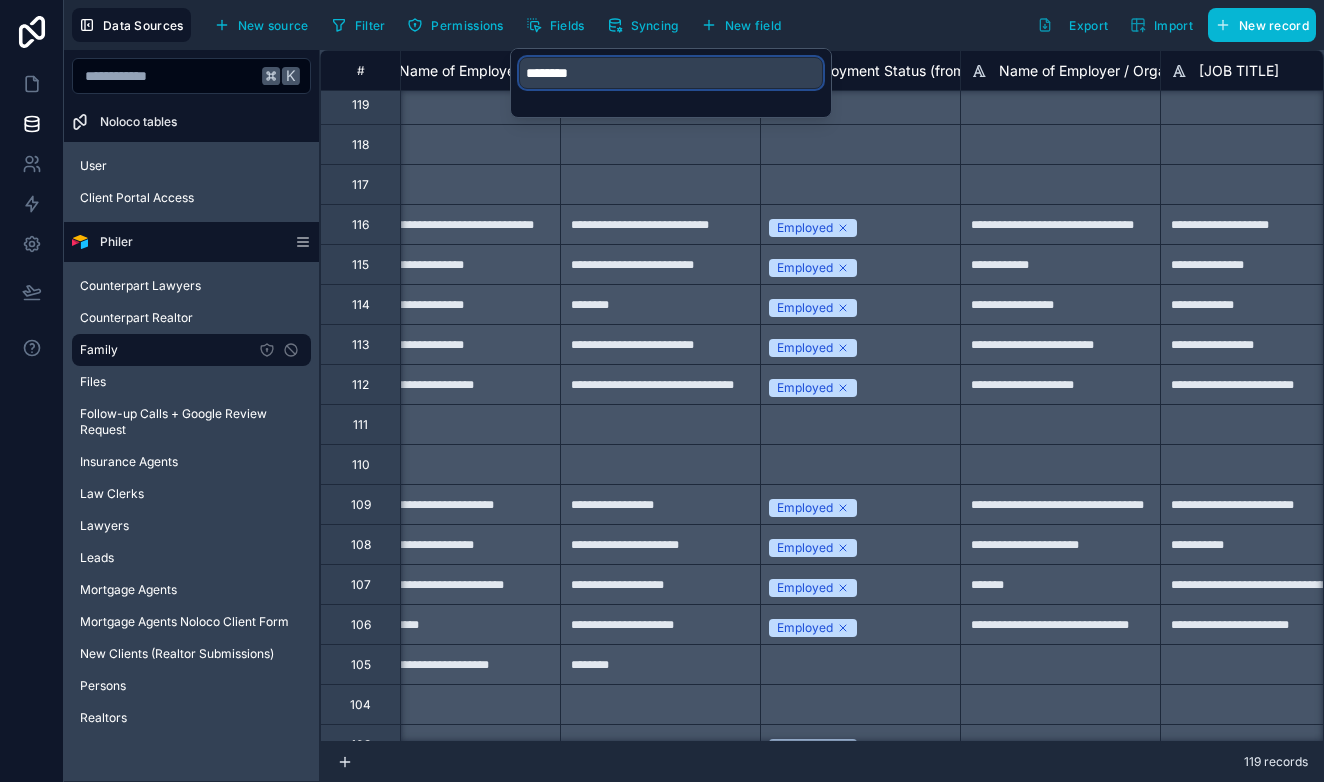 click on "********" at bounding box center [671, 73] 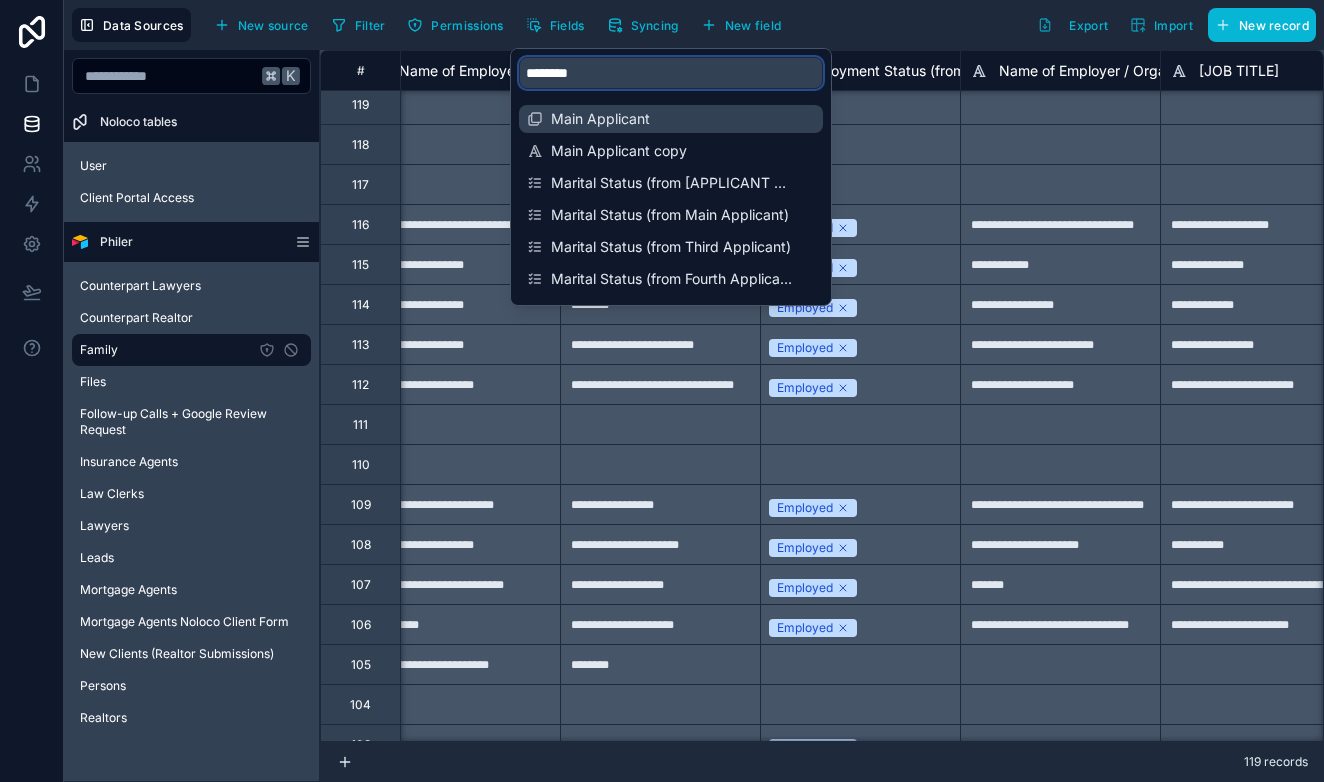 type on "*********" 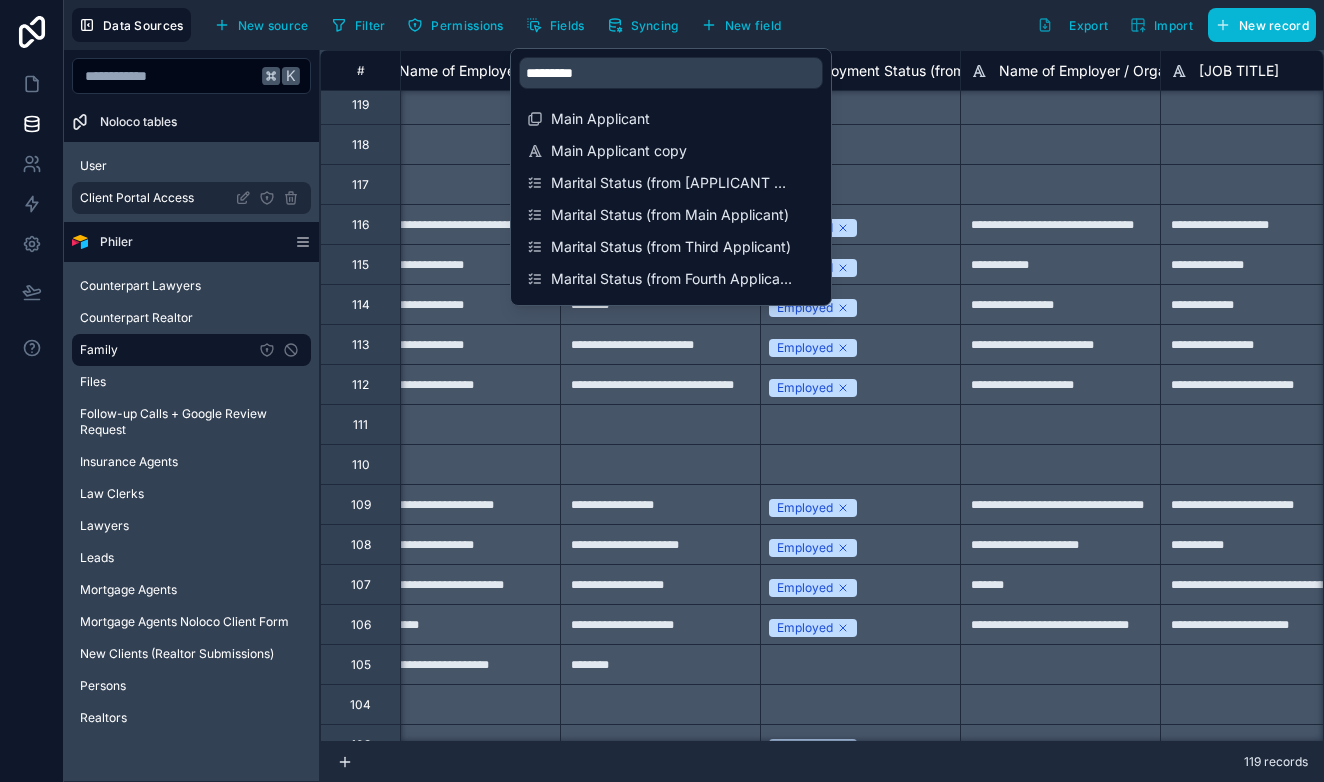 click on "Client Portal Access" at bounding box center (191, 198) 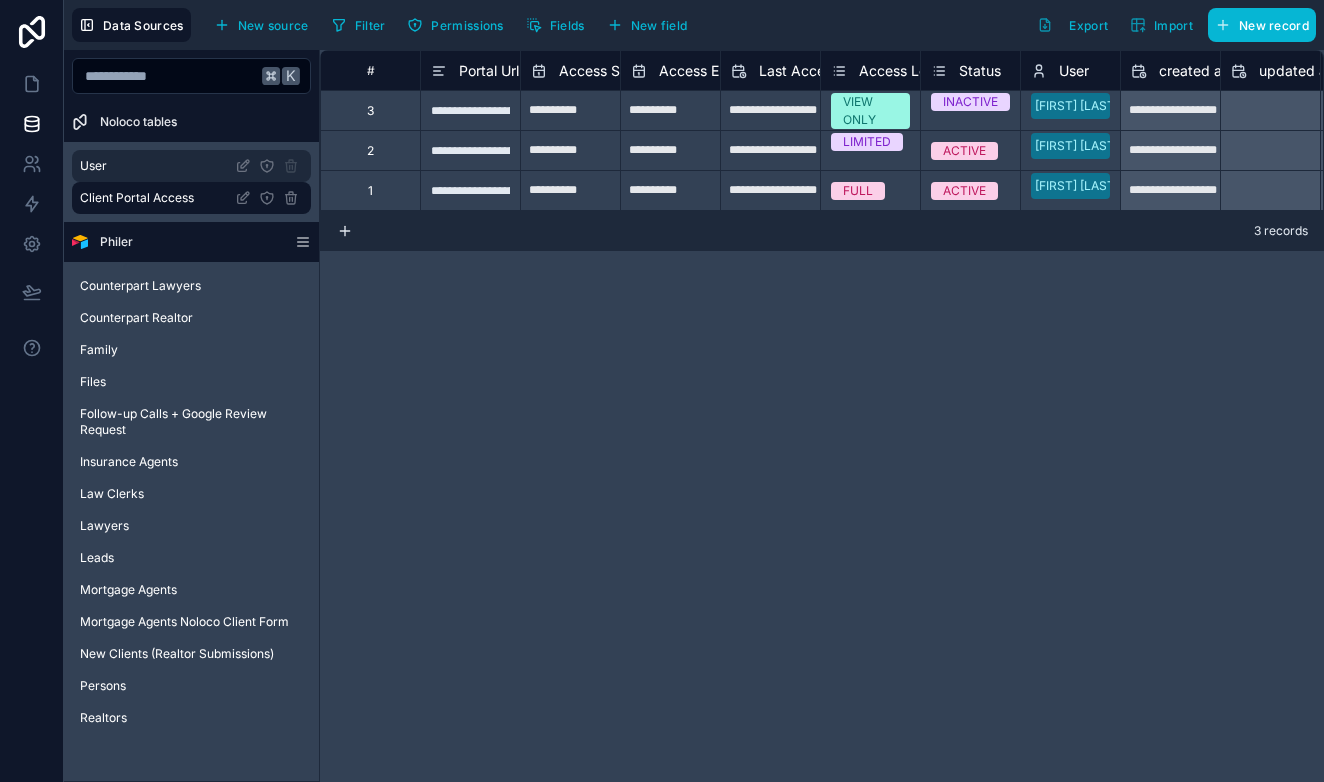 click on "User" at bounding box center [191, 166] 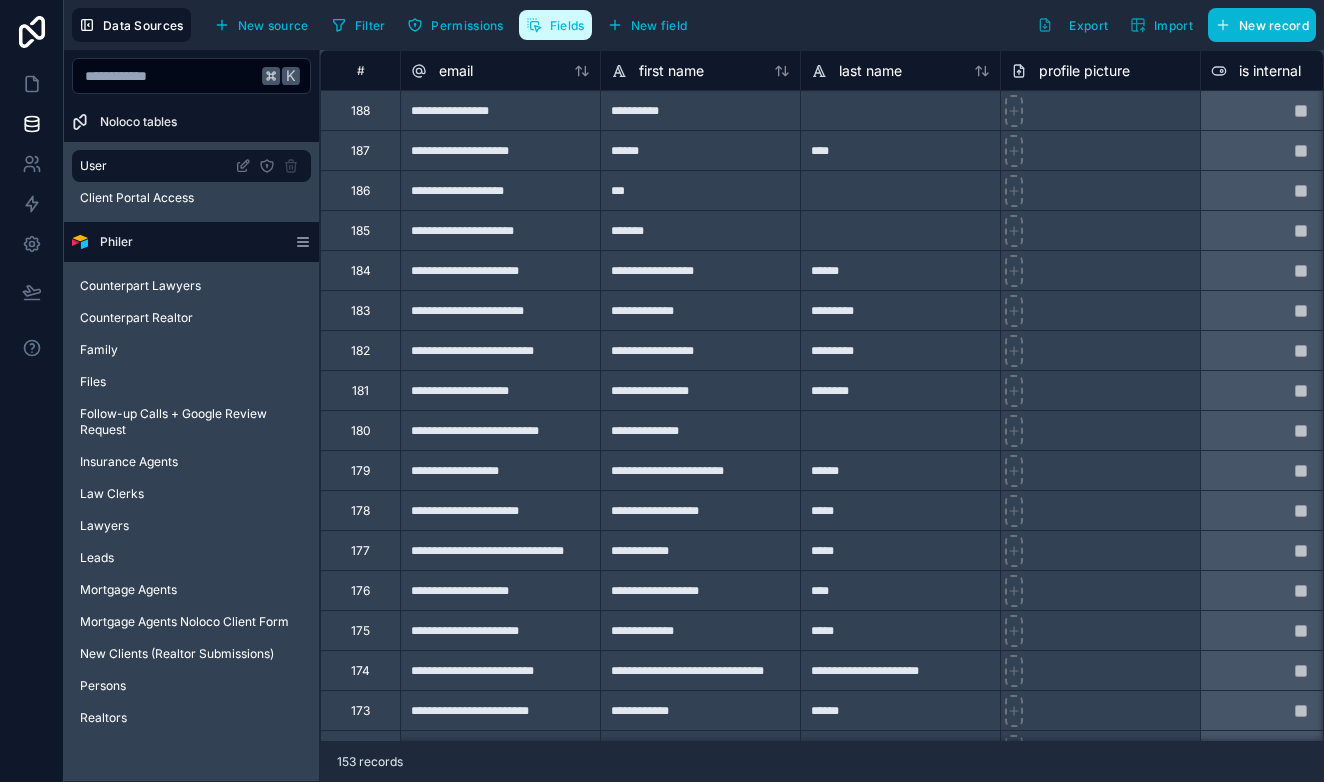 click on "Fields" at bounding box center [567, 25] 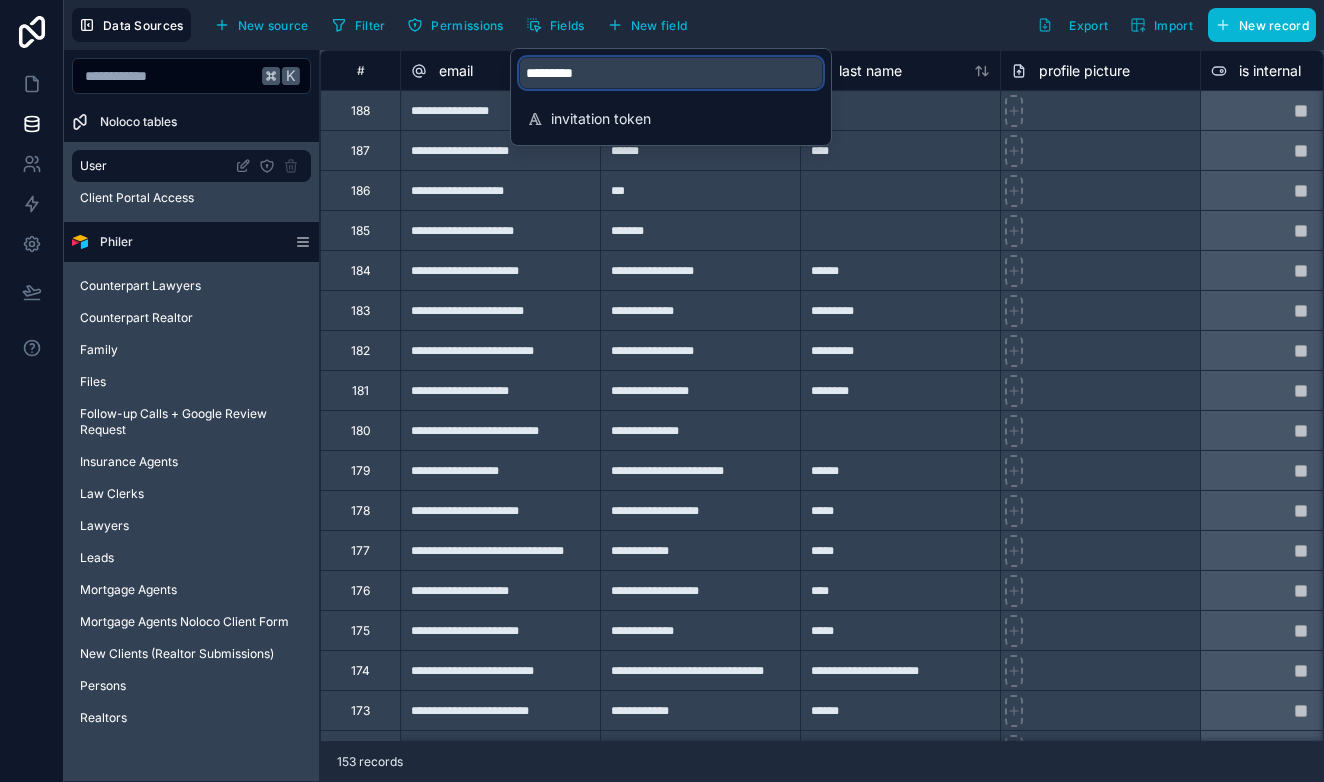 click on "*********" at bounding box center [671, 73] 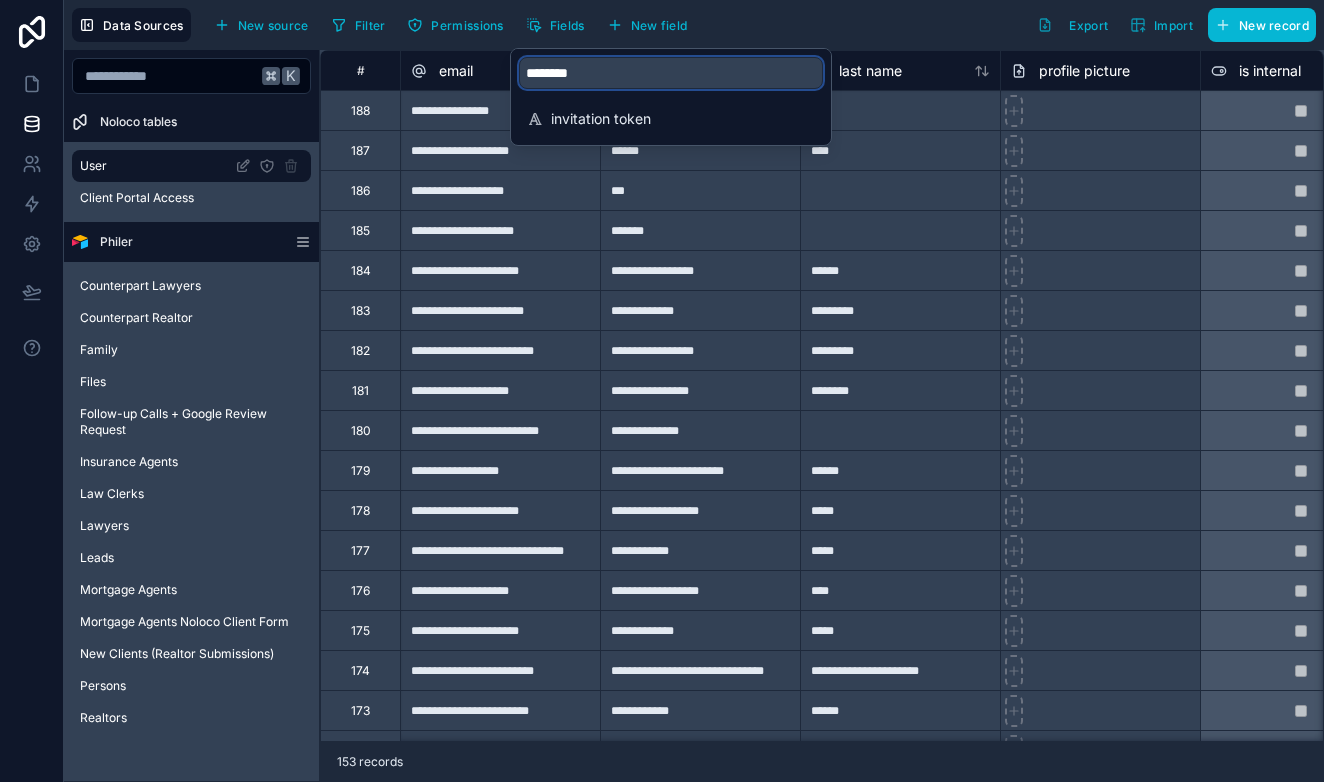 type on "*******" 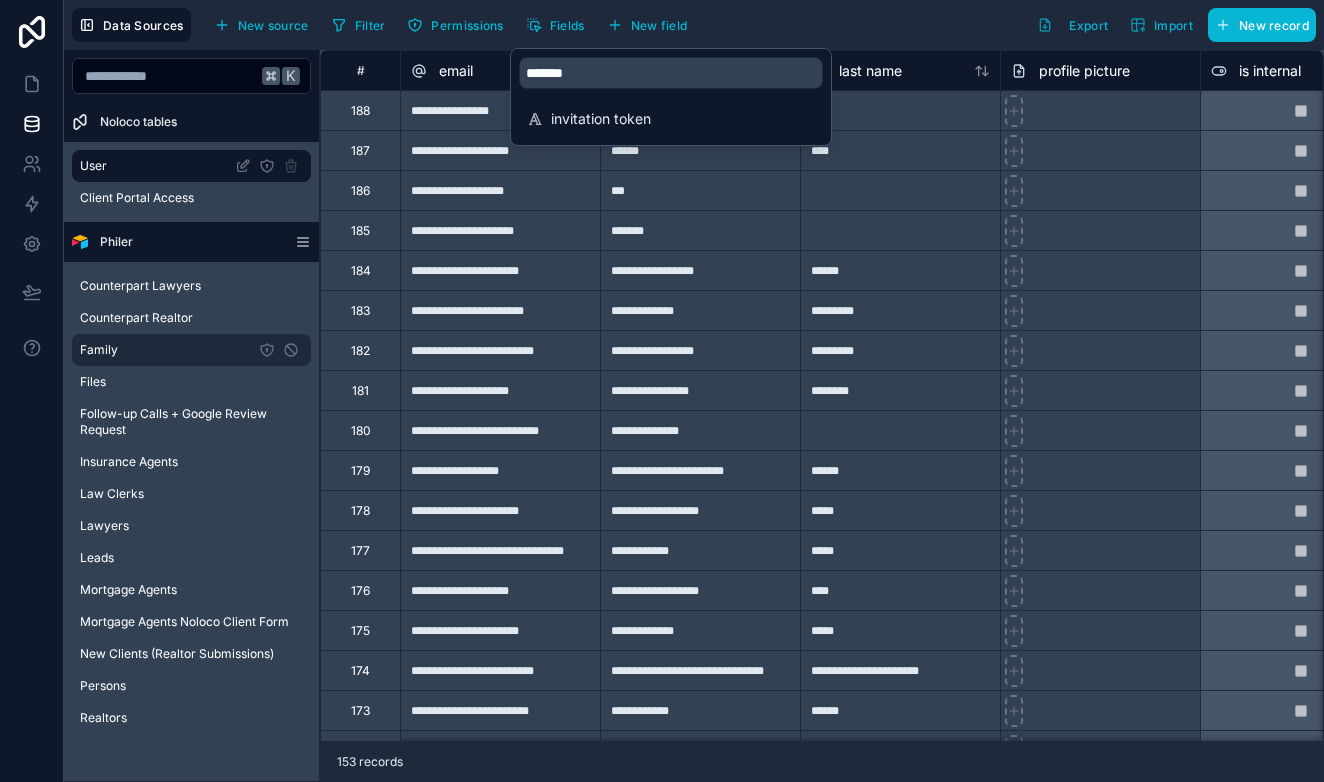 click on "Family" at bounding box center (191, 350) 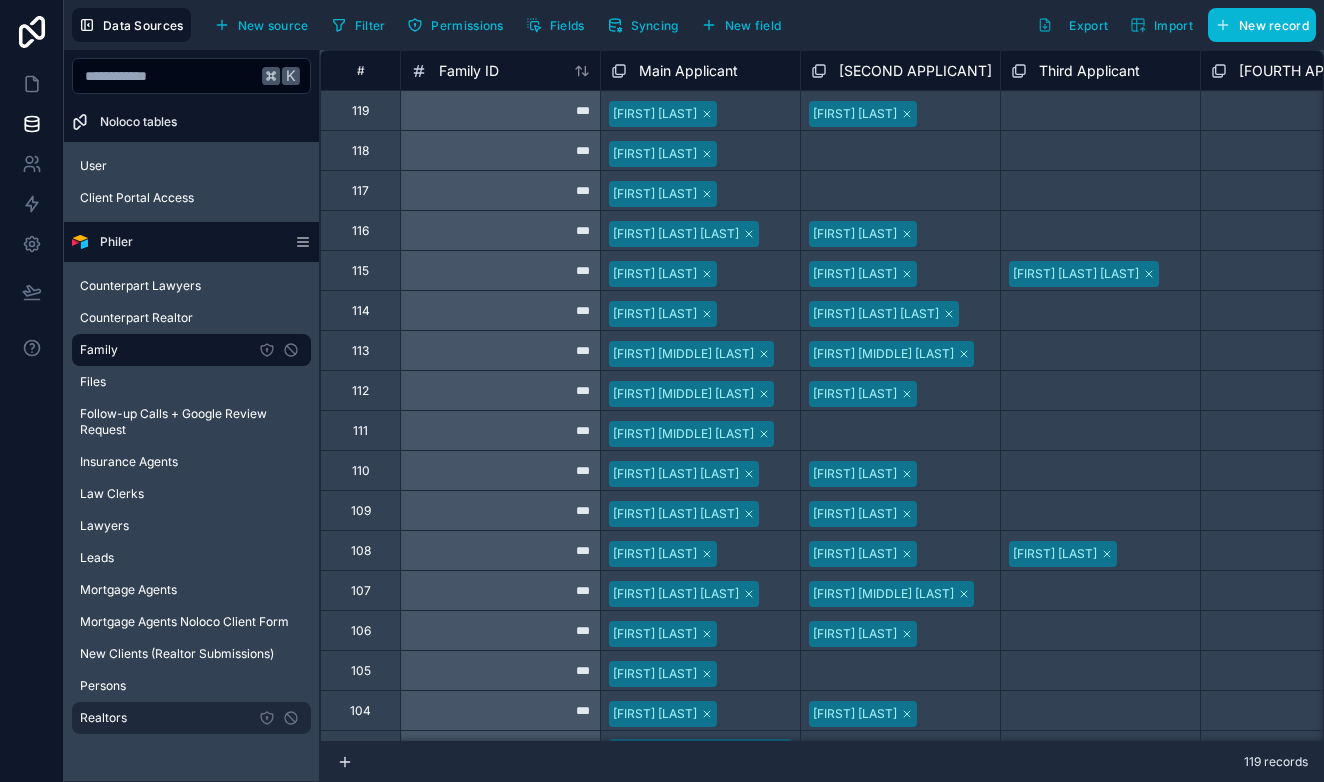 click on "Realtors" at bounding box center (191, 718) 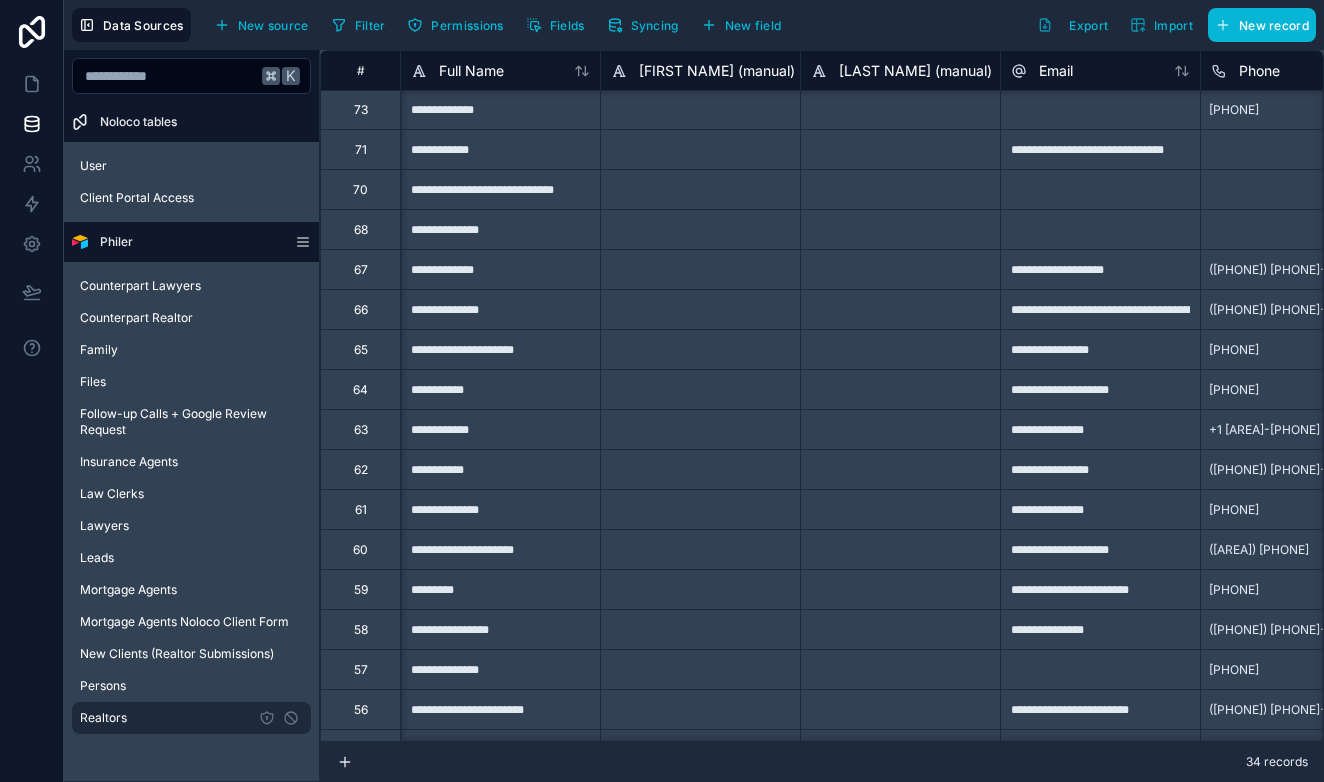 scroll, scrollTop: 1, scrollLeft: 0, axis: vertical 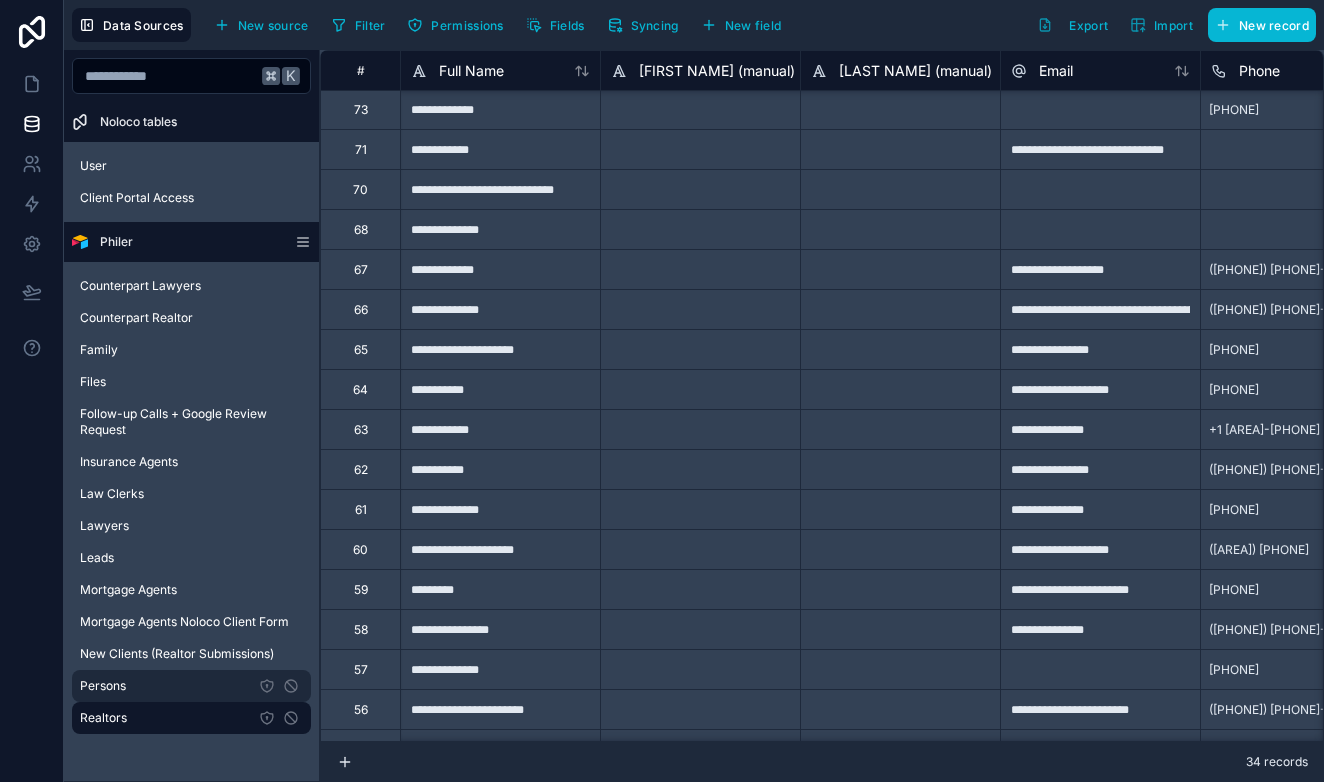 click on "Persons" at bounding box center (191, 686) 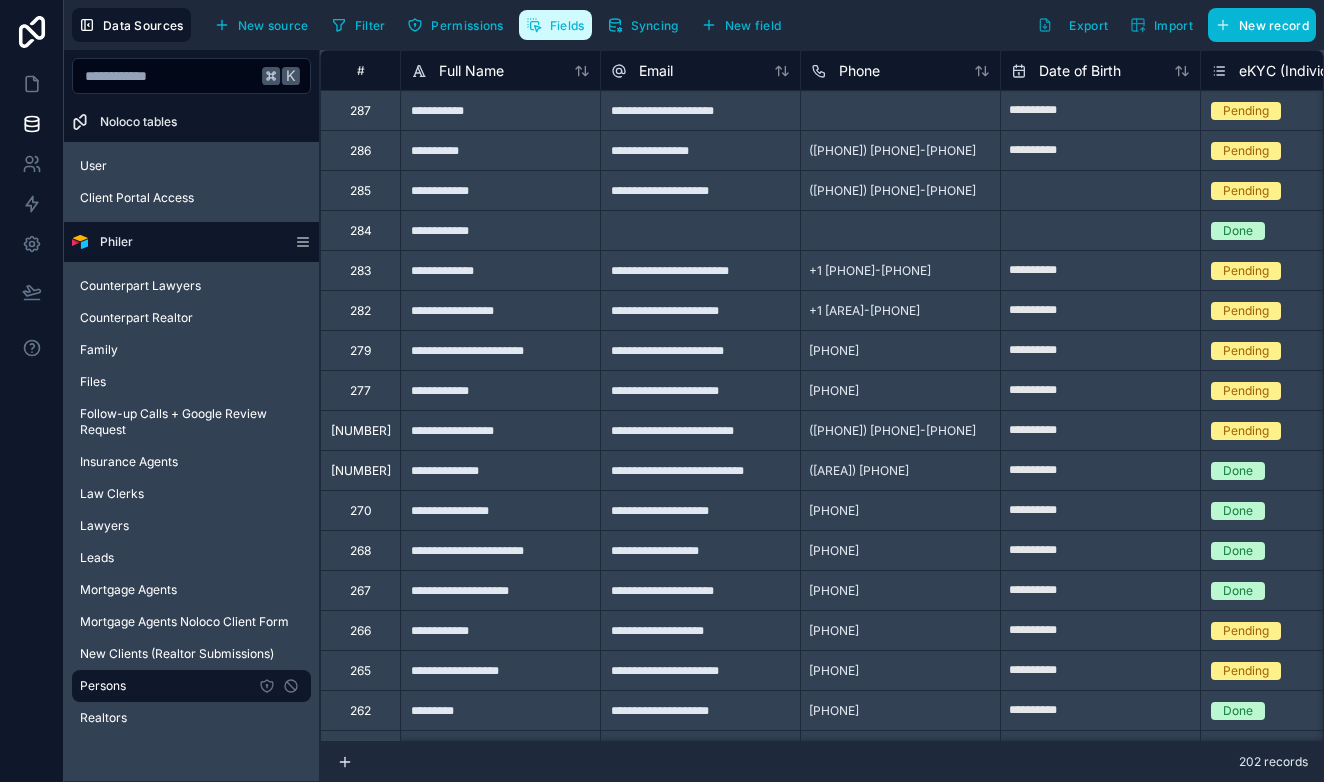 click on "Fields" at bounding box center (555, 25) 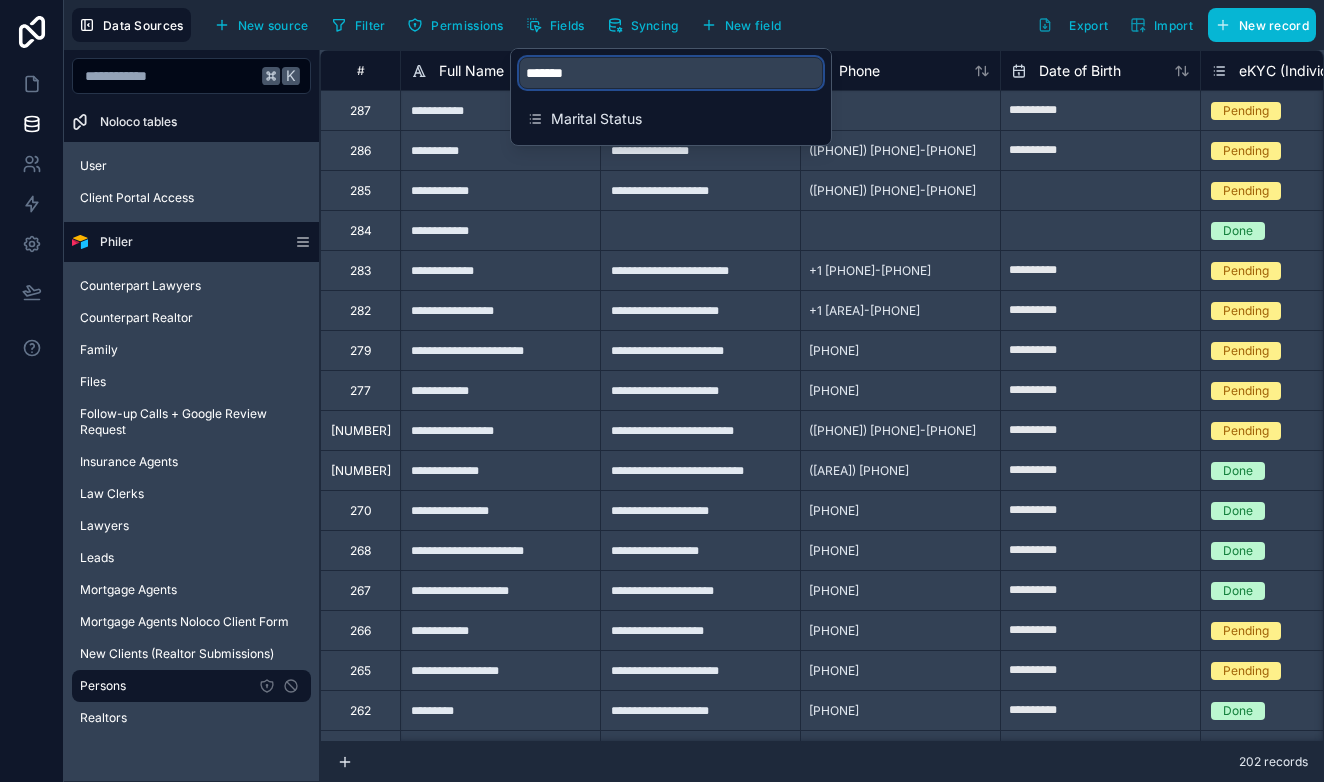 click on "*******" at bounding box center [671, 73] 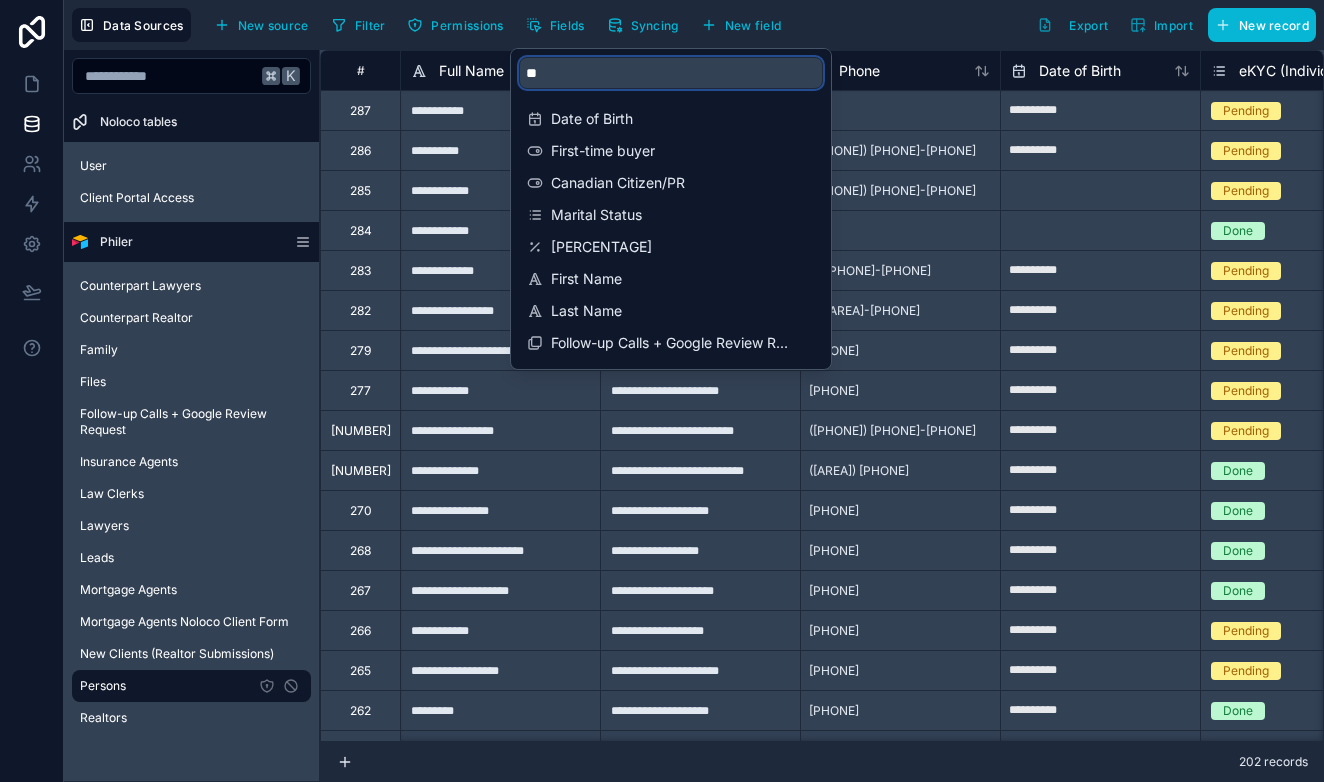 type on "***" 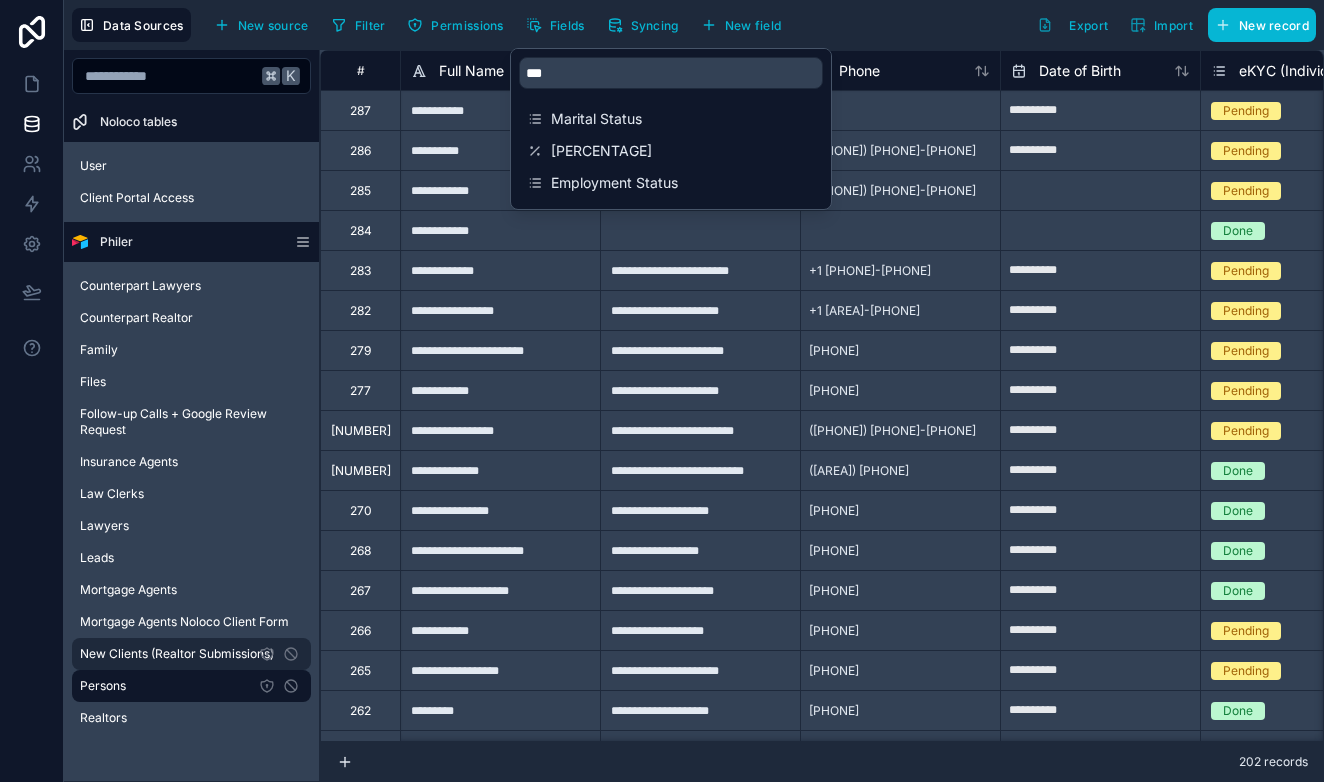 click on "New Clients (Realtor Submissions)" at bounding box center (191, 654) 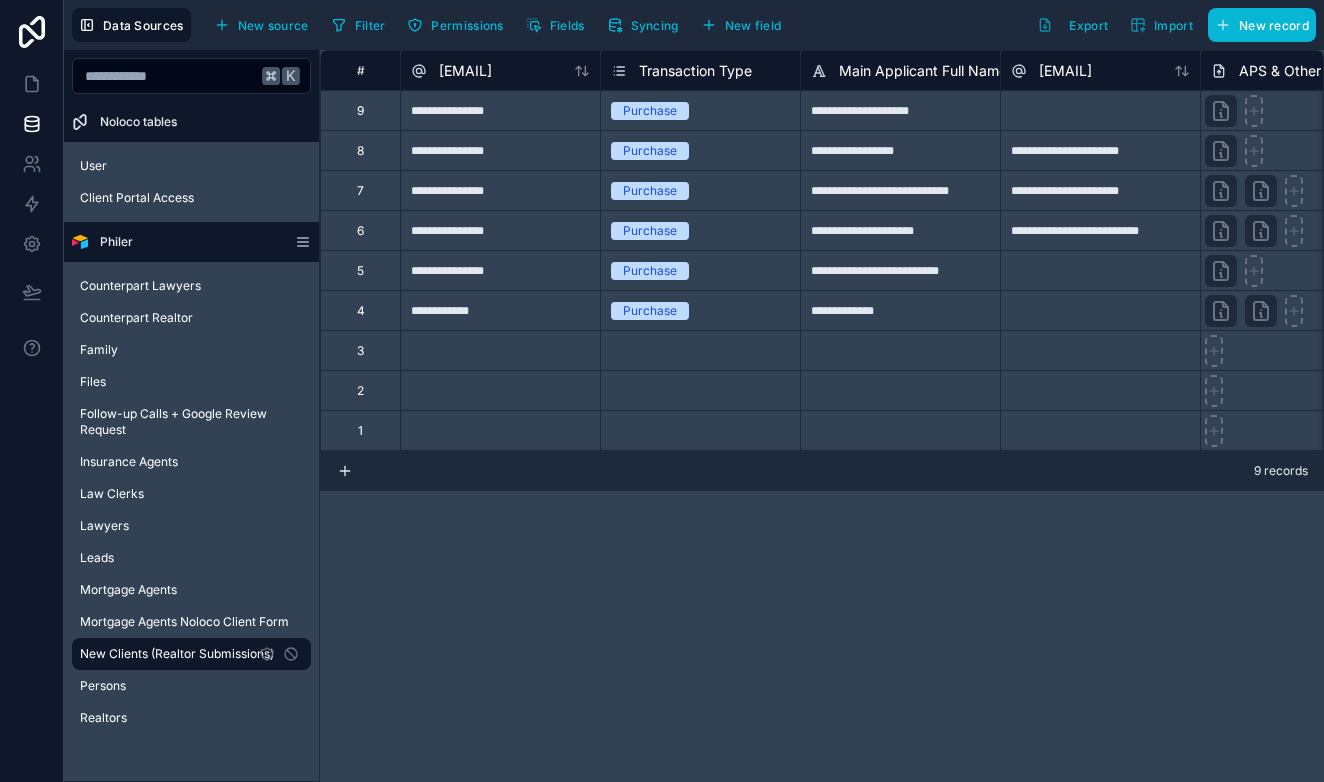 click on "Filter Permissions Fields Syncing New field" at bounding box center [560, 25] 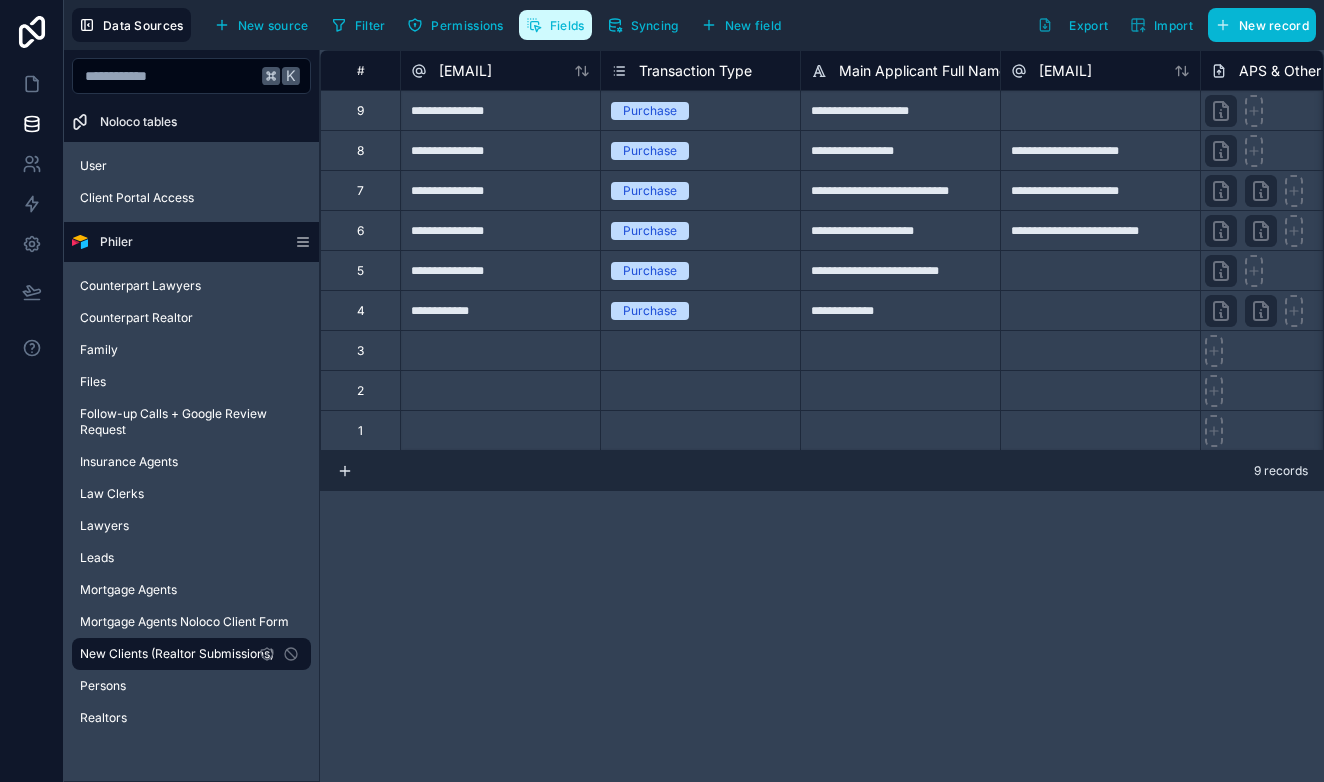 click on "Fields" at bounding box center [555, 25] 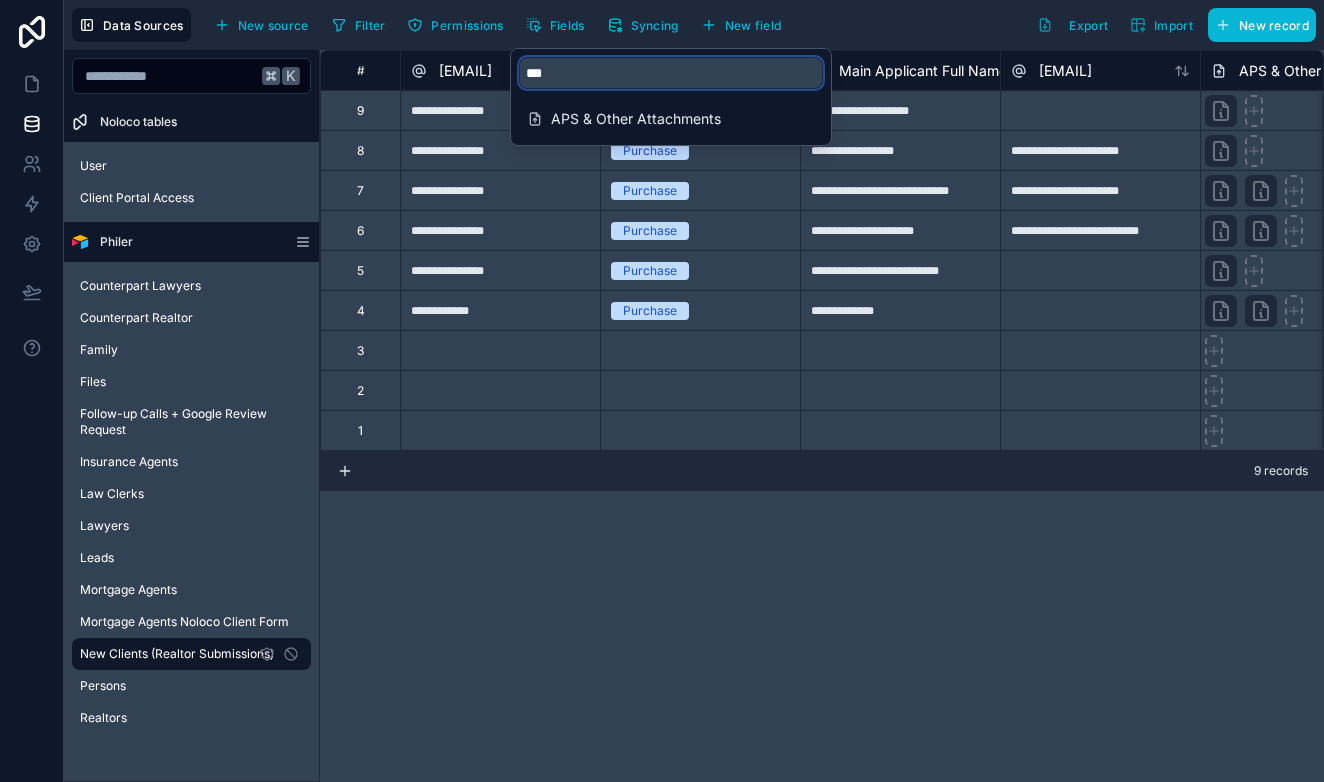 click on "***" at bounding box center (671, 73) 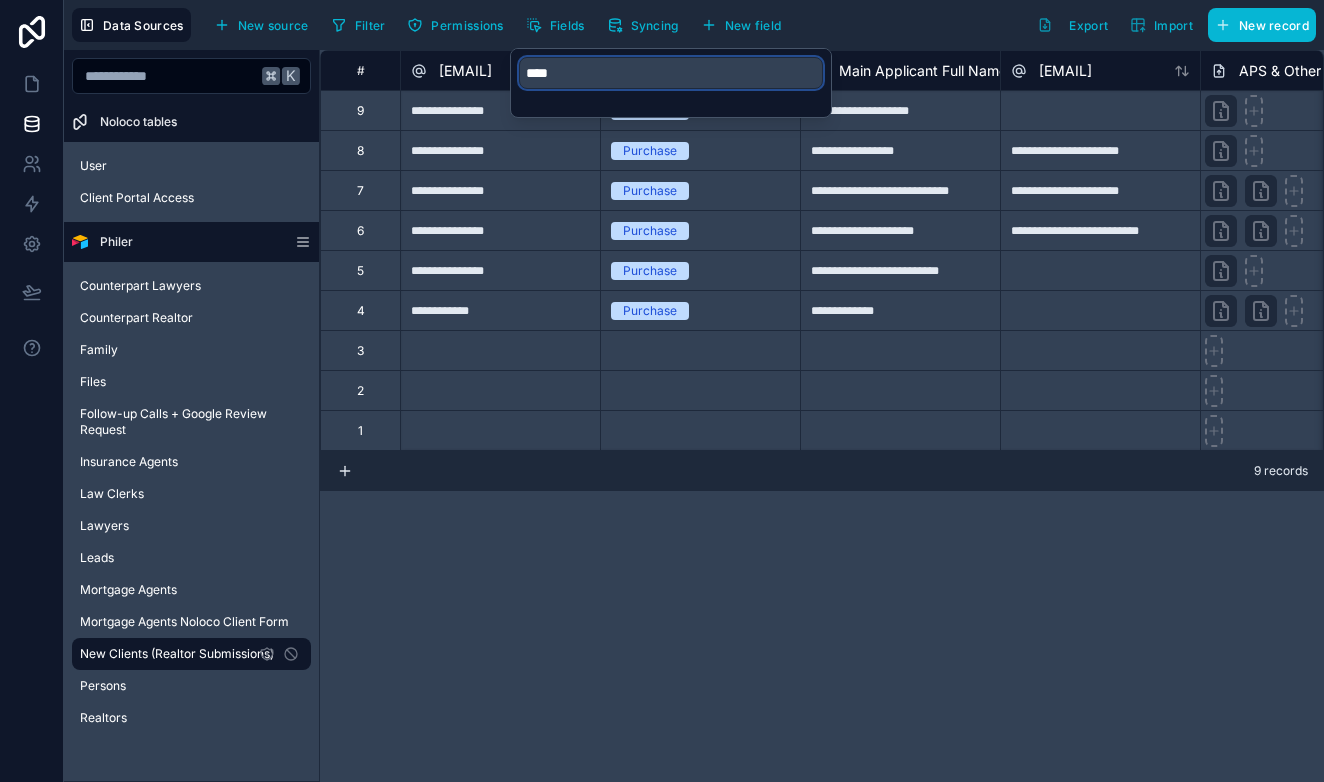 type on "***" 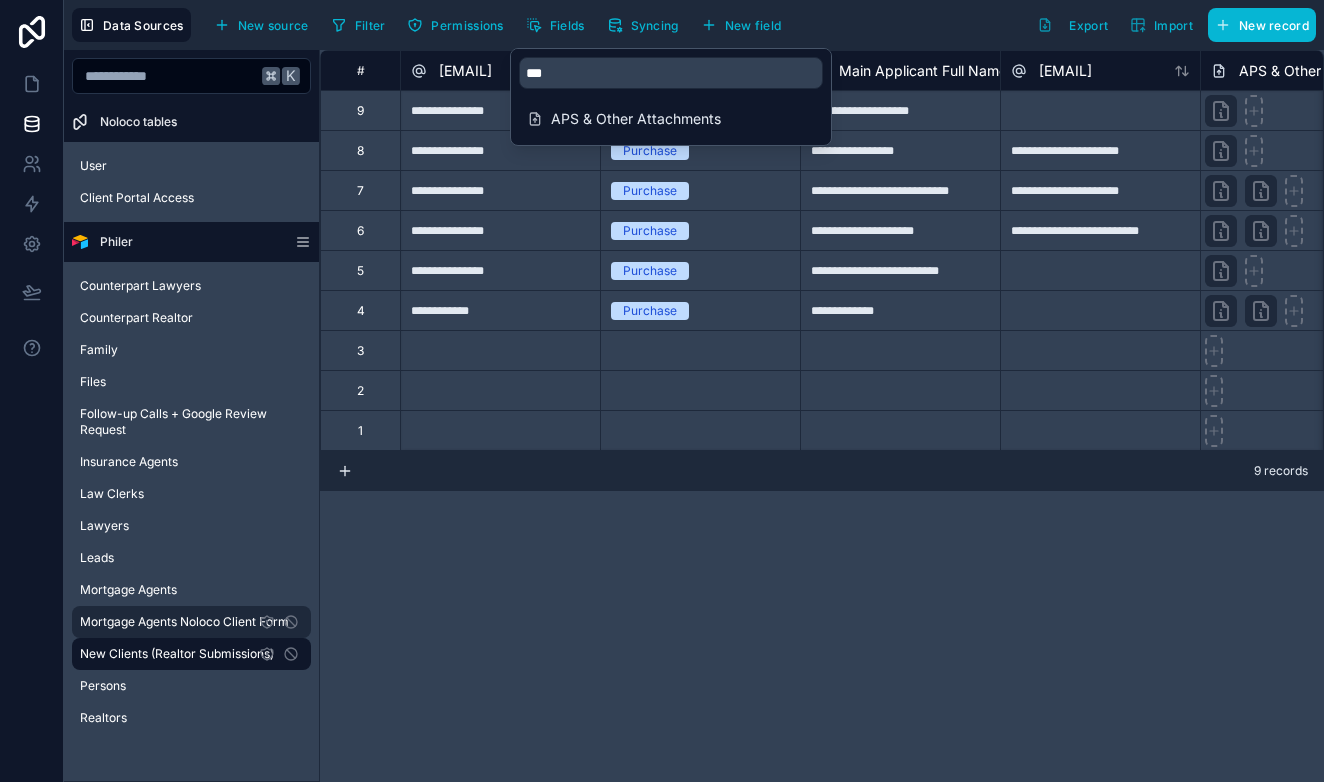 click on "Mortgage Agents Noloco Client Form" at bounding box center (184, 622) 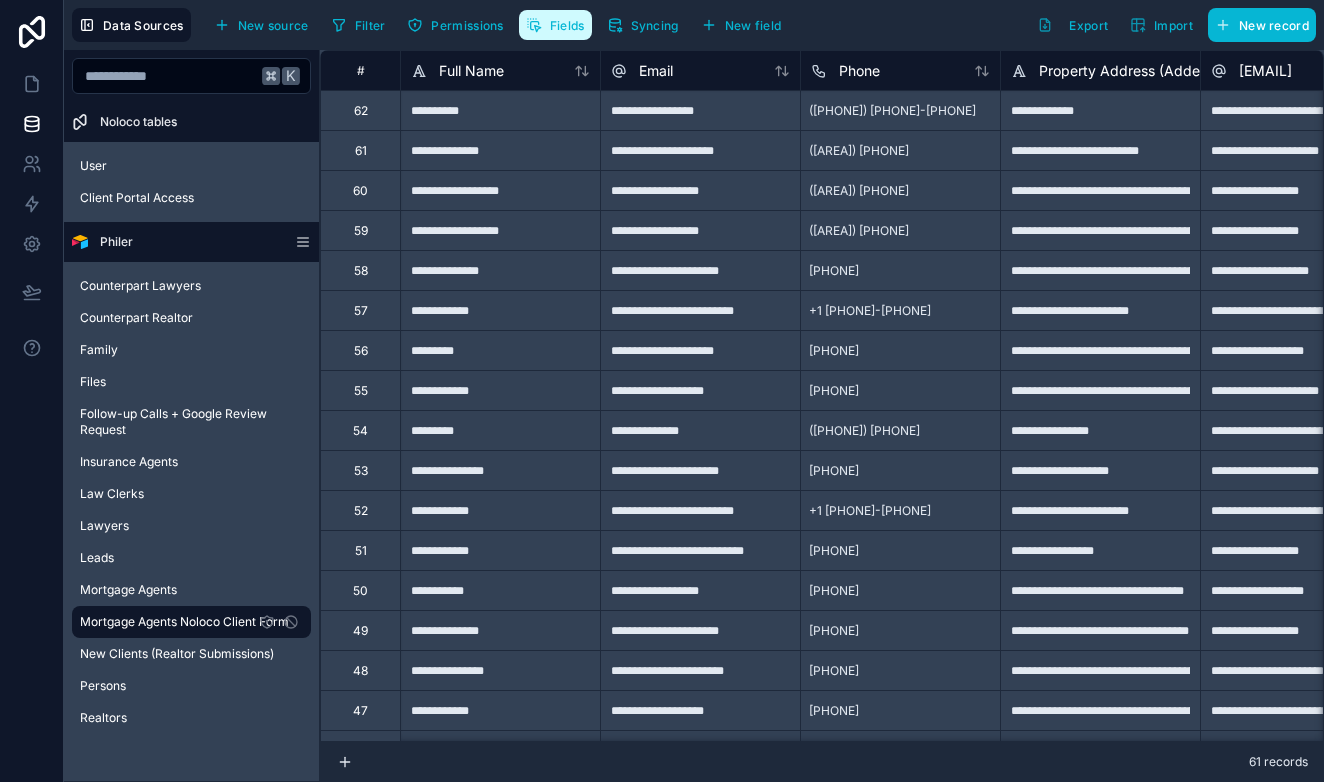 click on "Fields" at bounding box center (567, 25) 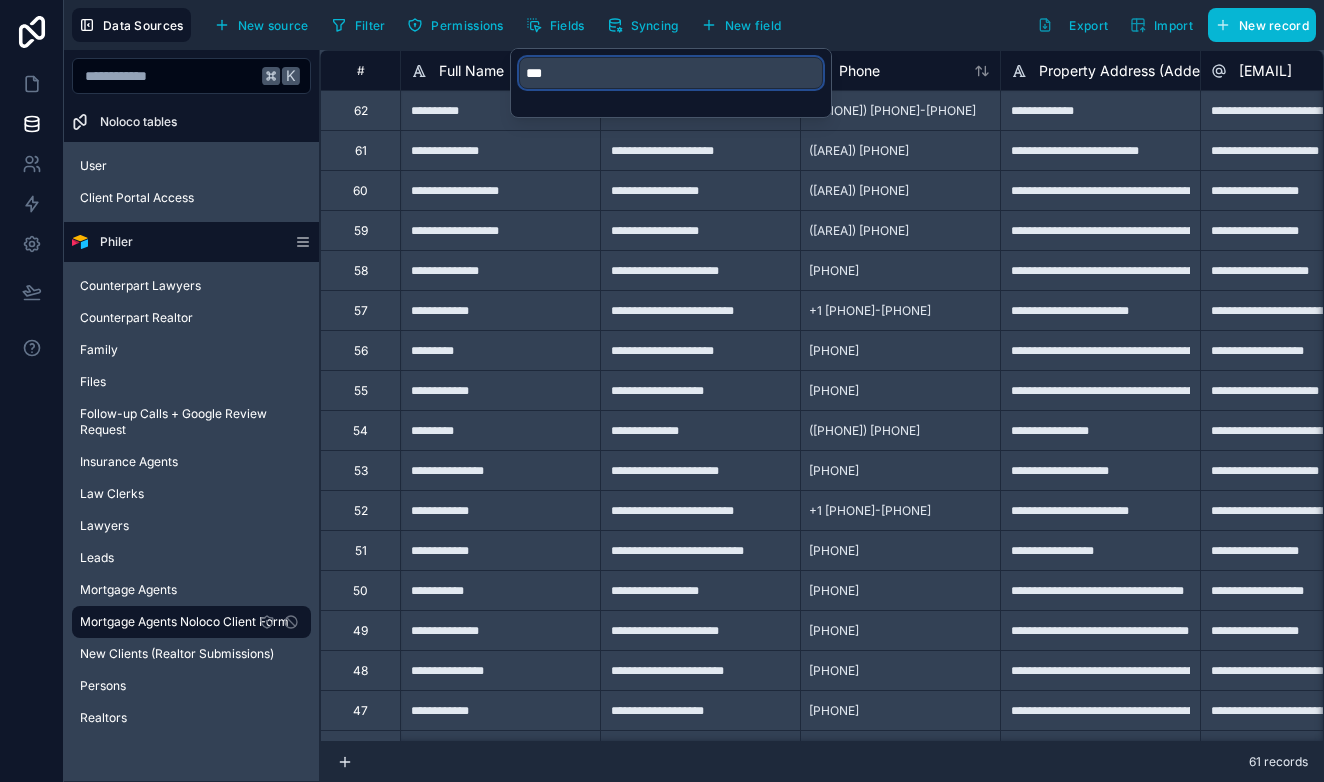 click on "***" at bounding box center [671, 73] 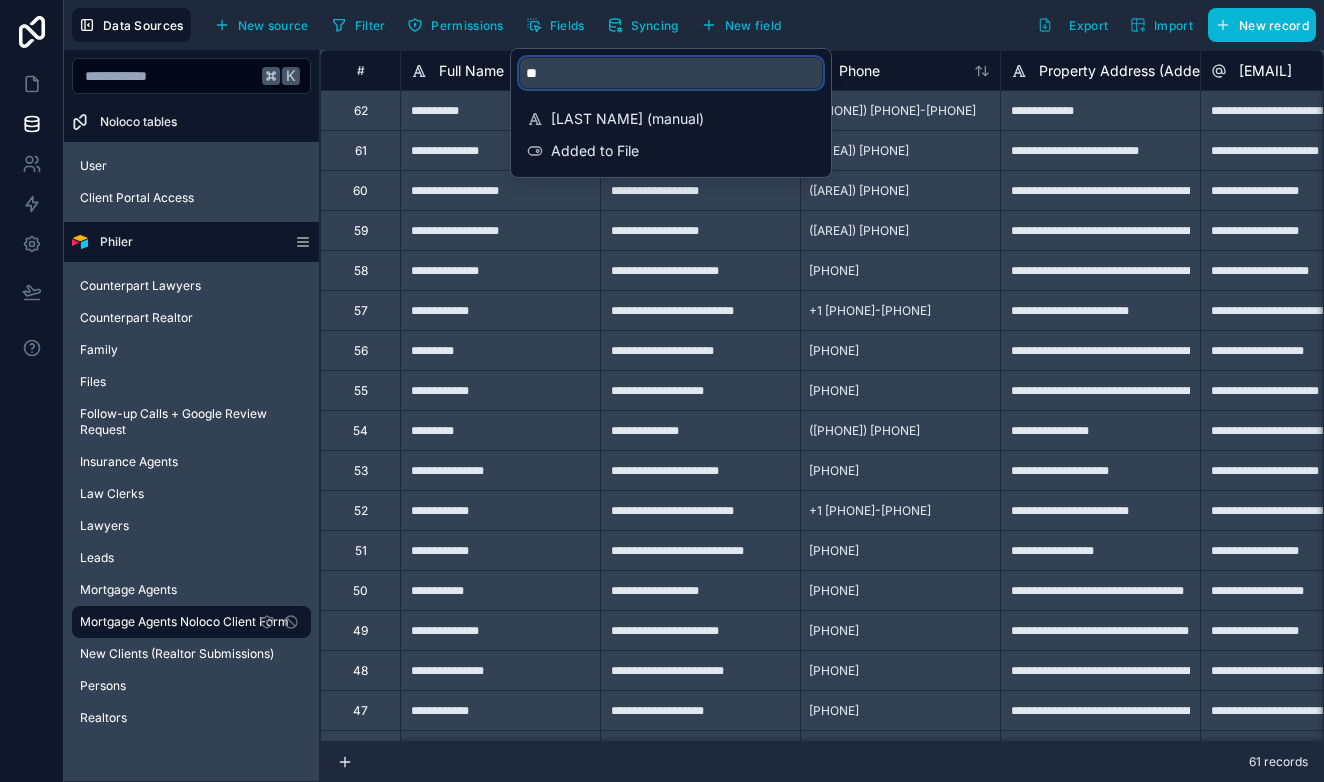 type on "***" 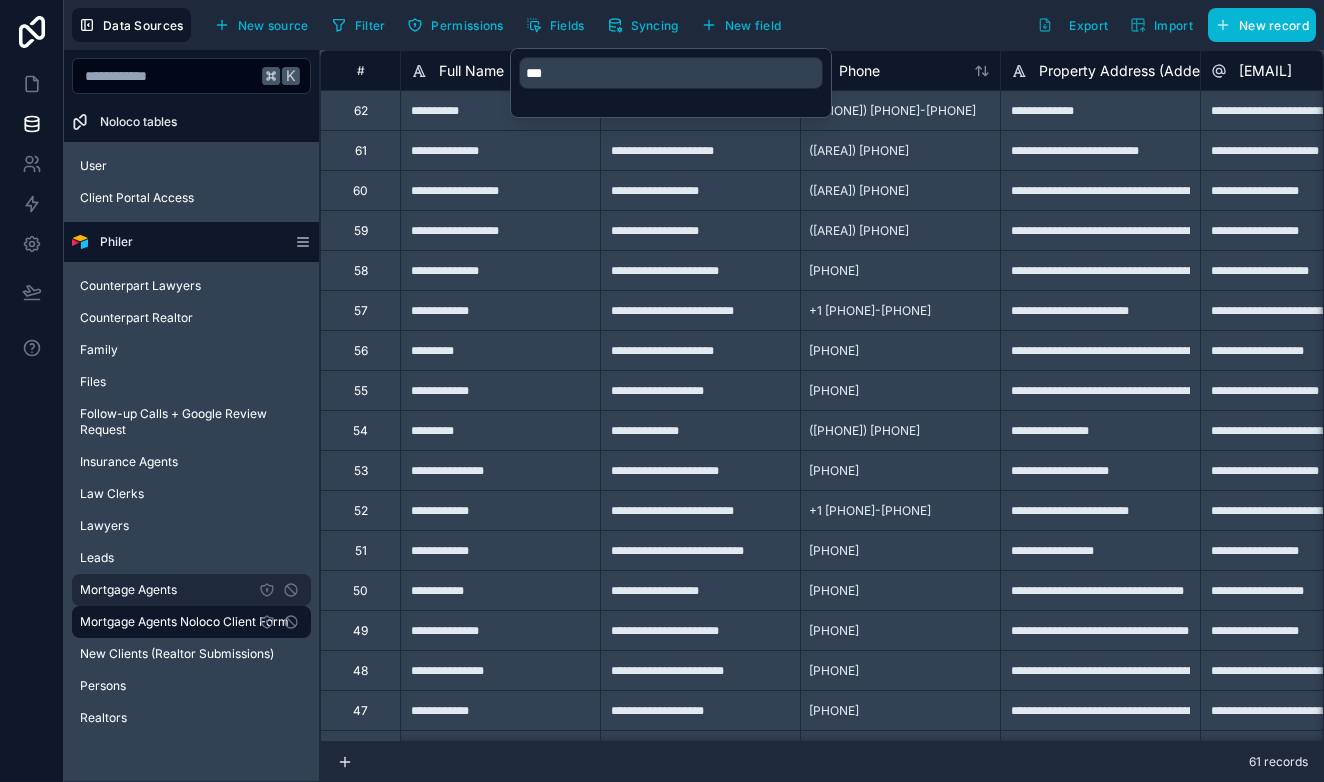 click on "Mortgage Agents" at bounding box center (128, 590) 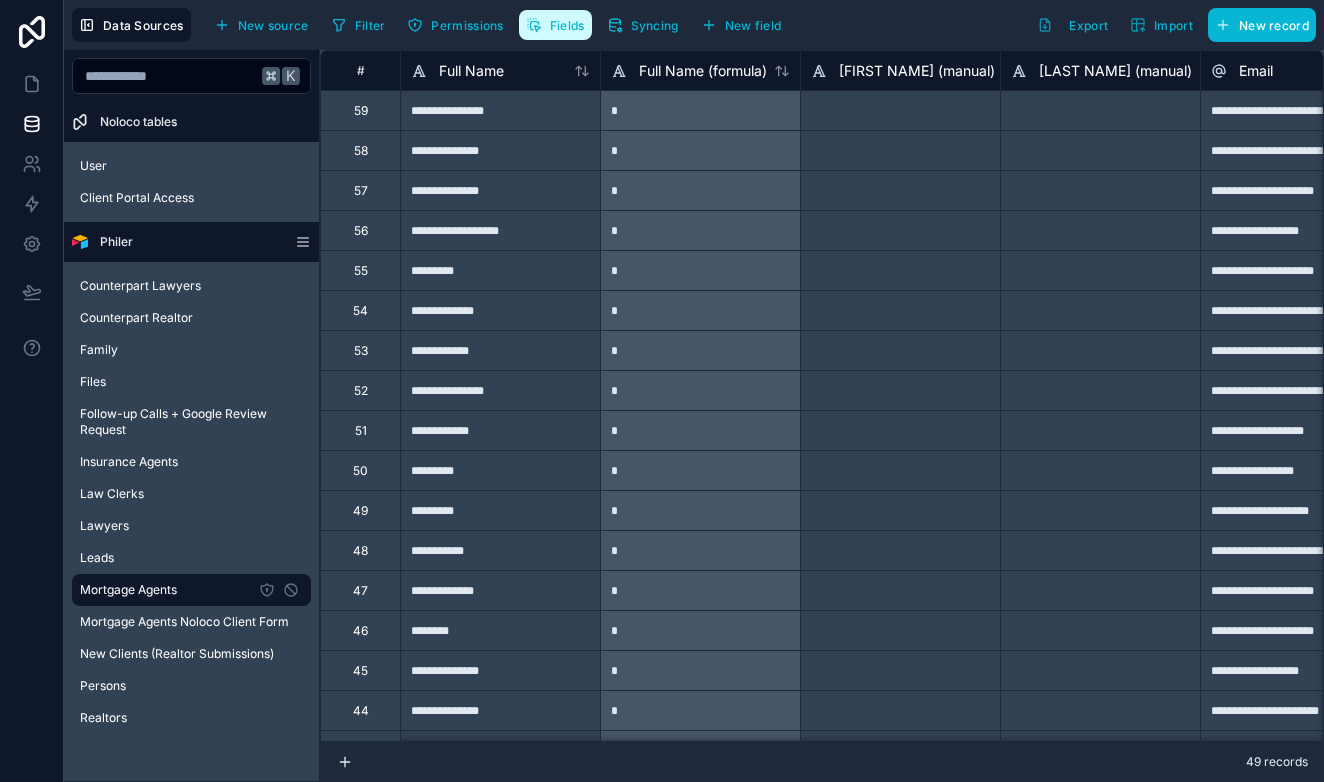 click on "Fields" at bounding box center [567, 25] 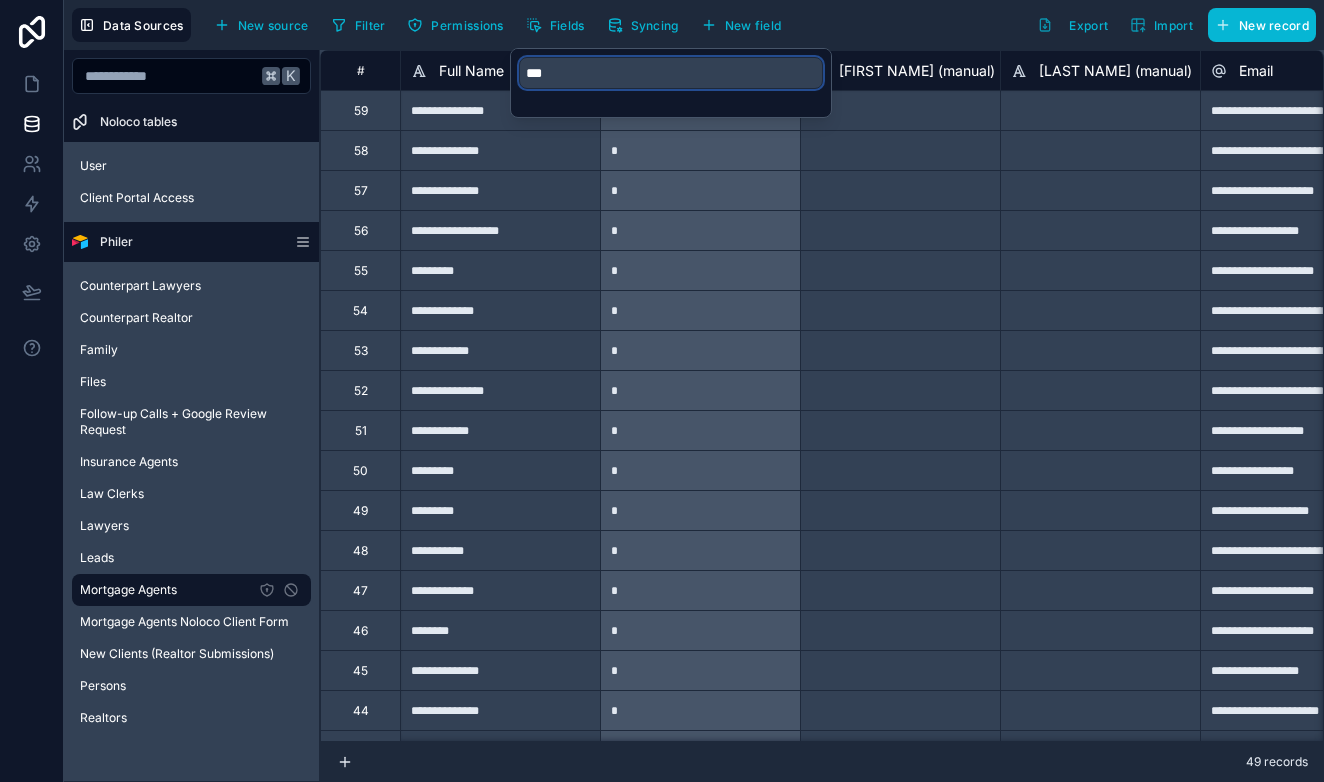 drag, startPoint x: 594, startPoint y: 68, endPoint x: 594, endPoint y: 57, distance: 11 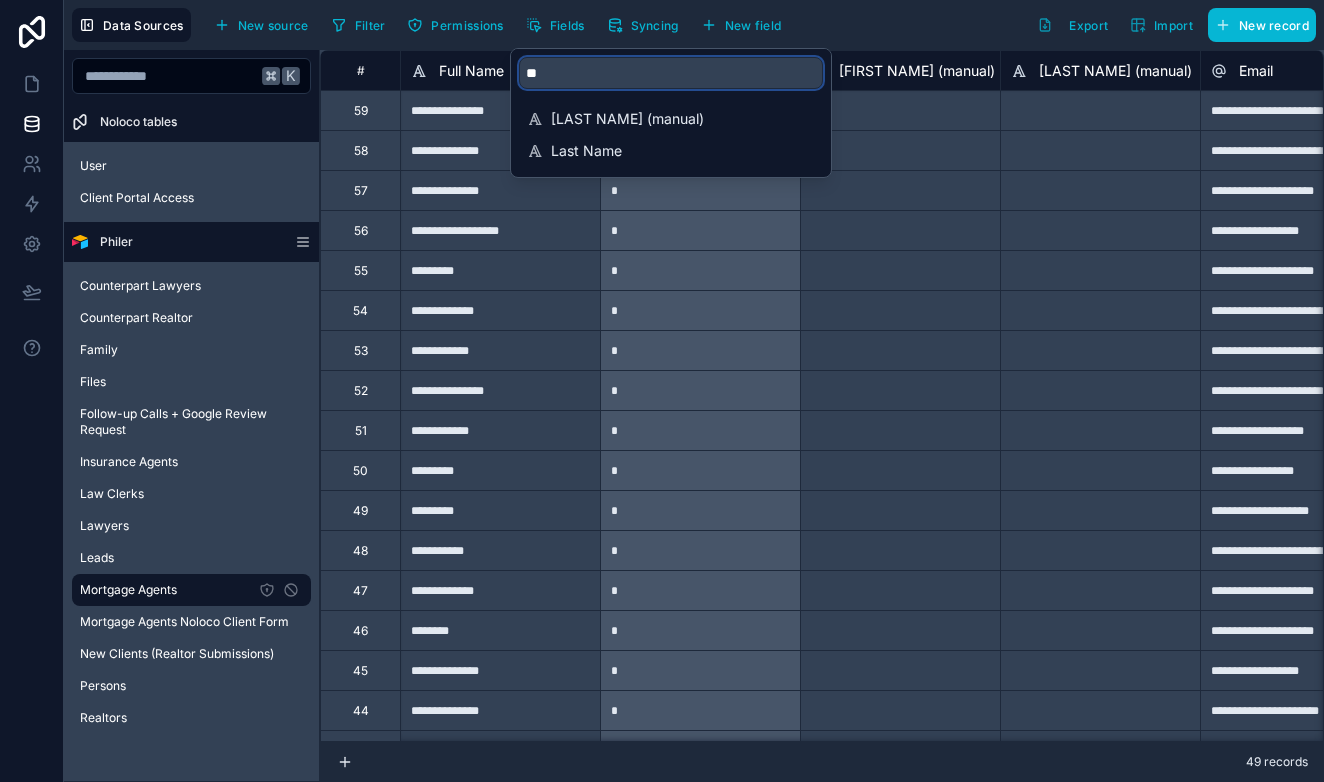 type on "***" 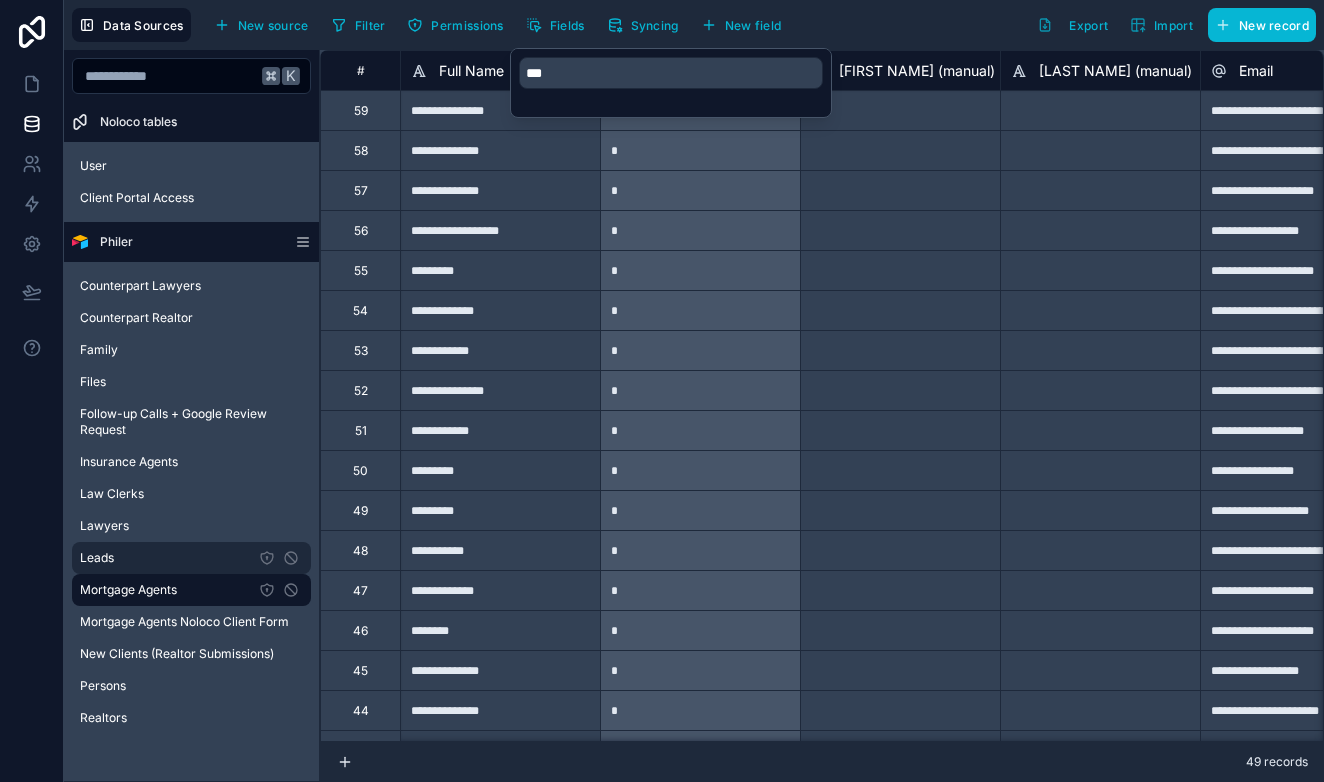 click on "Leads" at bounding box center [191, 558] 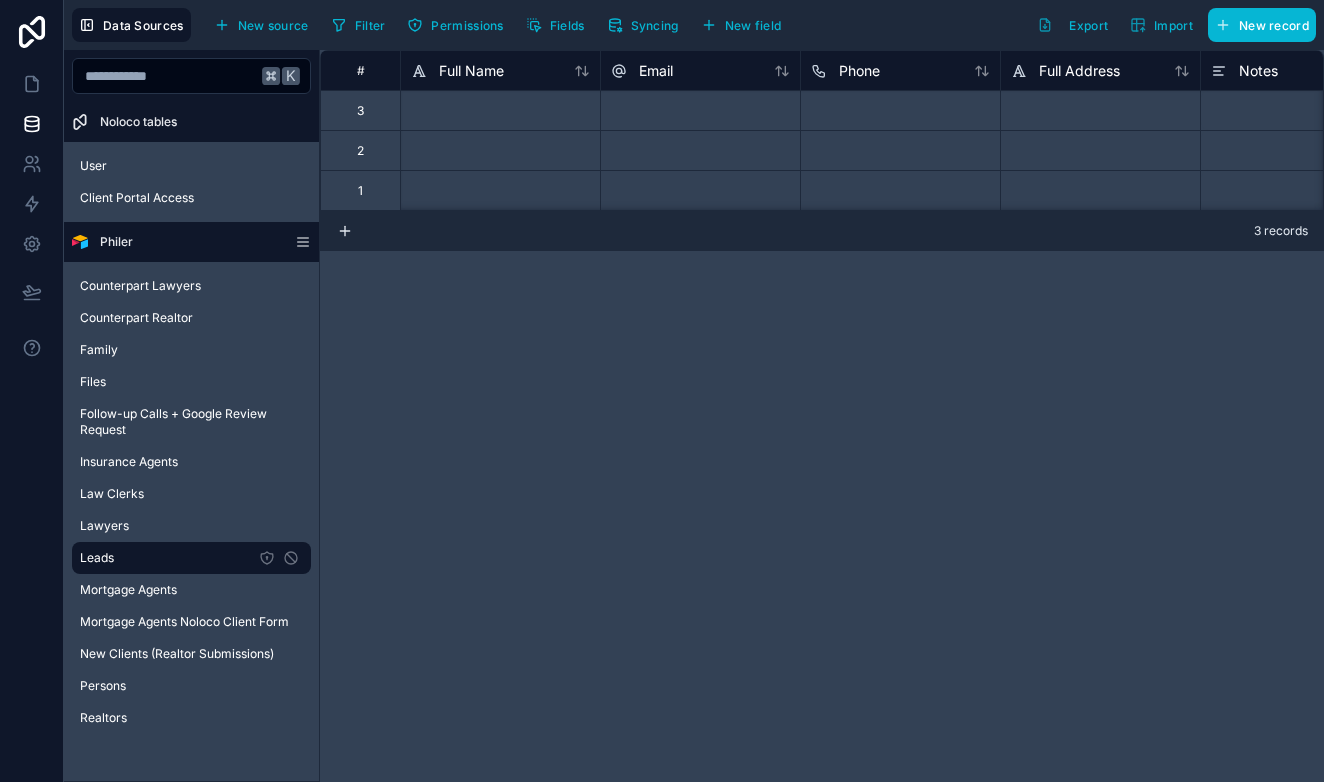 scroll, scrollTop: 0, scrollLeft: 0, axis: both 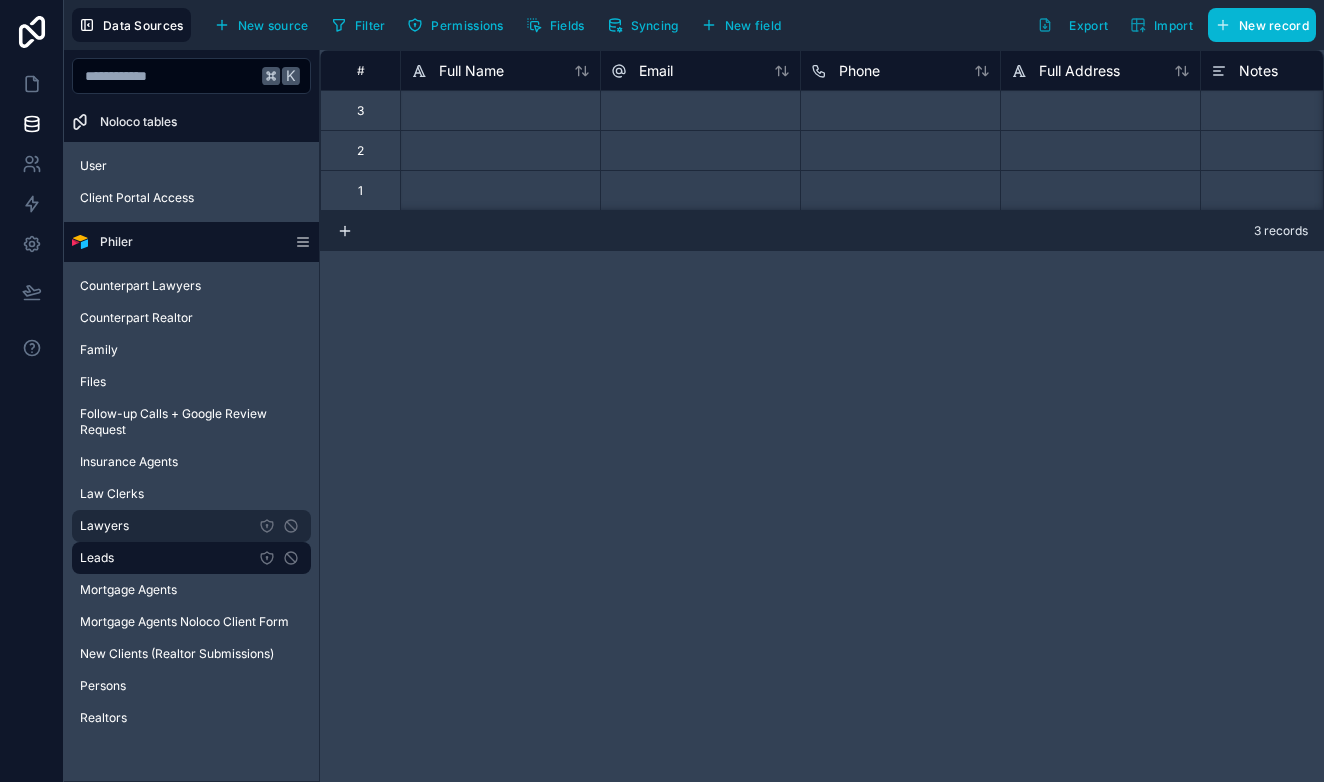 click on "Lawyers" at bounding box center (191, 526) 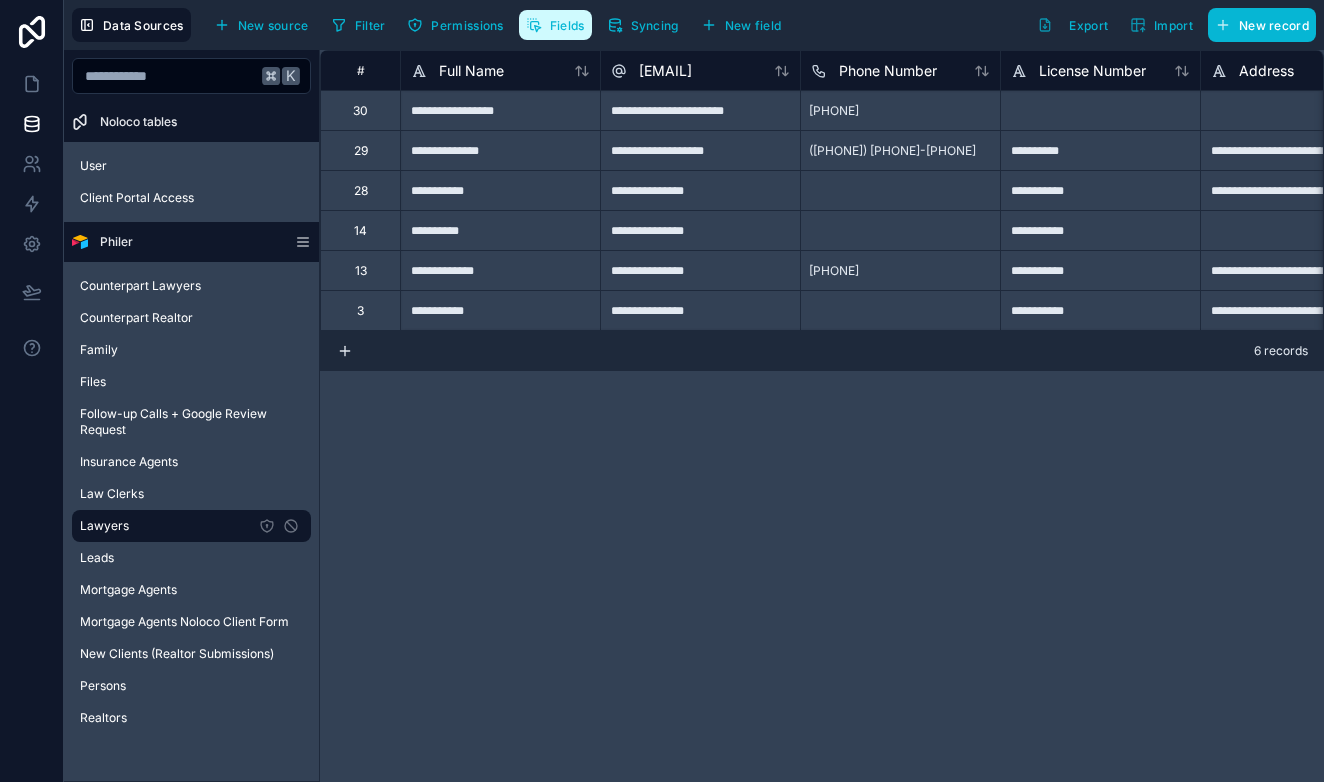 click on "Fields" at bounding box center (567, 25) 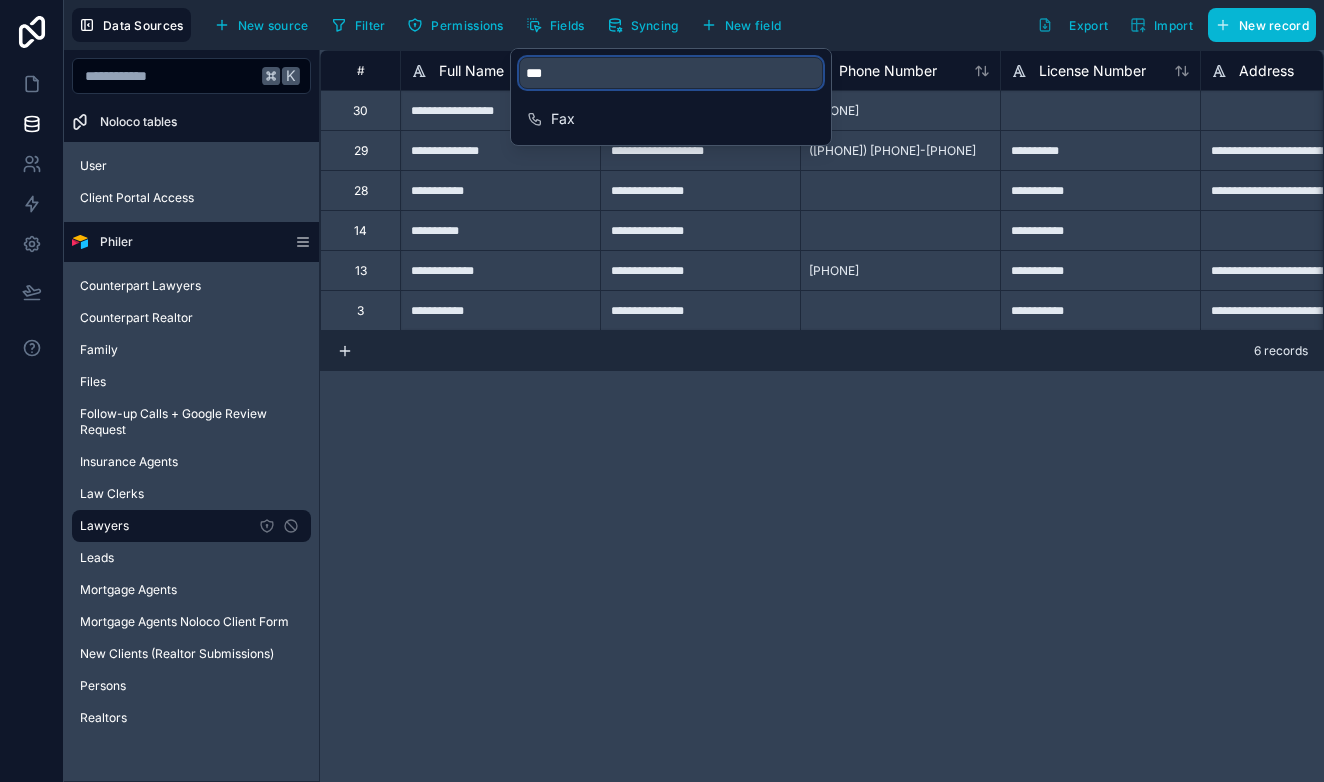 click on "***" at bounding box center [671, 73] 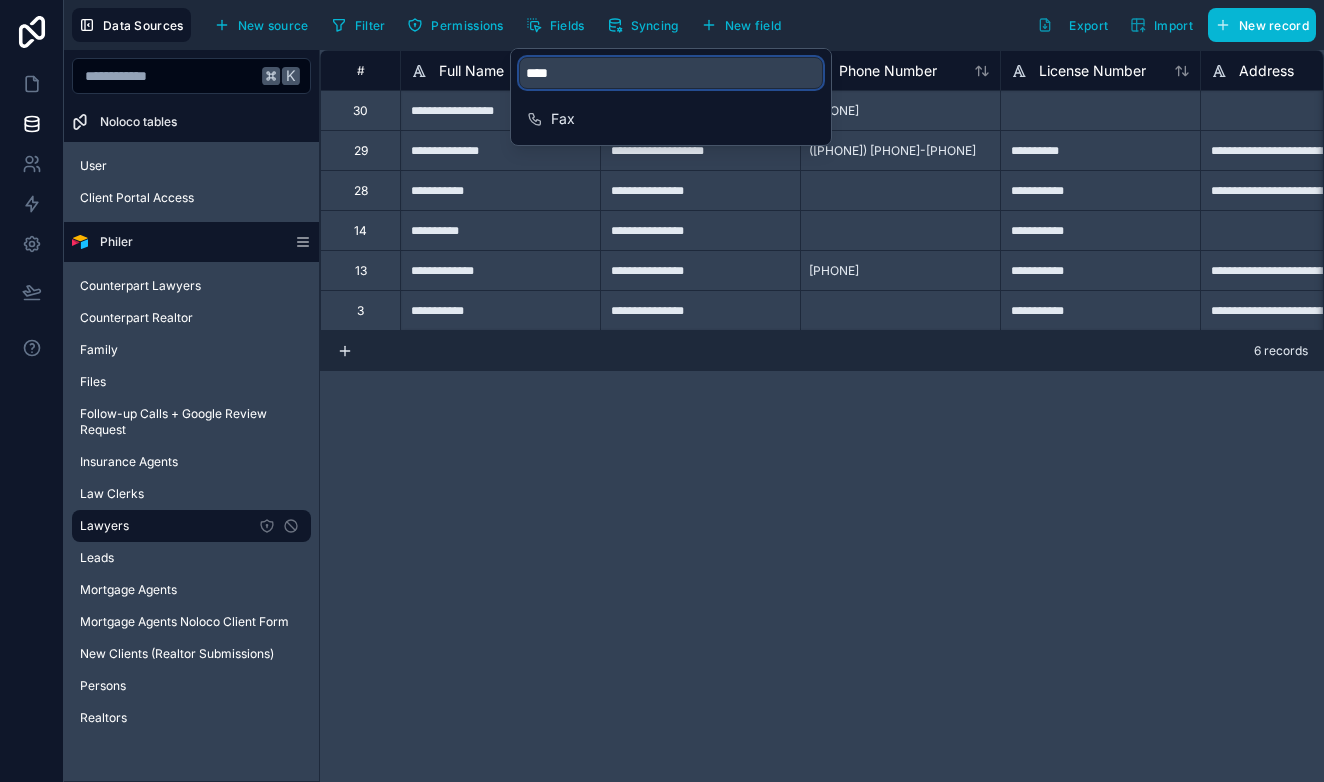 type on "***" 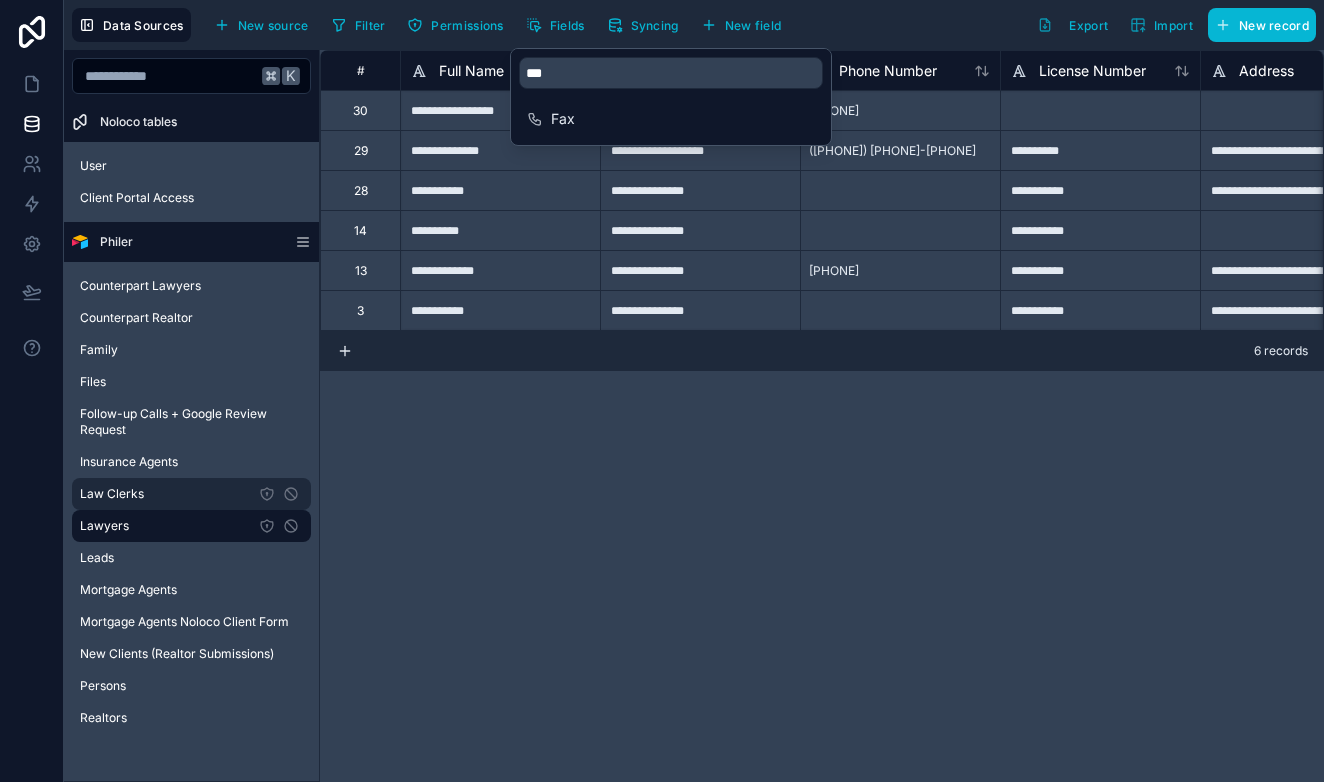 click on "Law Clerks" at bounding box center [191, 494] 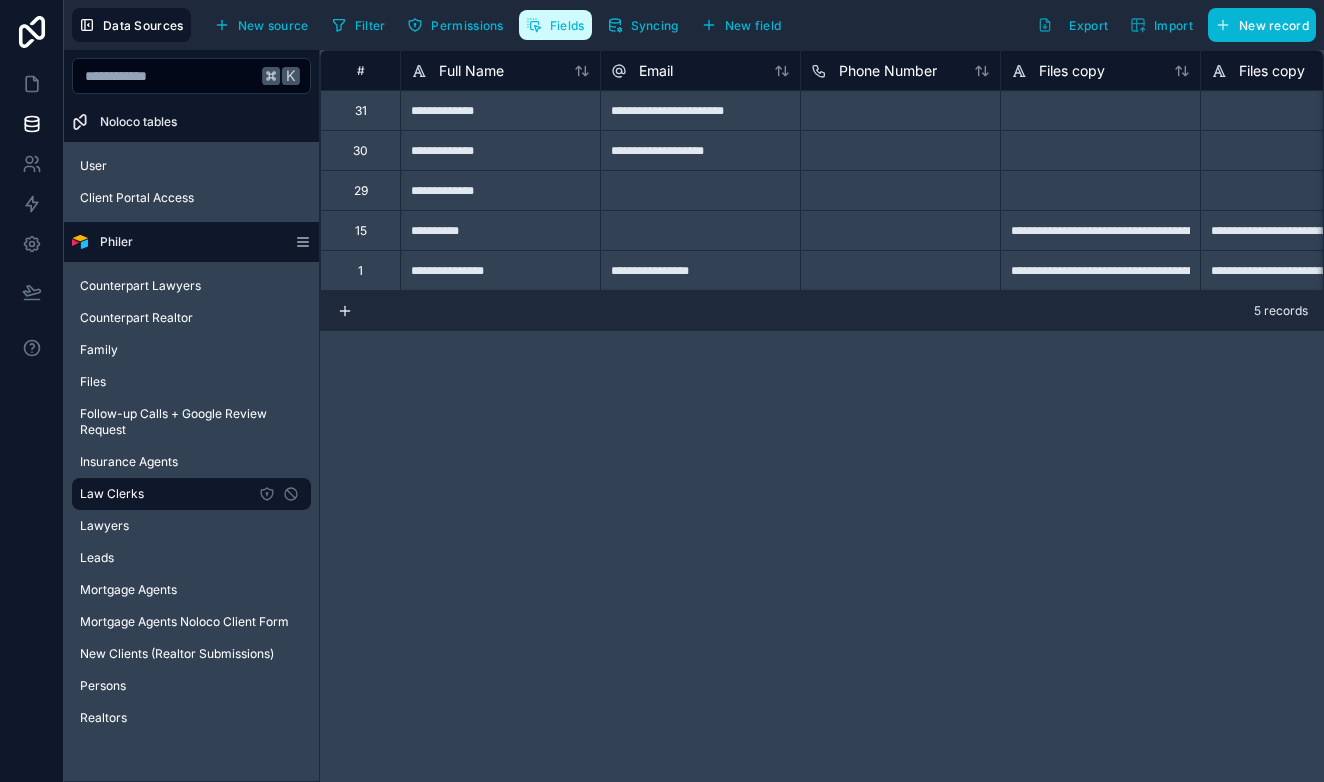 click on "Fields" at bounding box center [567, 25] 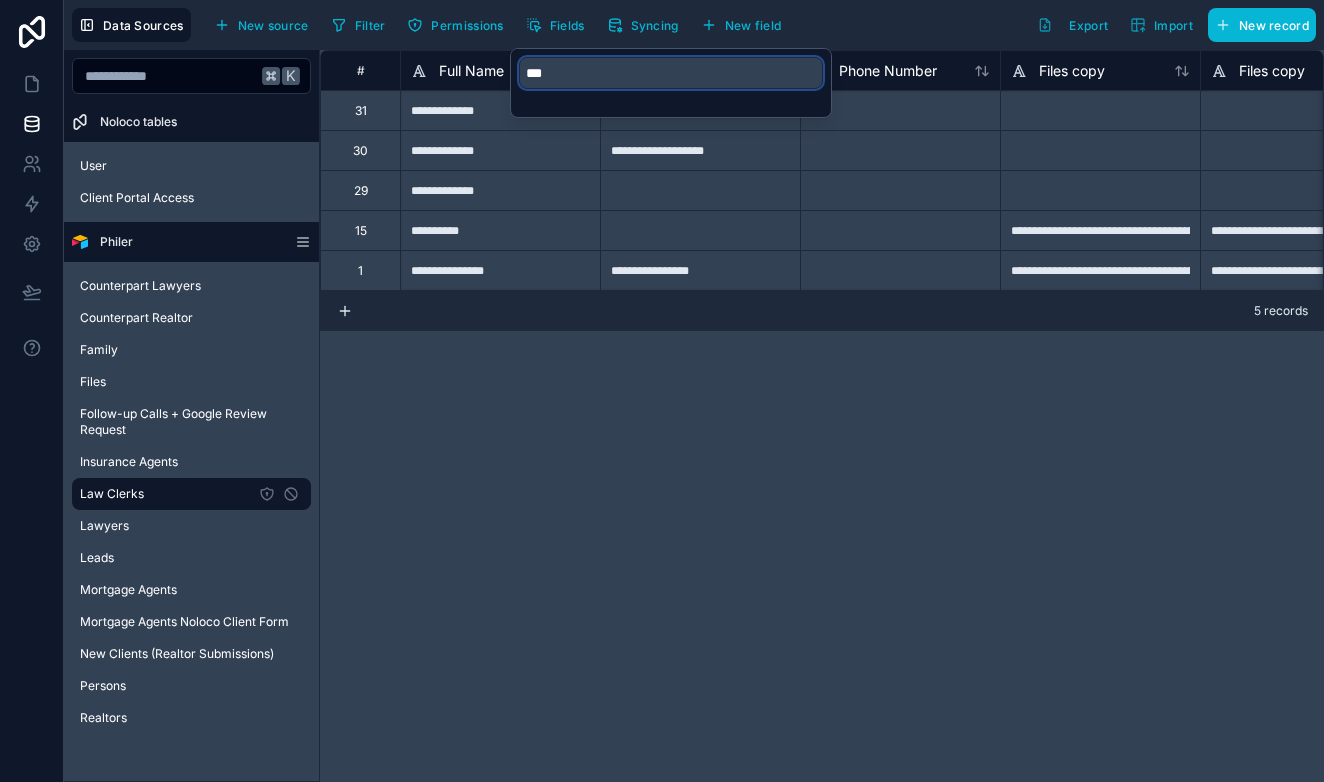 drag, startPoint x: 566, startPoint y: 75, endPoint x: 566, endPoint y: 62, distance: 13 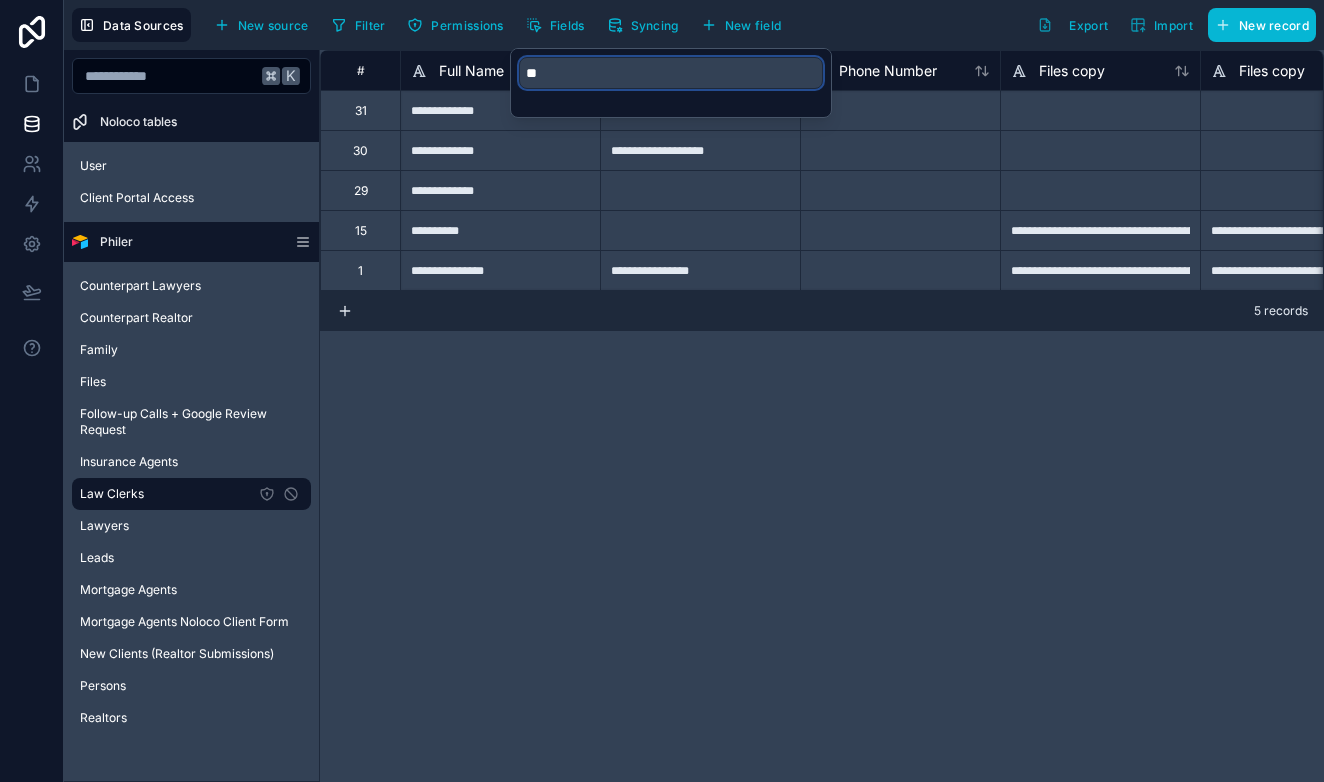 type on "***" 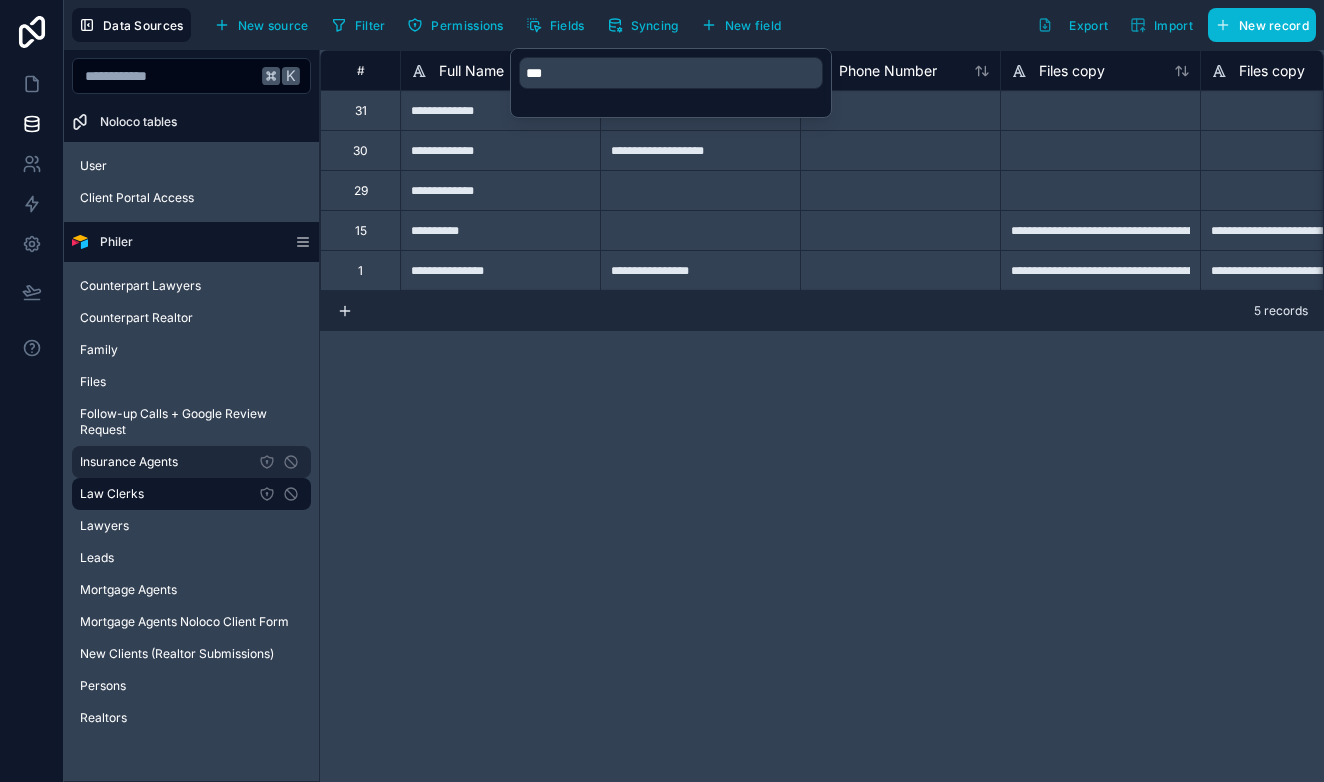 click on "Insurance Agents" at bounding box center [129, 462] 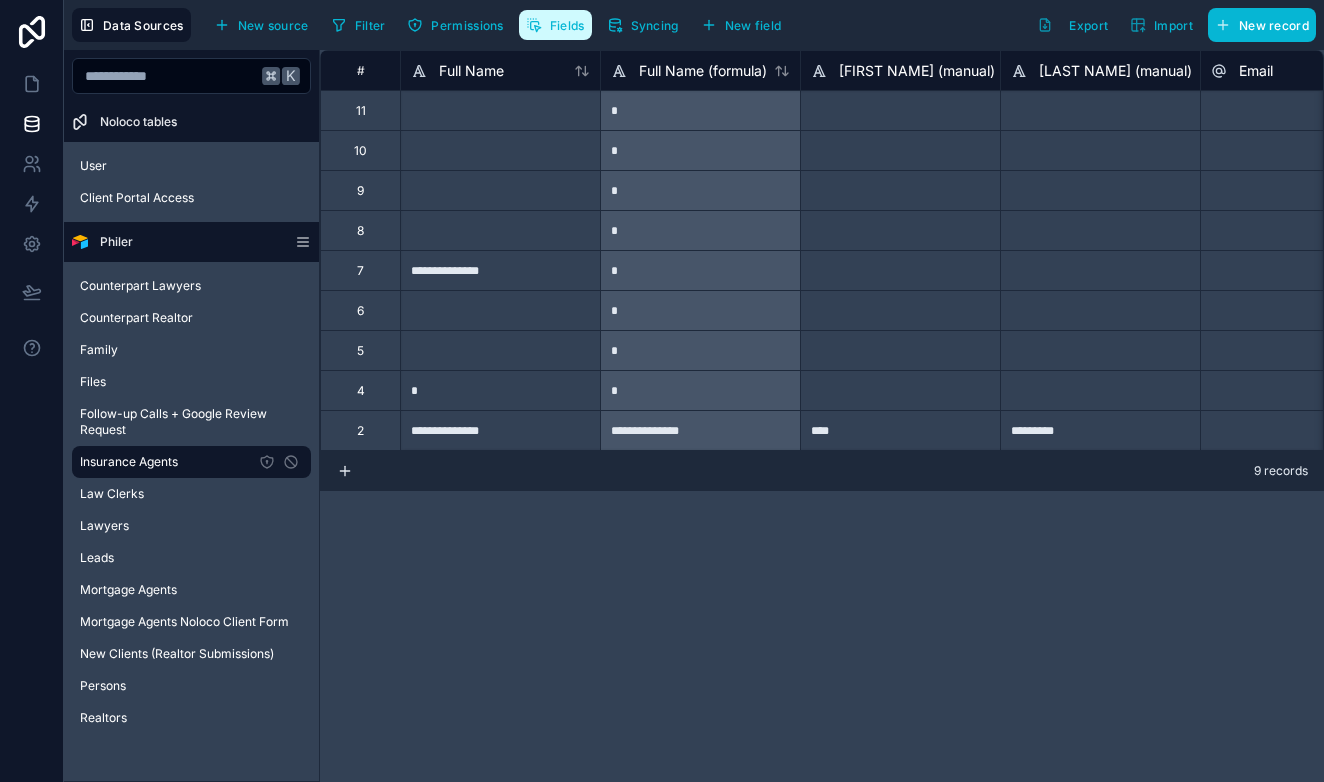 click on "Fields" at bounding box center (567, 25) 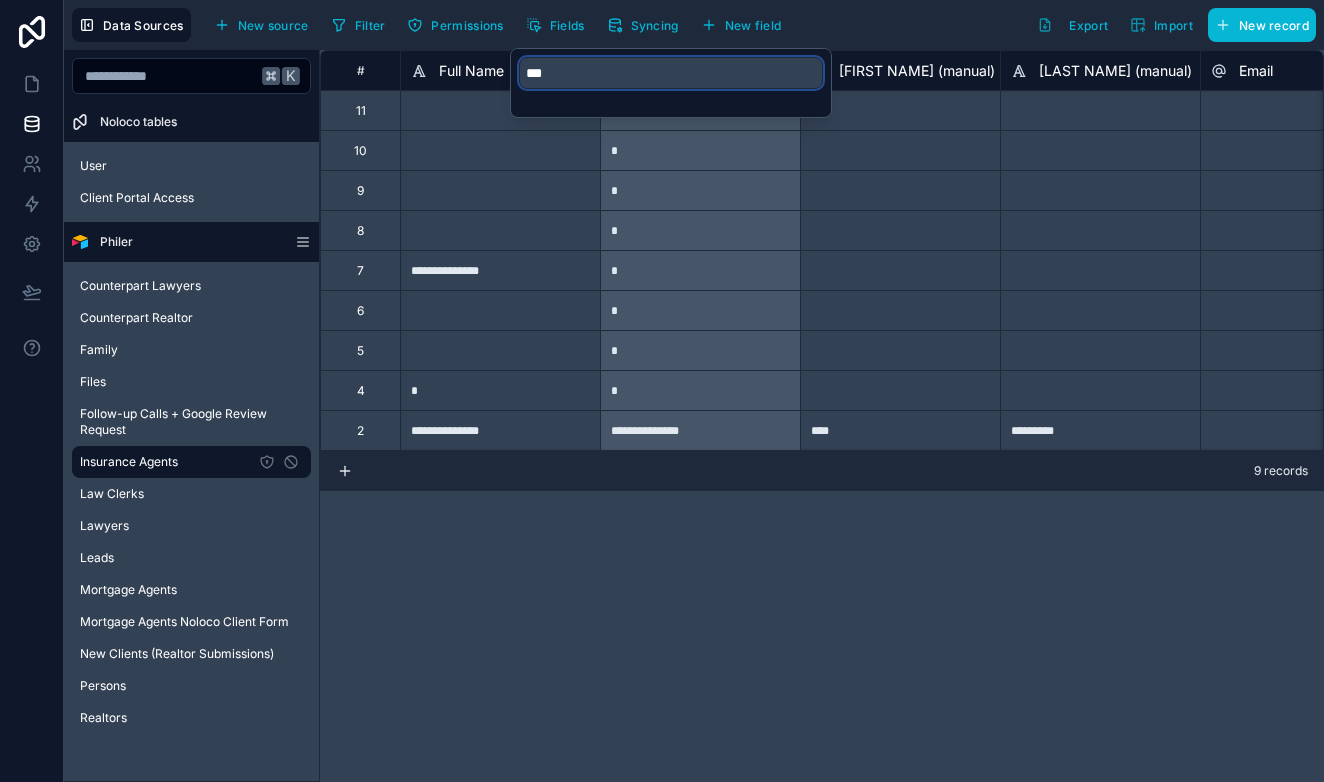 click on "***" at bounding box center [671, 73] 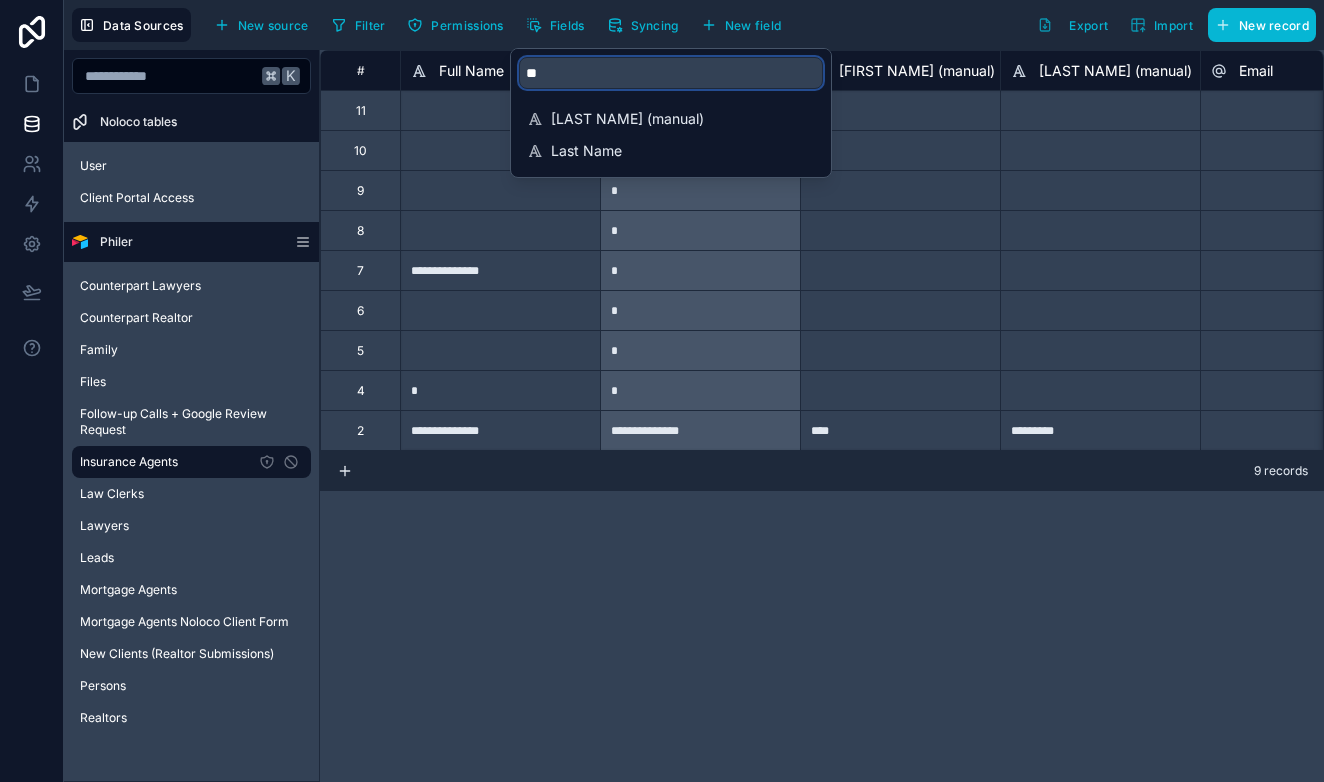 type on "***" 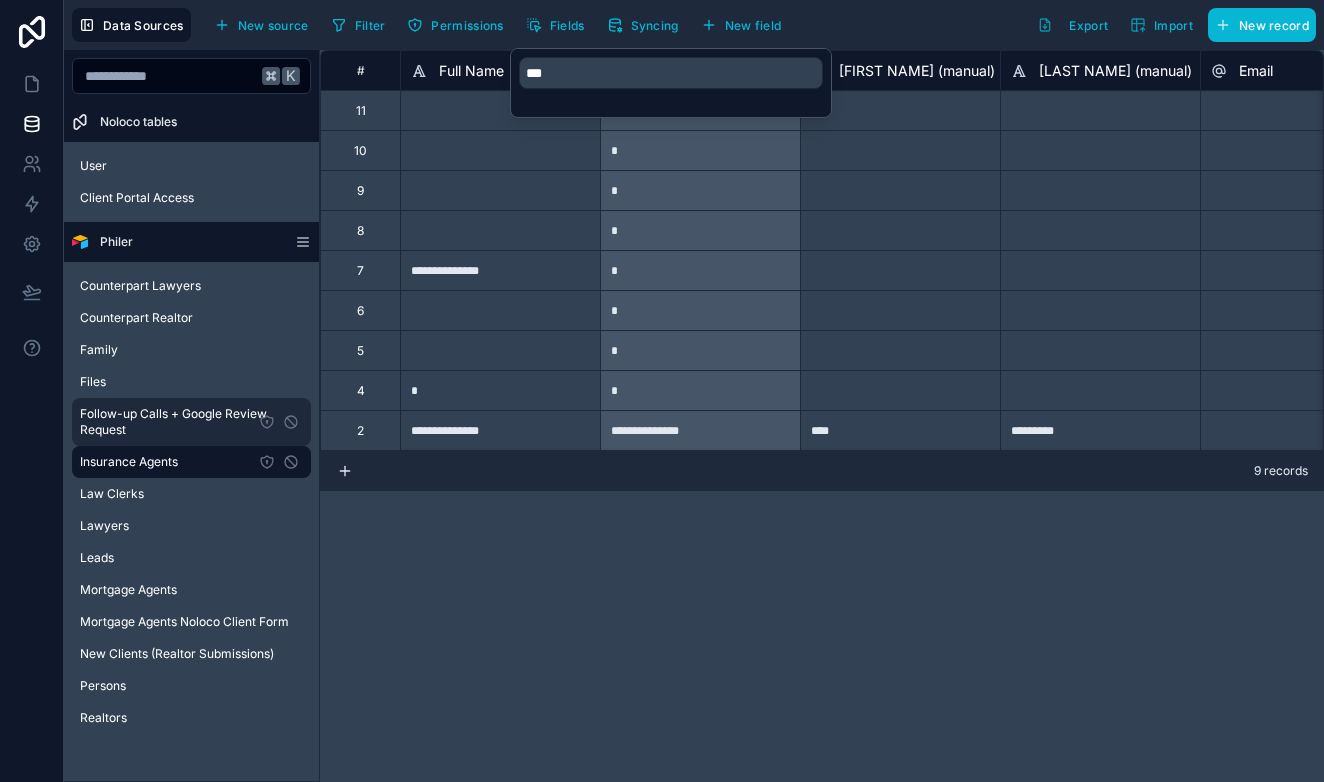 click on "Follow-up Calls + Google Review Request" at bounding box center (191, 422) 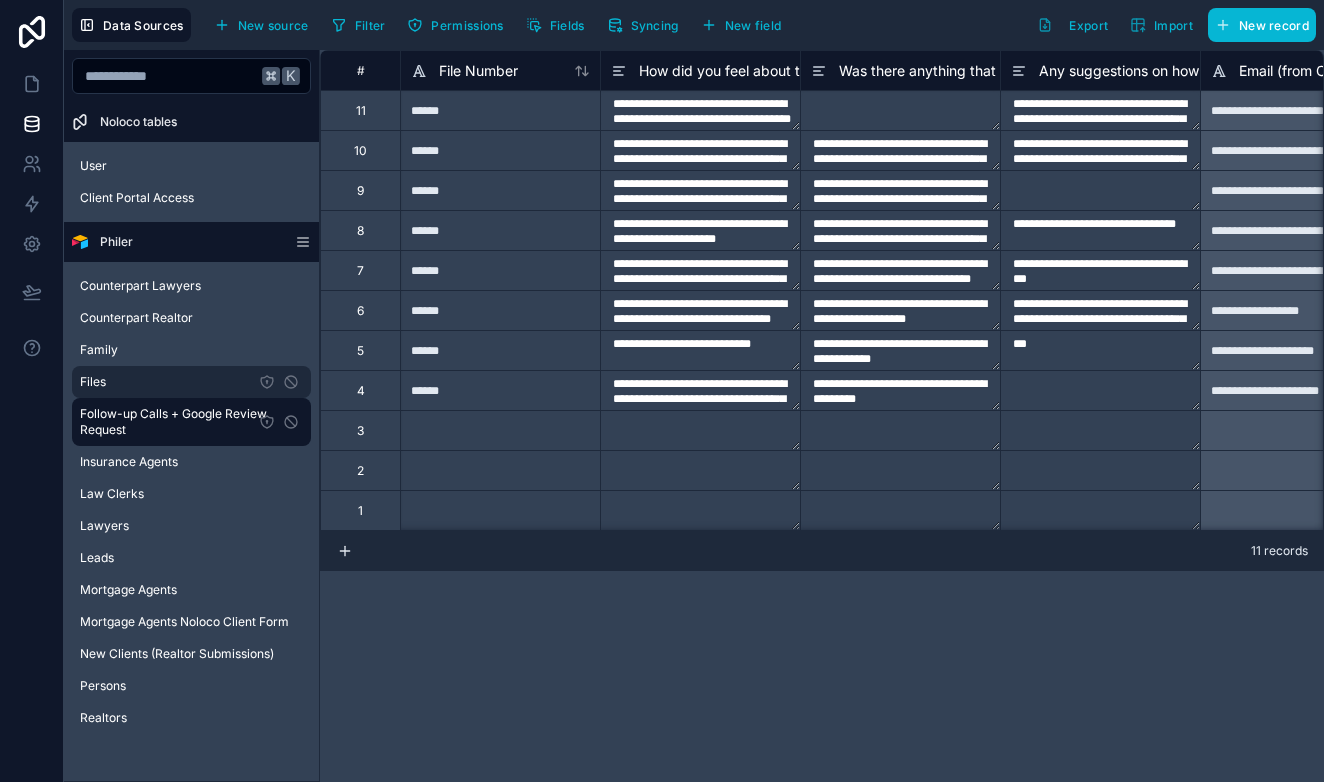 click on "Files" at bounding box center [191, 382] 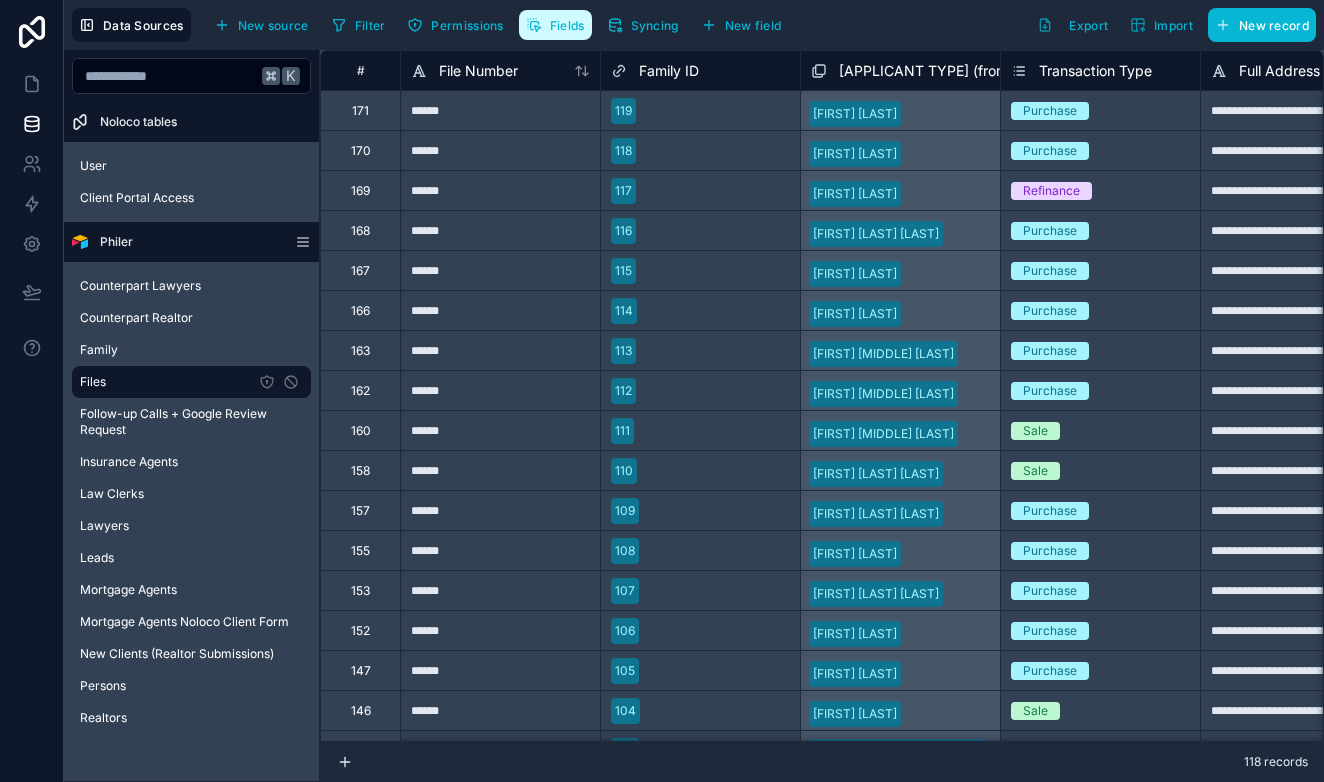 click on "Fields" at bounding box center (567, 25) 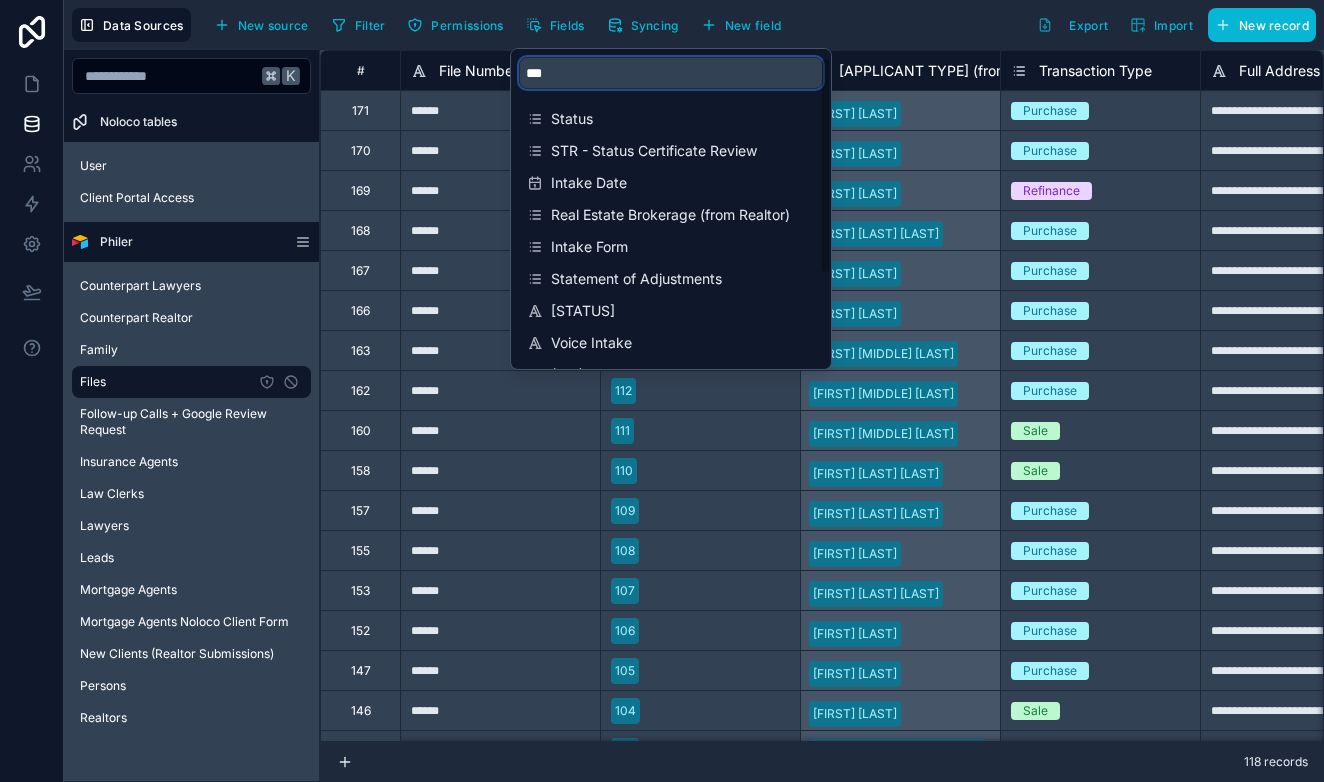 click on "***" at bounding box center (671, 73) 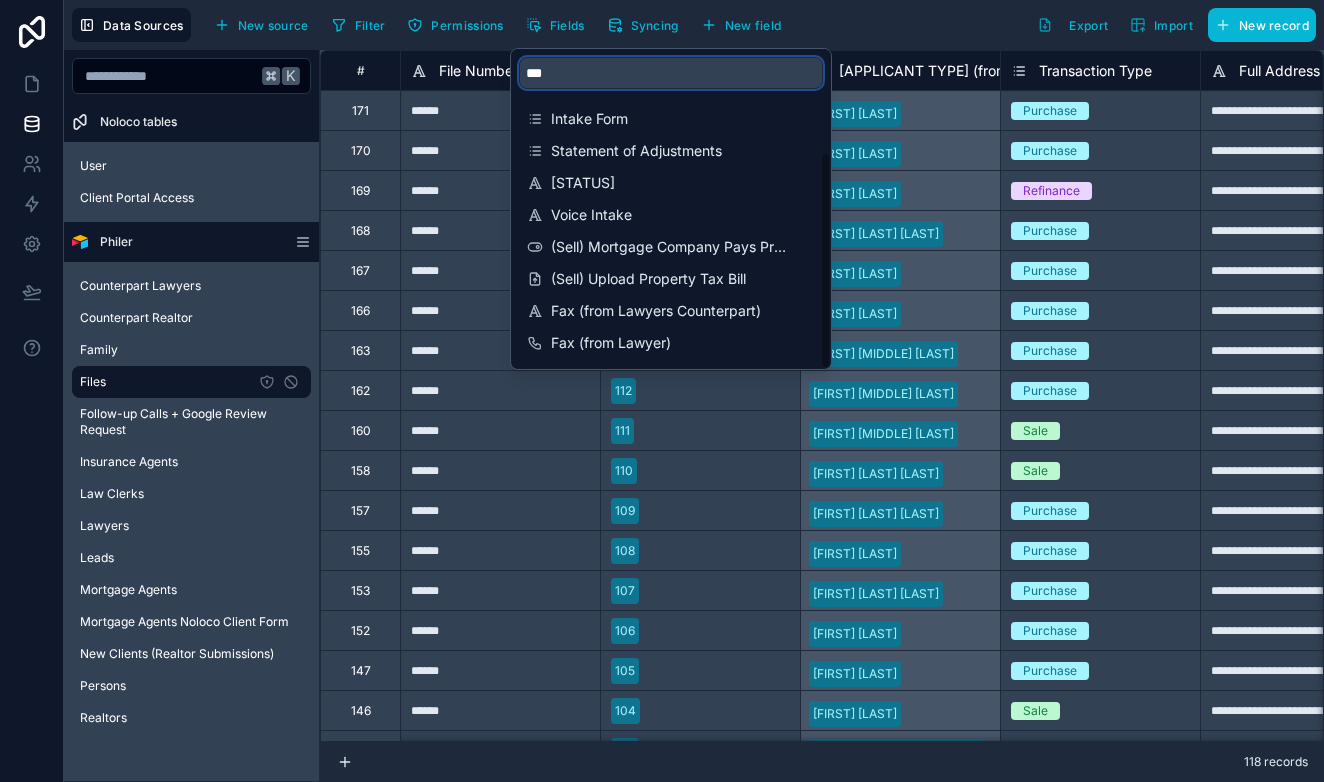 scroll, scrollTop: 128, scrollLeft: 0, axis: vertical 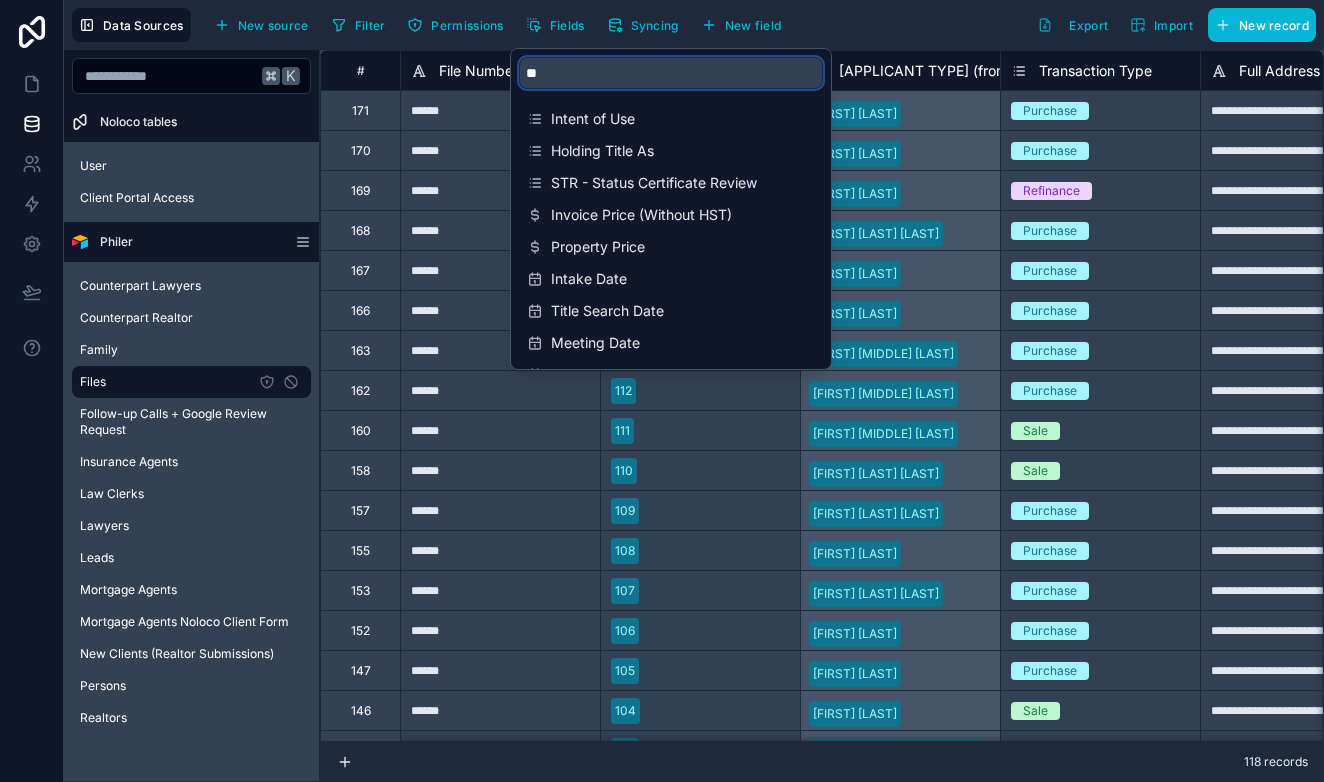 type on "*" 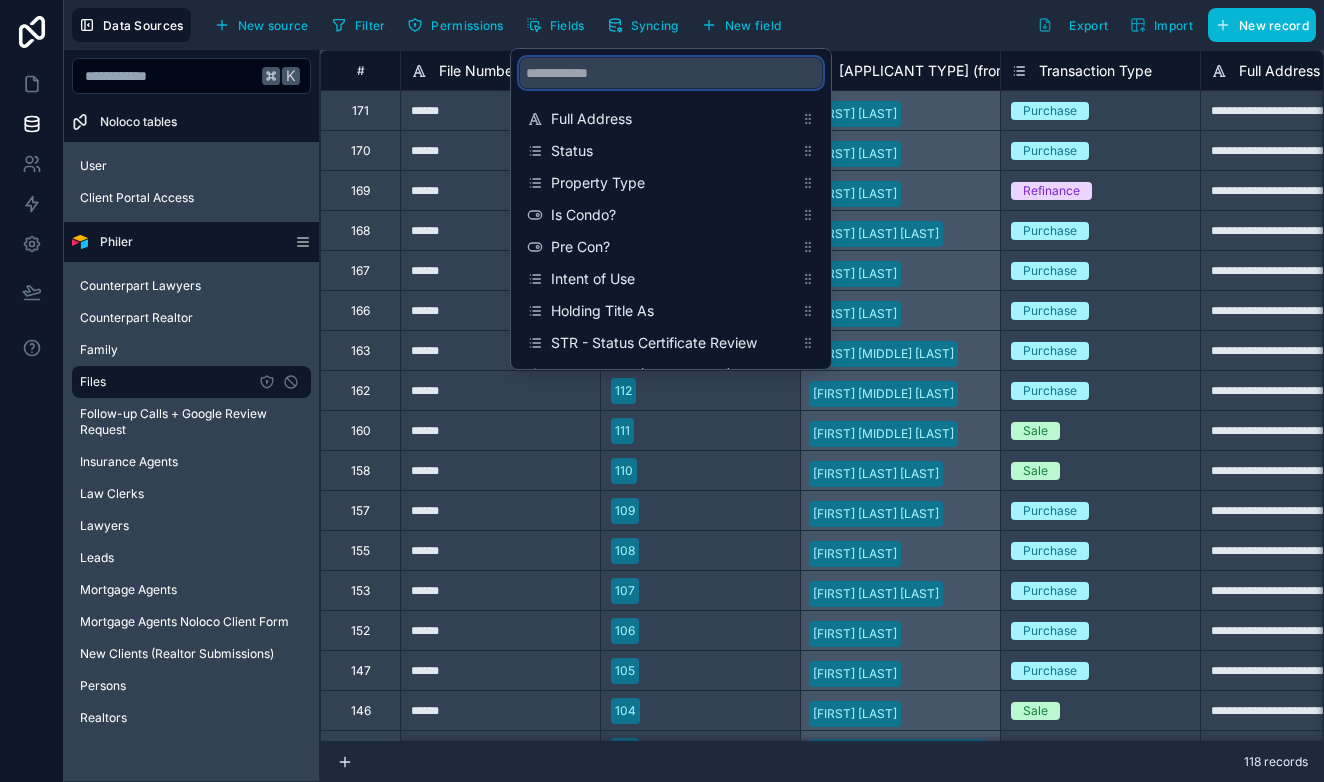 type on "*" 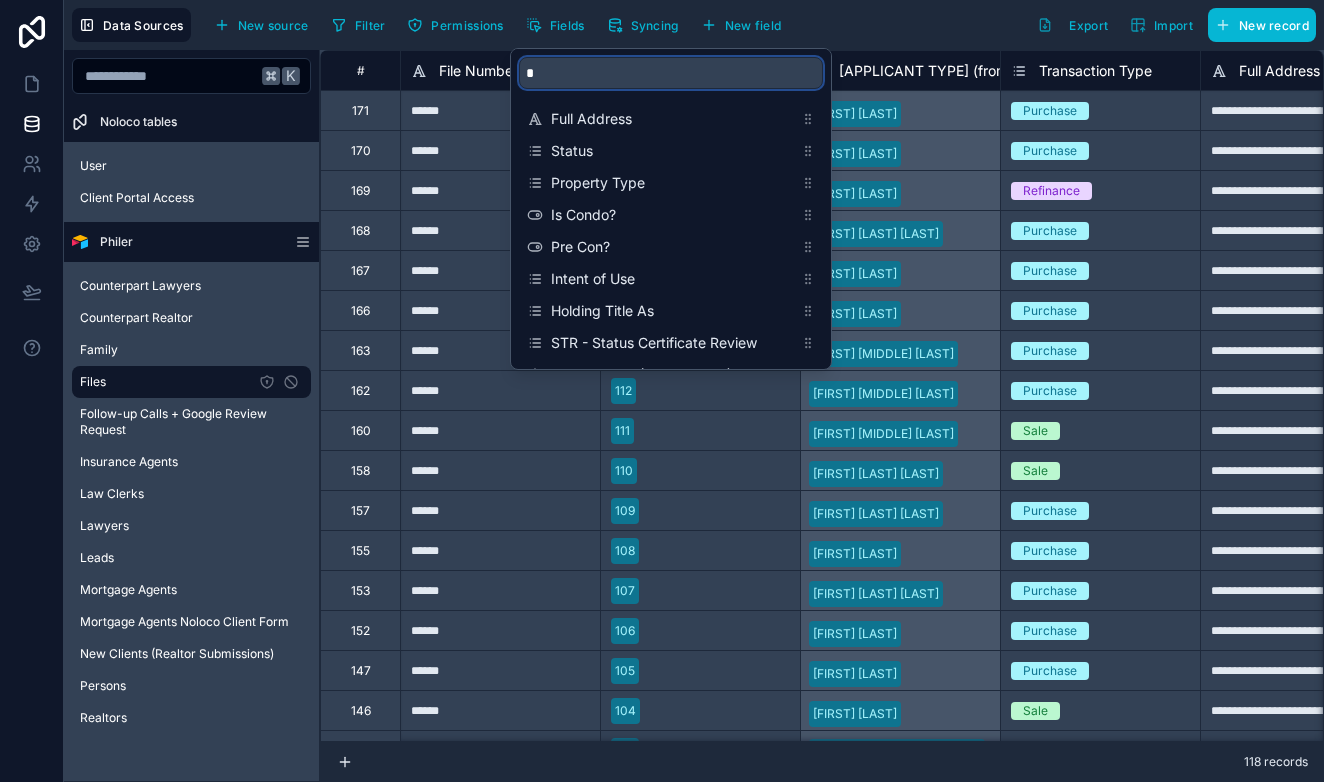 scroll, scrollTop: 0, scrollLeft: 0, axis: both 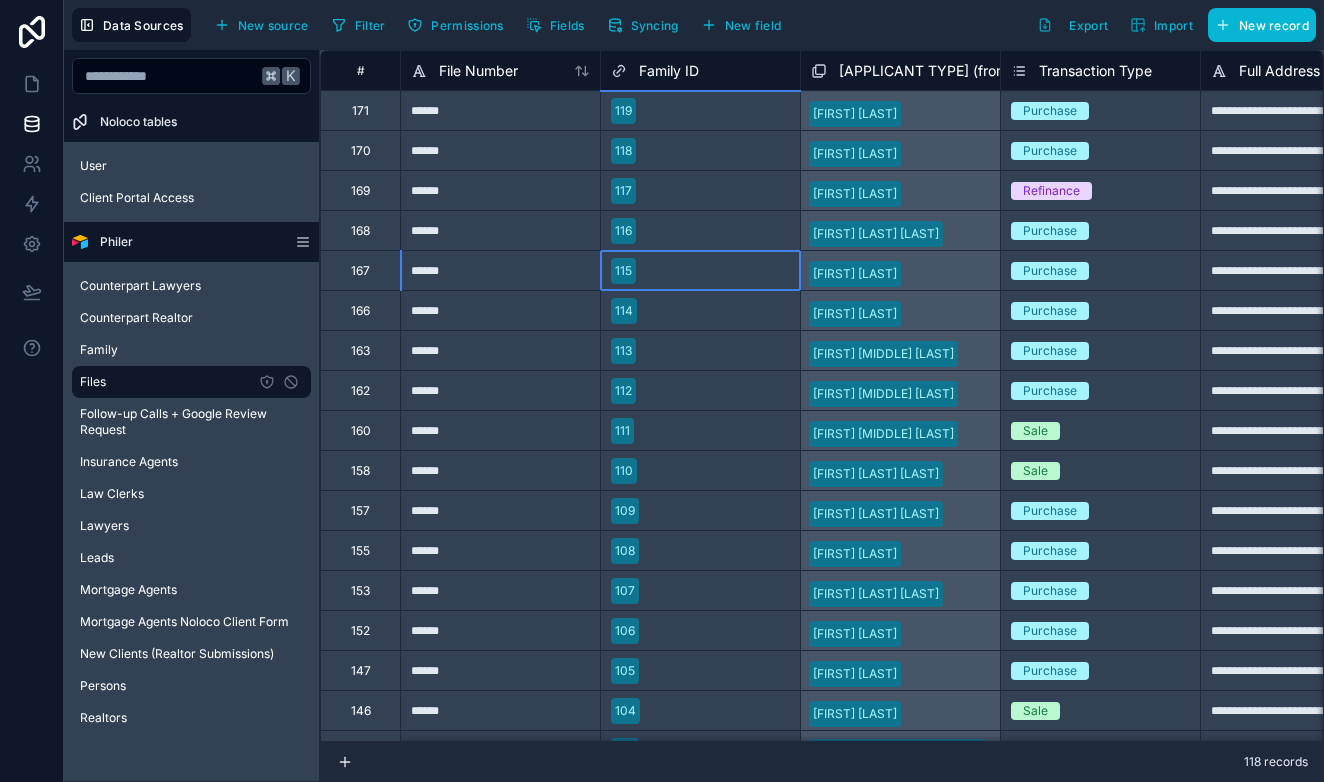 click on "115" at bounding box center (700, 271) 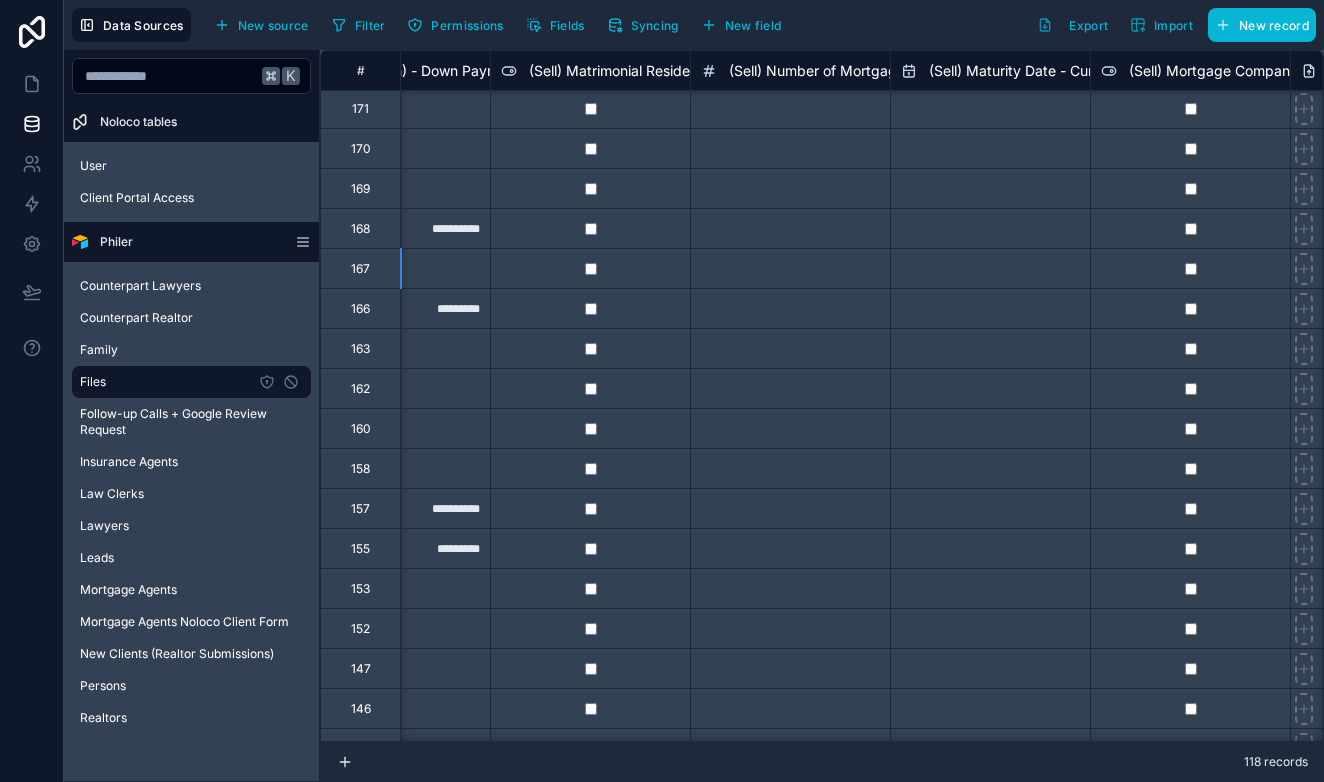 scroll, scrollTop: 2, scrollLeft: 13789, axis: both 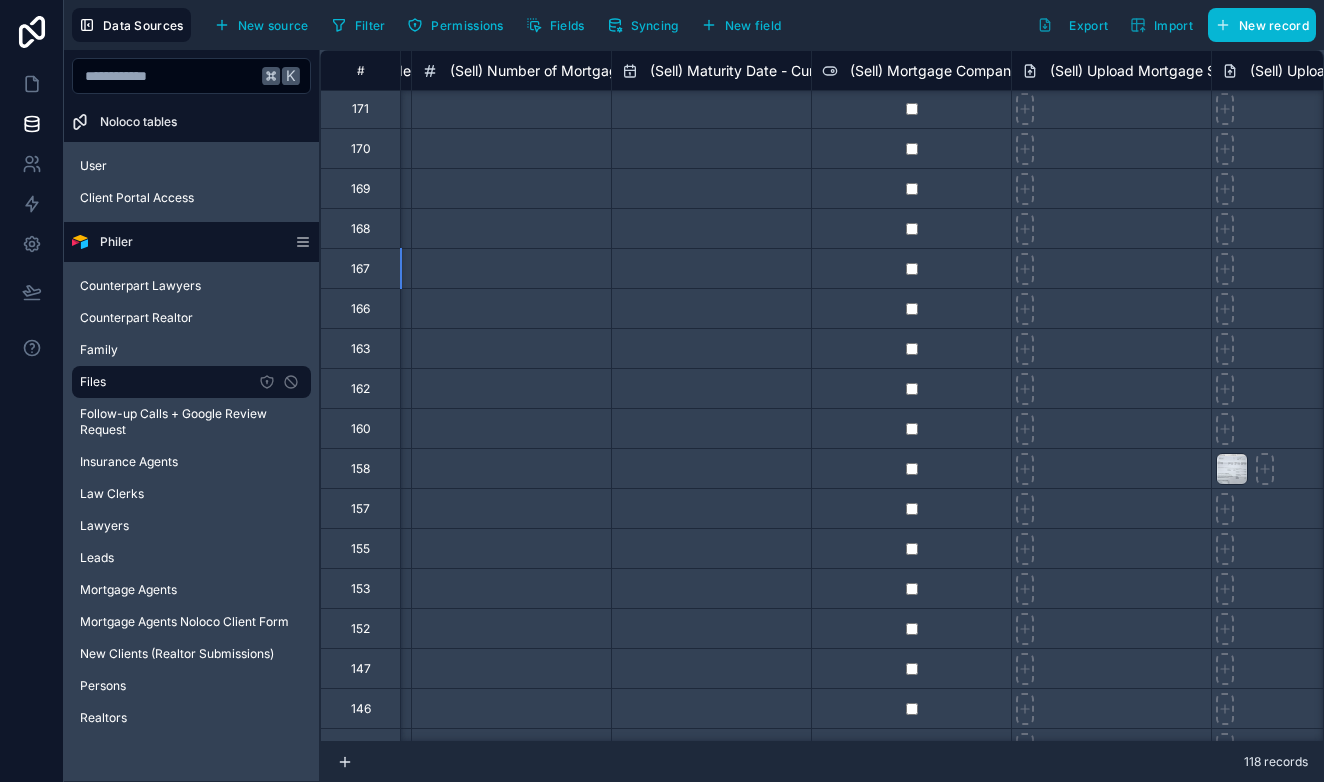 click on "(Sell) Mortgage Company Pays Property Tax?" at bounding box center [1000, 71] 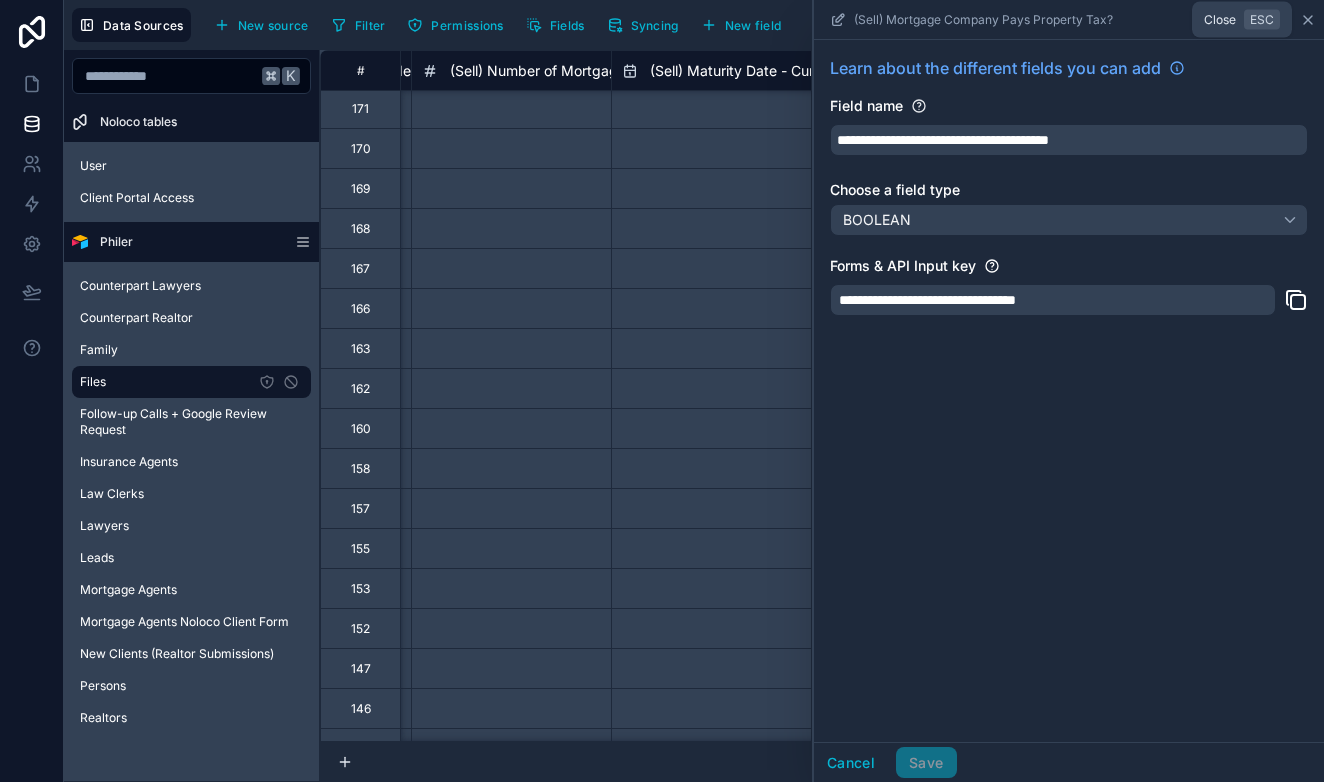 click 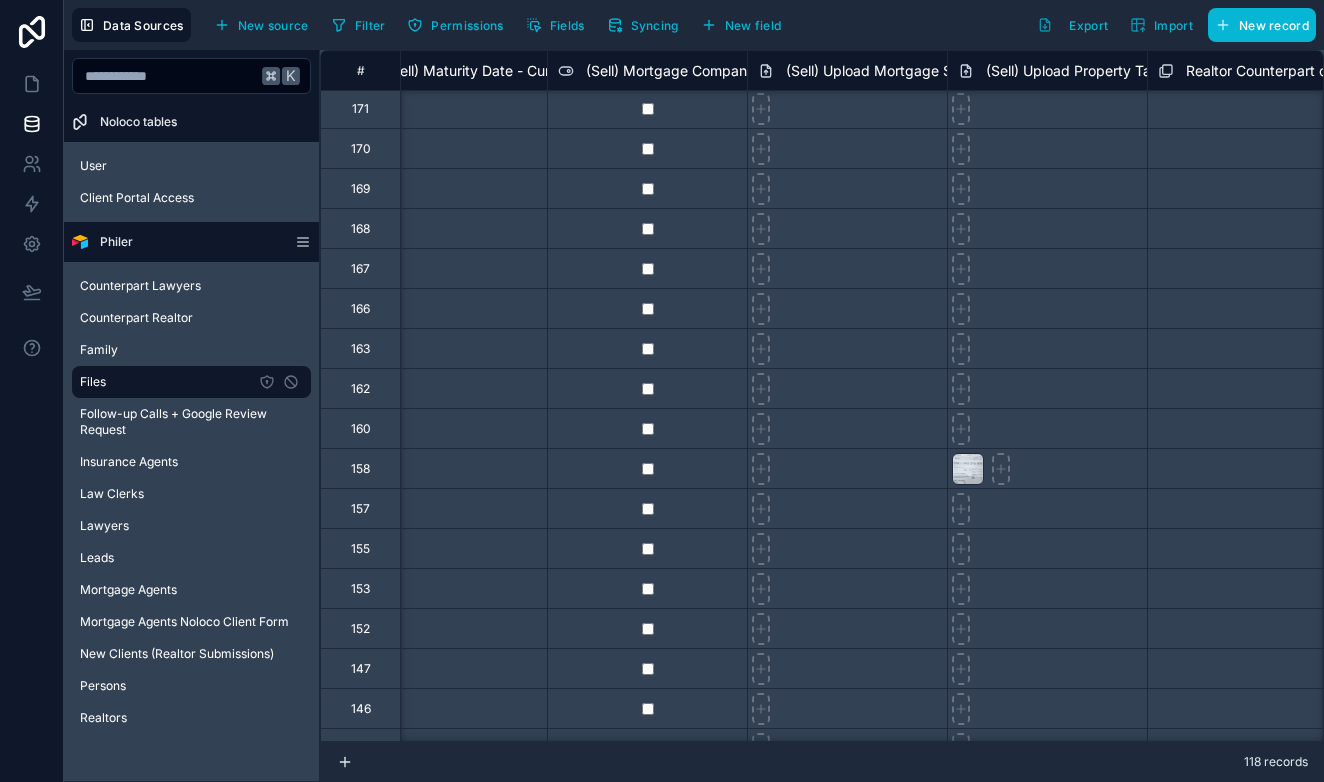 scroll, scrollTop: 2, scrollLeft: 14456, axis: both 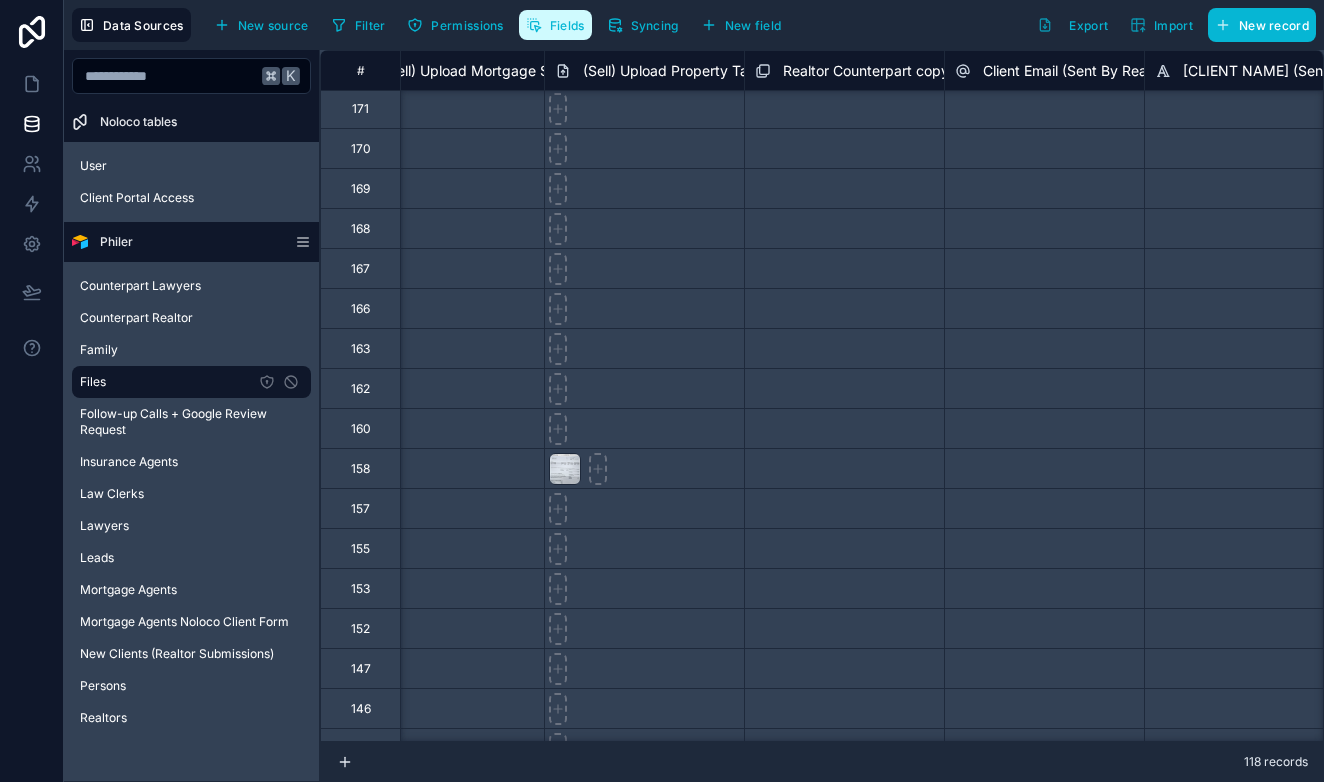 click on "Fields" at bounding box center [567, 25] 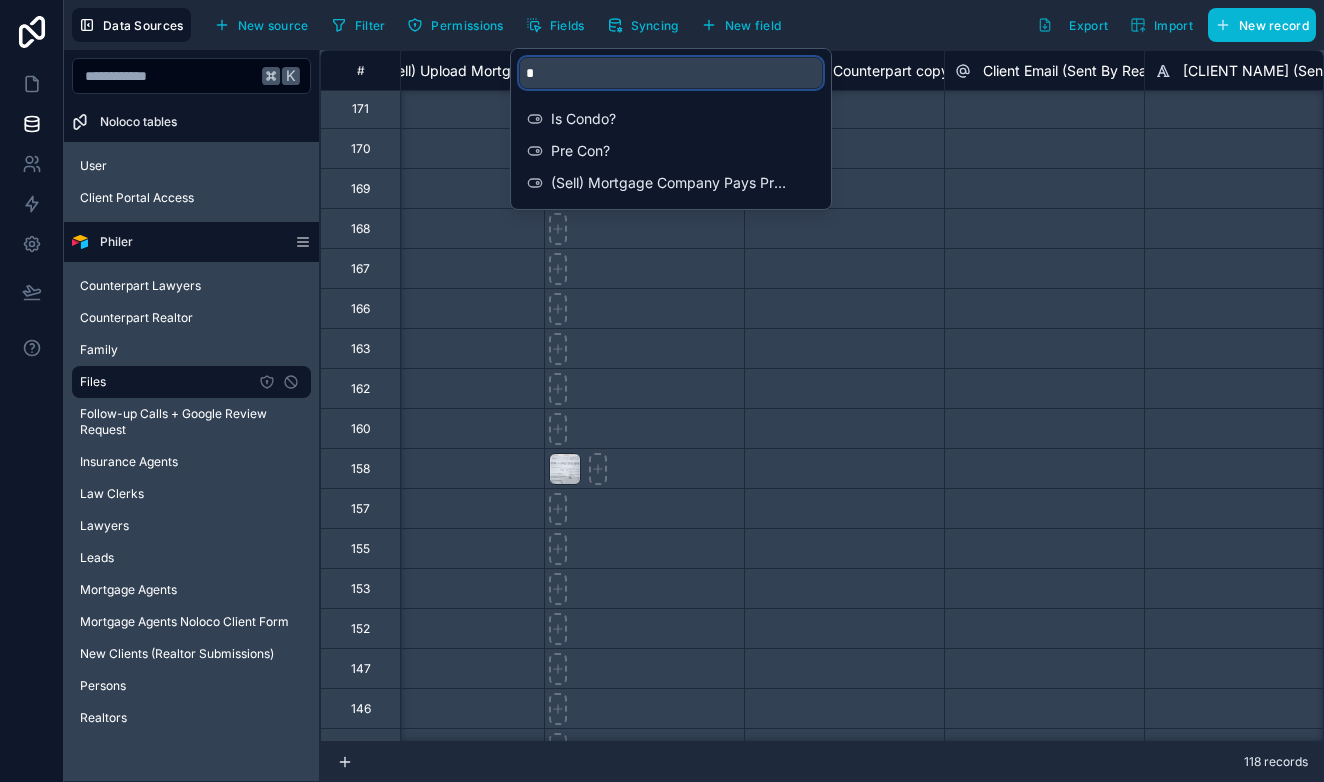 click on "*" at bounding box center (671, 73) 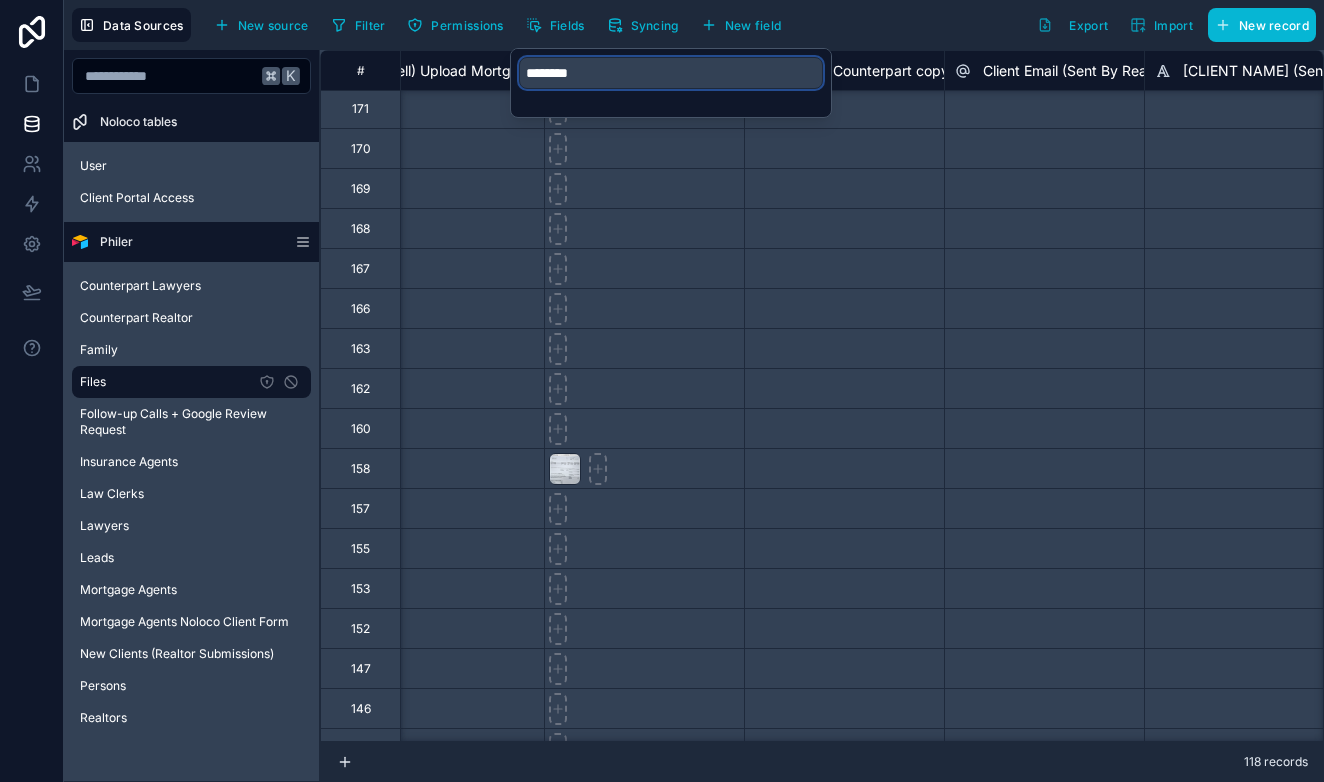 type on "*********" 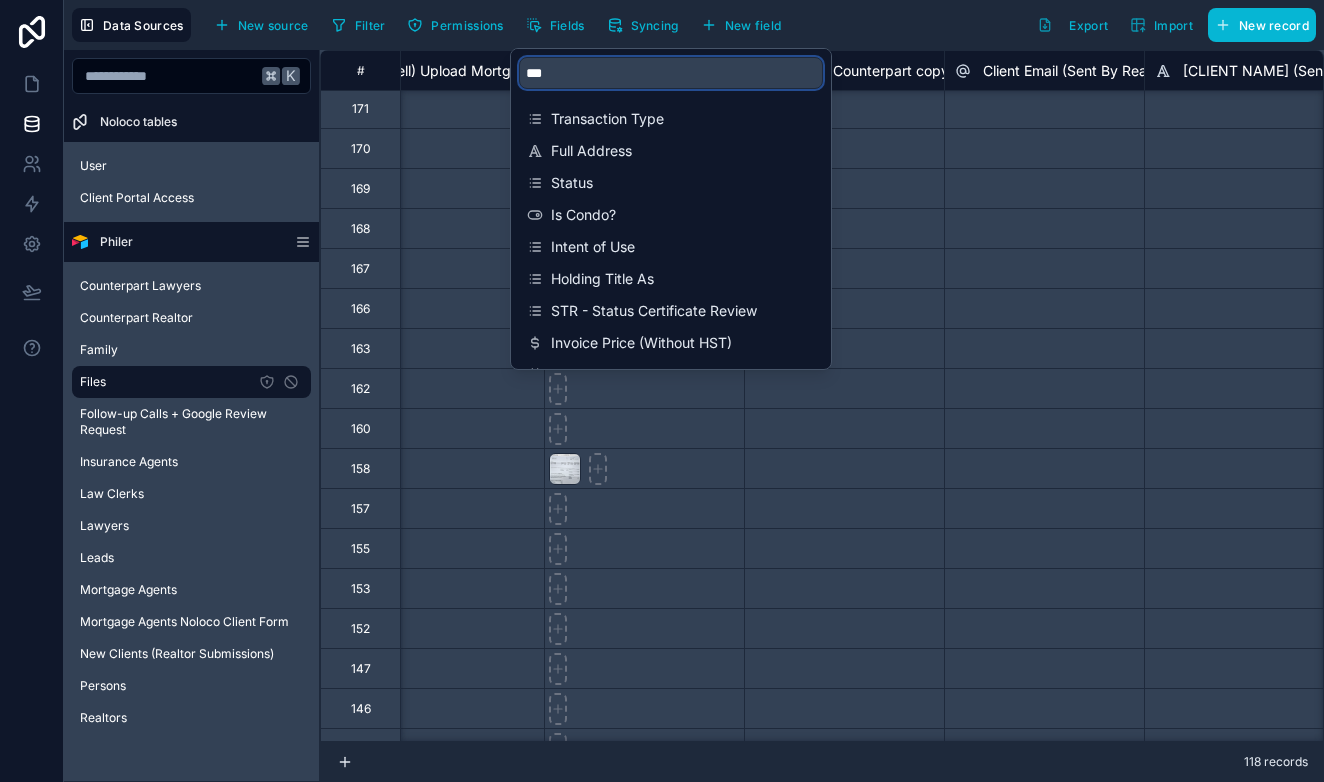 type on "****" 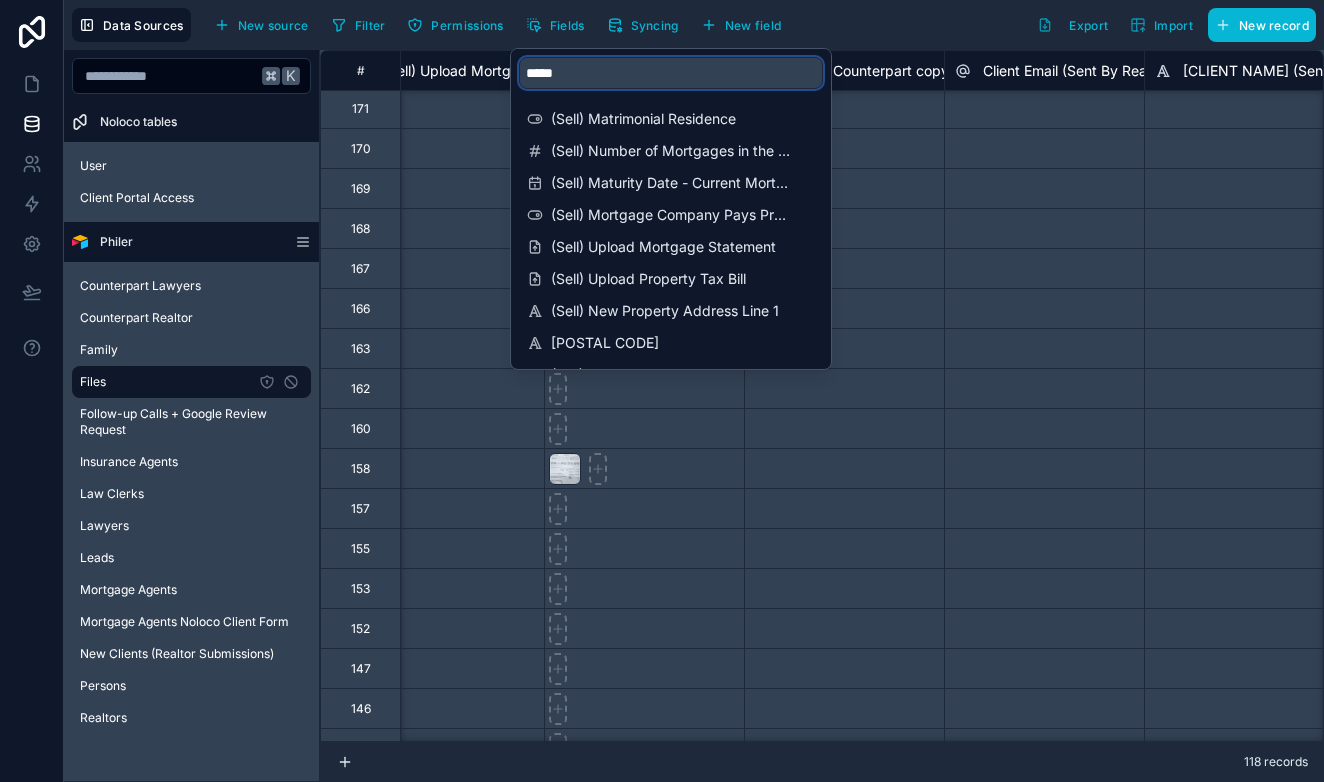 type on "******" 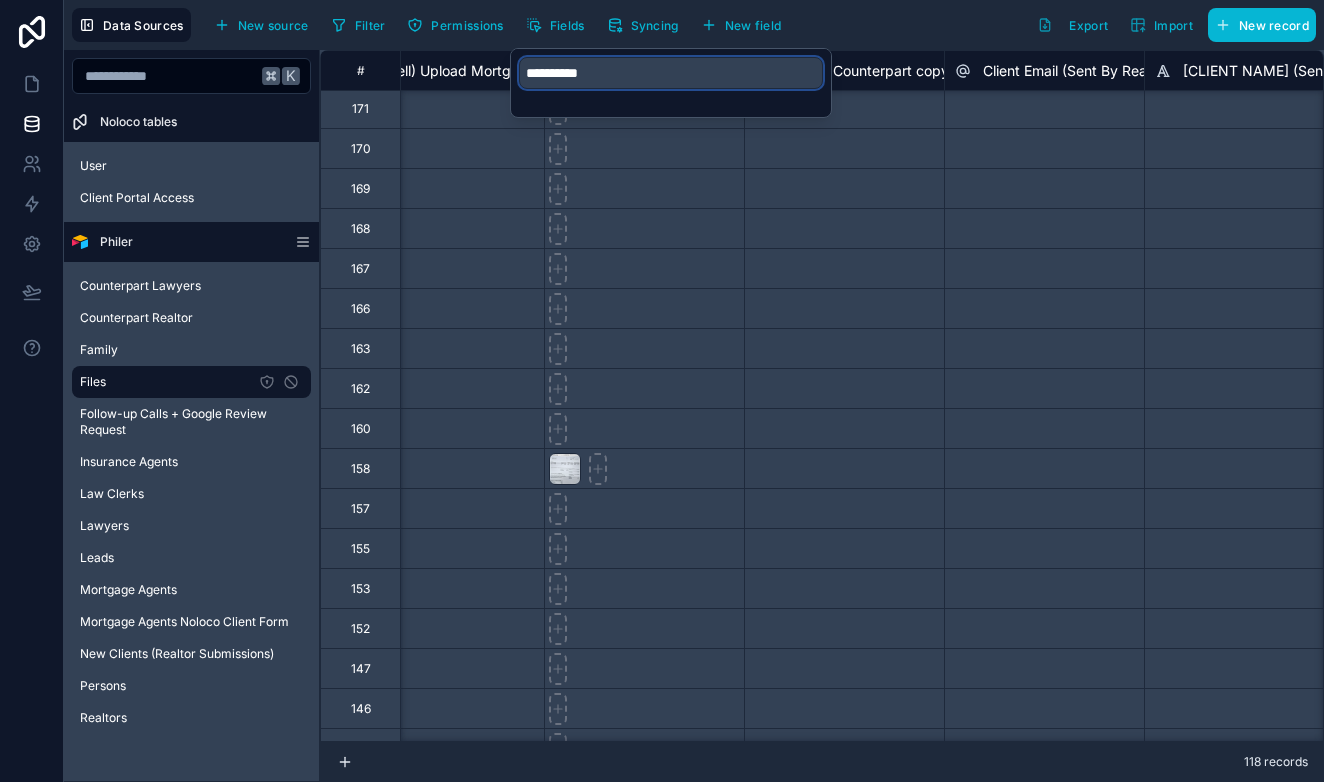 type on "**********" 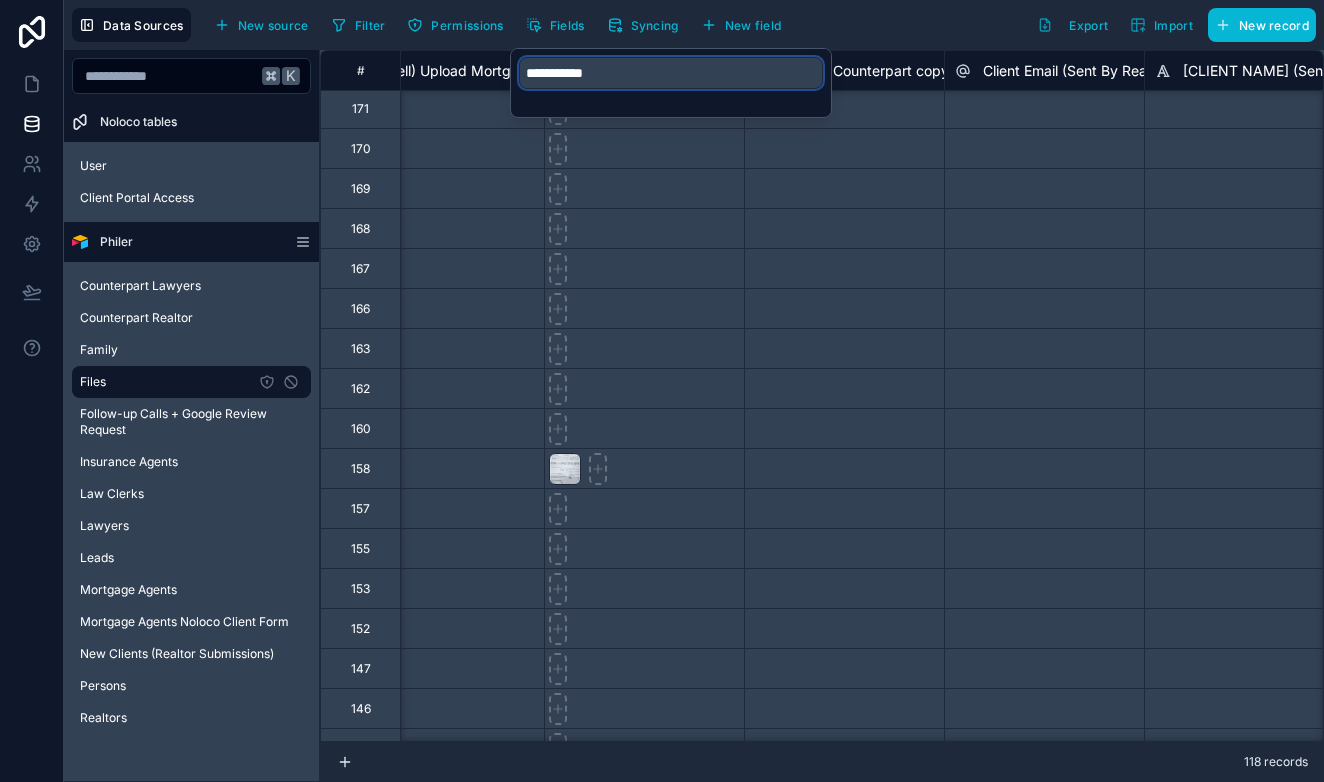 type 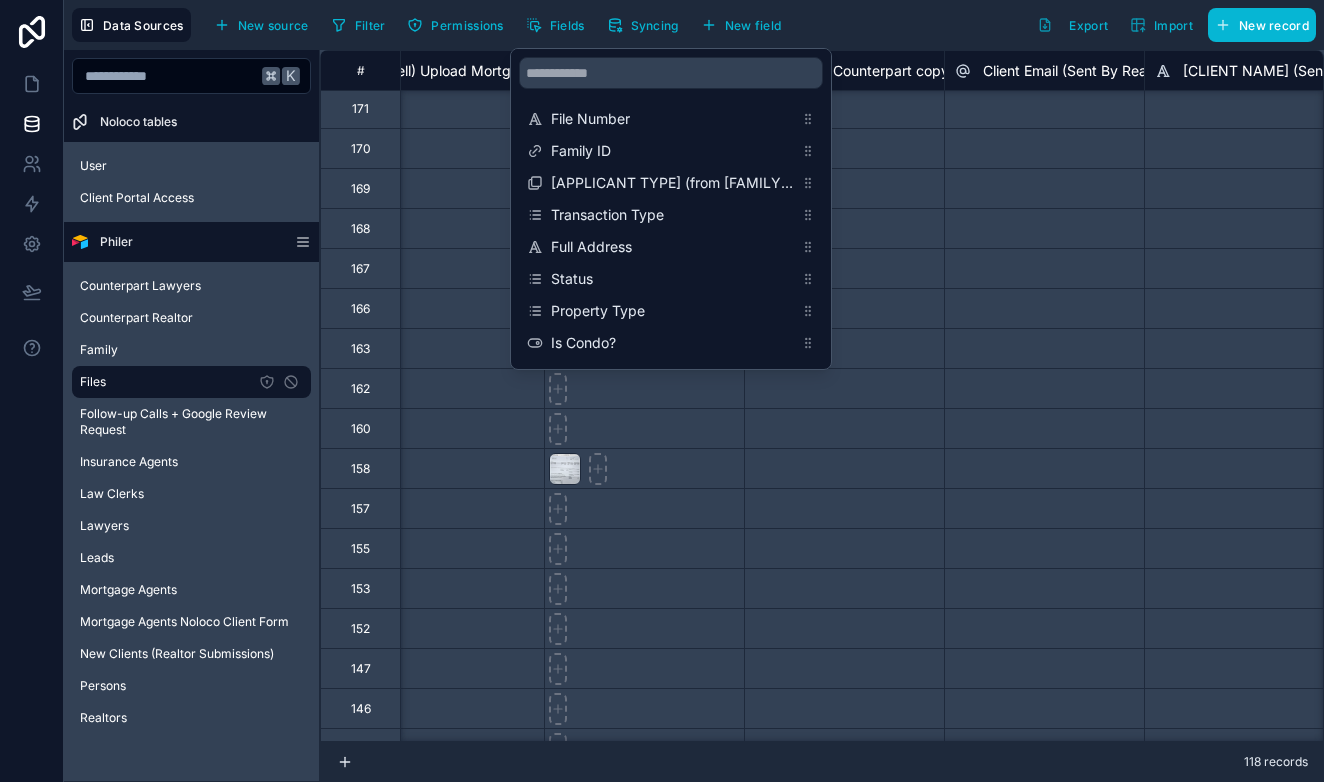click on "[REALTOR]" at bounding box center (786, 192) 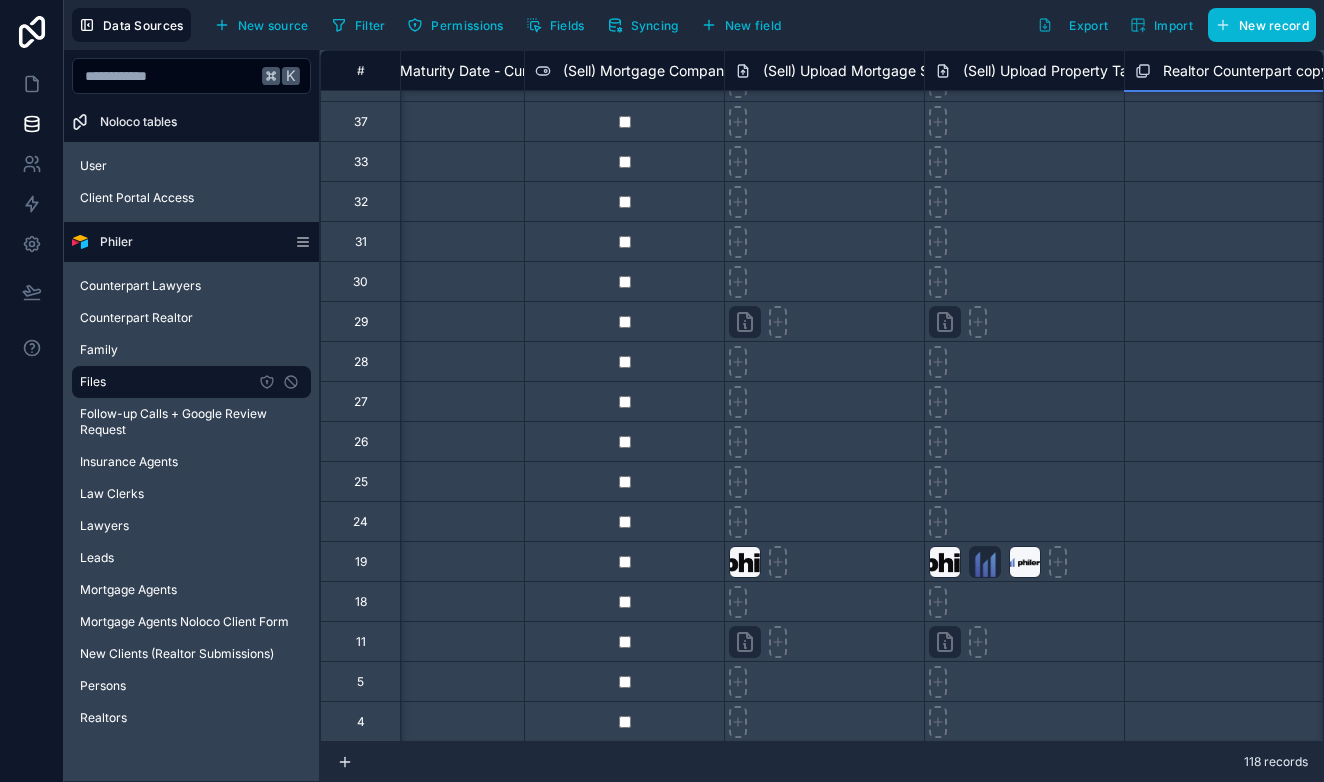 scroll, scrollTop: 4069, scrollLeft: 14076, axis: both 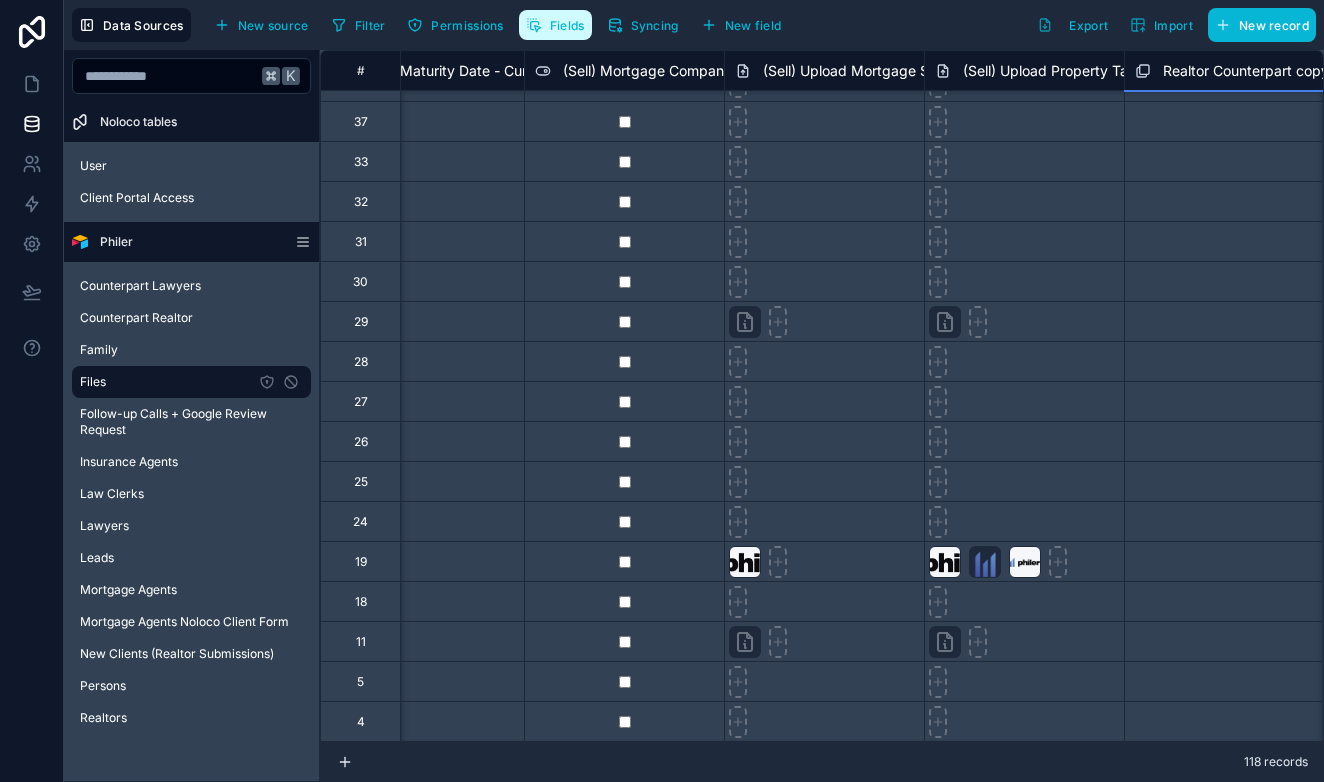 click on "Fields" at bounding box center [555, 25] 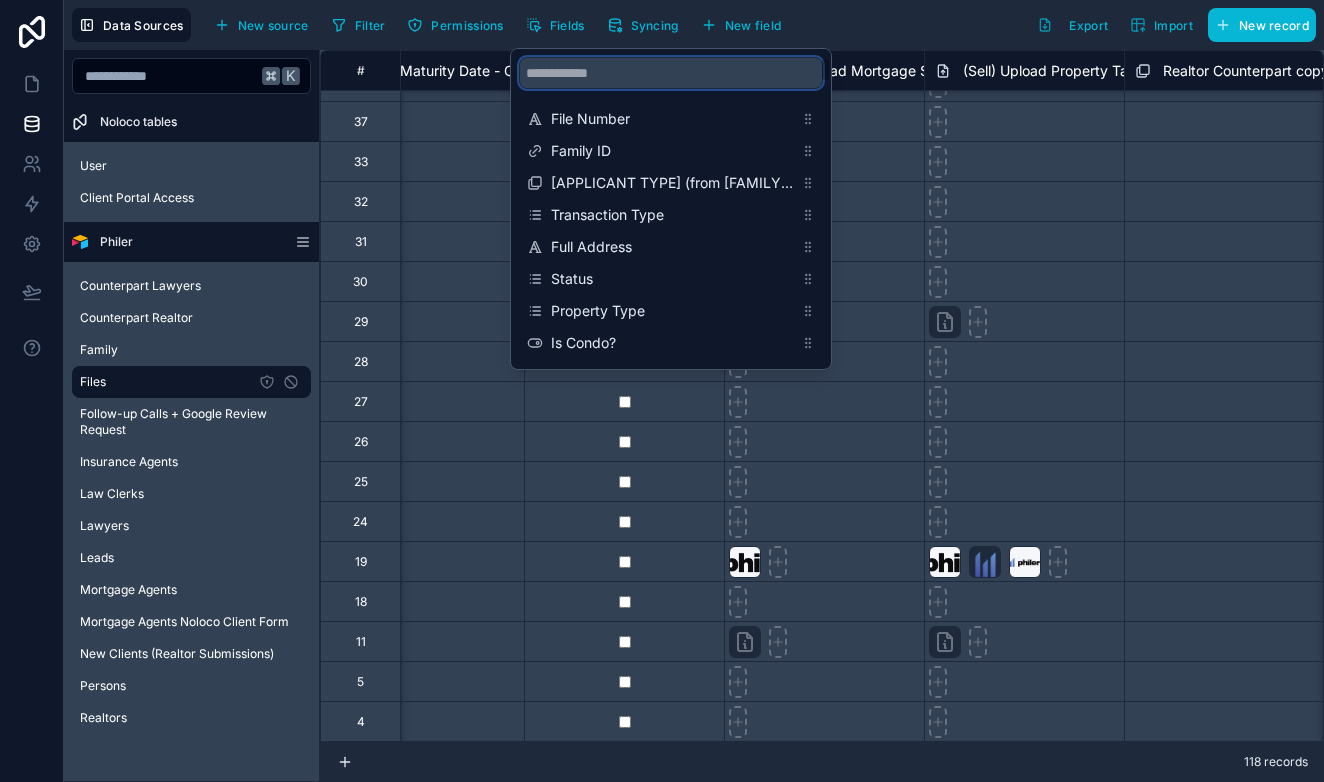 click at bounding box center (671, 73) 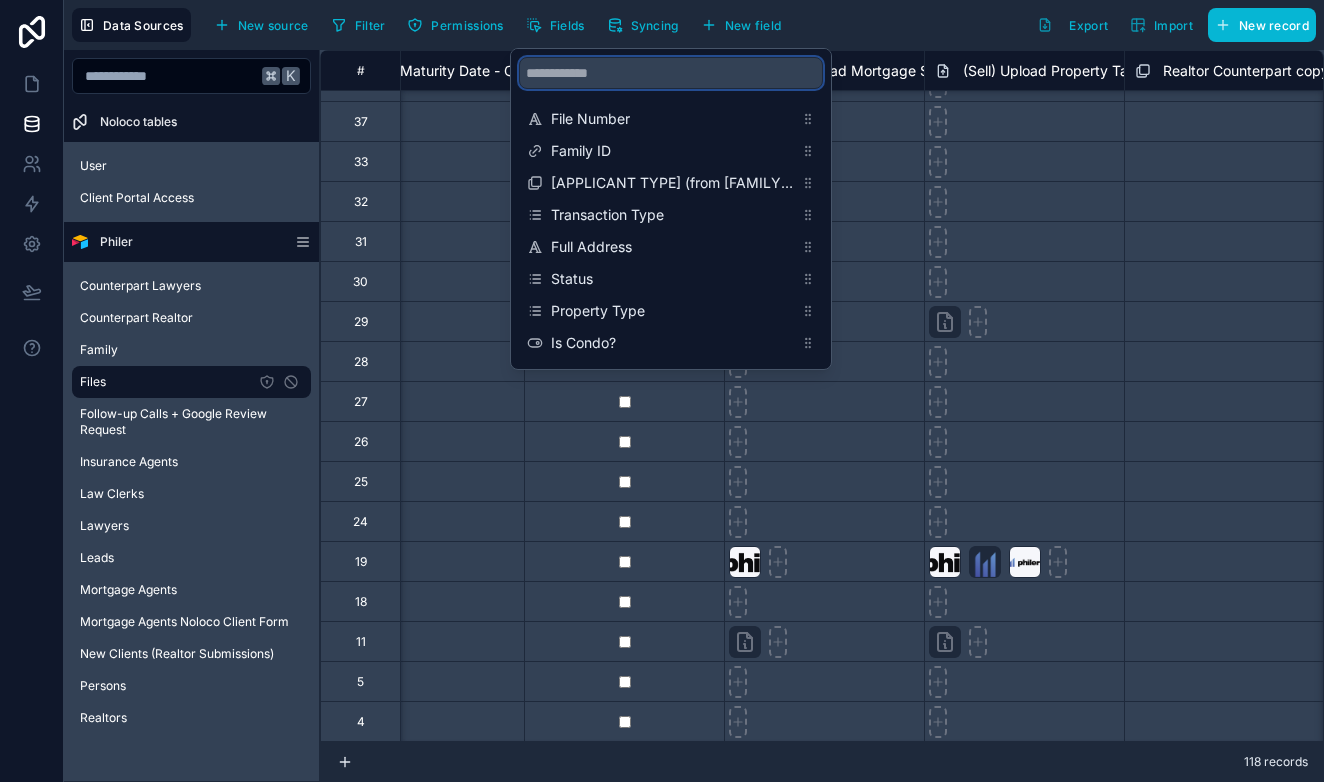 type on "*" 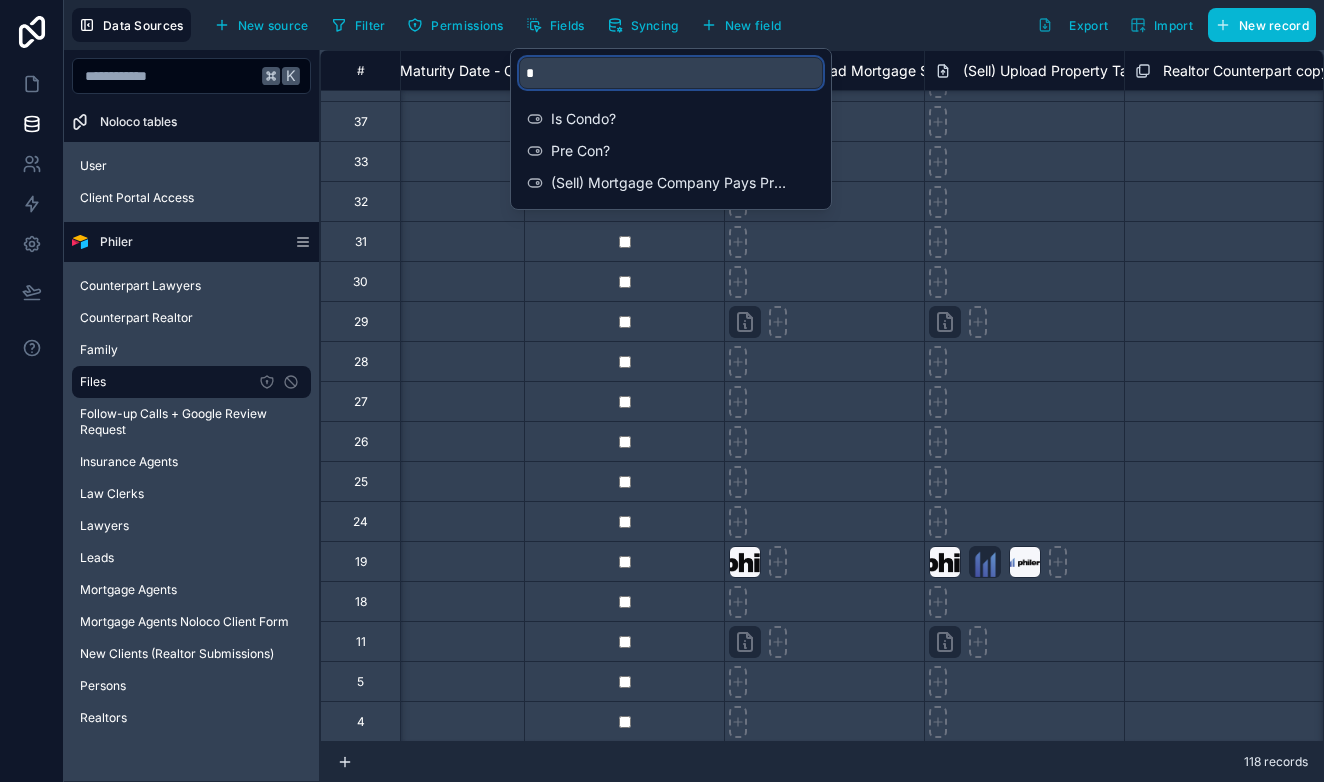 scroll, scrollTop: 0, scrollLeft: 0, axis: both 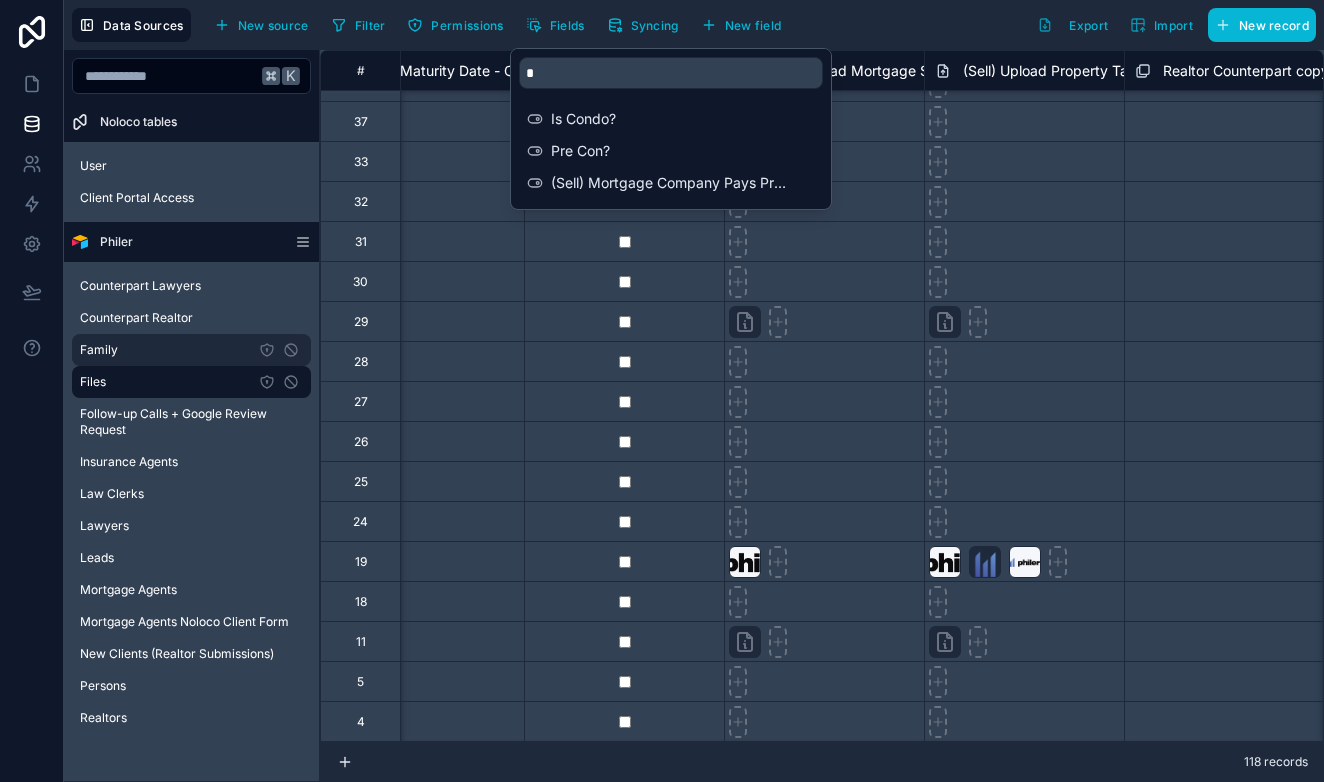 click on "Family" at bounding box center [191, 350] 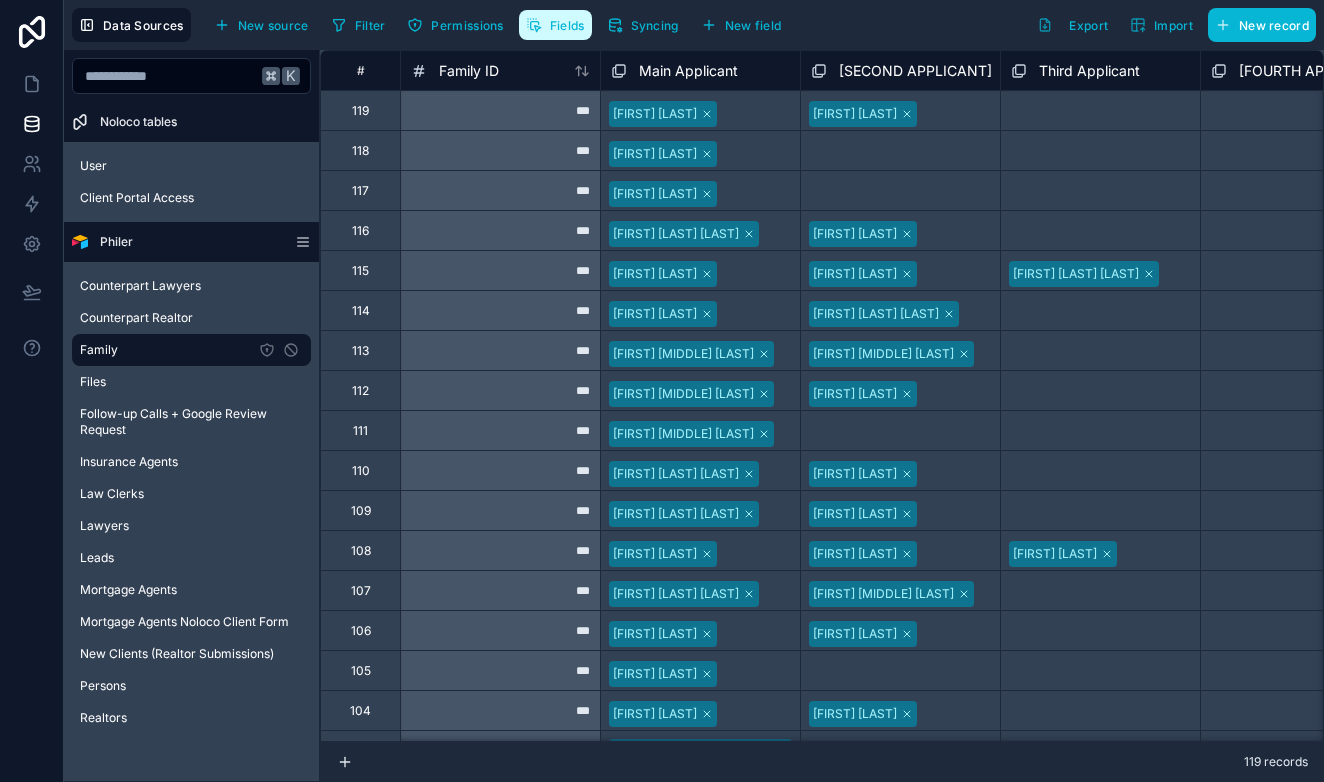click on "Fields" at bounding box center [567, 25] 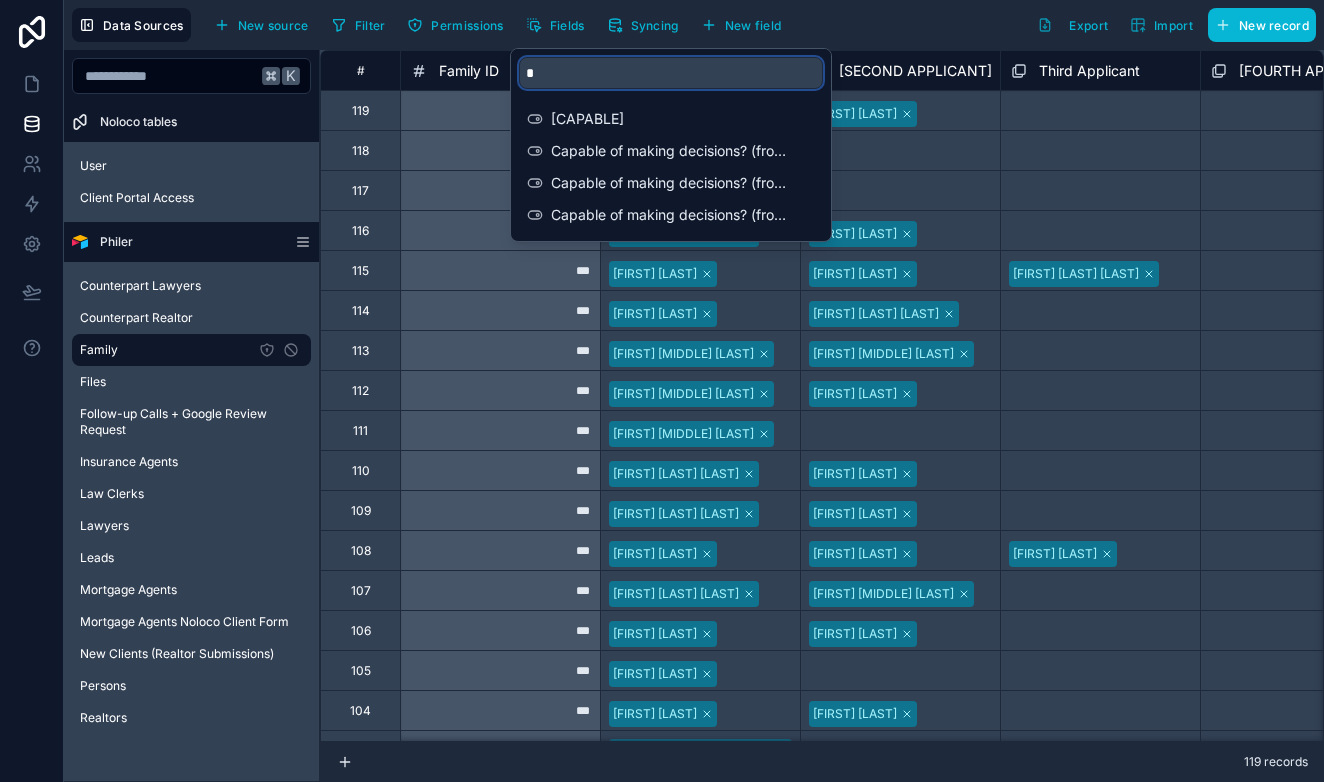 click on "*" at bounding box center [671, 73] 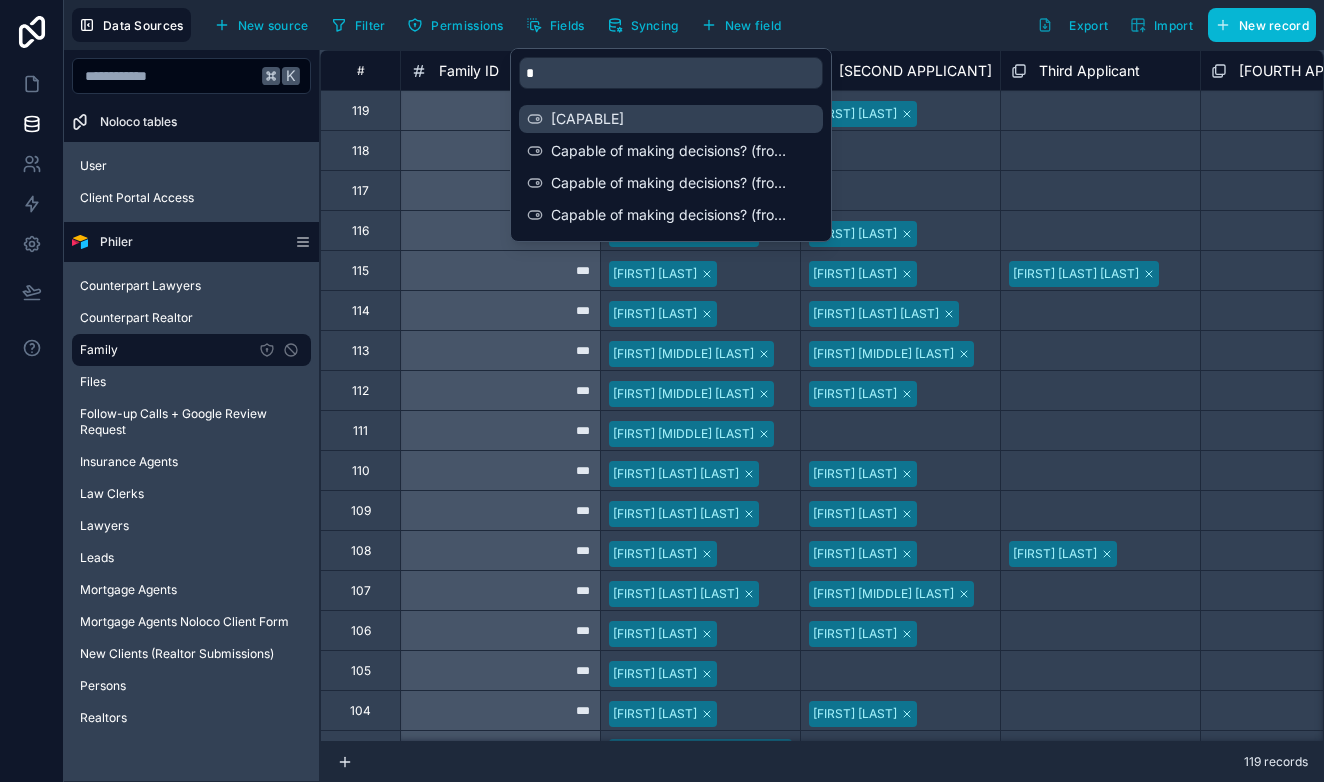 click on "[CAPABLE]" at bounding box center (672, 119) 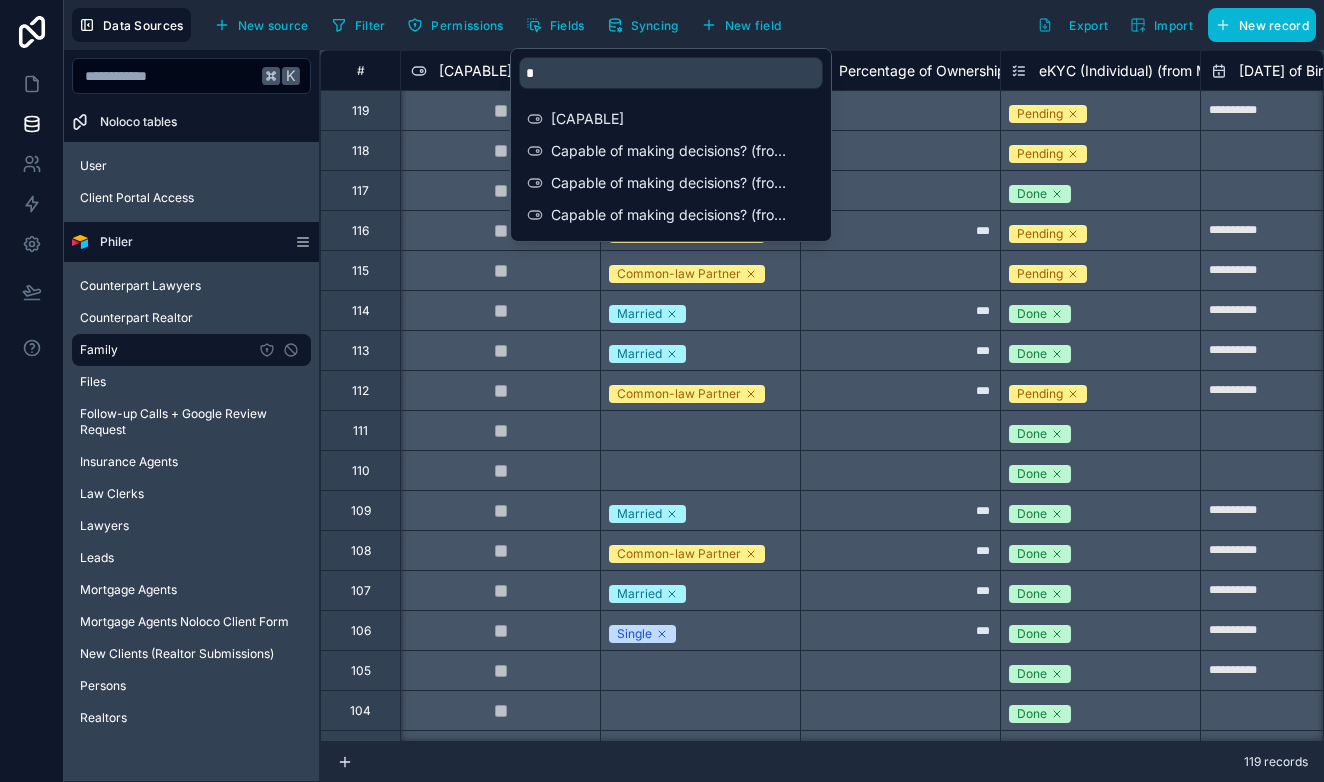 click on "***" at bounding box center [900, 310] 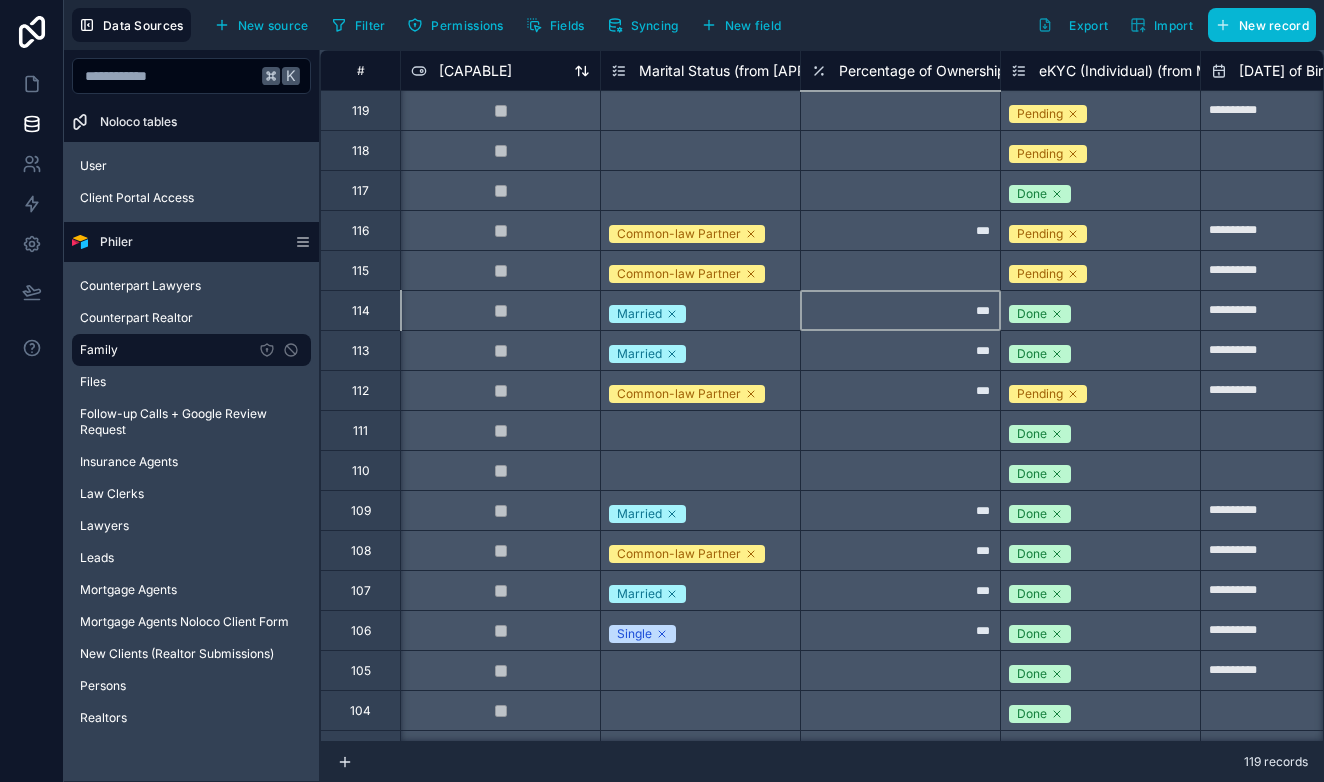 click on "[CAPABLE]" at bounding box center (475, 71) 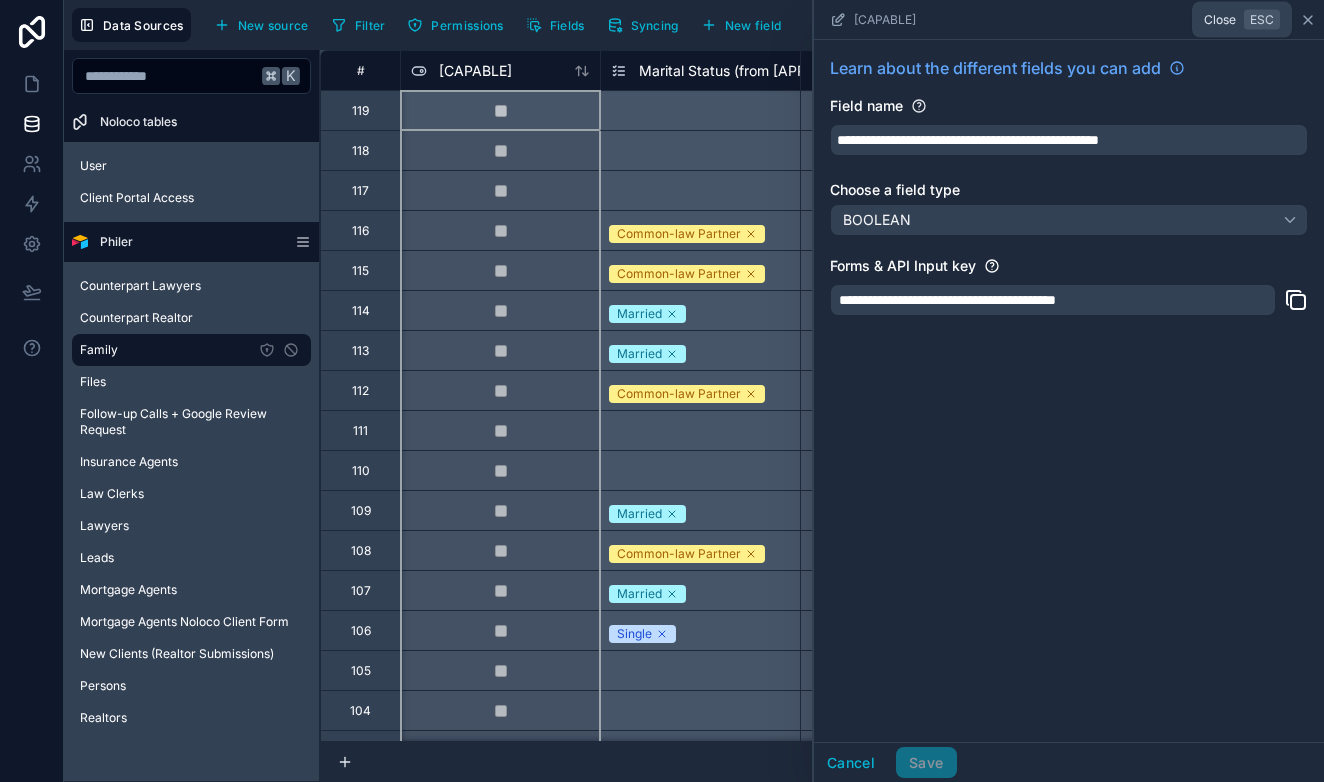 click 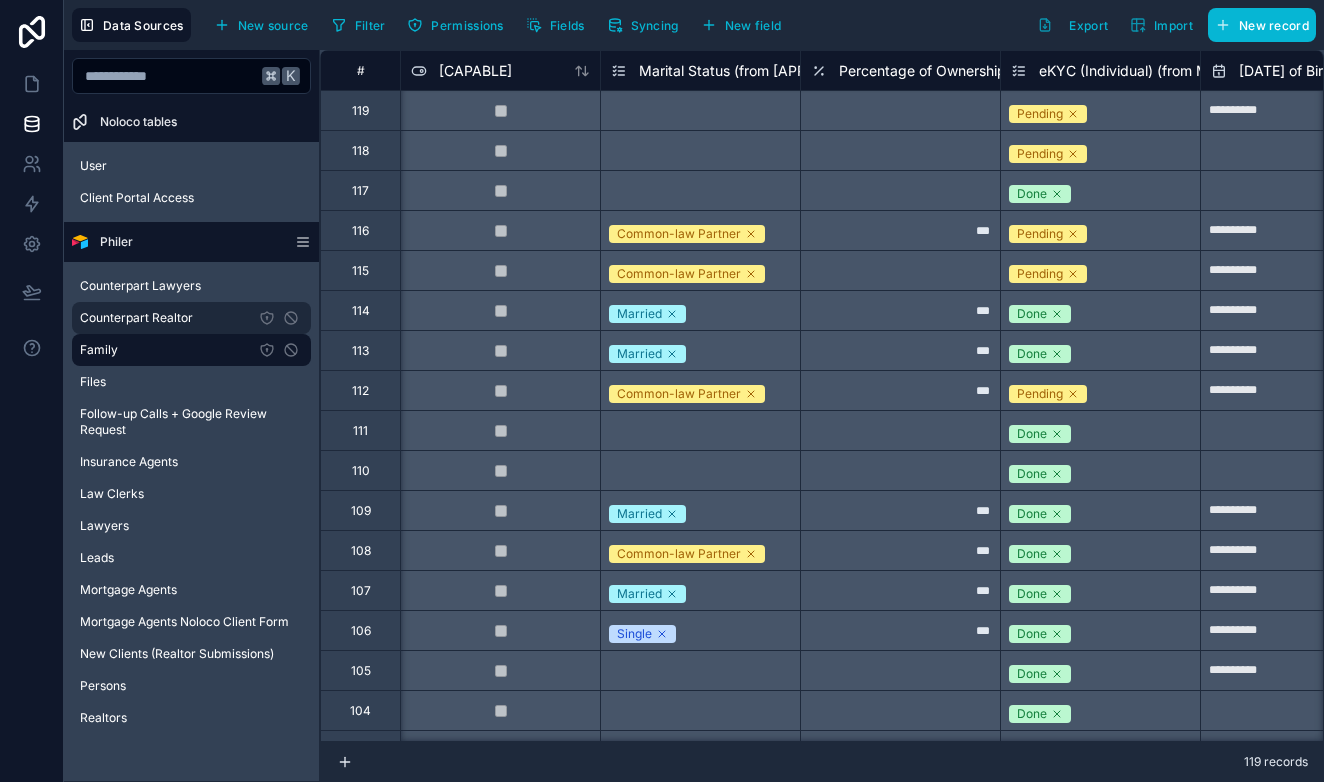 click on "Counterpart Realtor" at bounding box center (136, 318) 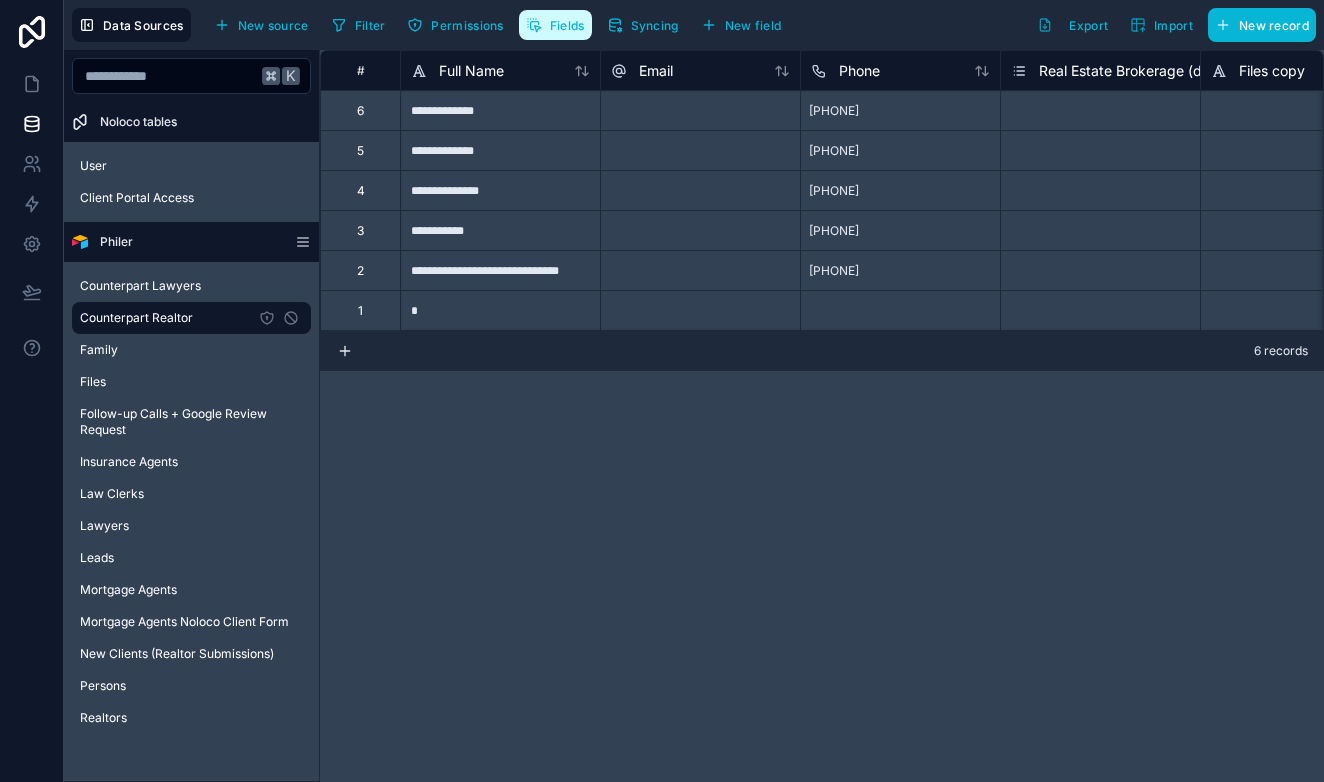 click on "Fields" at bounding box center [567, 25] 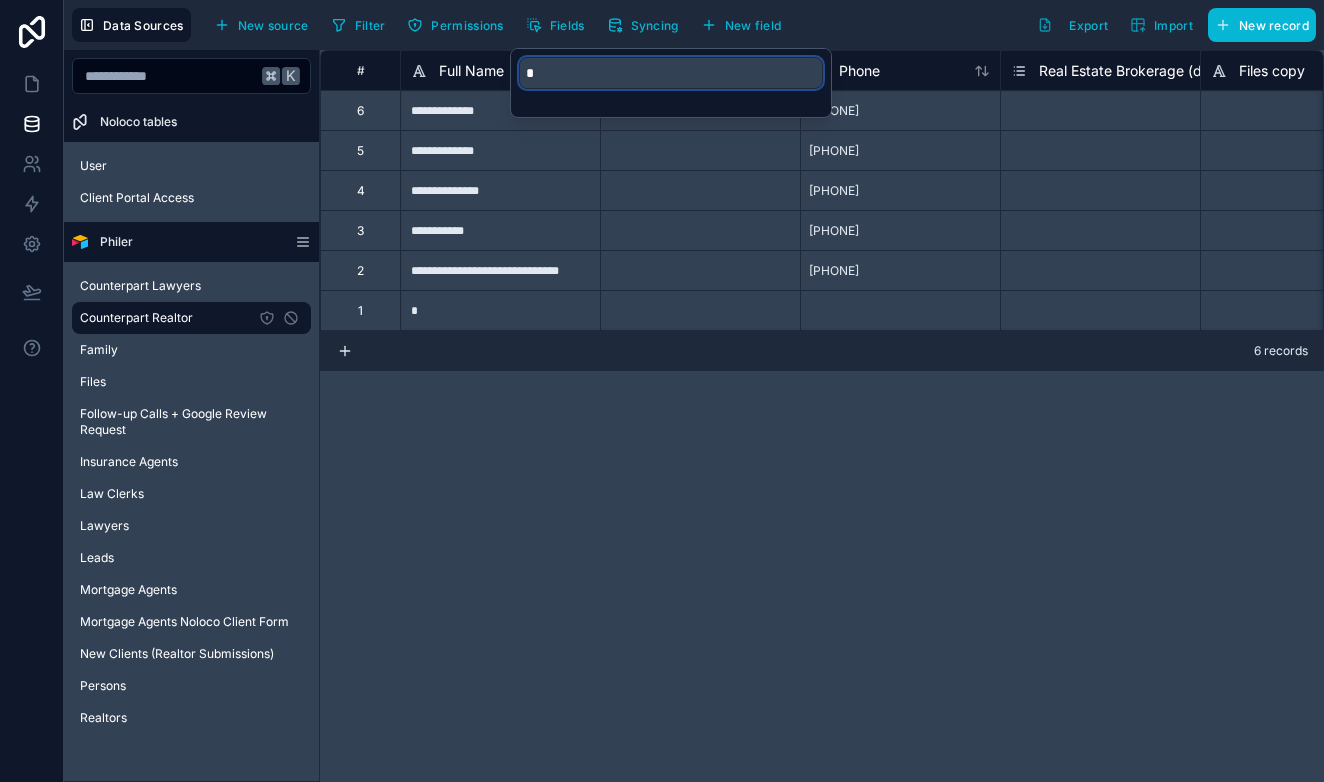 click on "*" at bounding box center [671, 73] 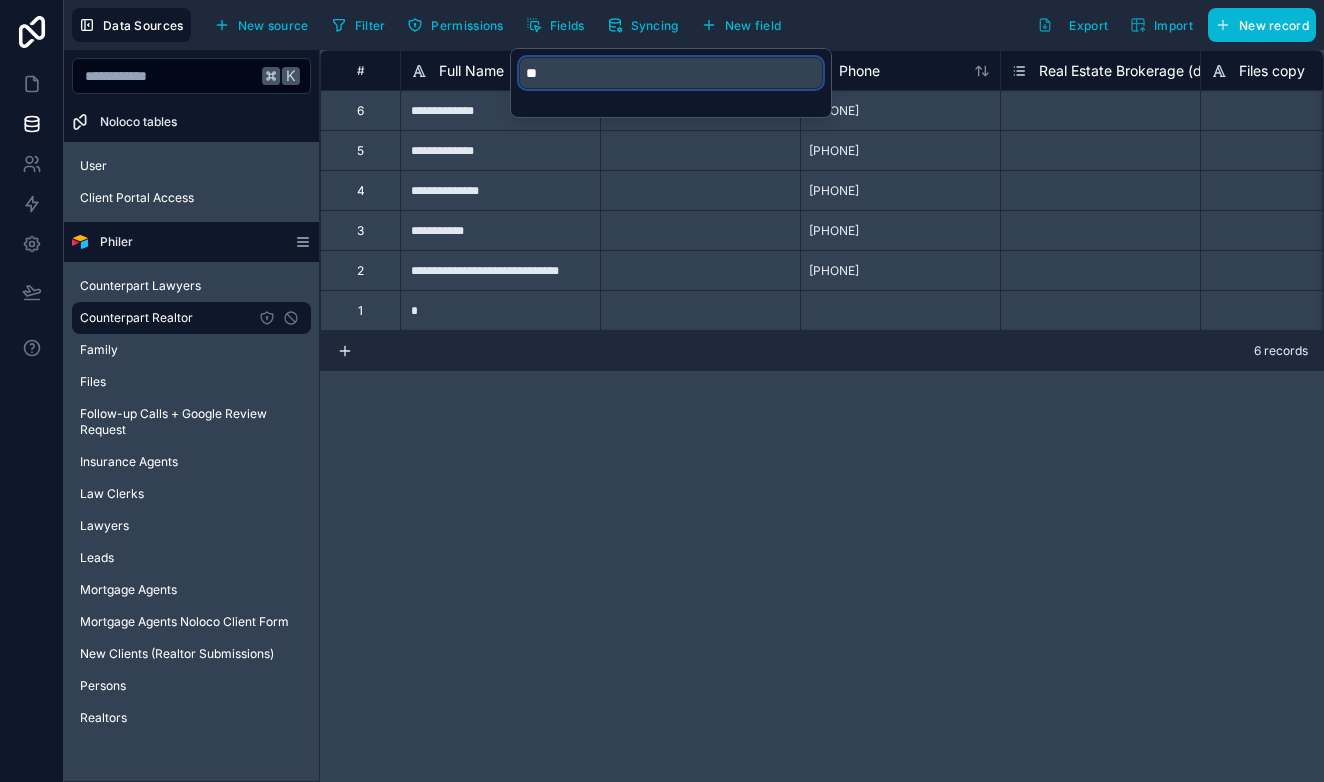 type on "*" 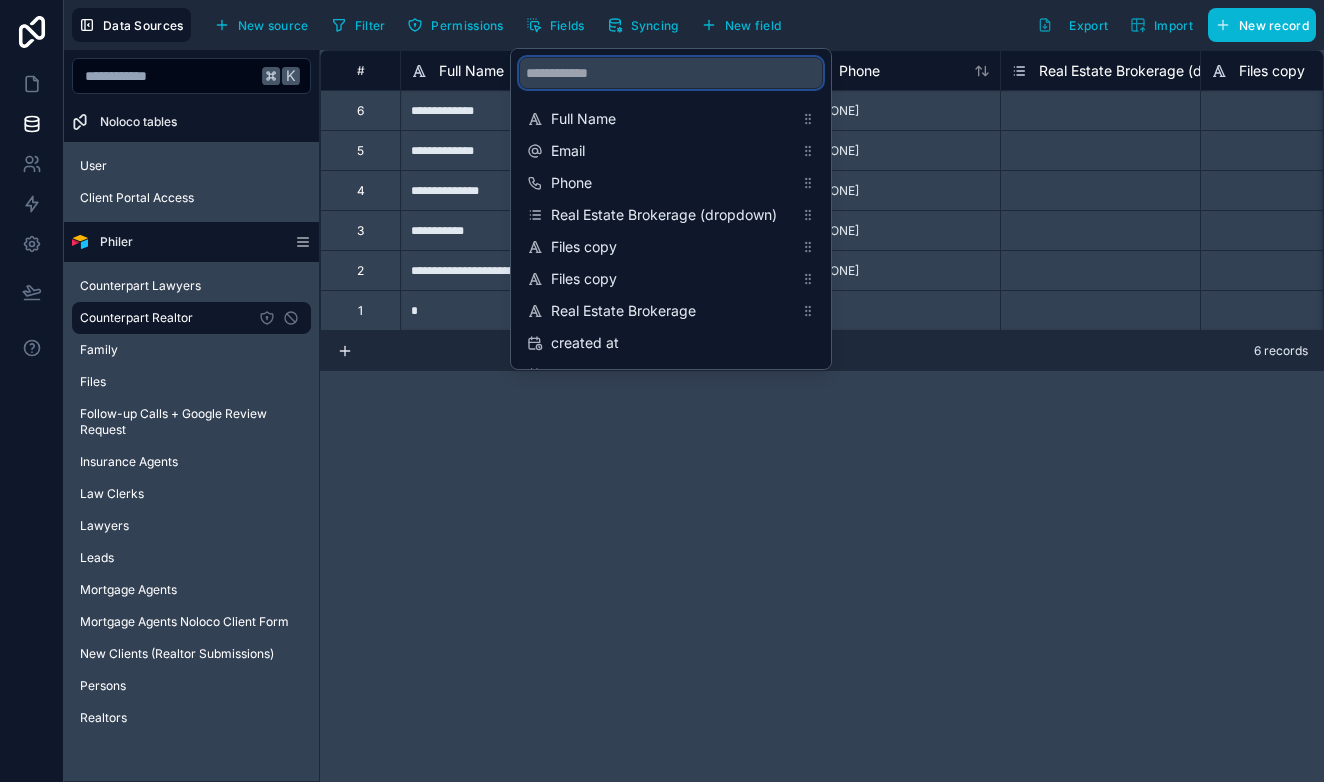 type on "*" 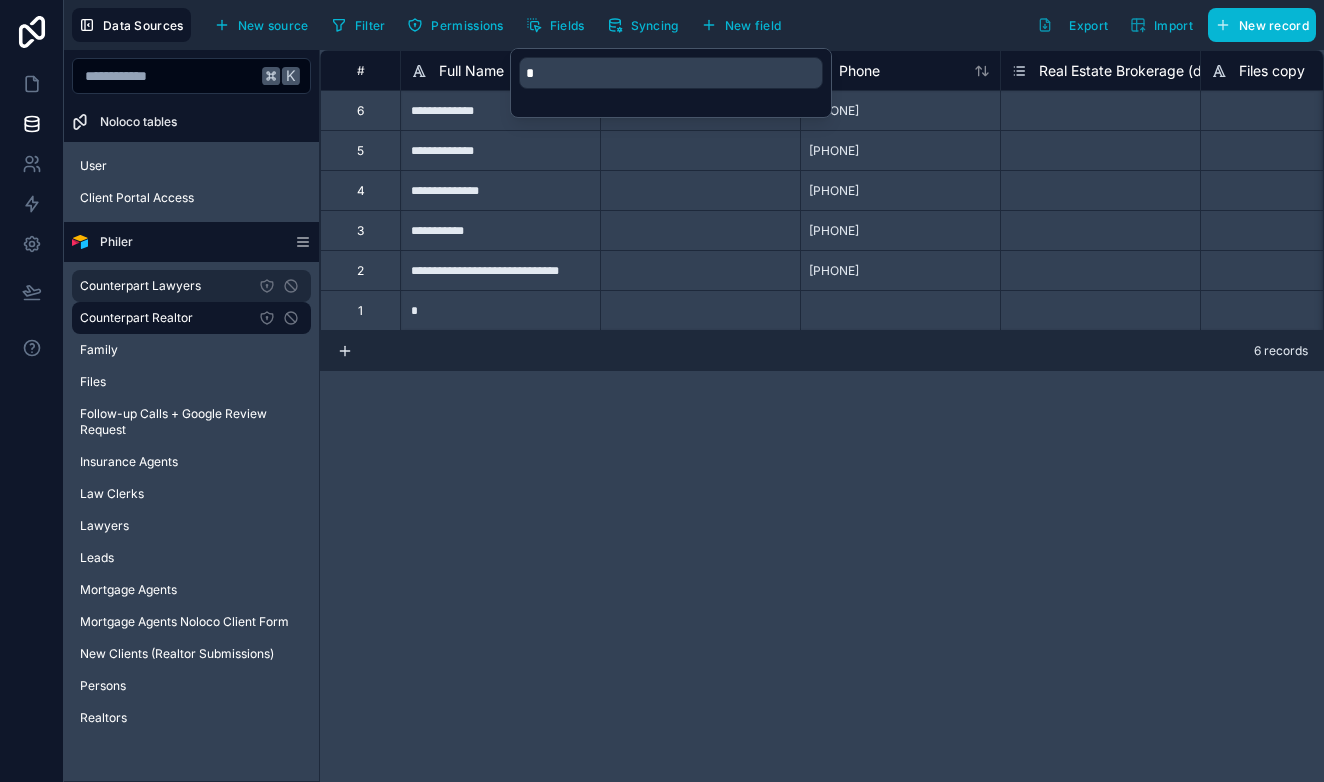 click on "Counterpart Lawyers" at bounding box center [140, 286] 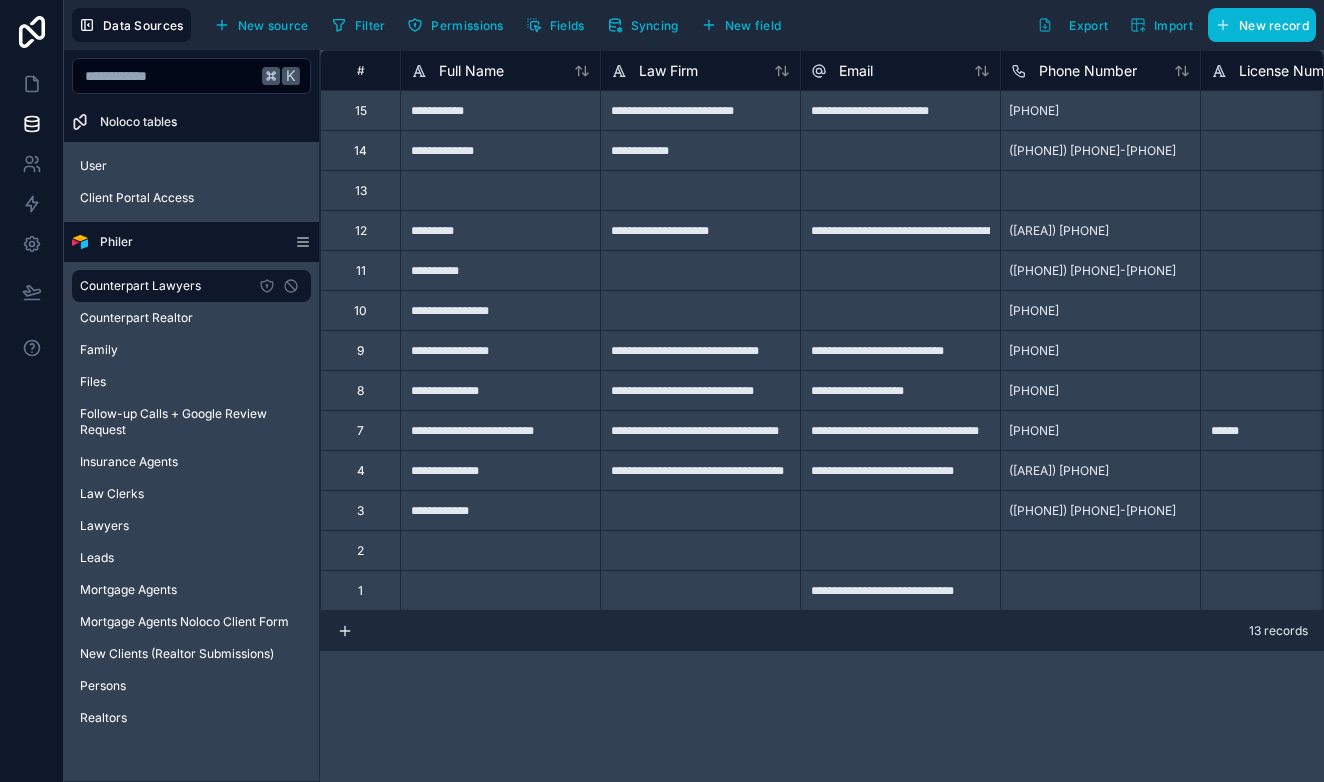 click on "Filter Permissions Fields Syncing New field" at bounding box center (560, 25) 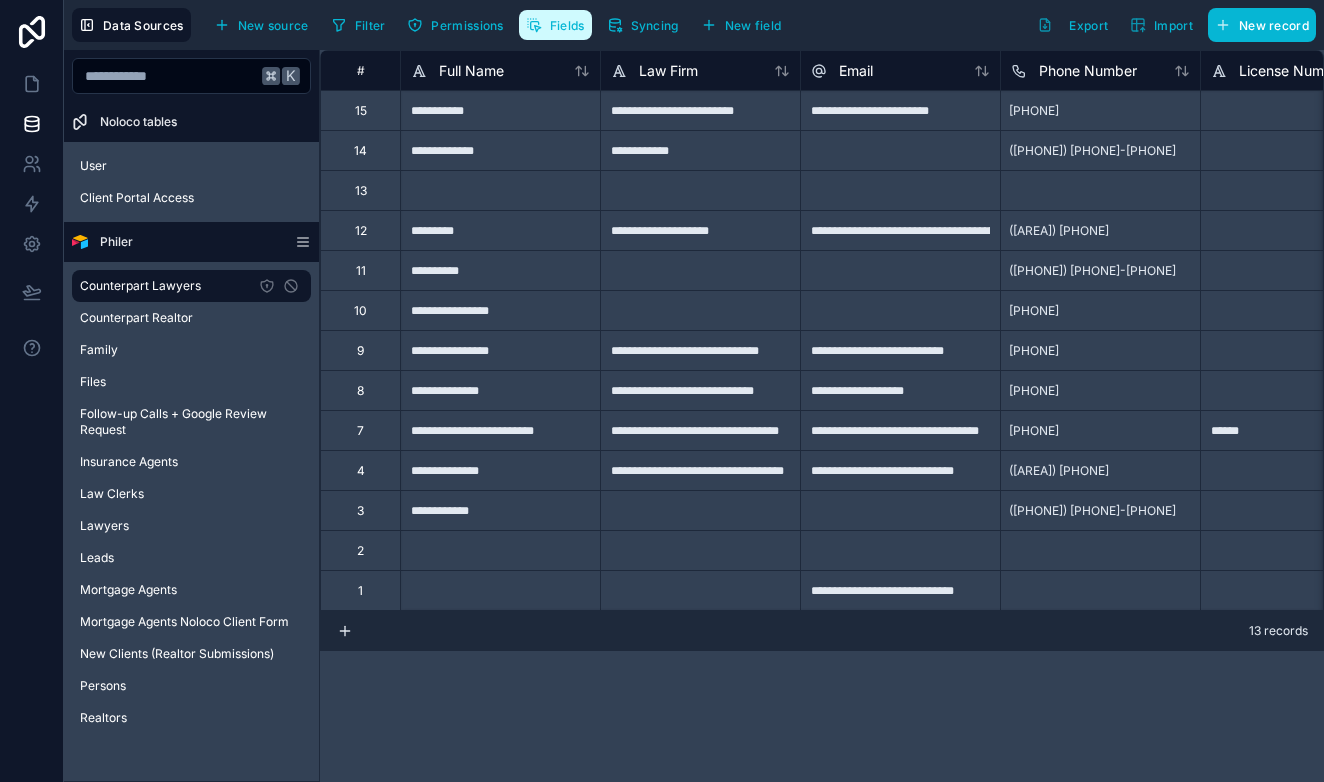 click on "Fields" at bounding box center (567, 25) 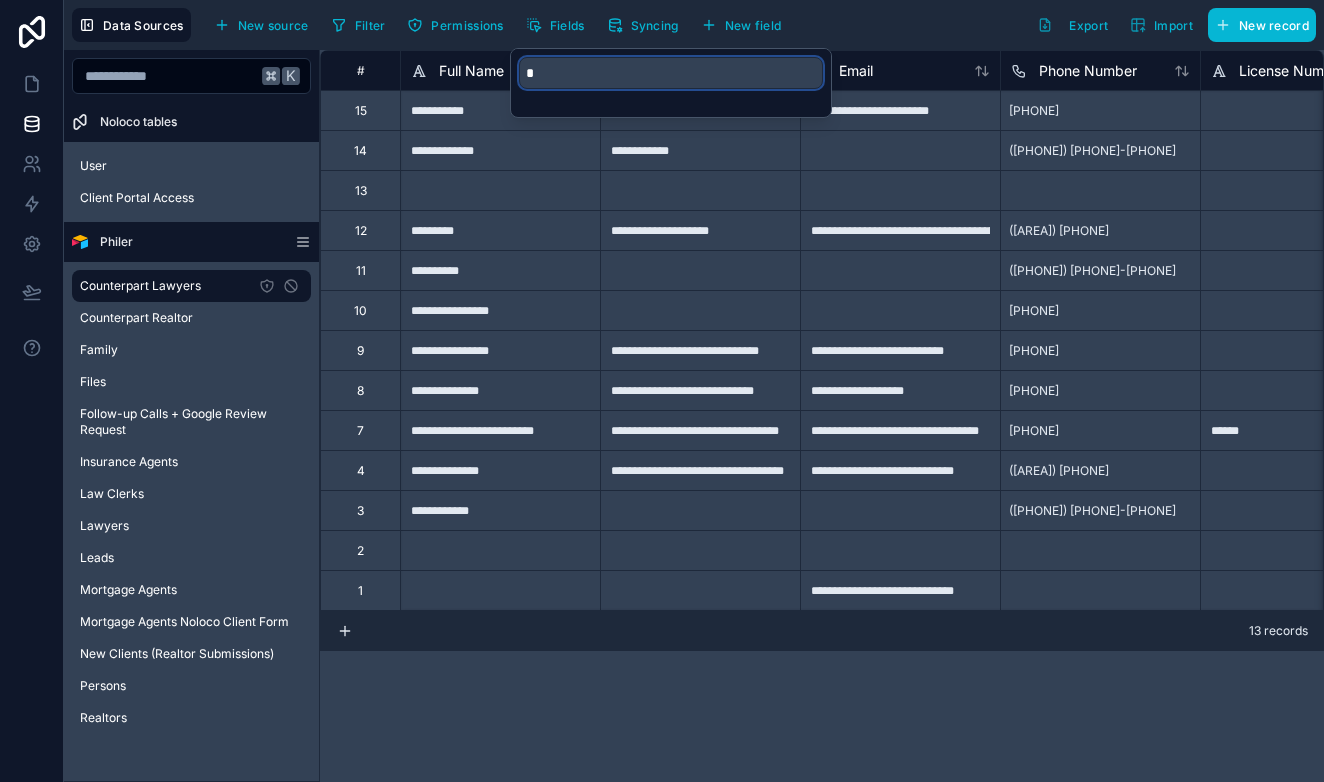 click on "*" at bounding box center [671, 73] 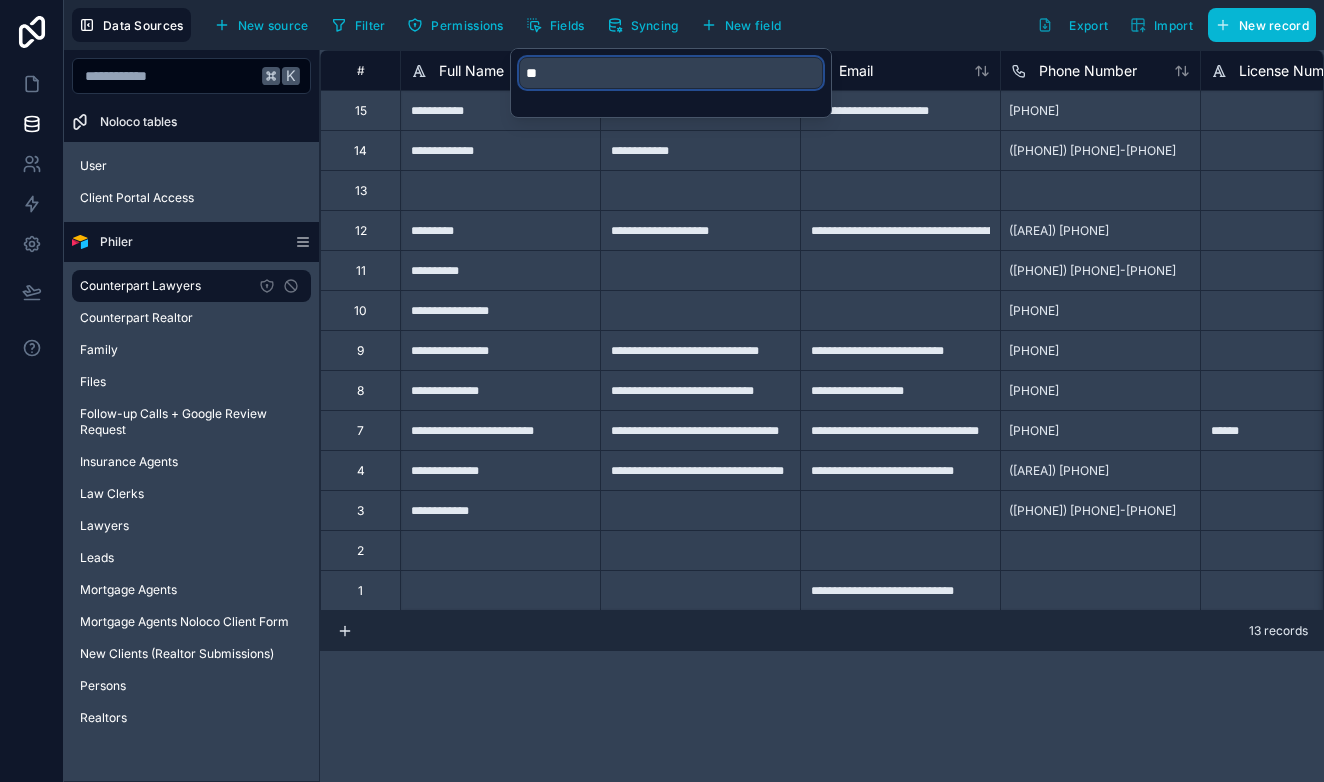 type on "*" 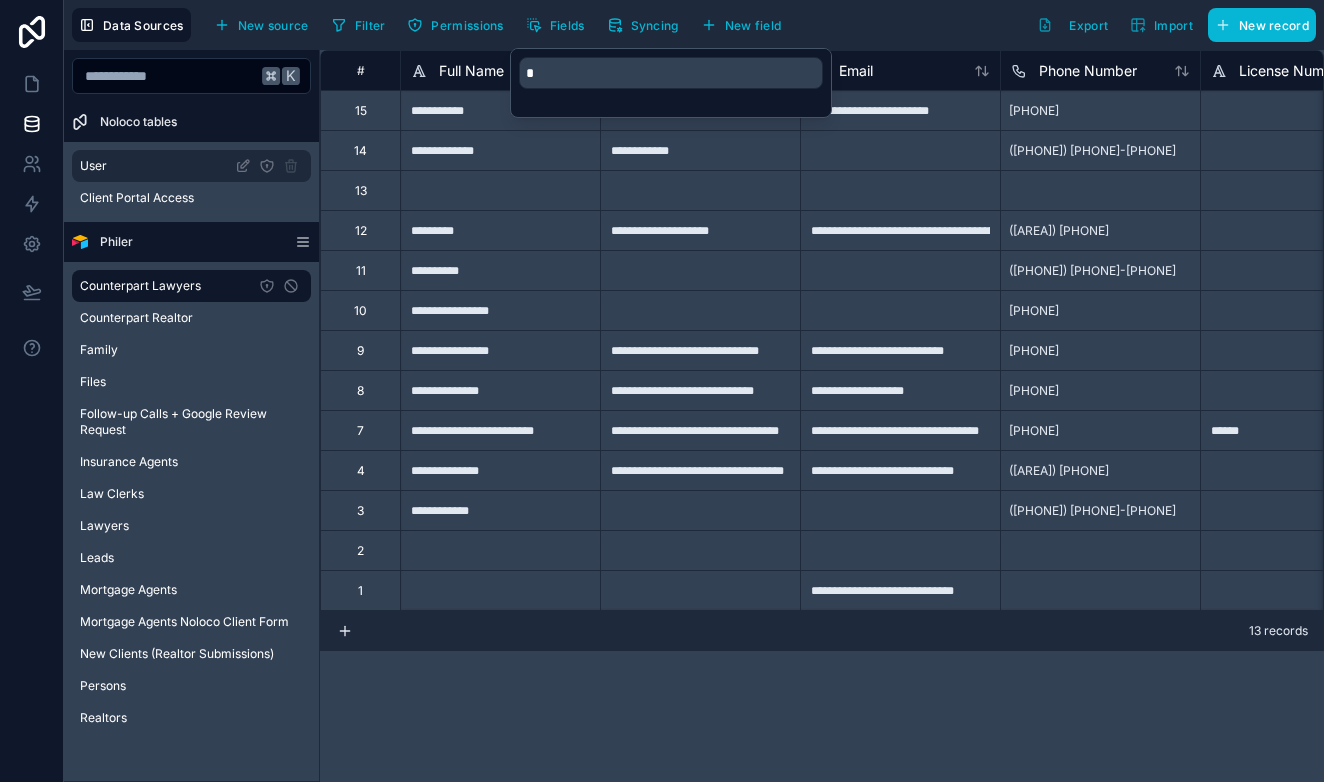 click on "User" at bounding box center (191, 166) 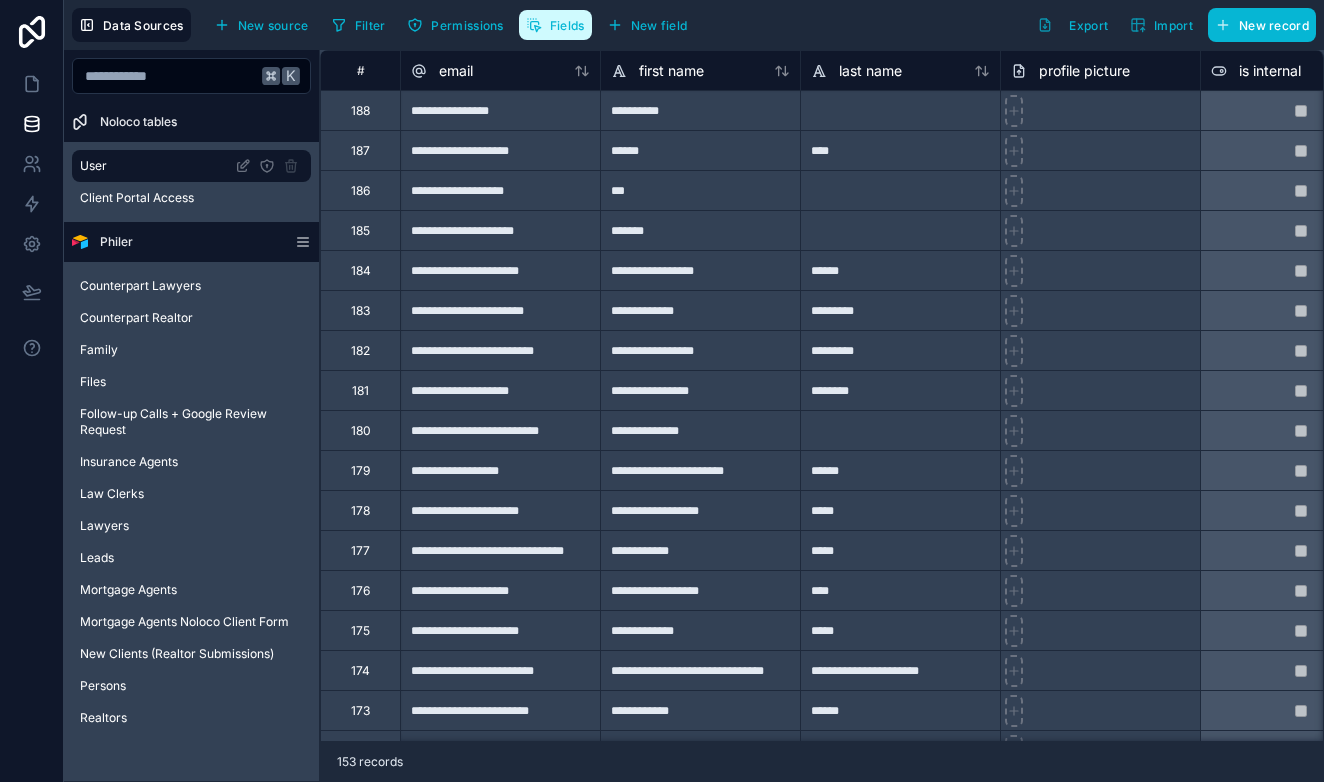 click on "Fields" at bounding box center [555, 25] 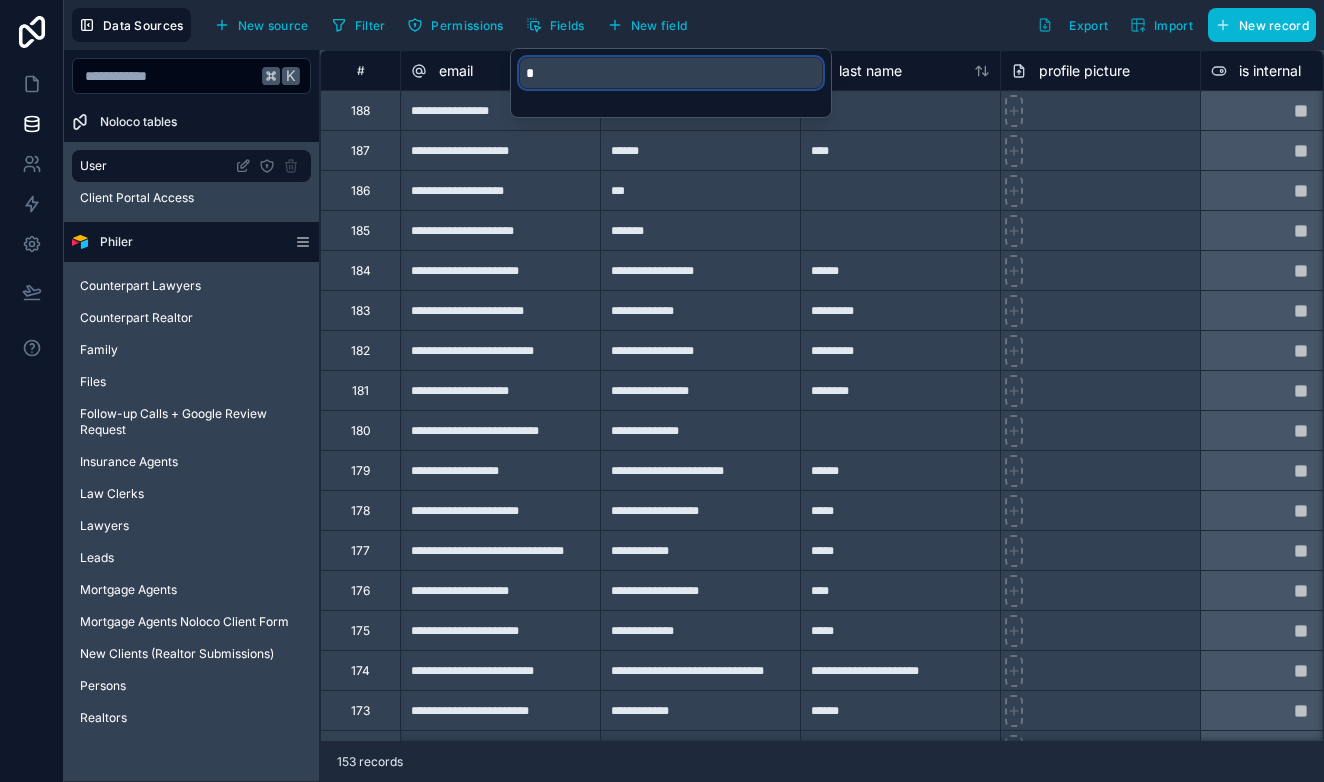 click on "*" at bounding box center (671, 73) 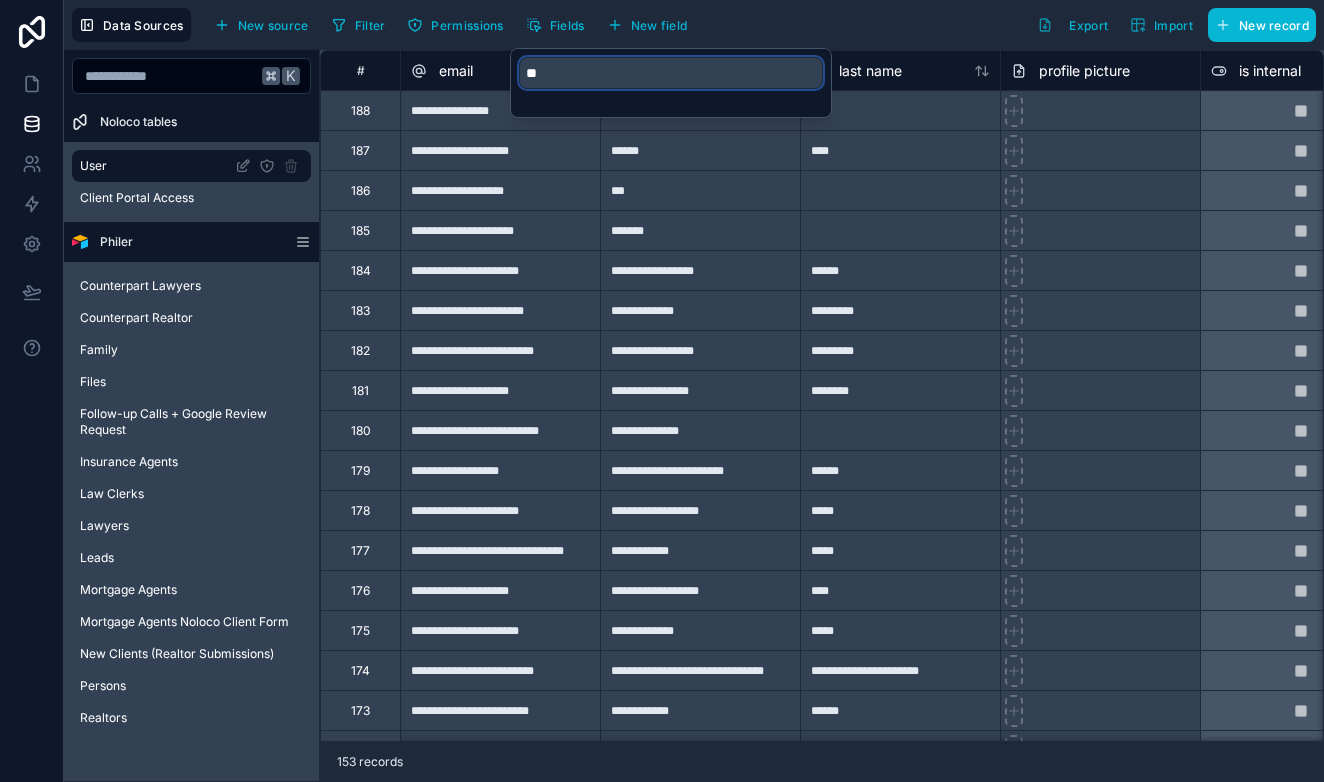 type on "*" 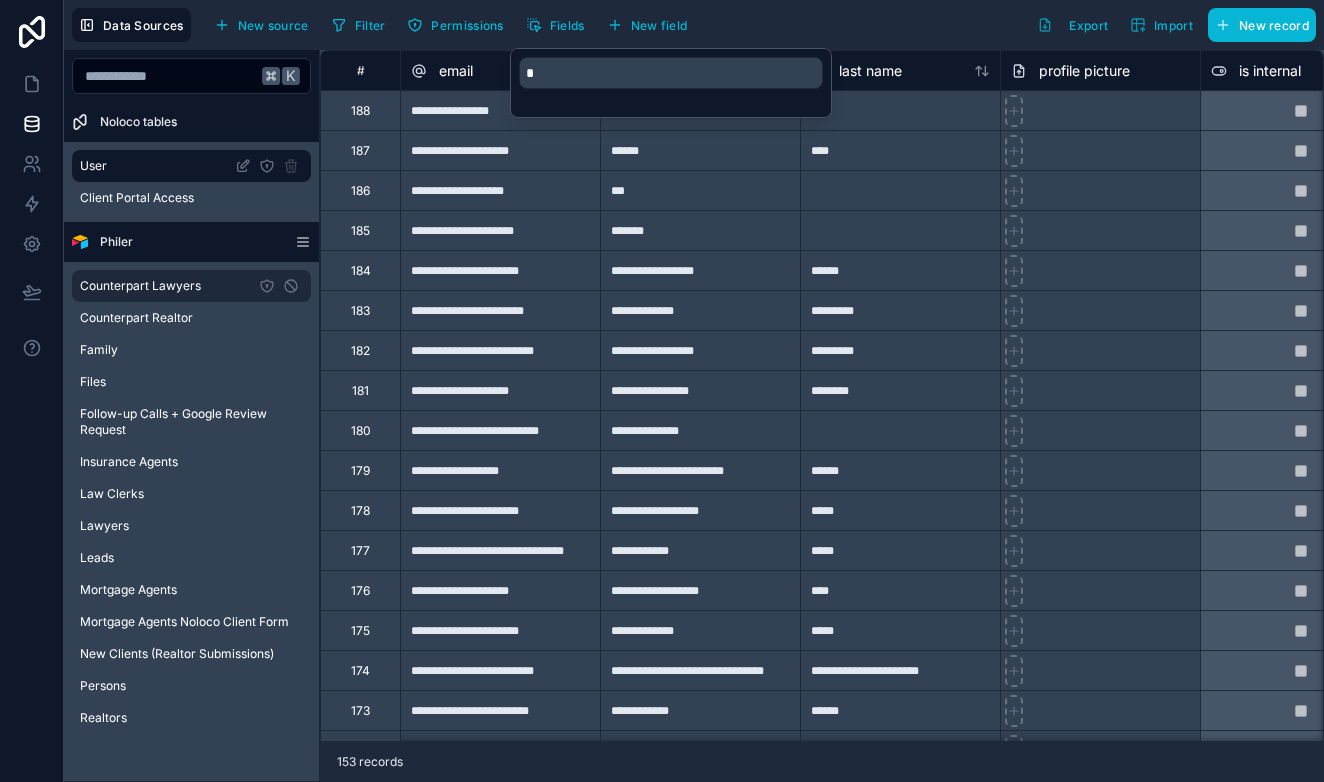 click on "Counterpart Lawyers" at bounding box center [140, 286] 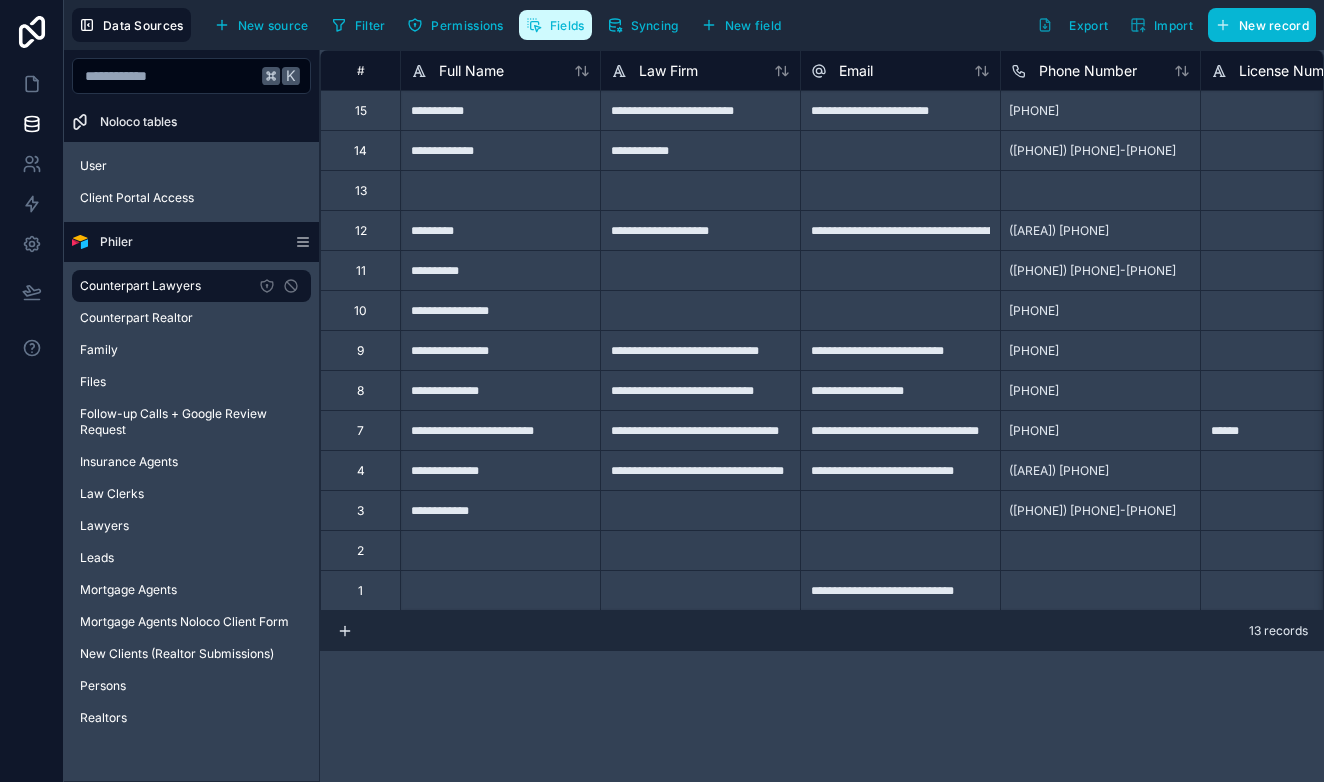 click on "Fields" at bounding box center (567, 25) 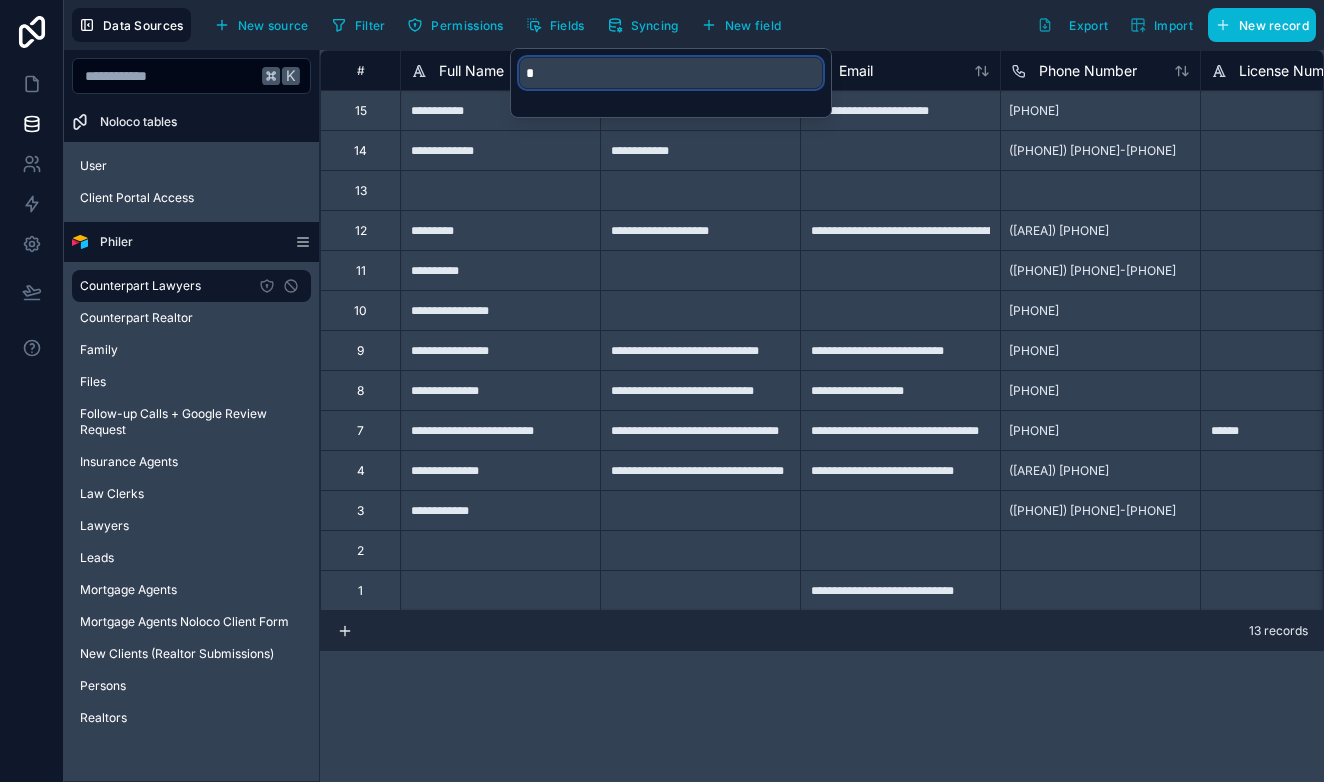 click on "*" at bounding box center [671, 73] 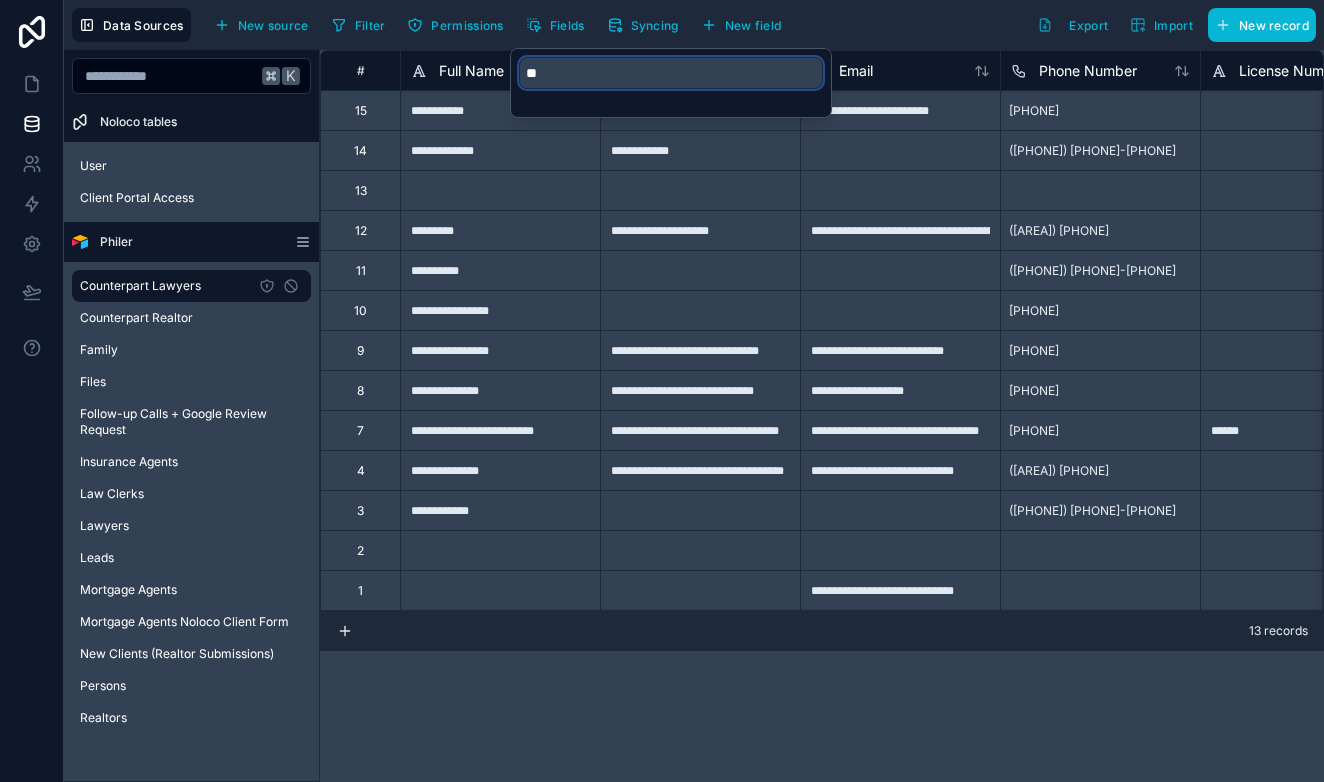 type on "*" 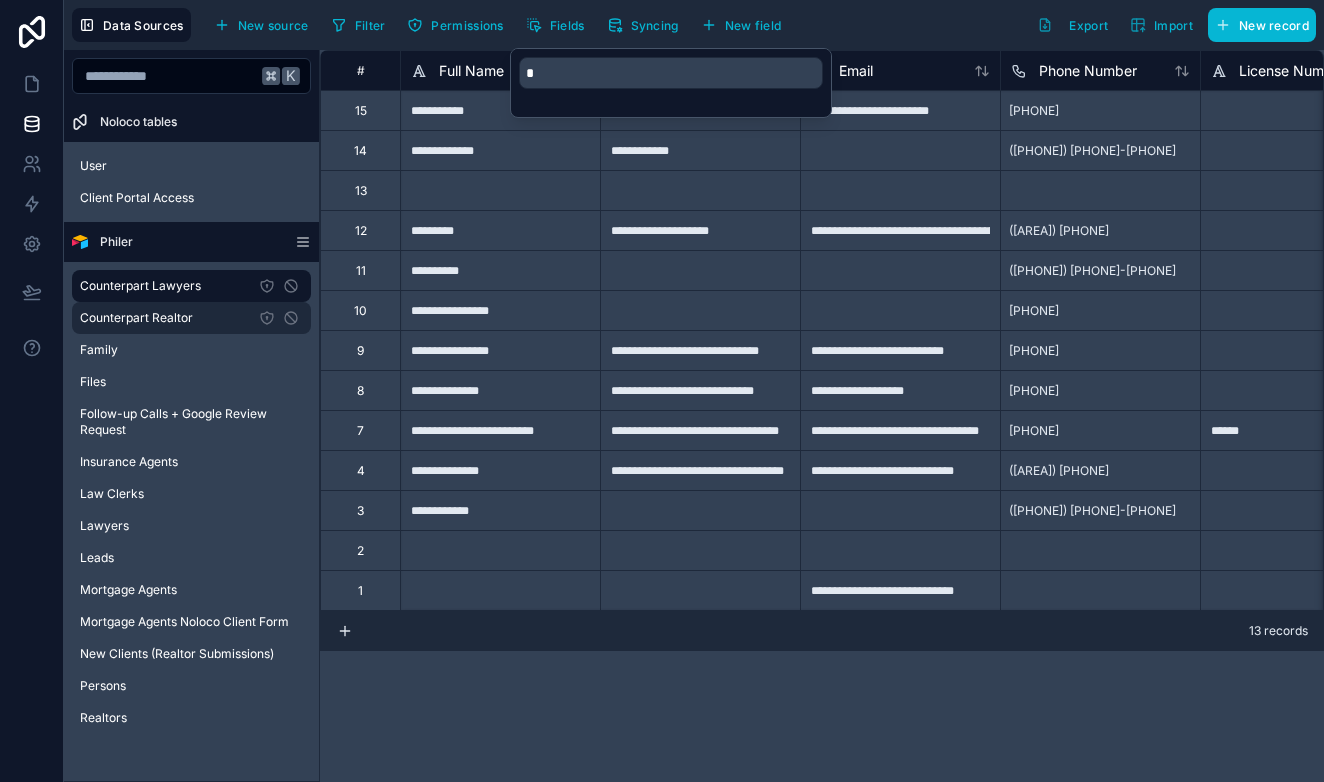 click on "Counterpart Realtor" at bounding box center [136, 318] 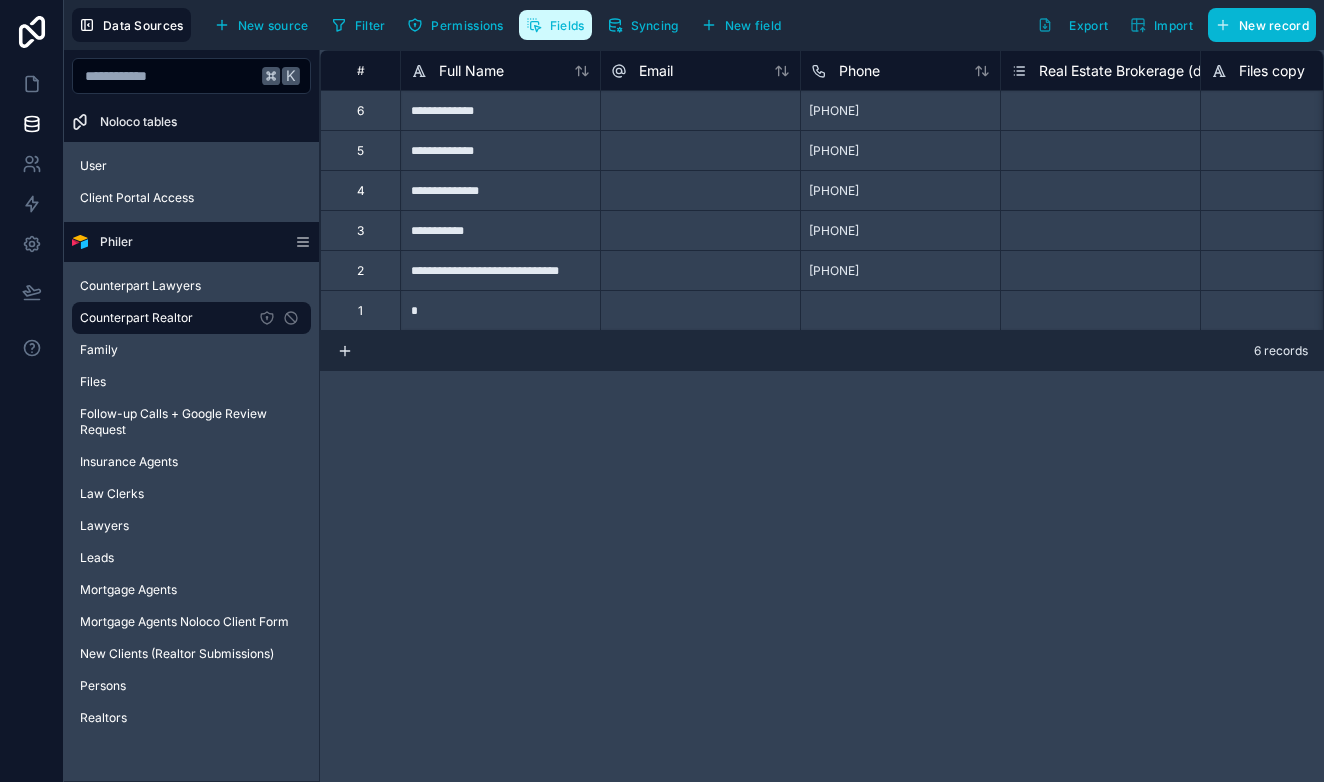 click on "Fields" at bounding box center (567, 25) 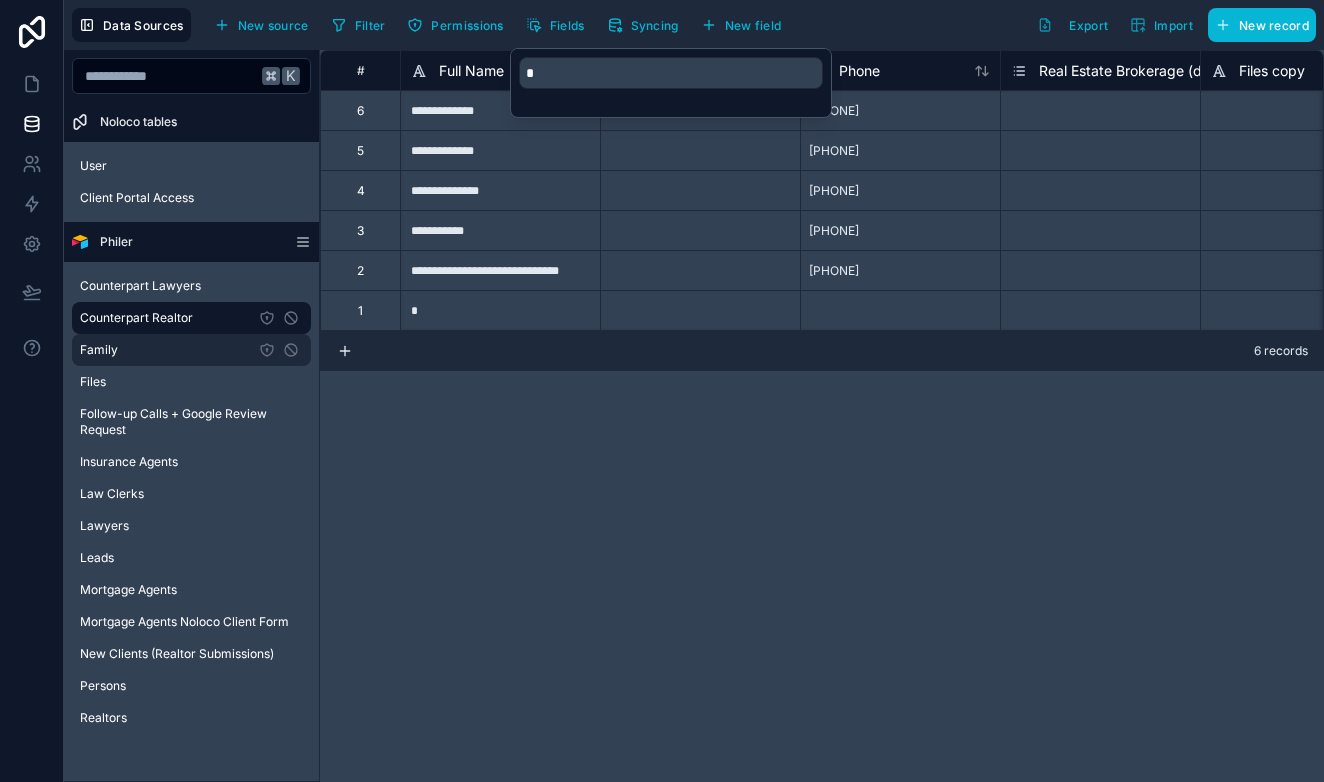click on "Family" at bounding box center (191, 350) 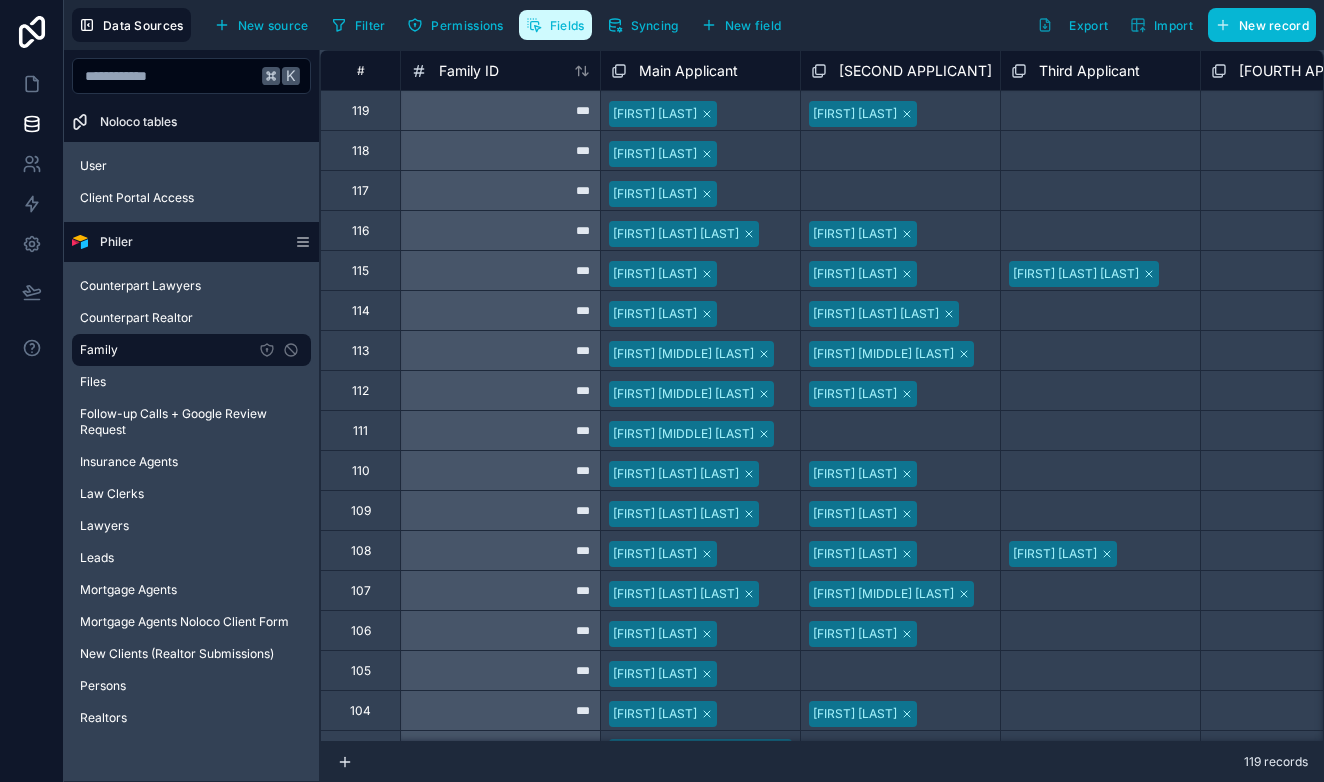 click on "Fields" at bounding box center (567, 25) 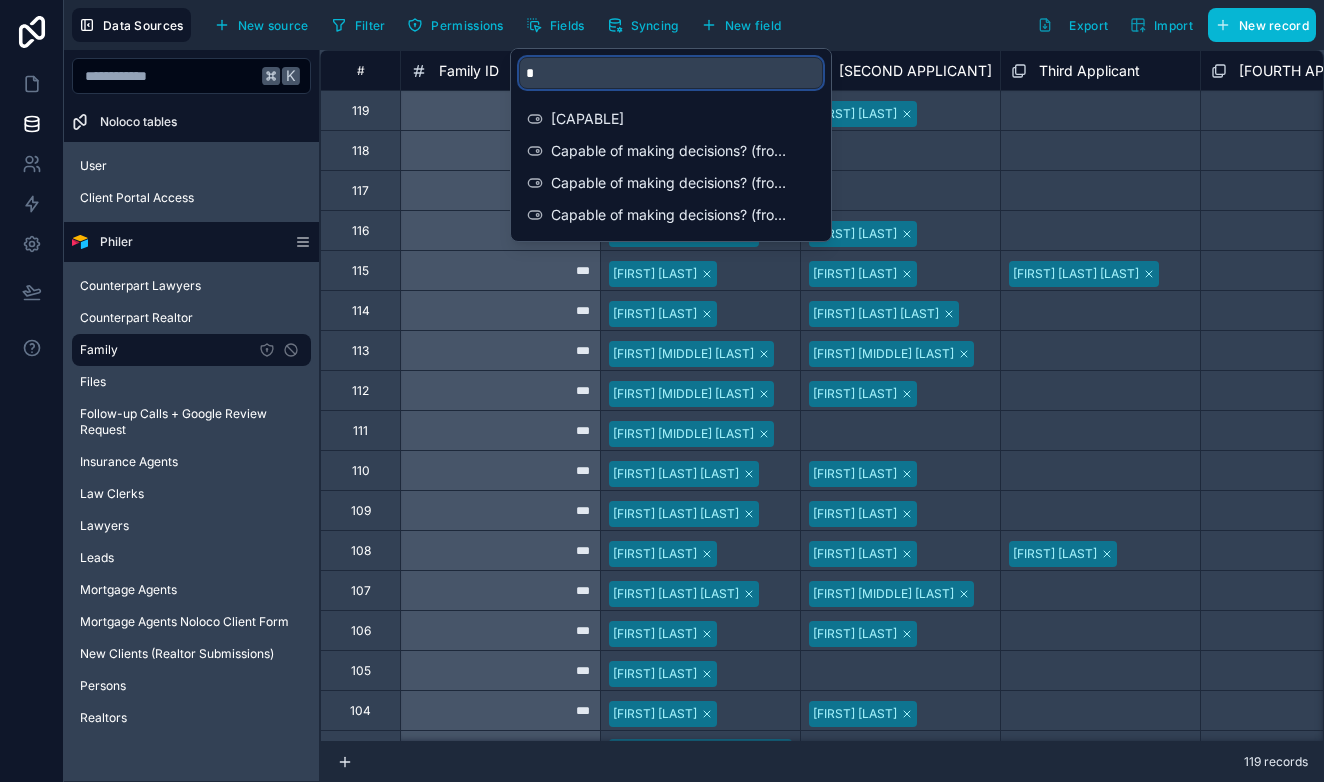 click on "*" at bounding box center [671, 73] 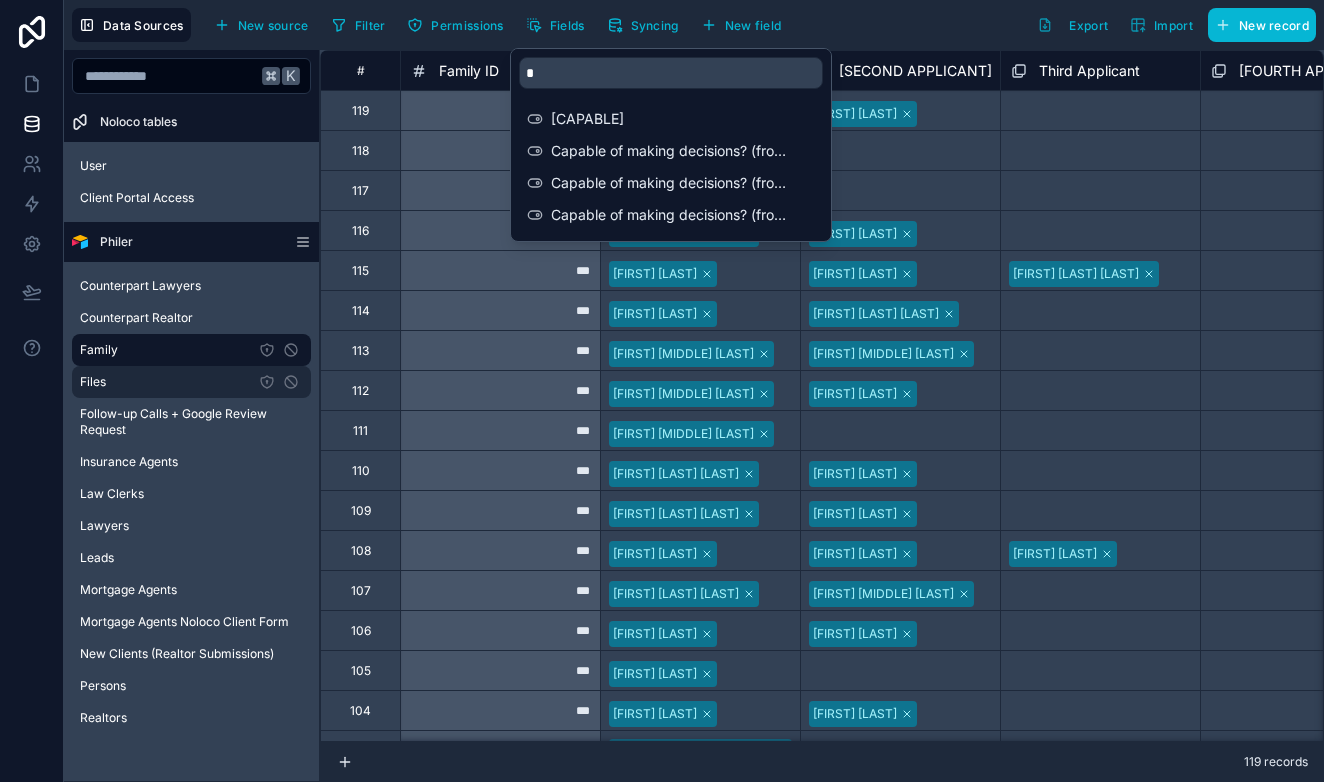 click on "Files" at bounding box center (191, 382) 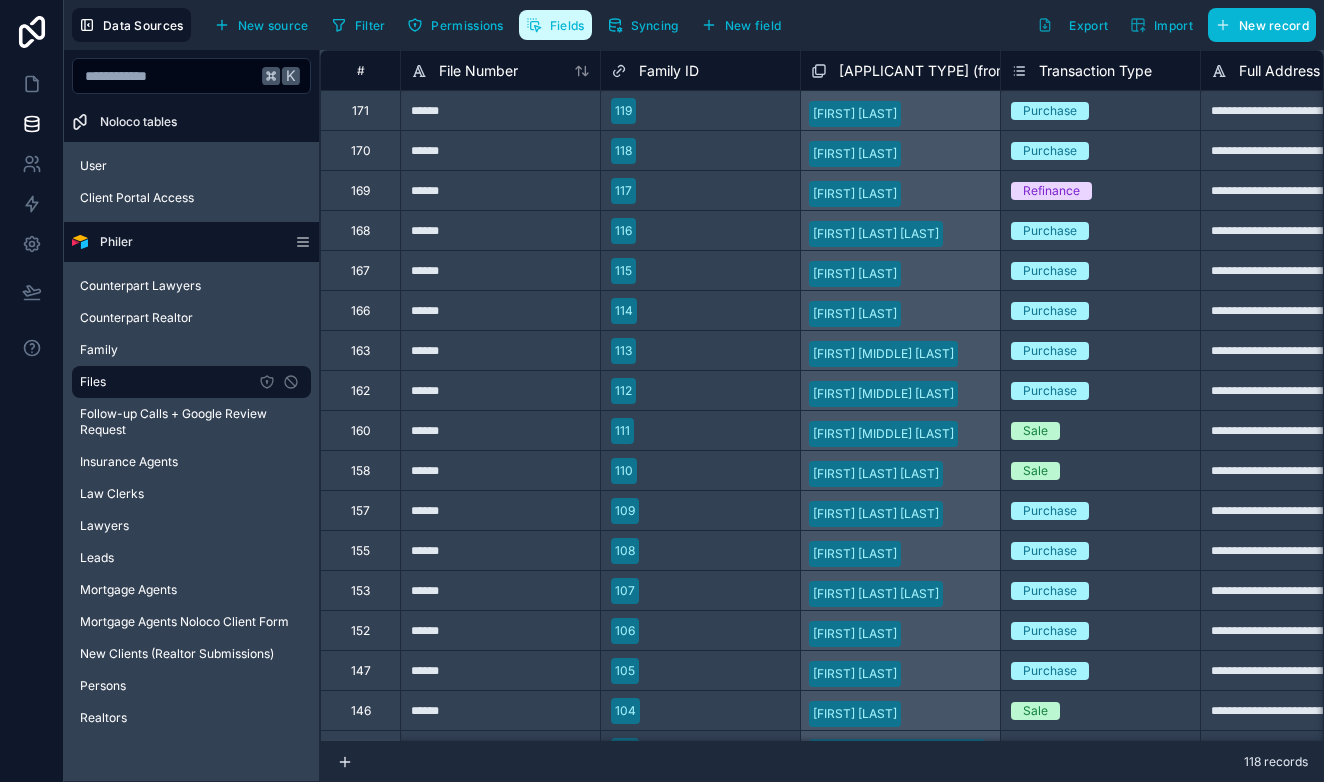 click on "Fields" at bounding box center [567, 25] 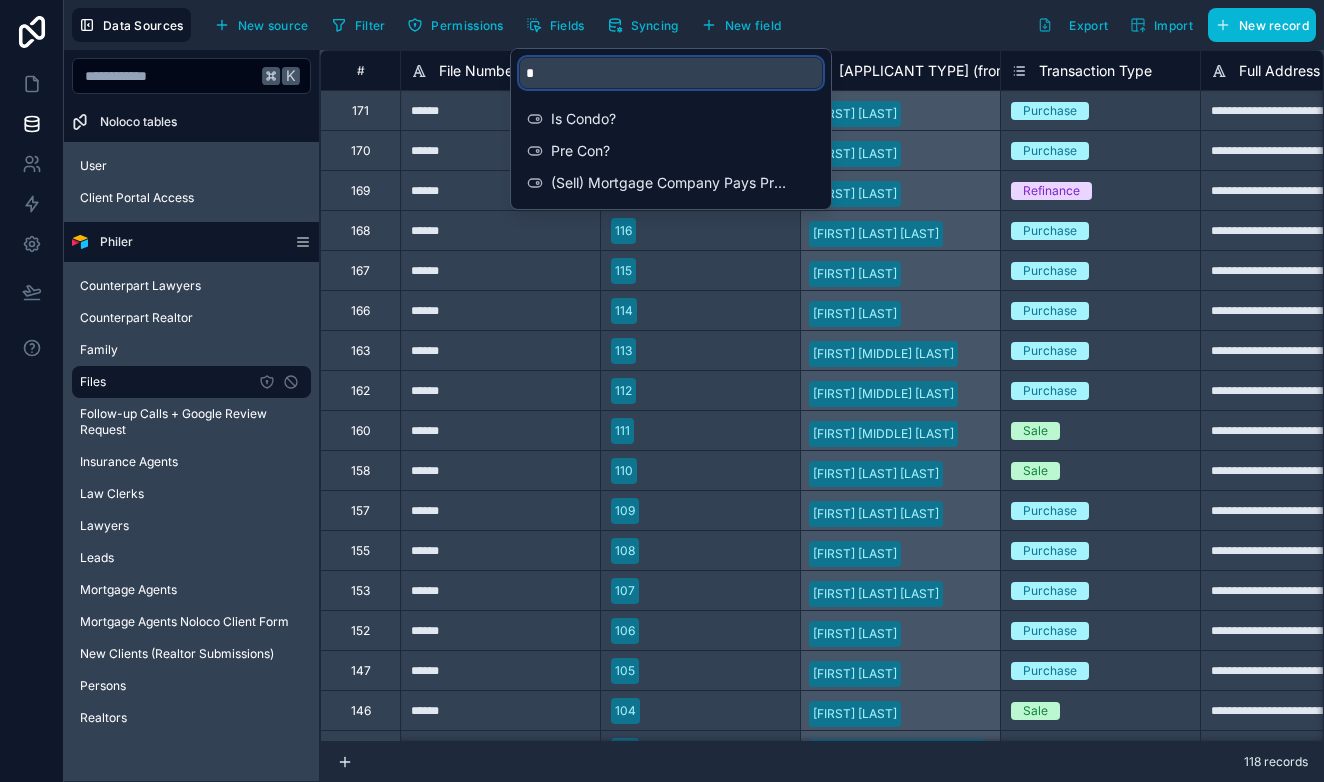click on "*" at bounding box center [671, 73] 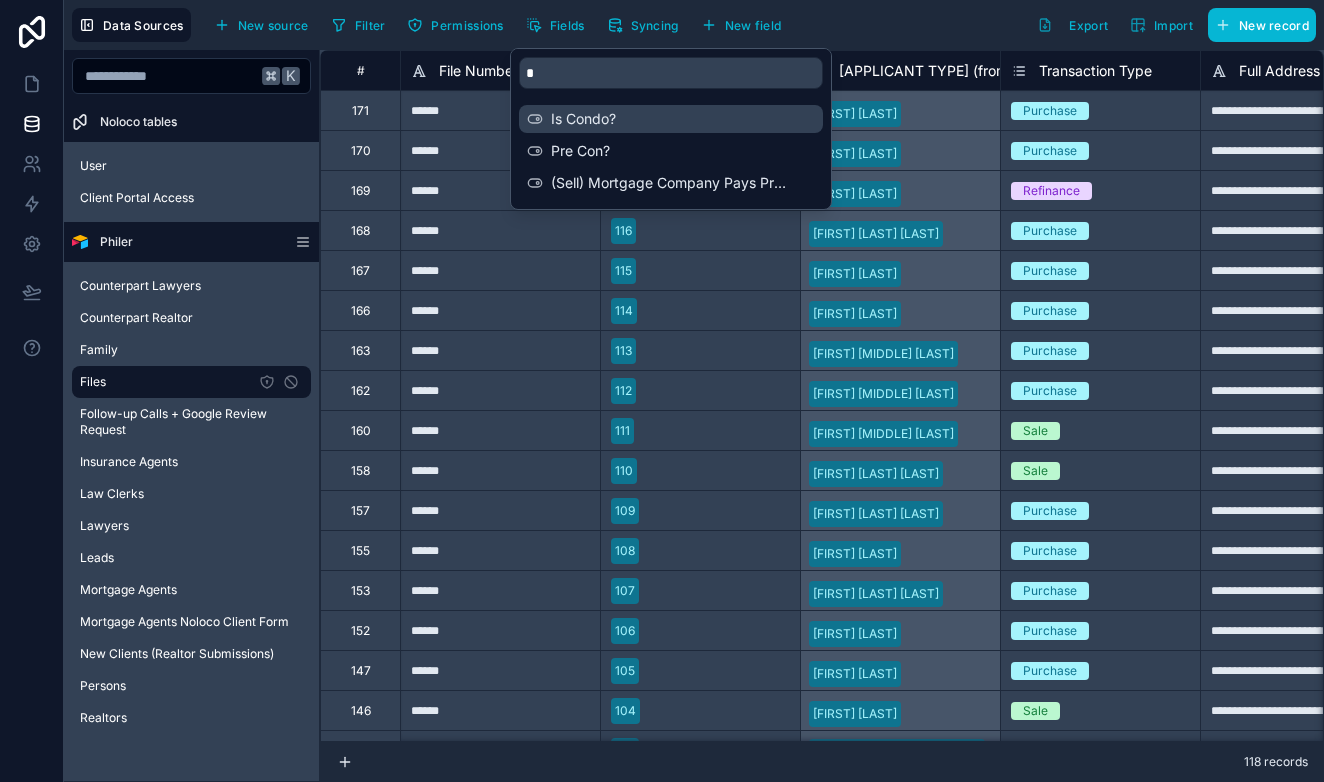 click on "Is Condo?" at bounding box center [672, 119] 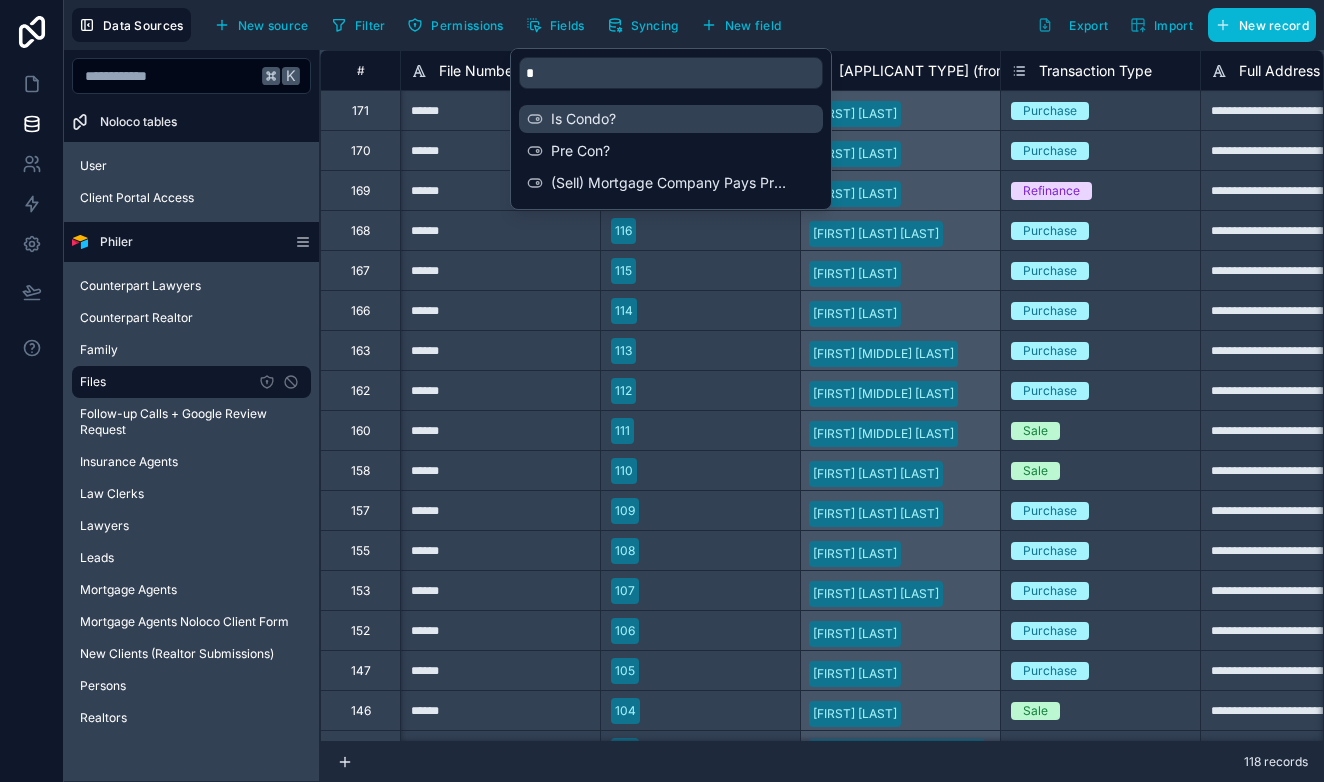 scroll, scrollTop: 0, scrollLeft: 1400, axis: horizontal 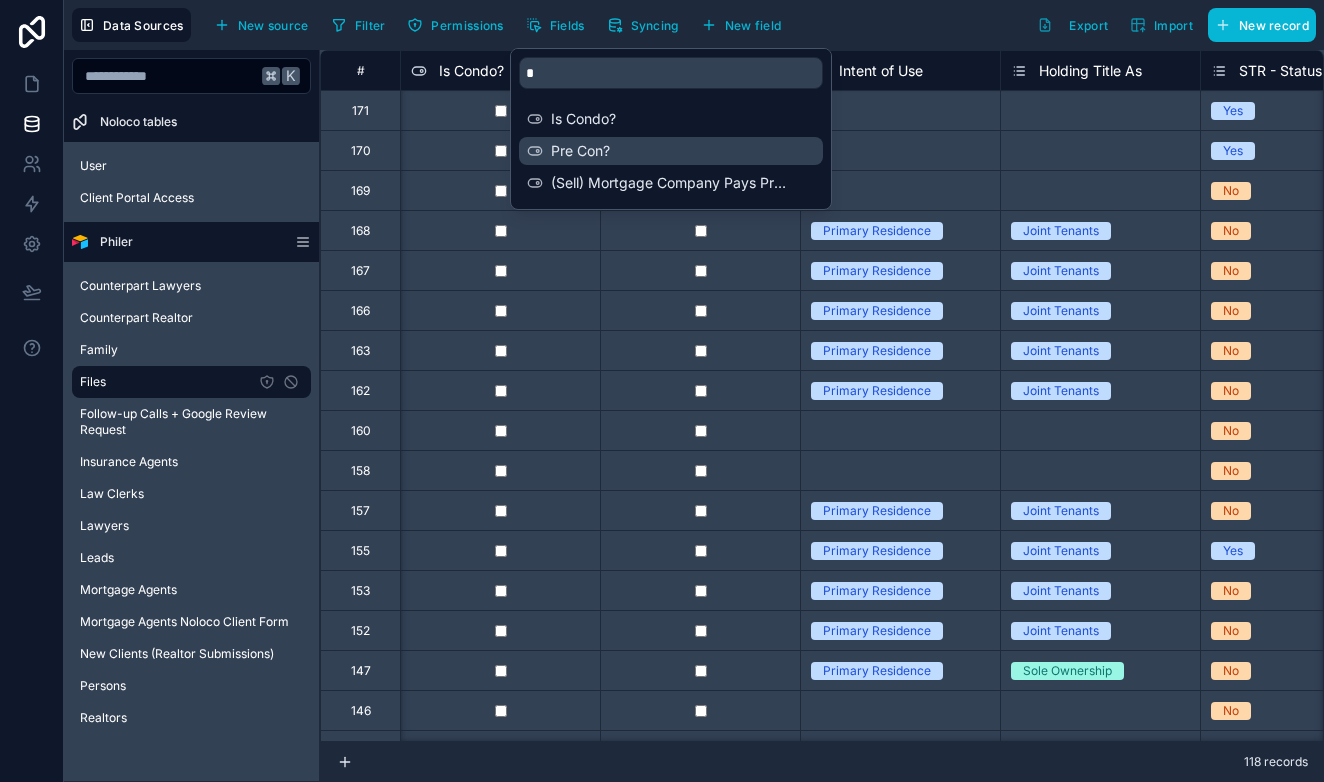 click on "Pre Con?" at bounding box center [672, 151] 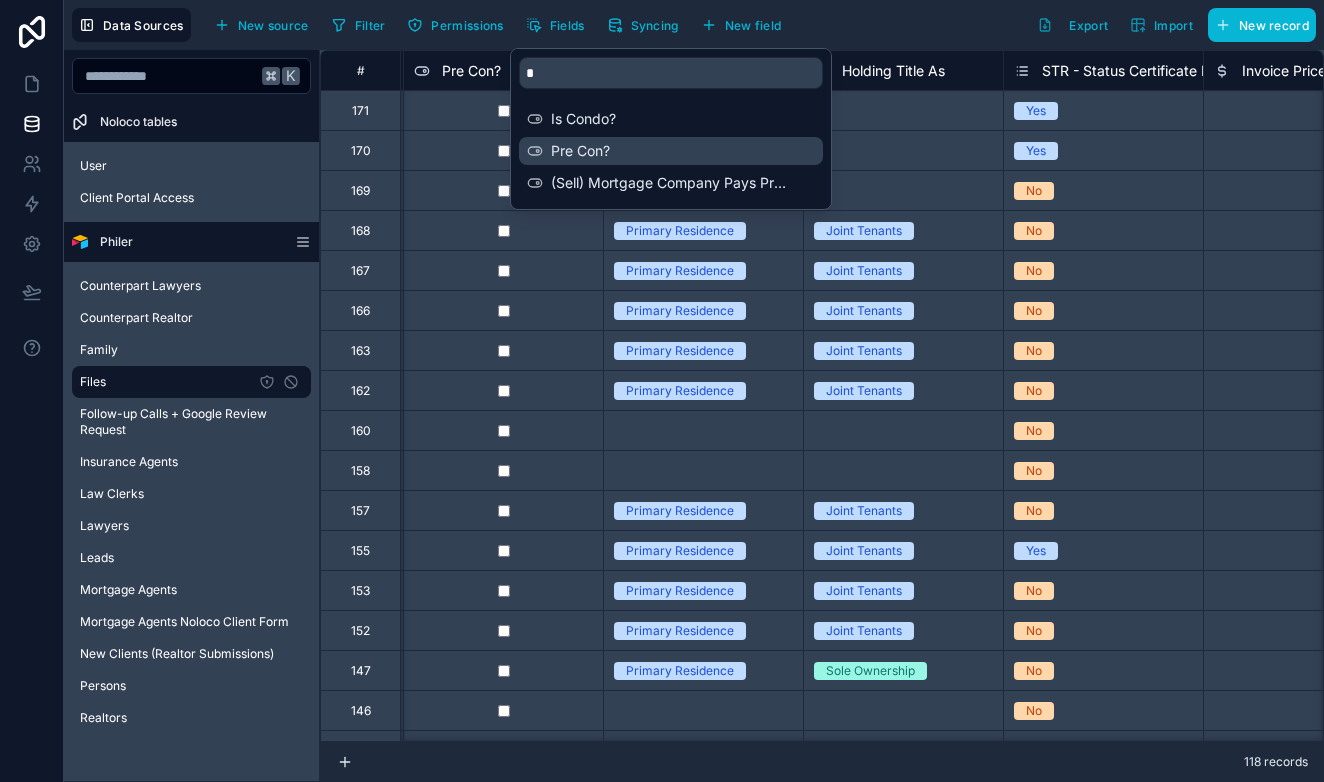 scroll, scrollTop: 0, scrollLeft: 1600, axis: horizontal 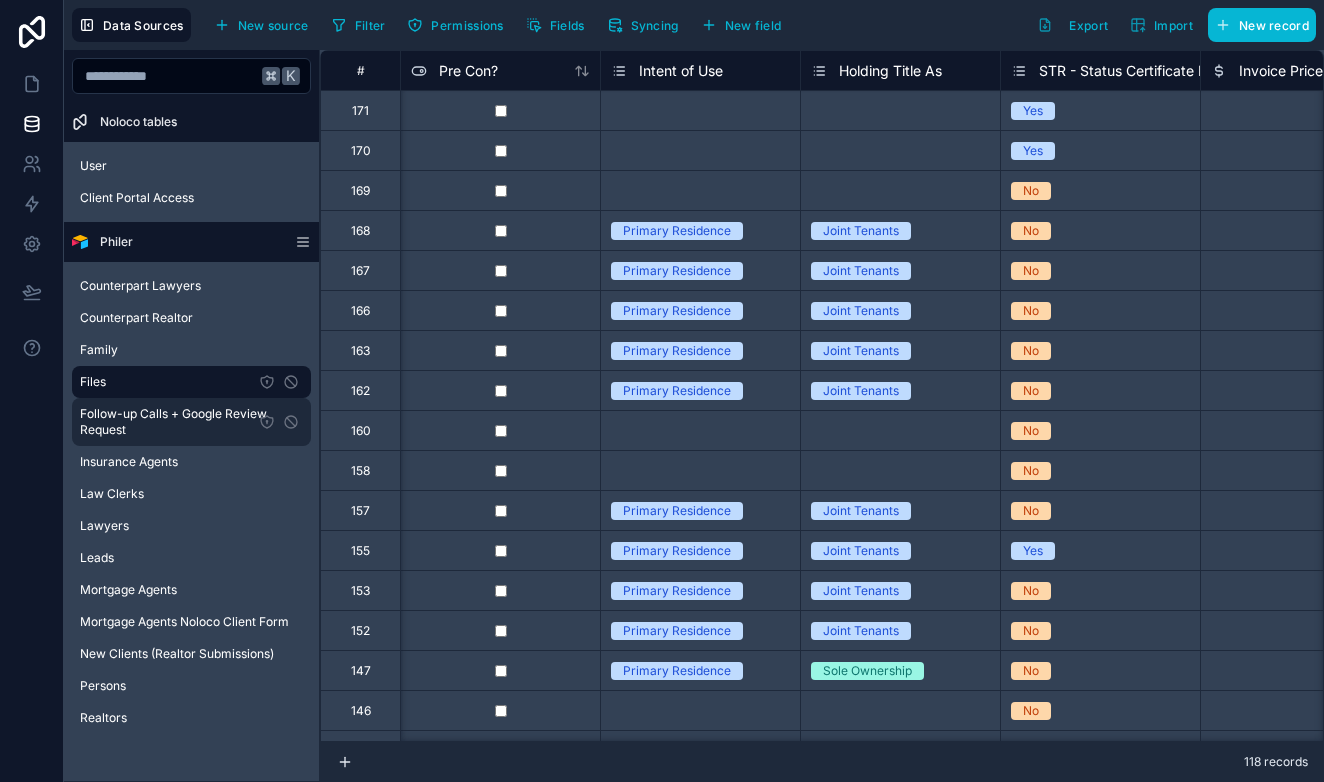 click on "Follow-up Calls + Google Review Request" at bounding box center [191, 422] 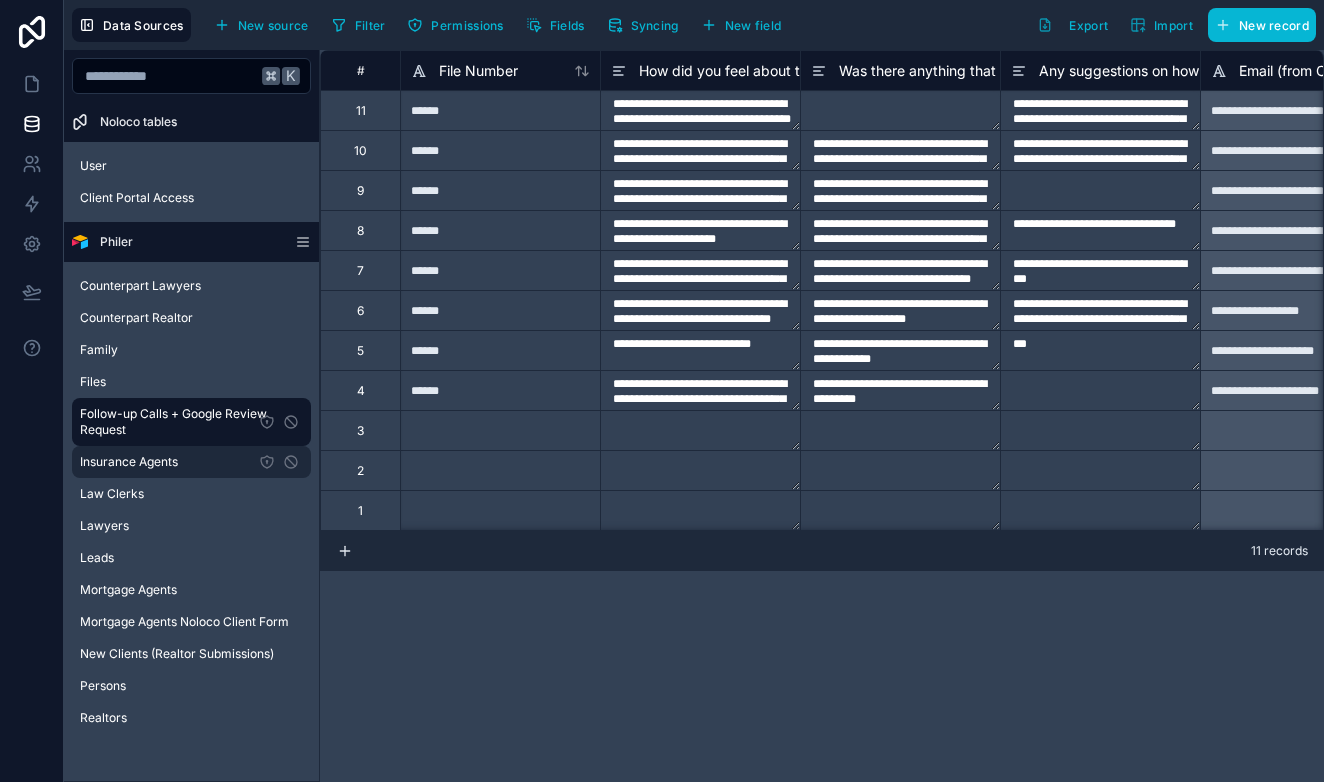 click on "Insurance Agents" at bounding box center (129, 462) 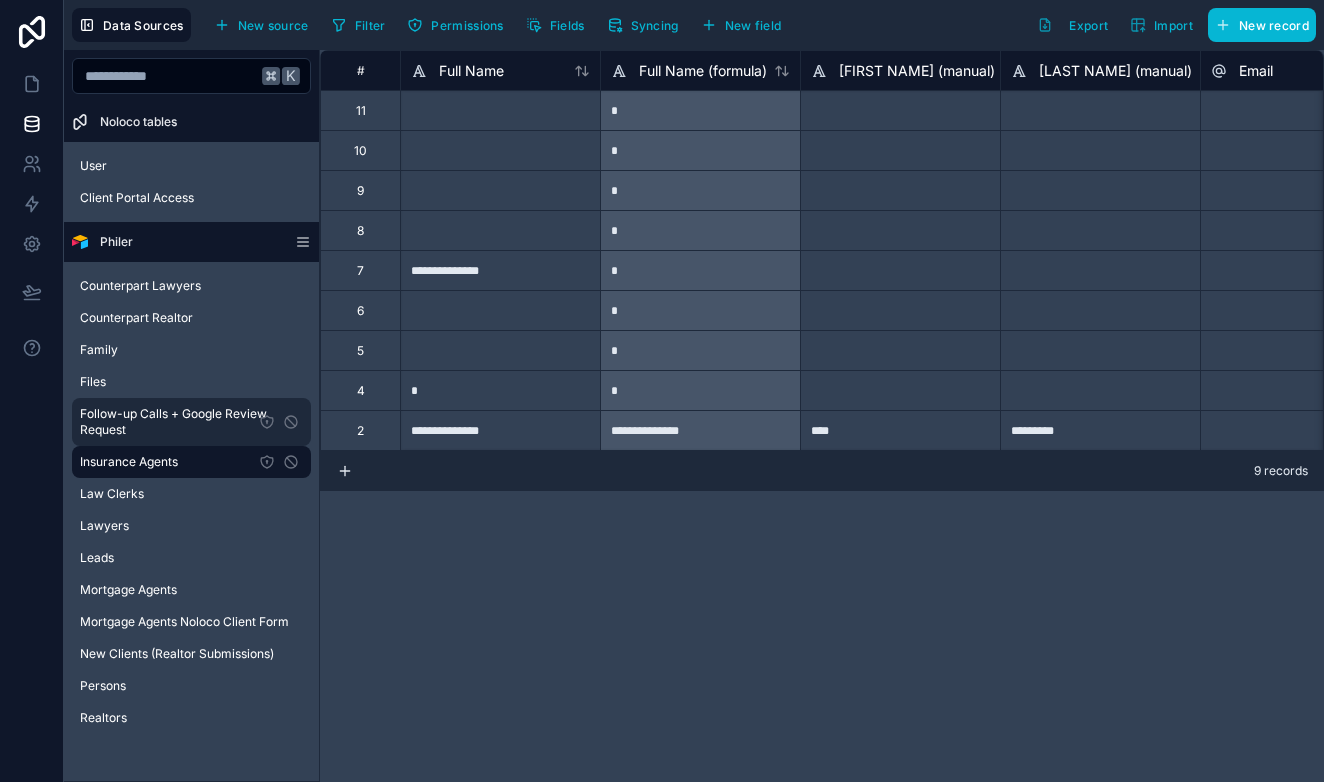 click on "Follow-up Calls + Google Review Request" at bounding box center [191, 422] 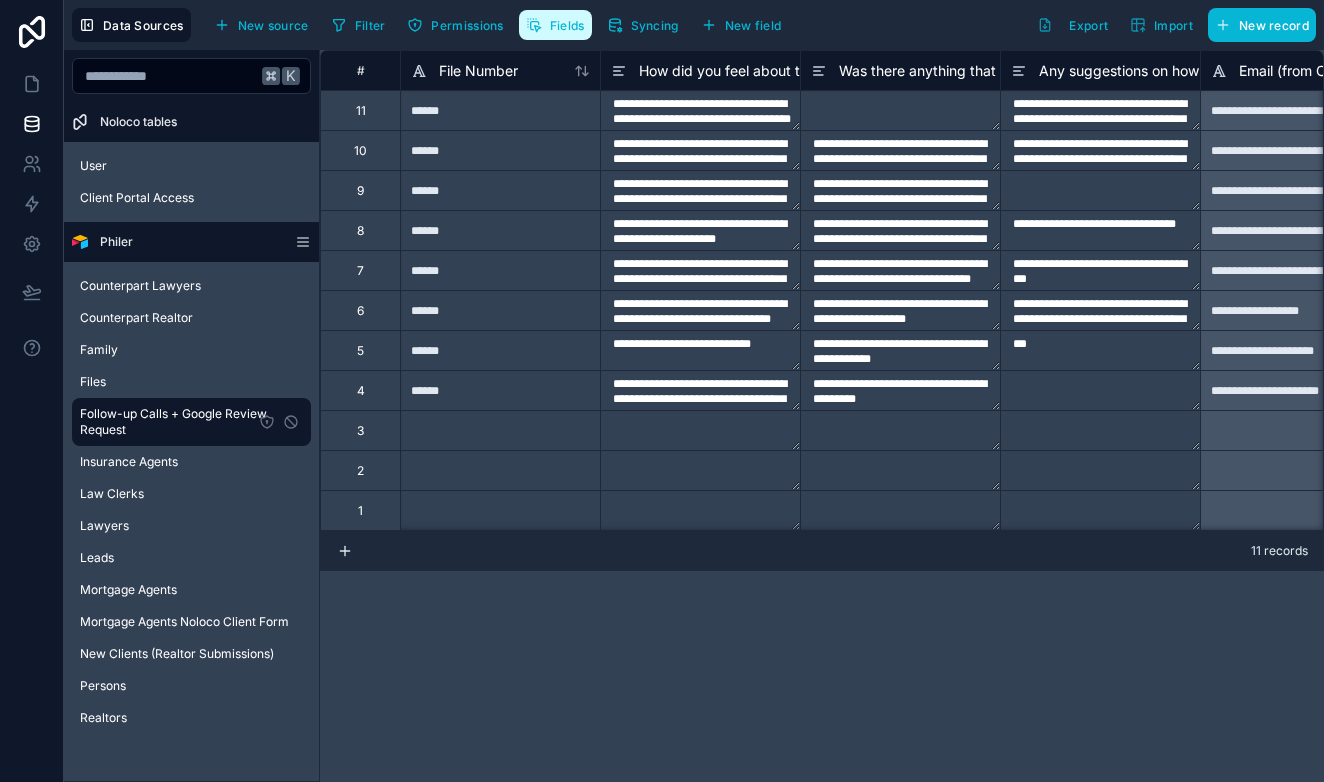 click on "Fields" at bounding box center [555, 25] 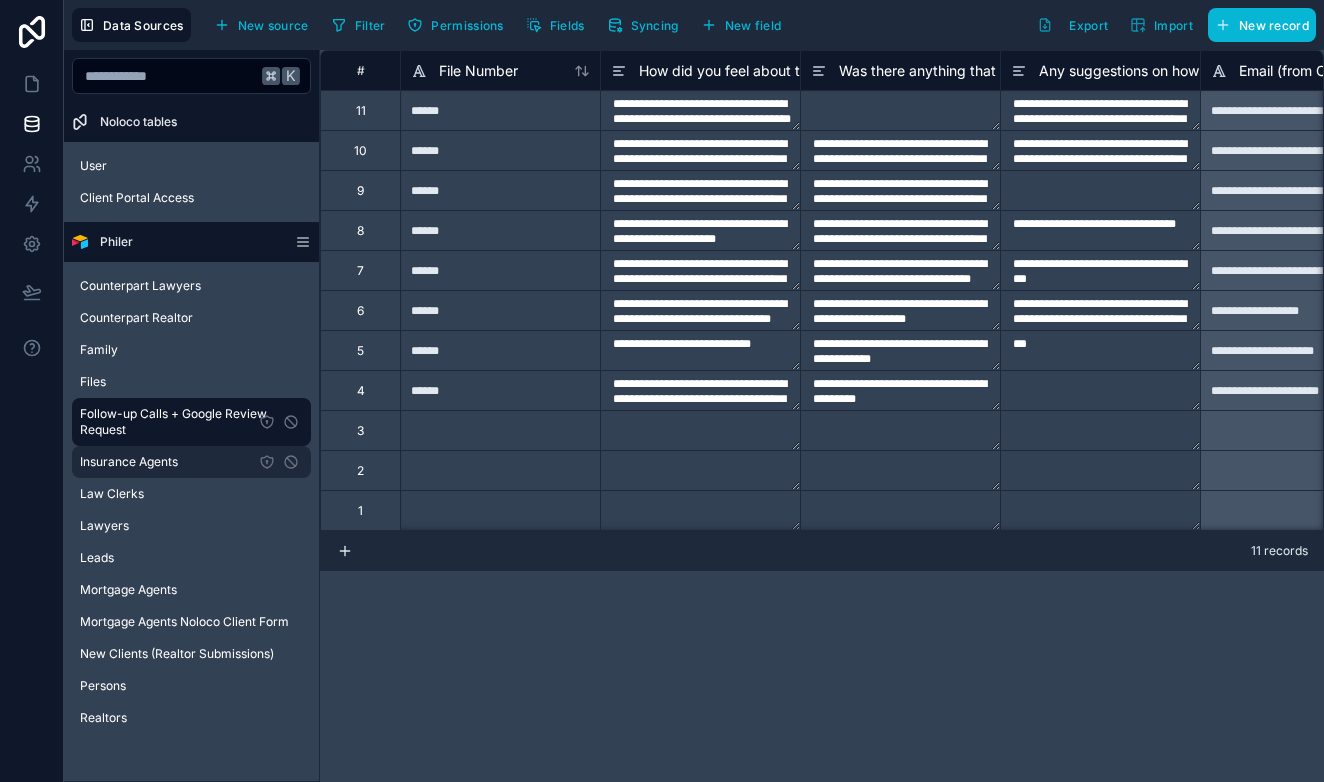 click on "Insurance Agents" at bounding box center (191, 462) 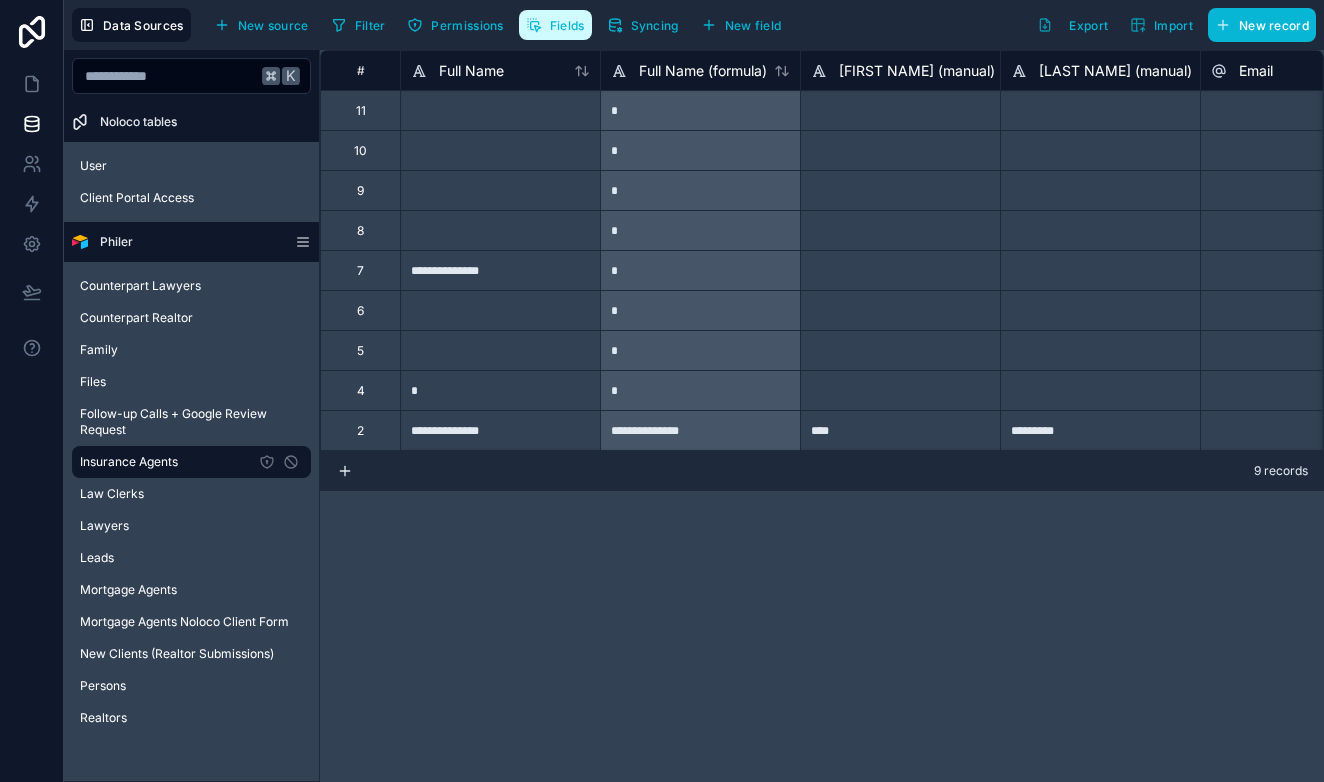 click on "Fields" at bounding box center (567, 25) 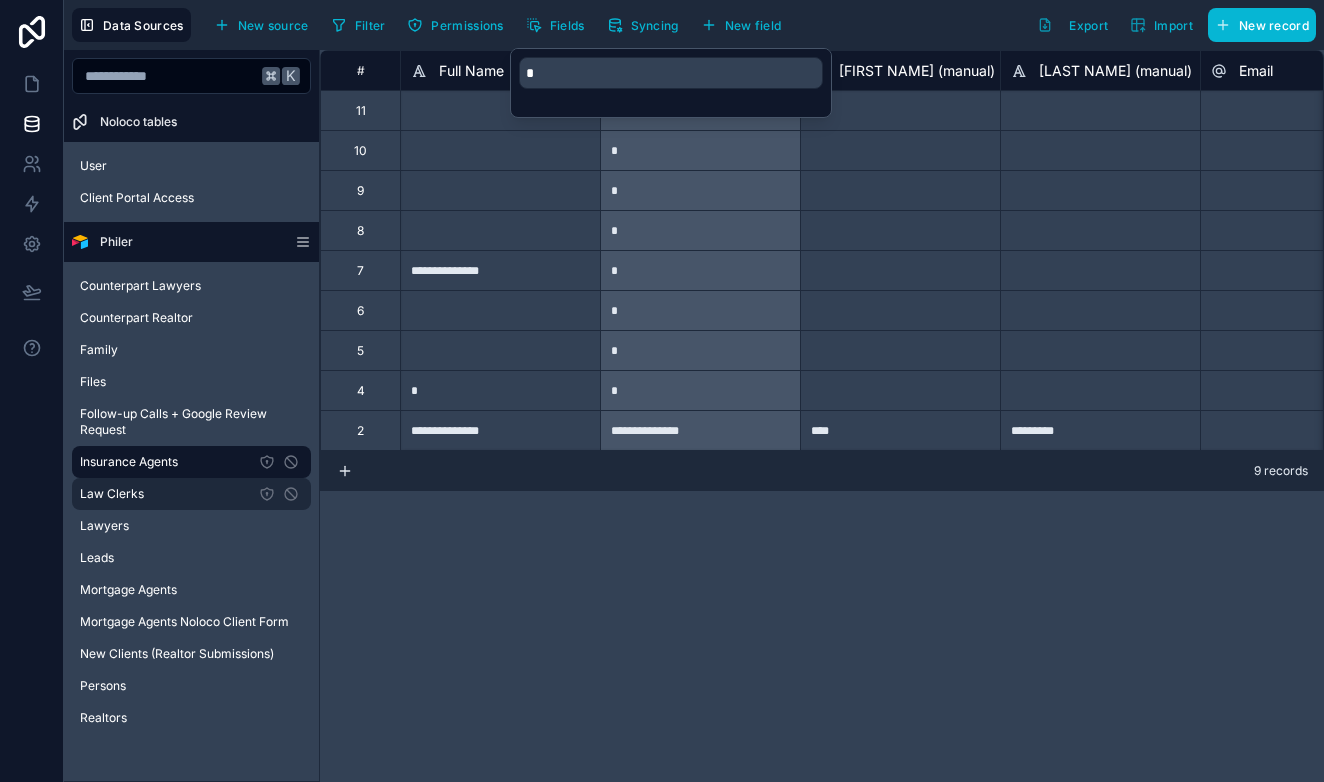 click on "Law Clerks" at bounding box center (191, 494) 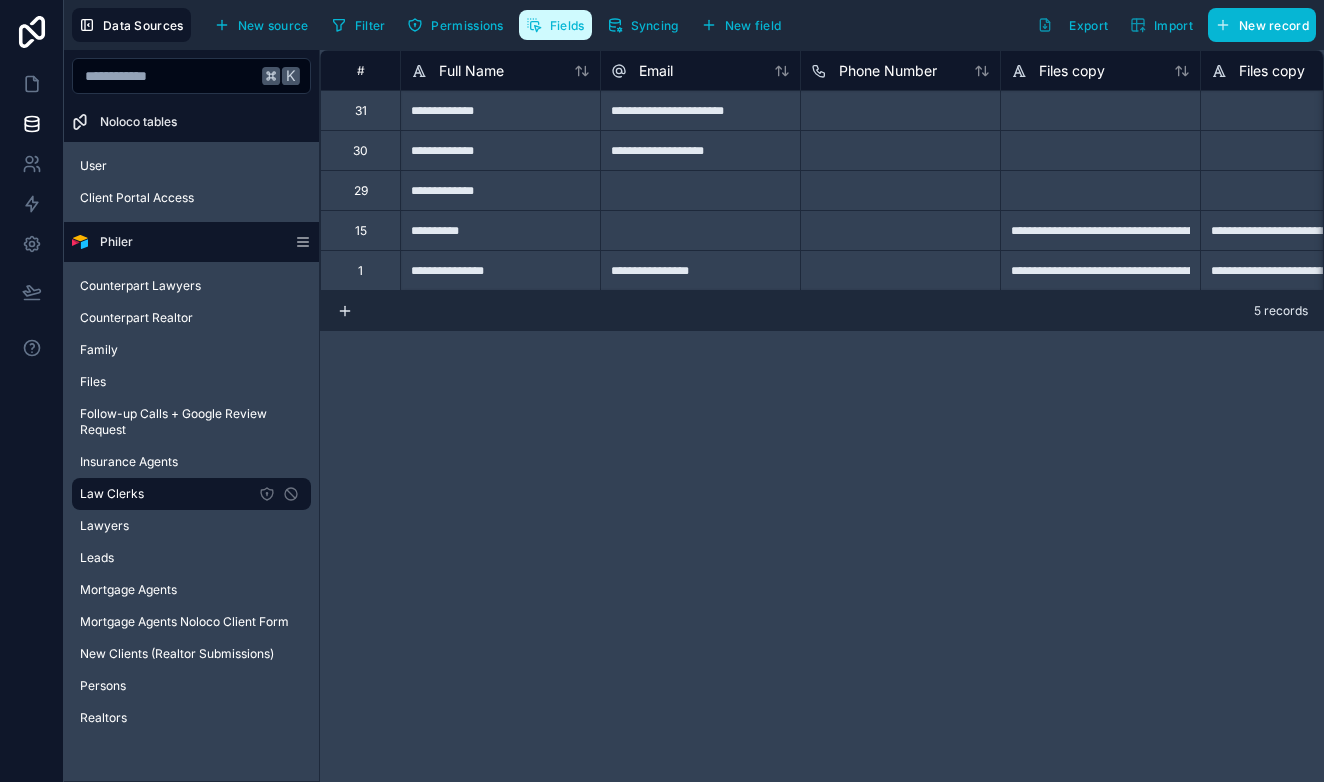 click on "Fields" at bounding box center [555, 25] 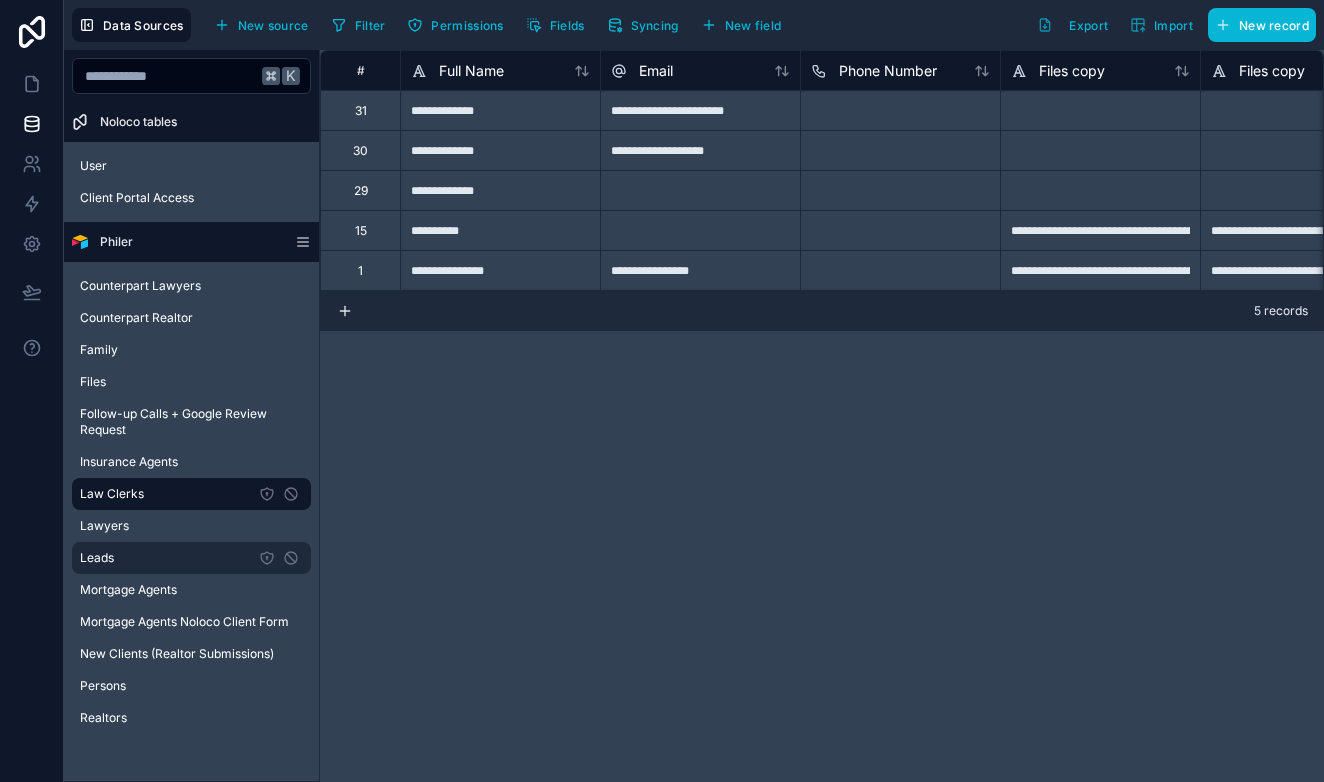 click on "Leads" at bounding box center (191, 558) 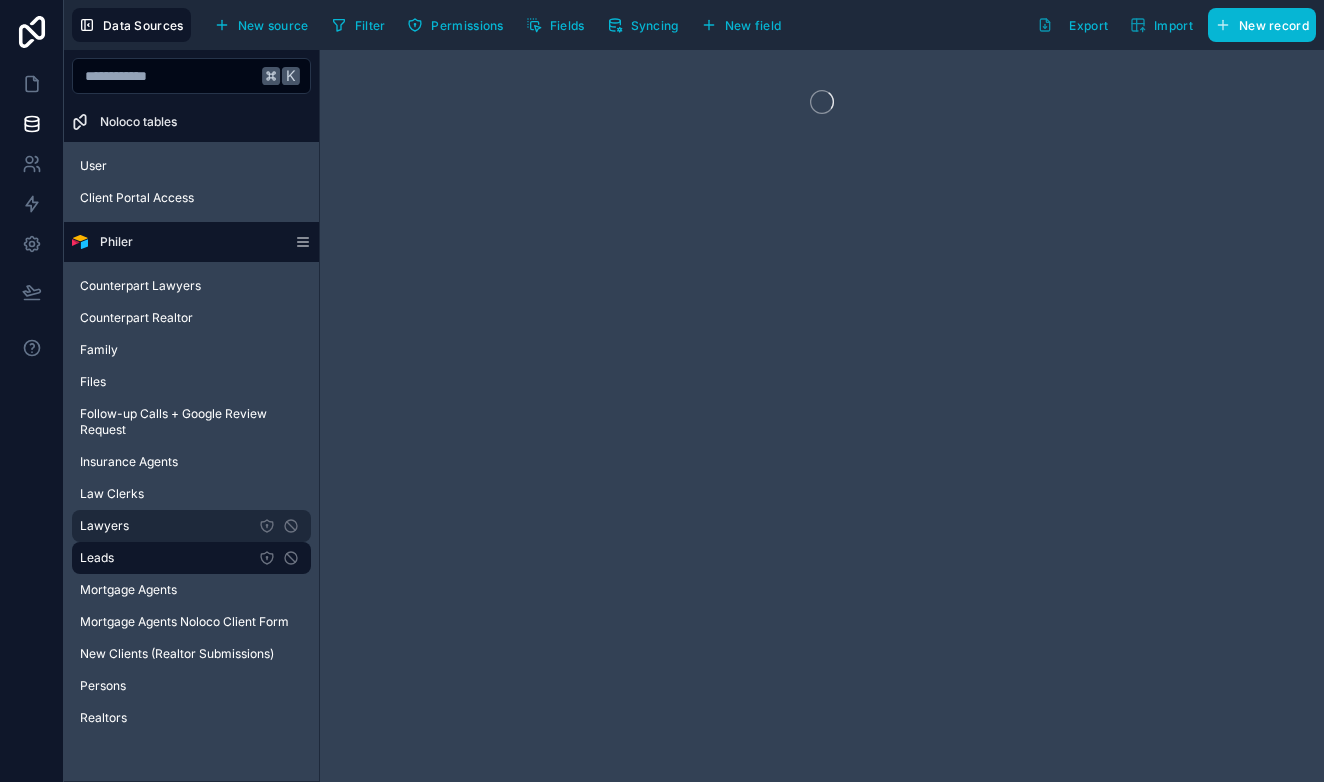 click on "Lawyers" at bounding box center [191, 526] 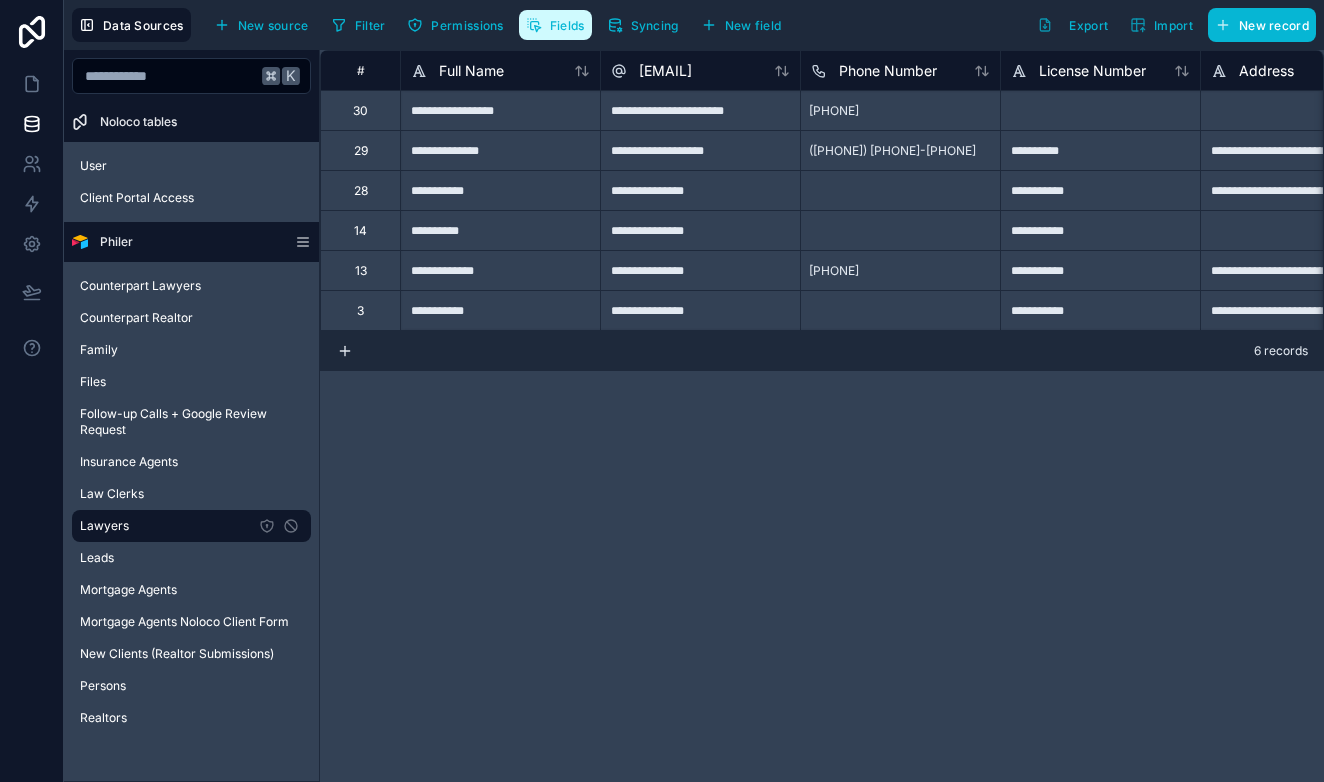 click on "Fields" at bounding box center (555, 25) 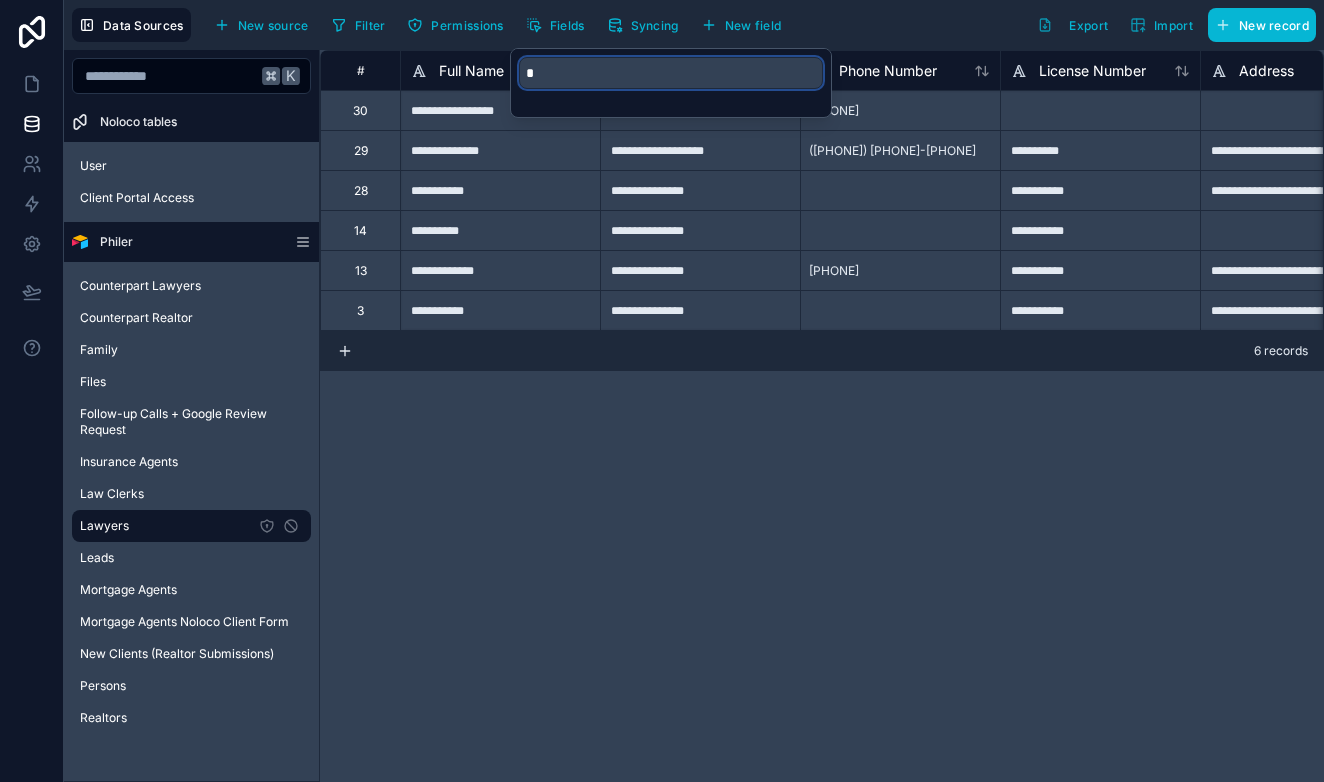 click on "*" at bounding box center (671, 73) 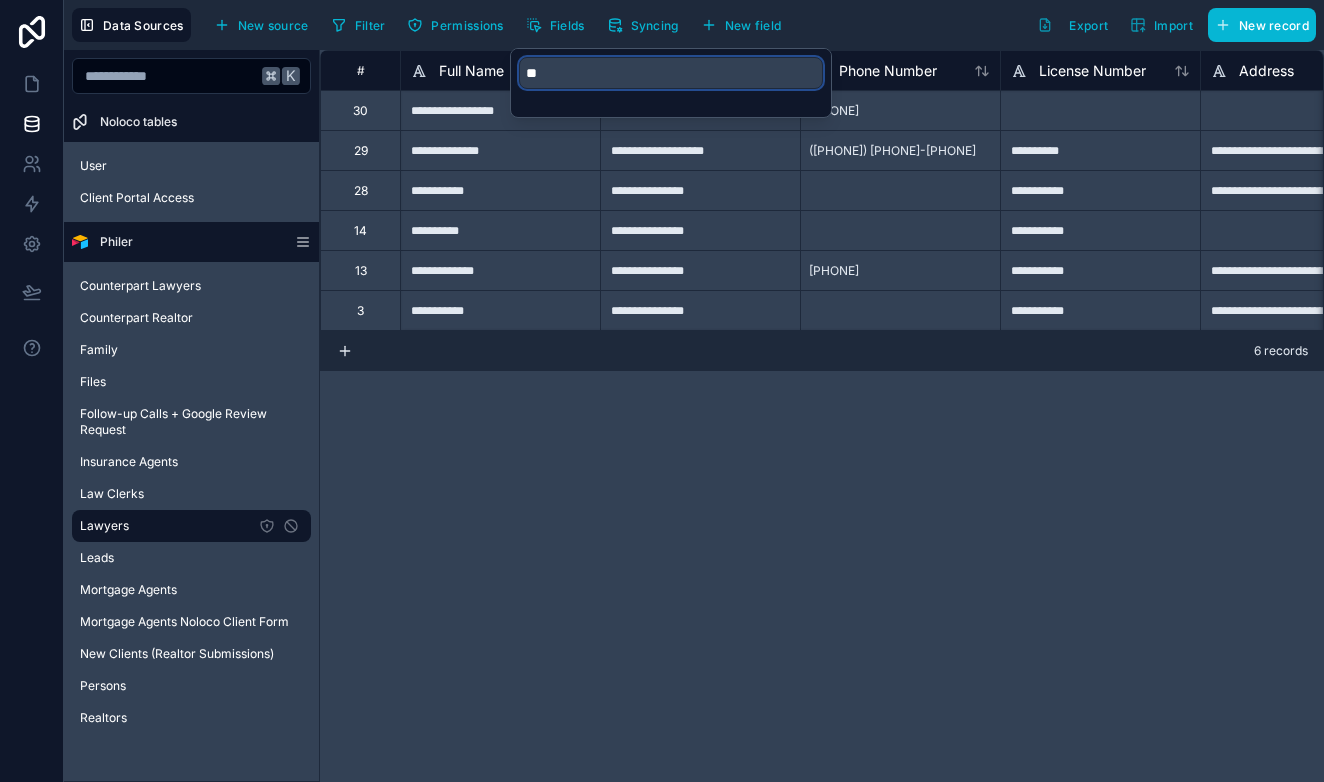 type on "*" 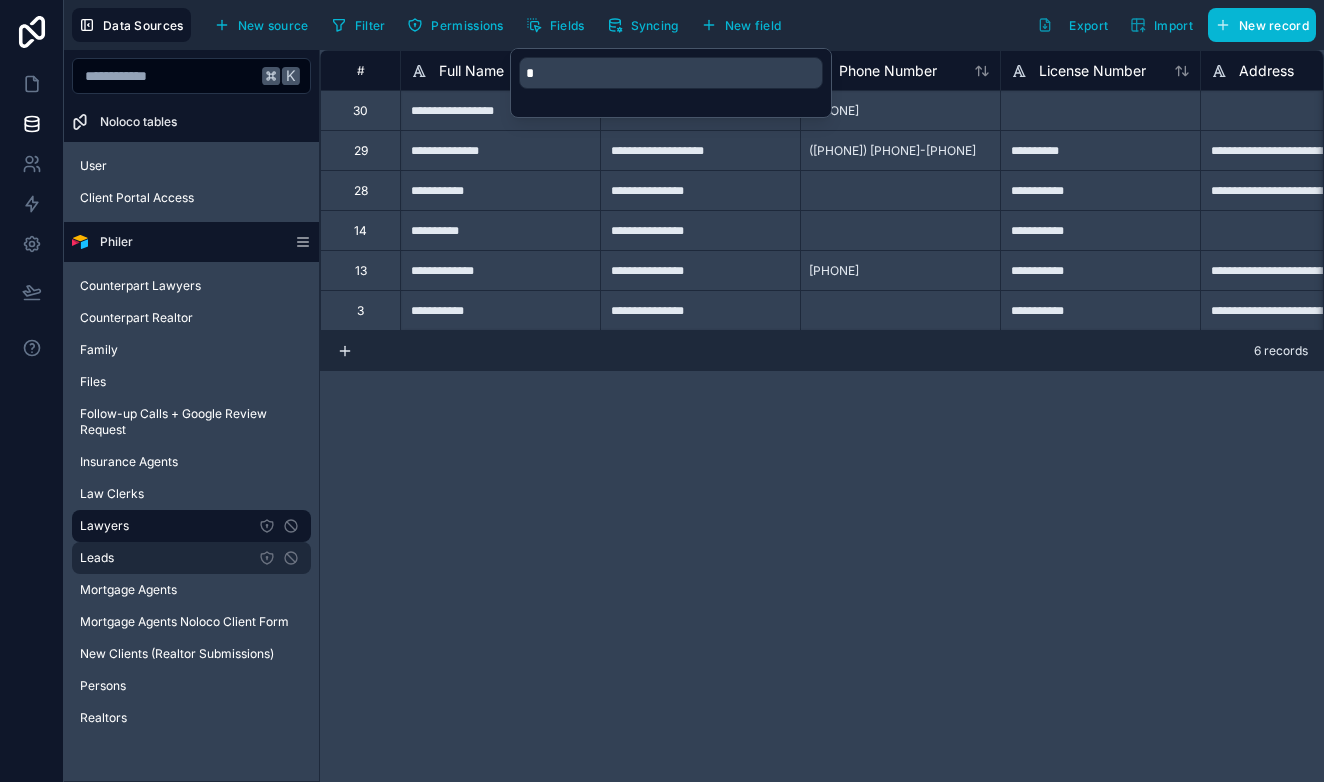 click on "Leads" at bounding box center (191, 558) 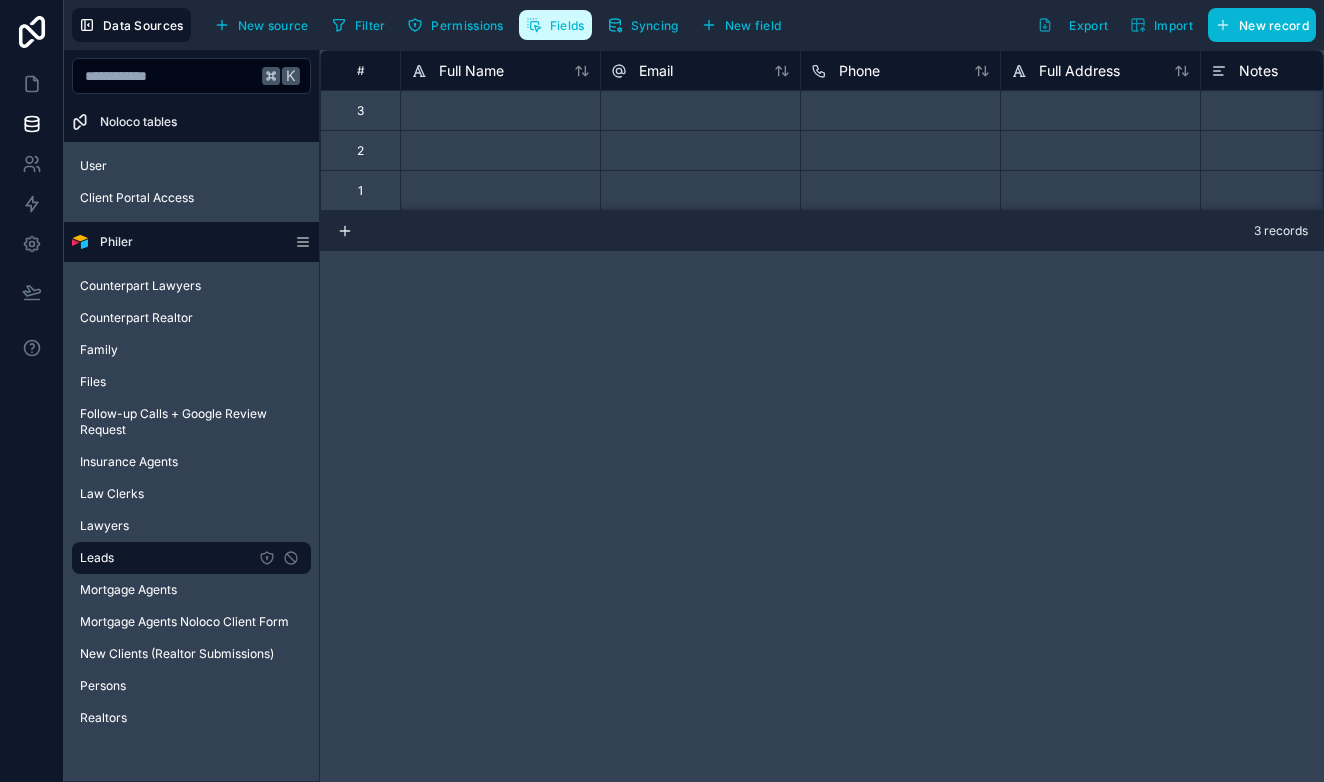 click on "Fields" at bounding box center (567, 25) 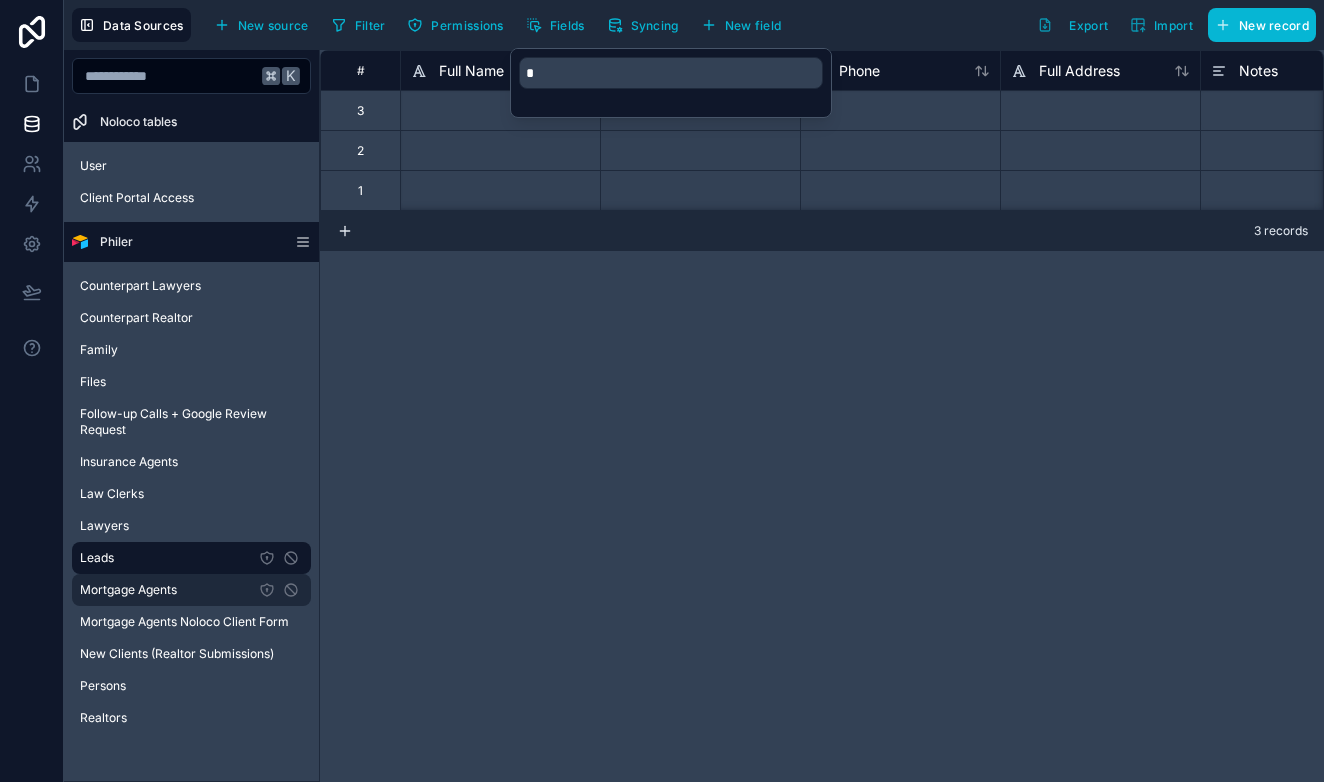 click on "Mortgage Agents" at bounding box center (191, 590) 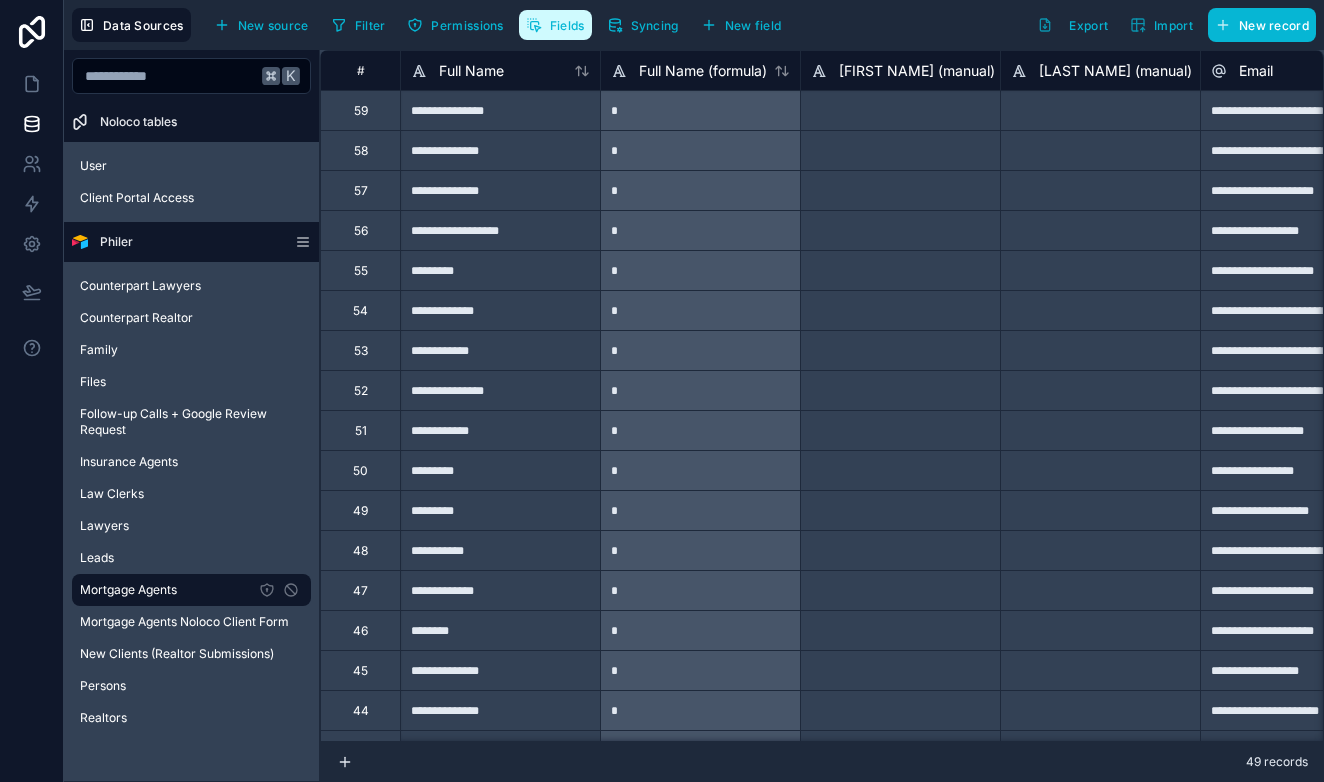 click on "Fields" at bounding box center (567, 25) 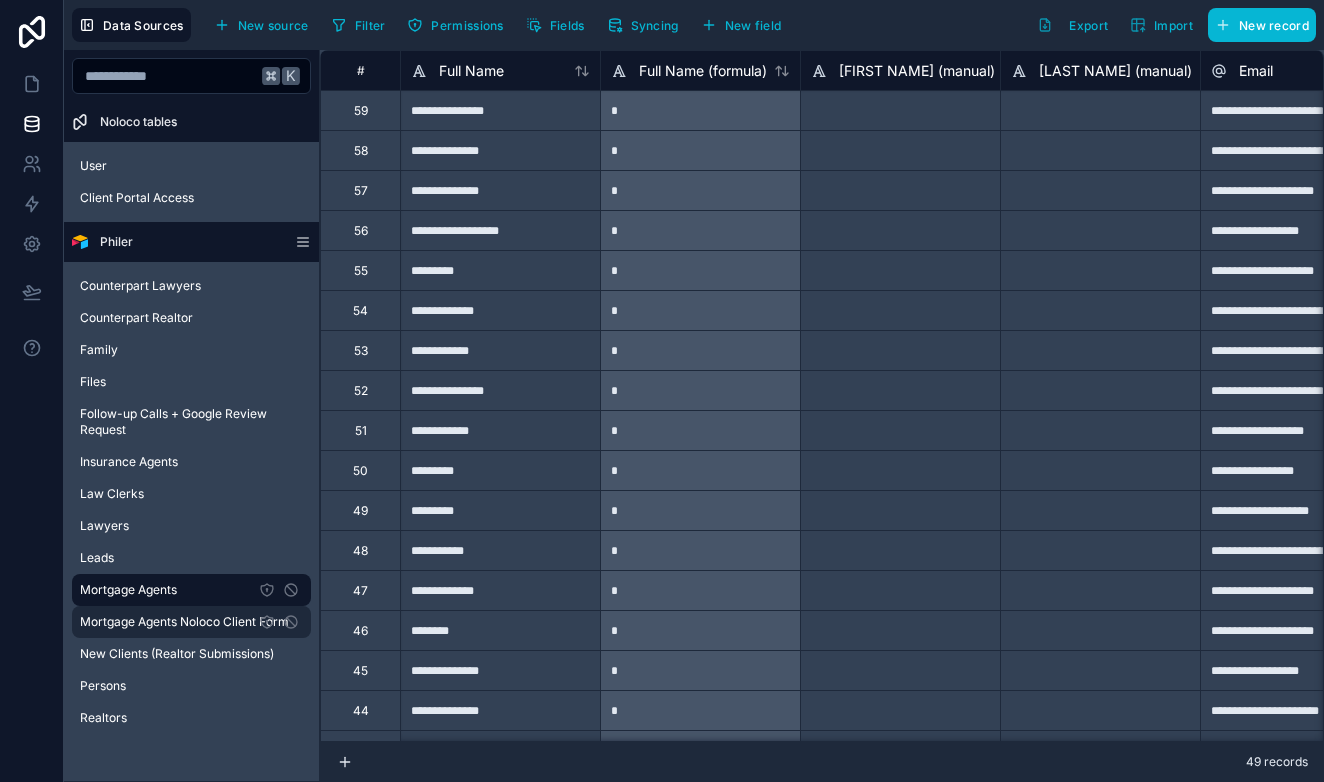 click on "Mortgage Agents Noloco Client Form" at bounding box center [184, 622] 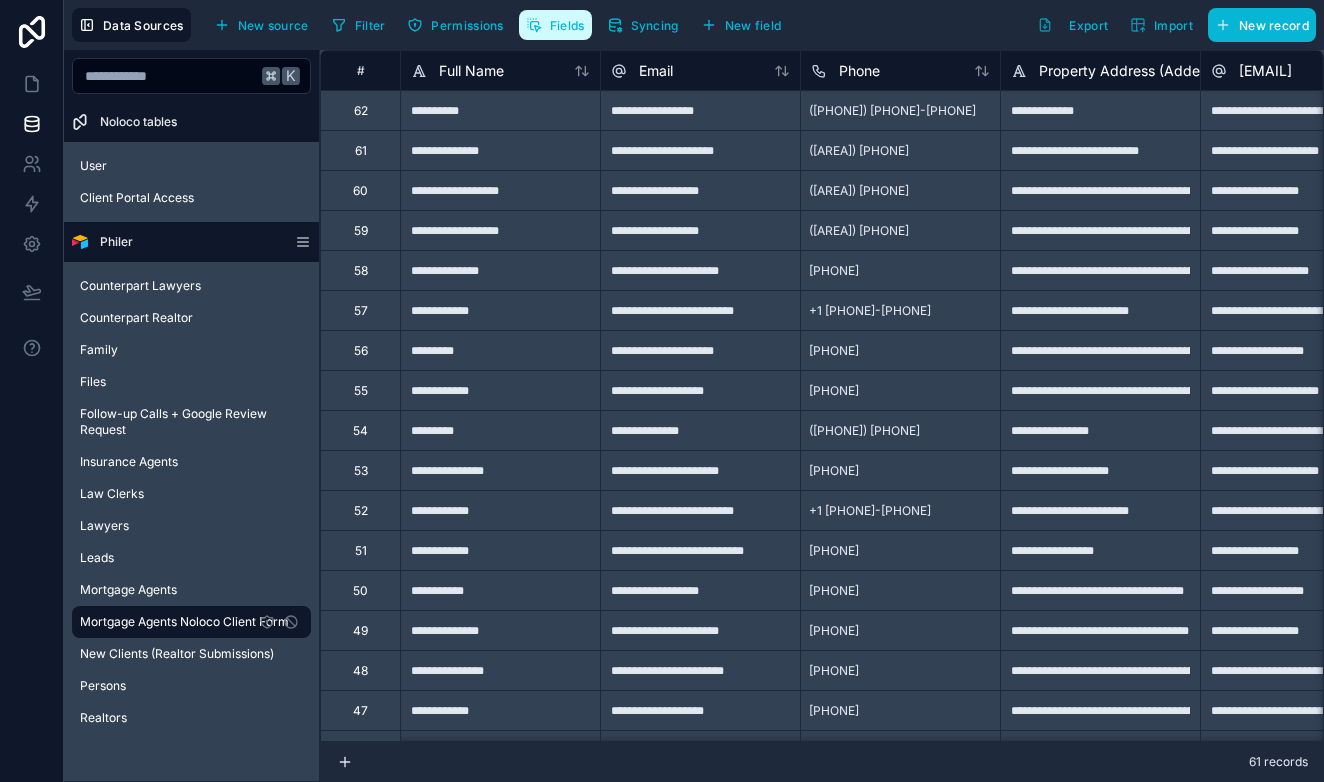 click on "Fields" at bounding box center [567, 25] 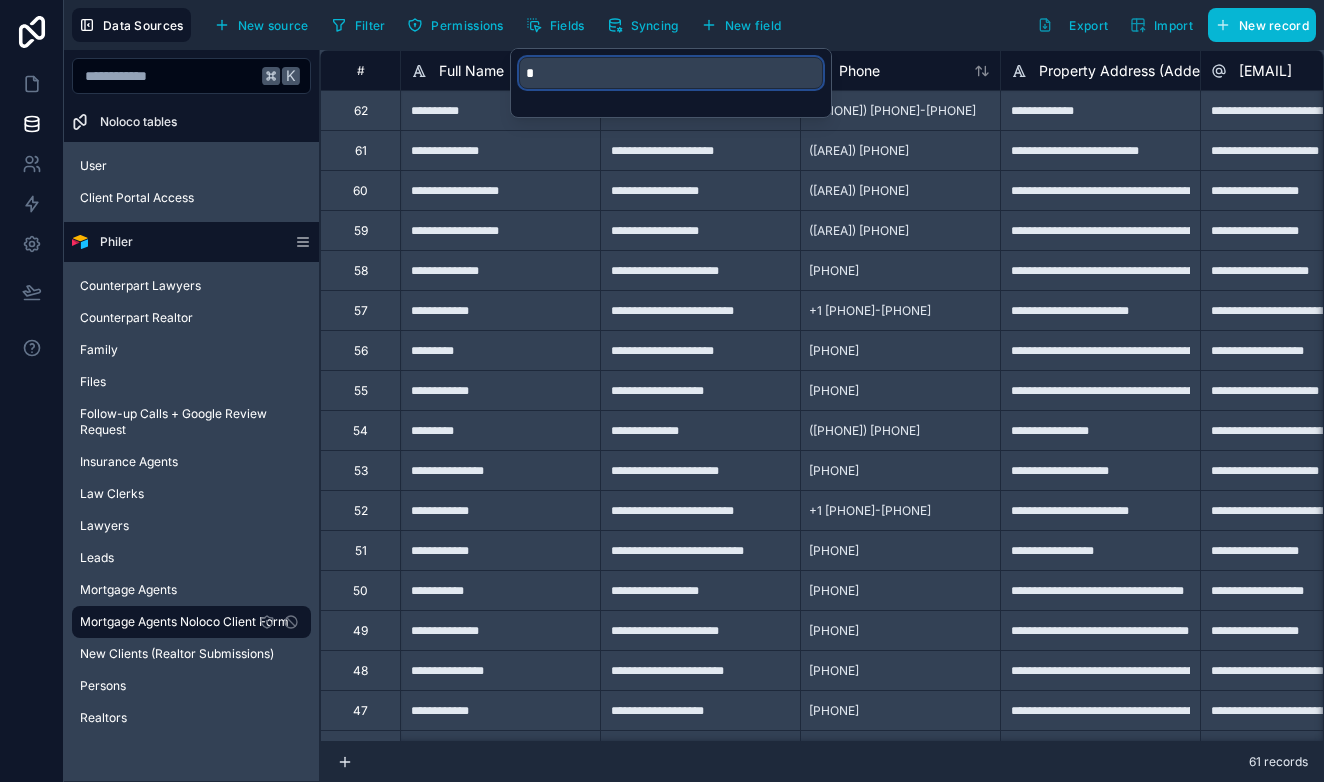 click on "*" at bounding box center (671, 73) 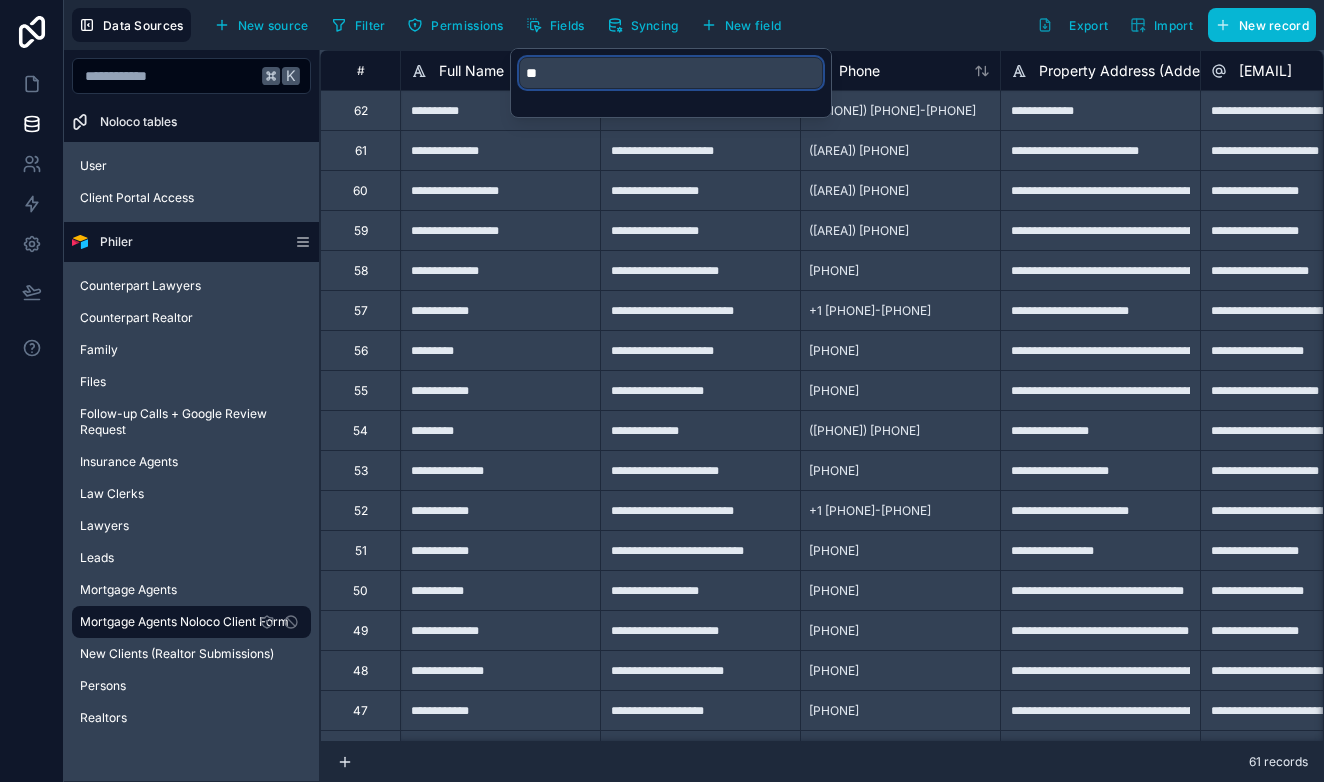 type on "*" 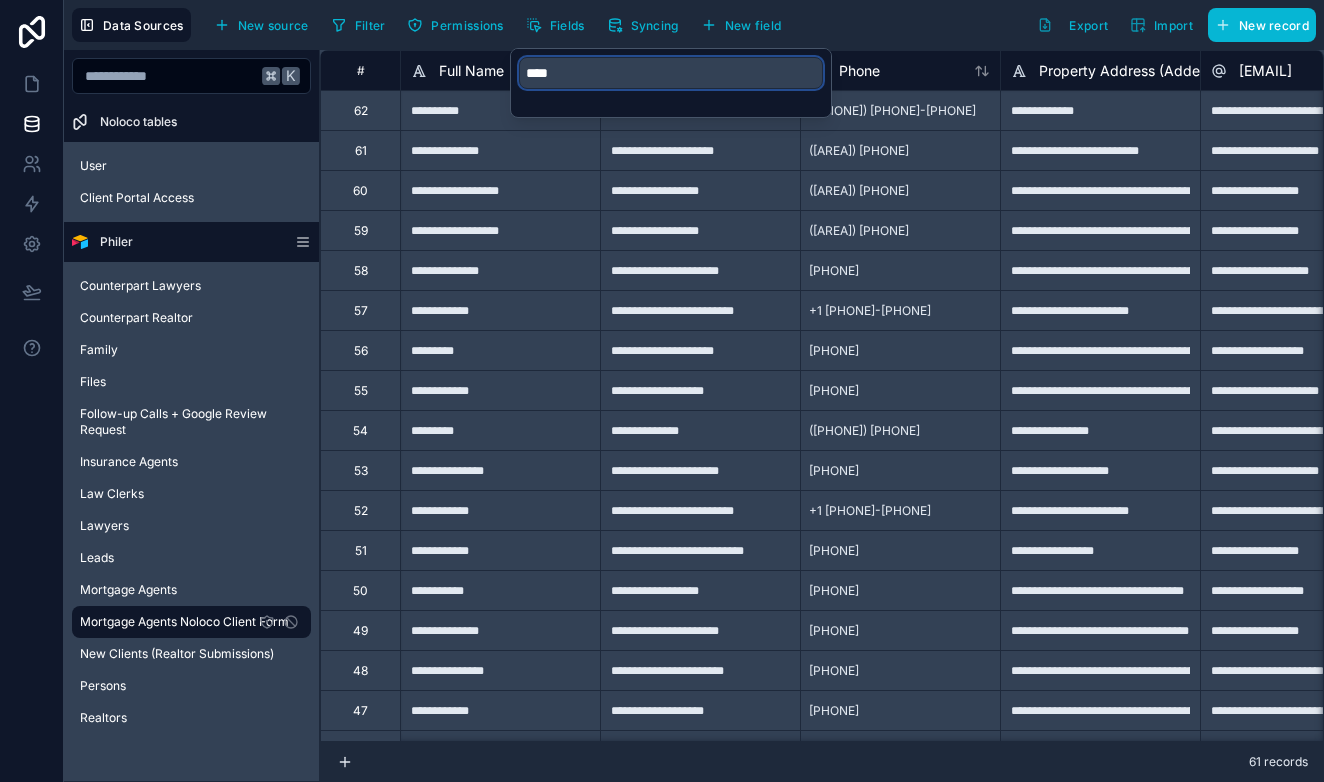 type on "*****" 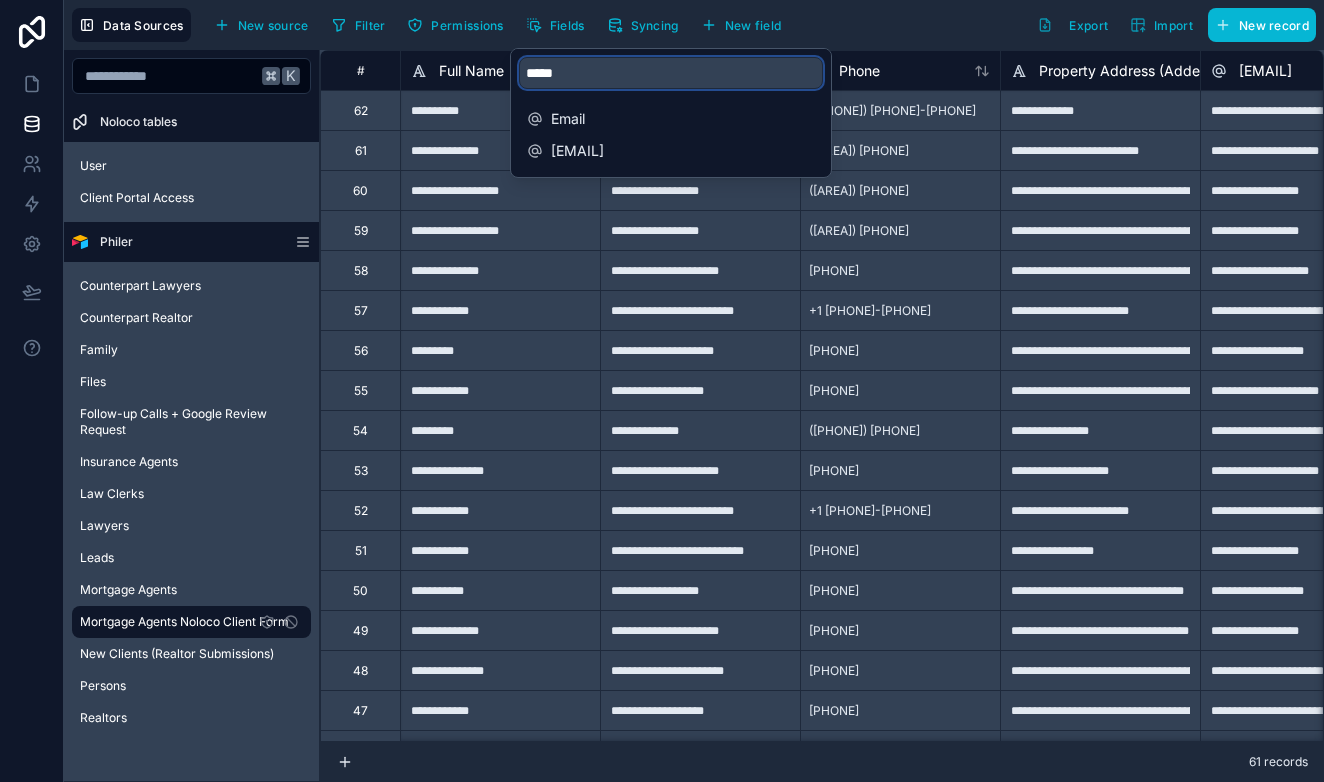 type 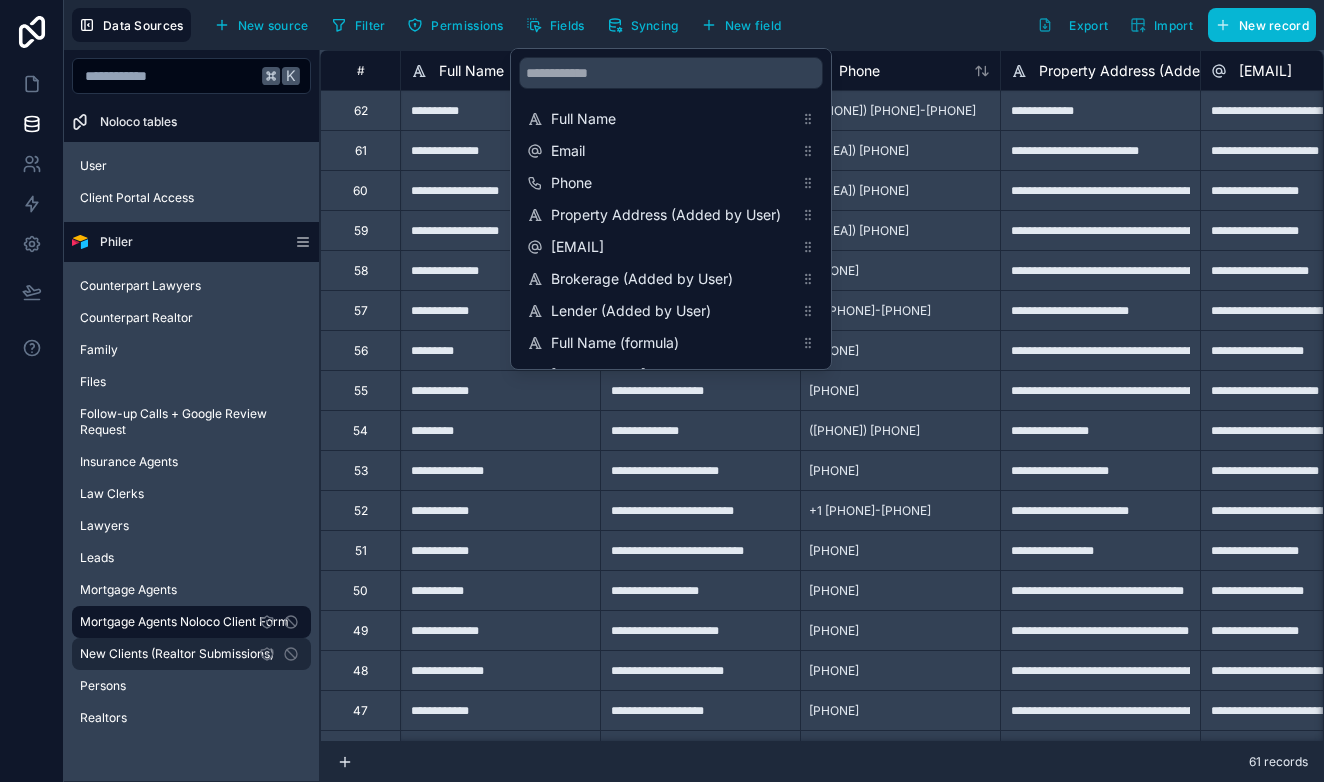 click on "New Clients (Realtor Submissions)" at bounding box center [177, 654] 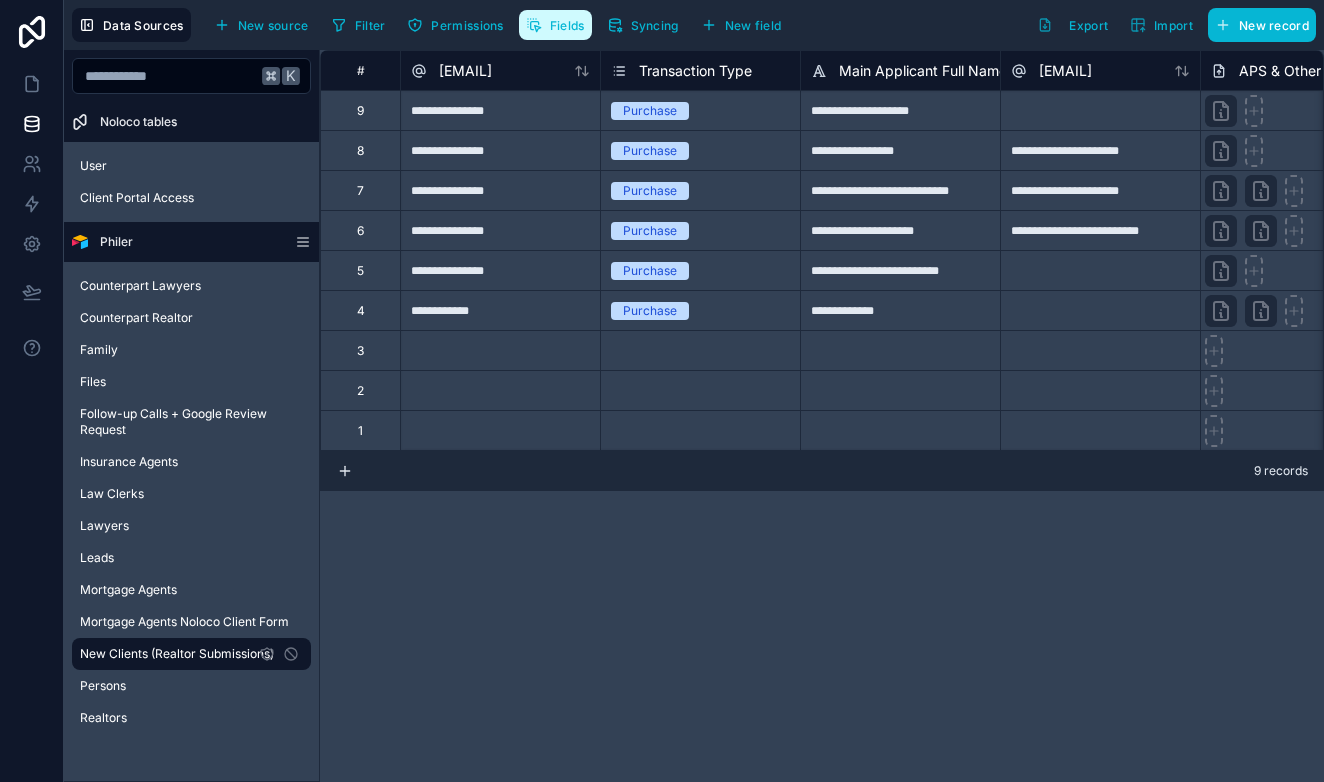 click on "Fields" at bounding box center [555, 25] 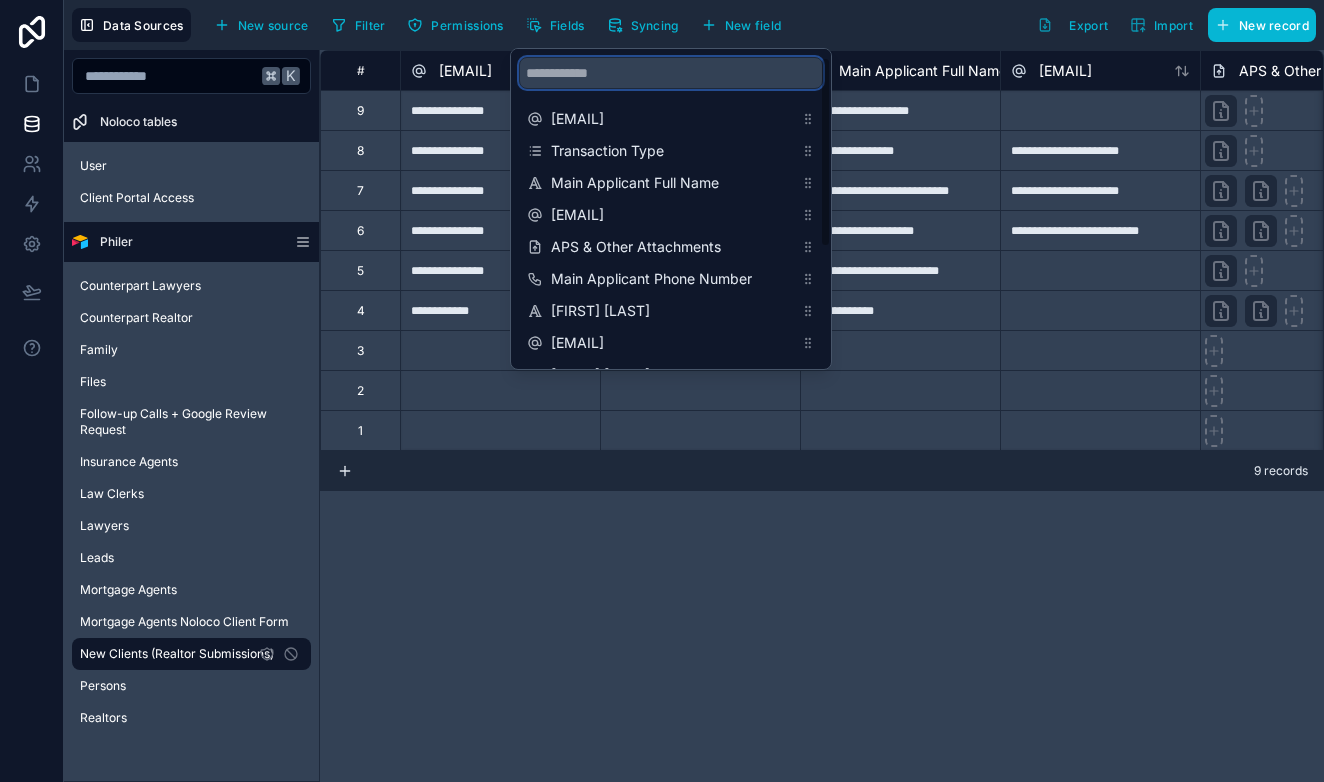 click at bounding box center (671, 73) 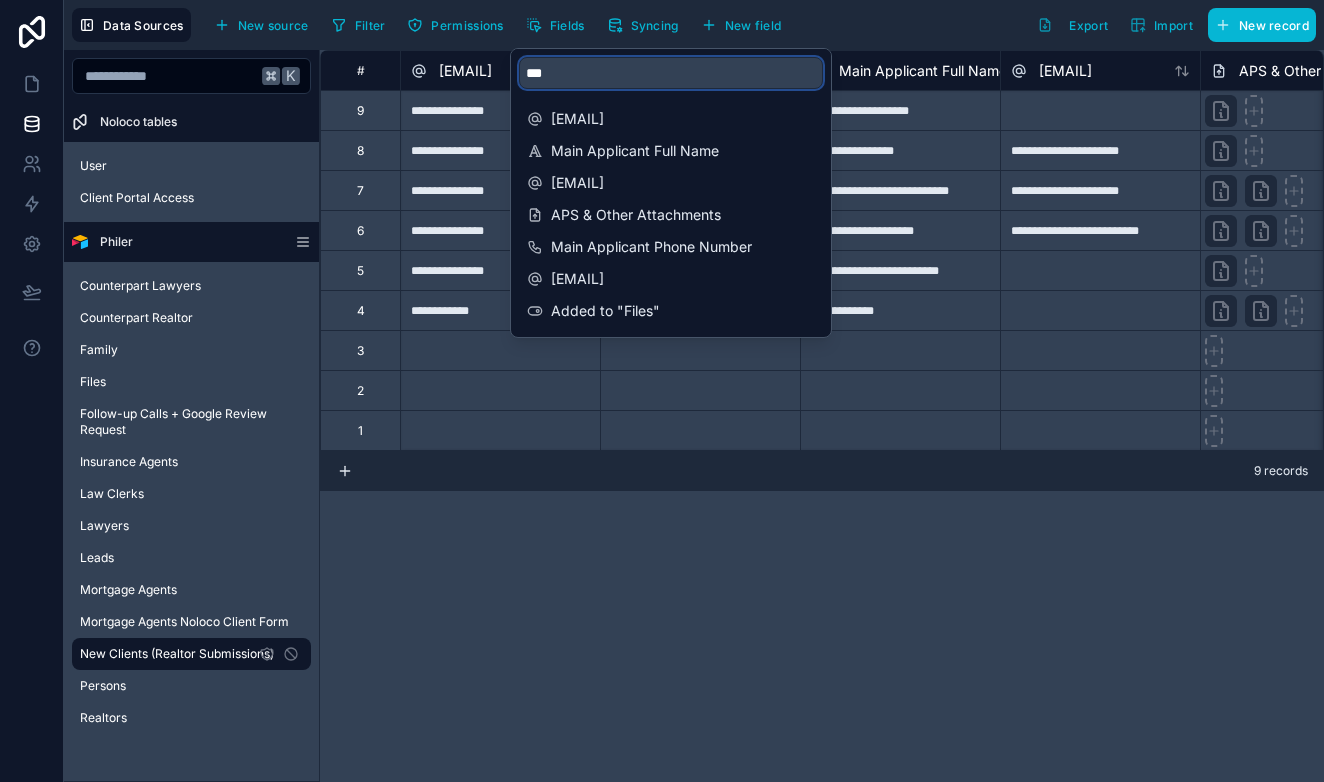 type on "****" 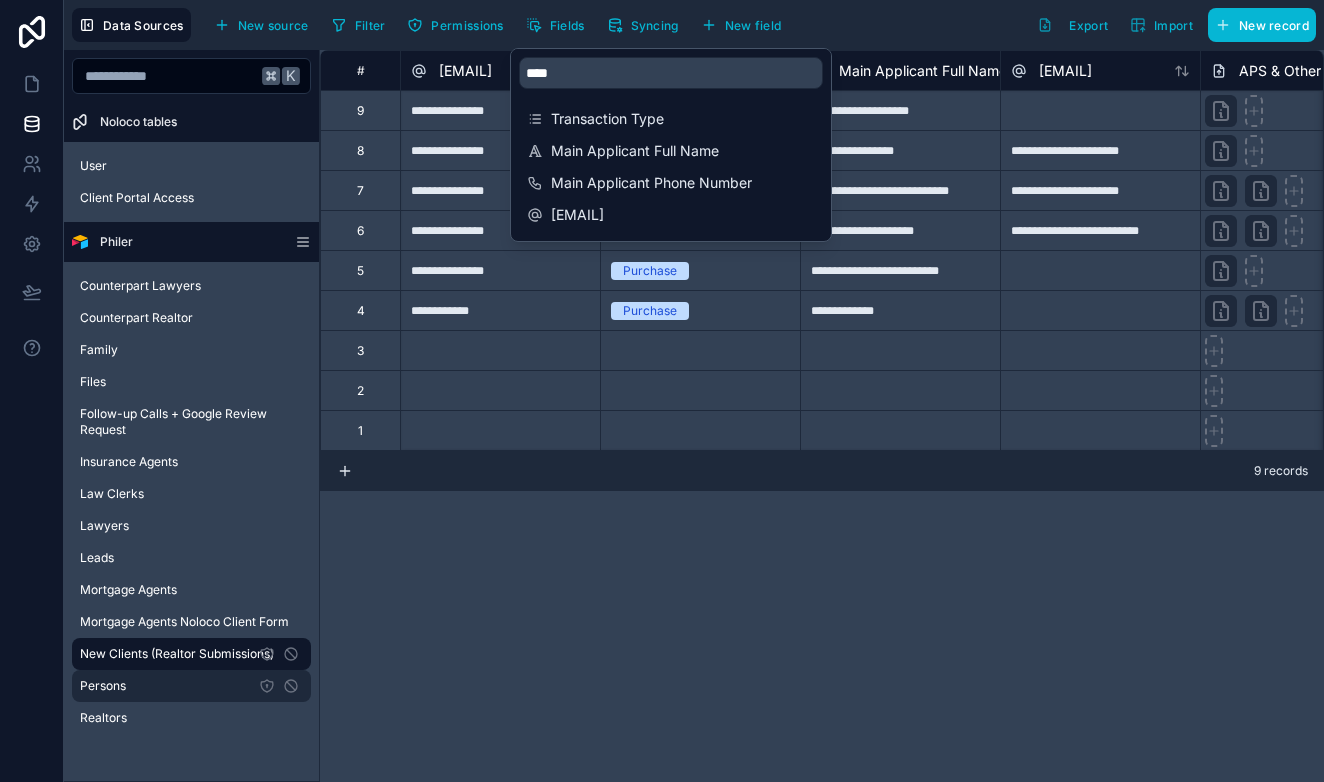 click on "Persons" at bounding box center (191, 686) 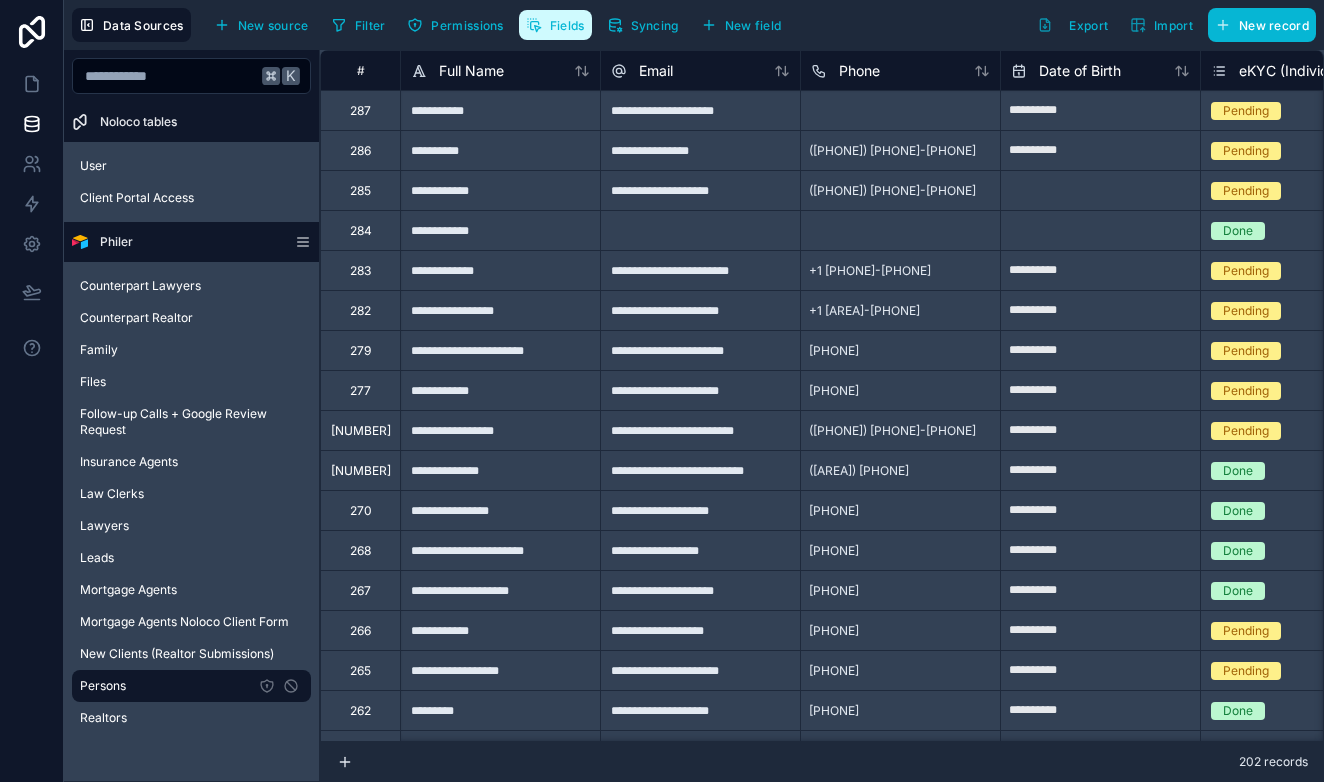 click on "Fields" at bounding box center (555, 25) 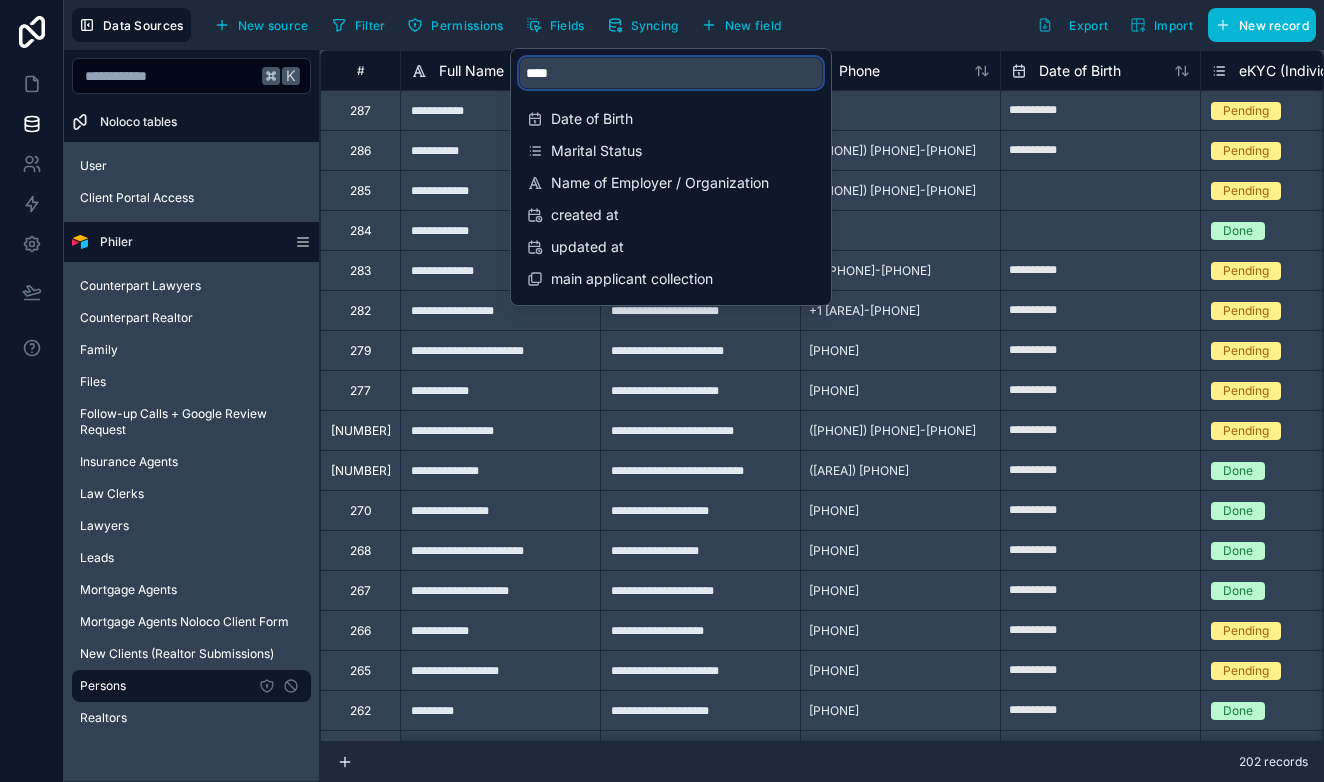 click on "****" at bounding box center (671, 73) 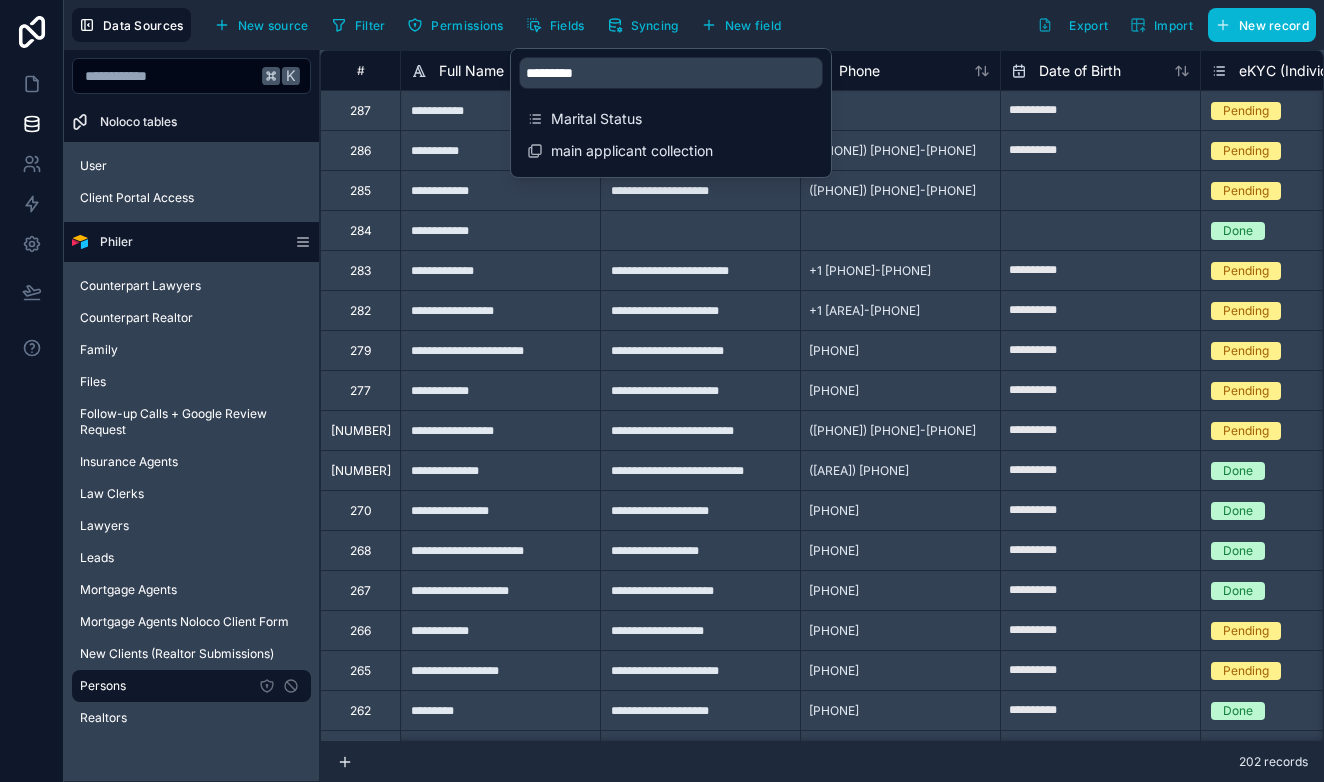 click on "Marital Status main applicant collection" at bounding box center (671, 137) 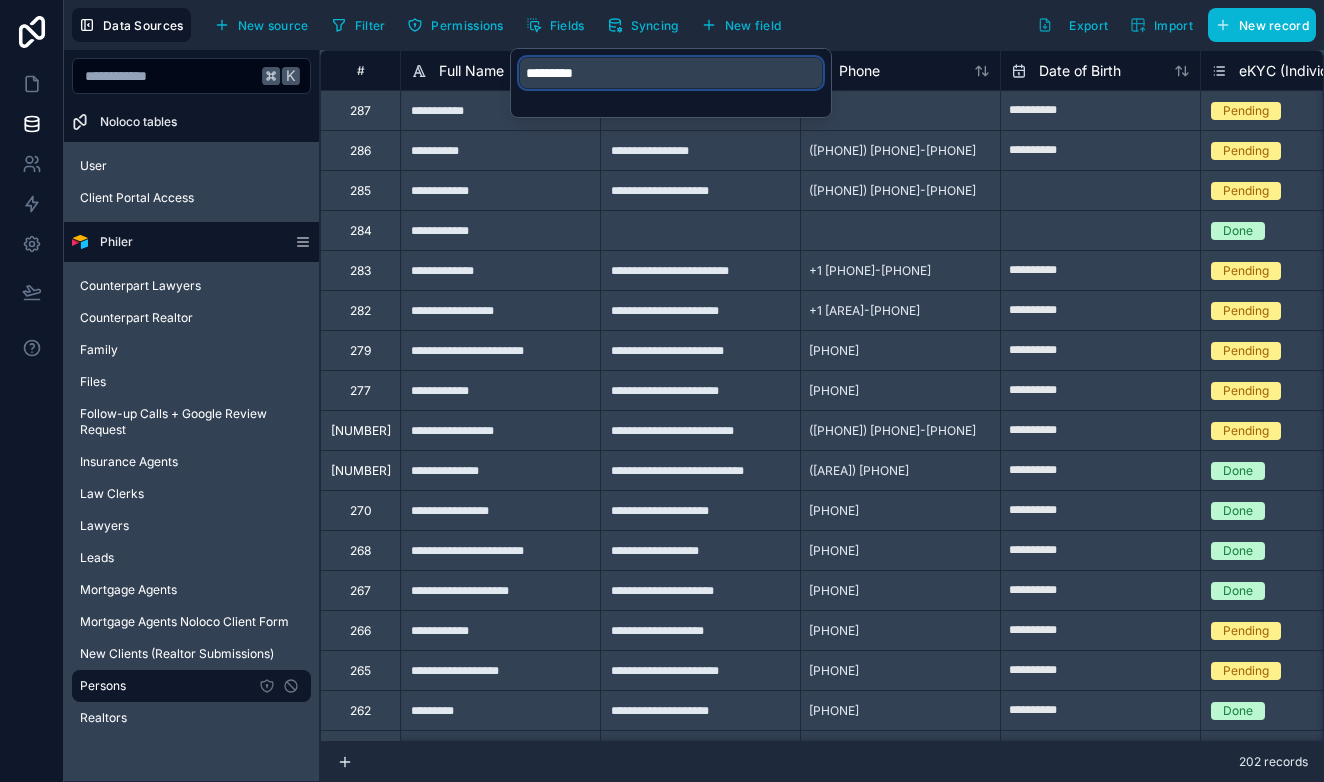 drag, startPoint x: 638, startPoint y: 74, endPoint x: 638, endPoint y: 57, distance: 17 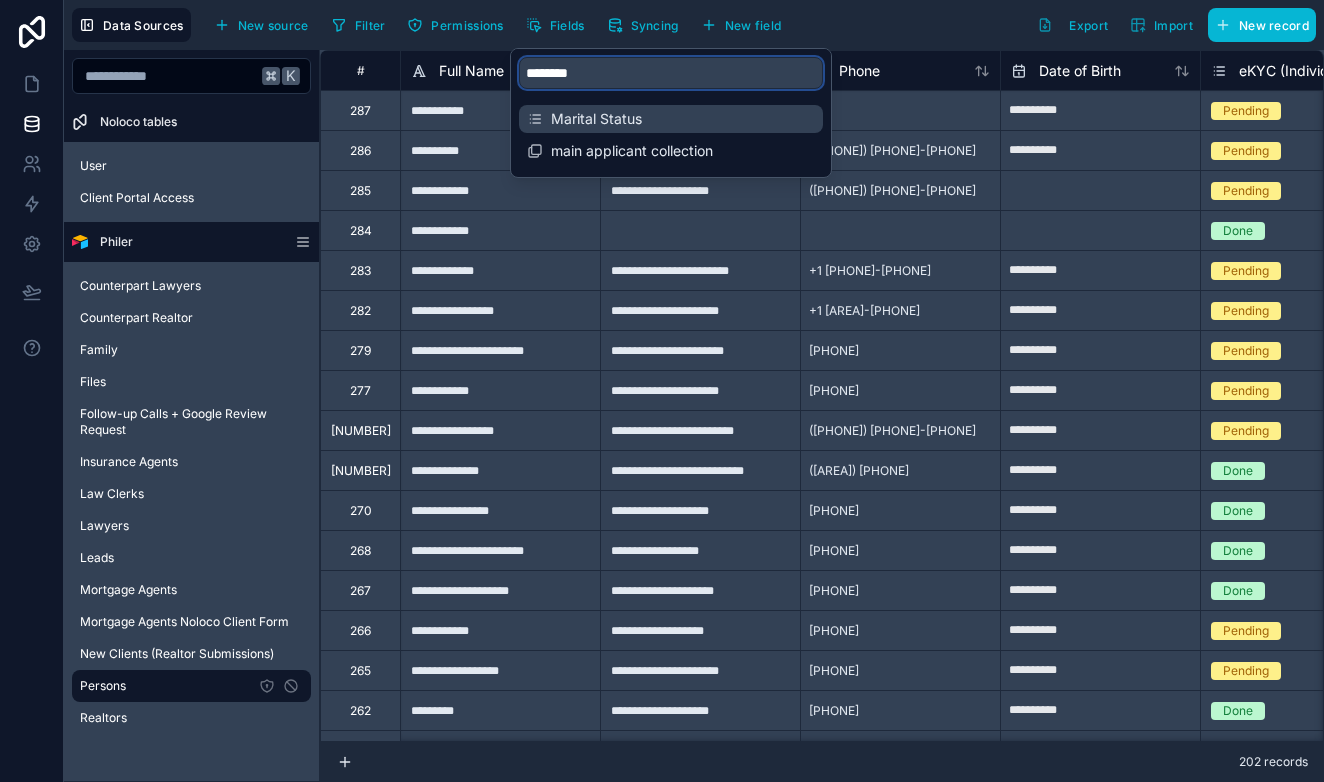 type on "********" 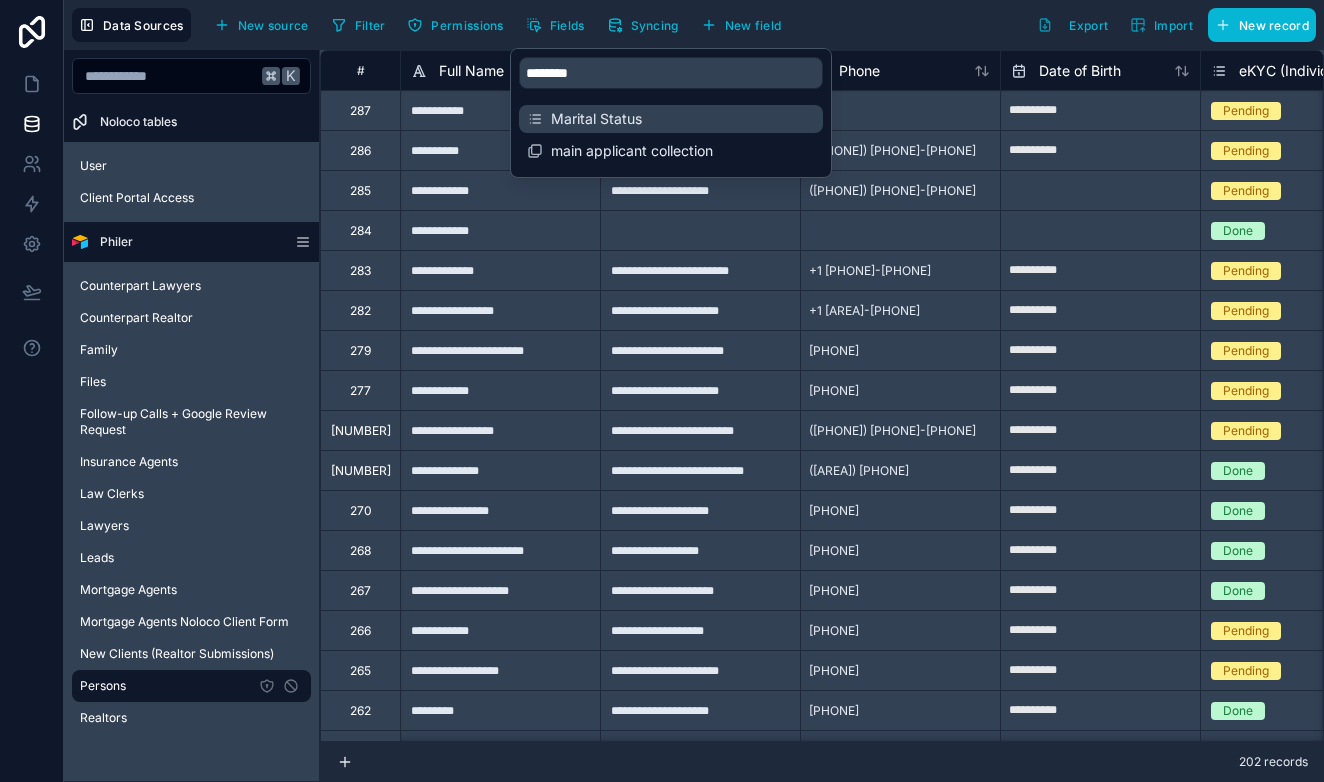 click on "Marital Status" at bounding box center [671, 119] 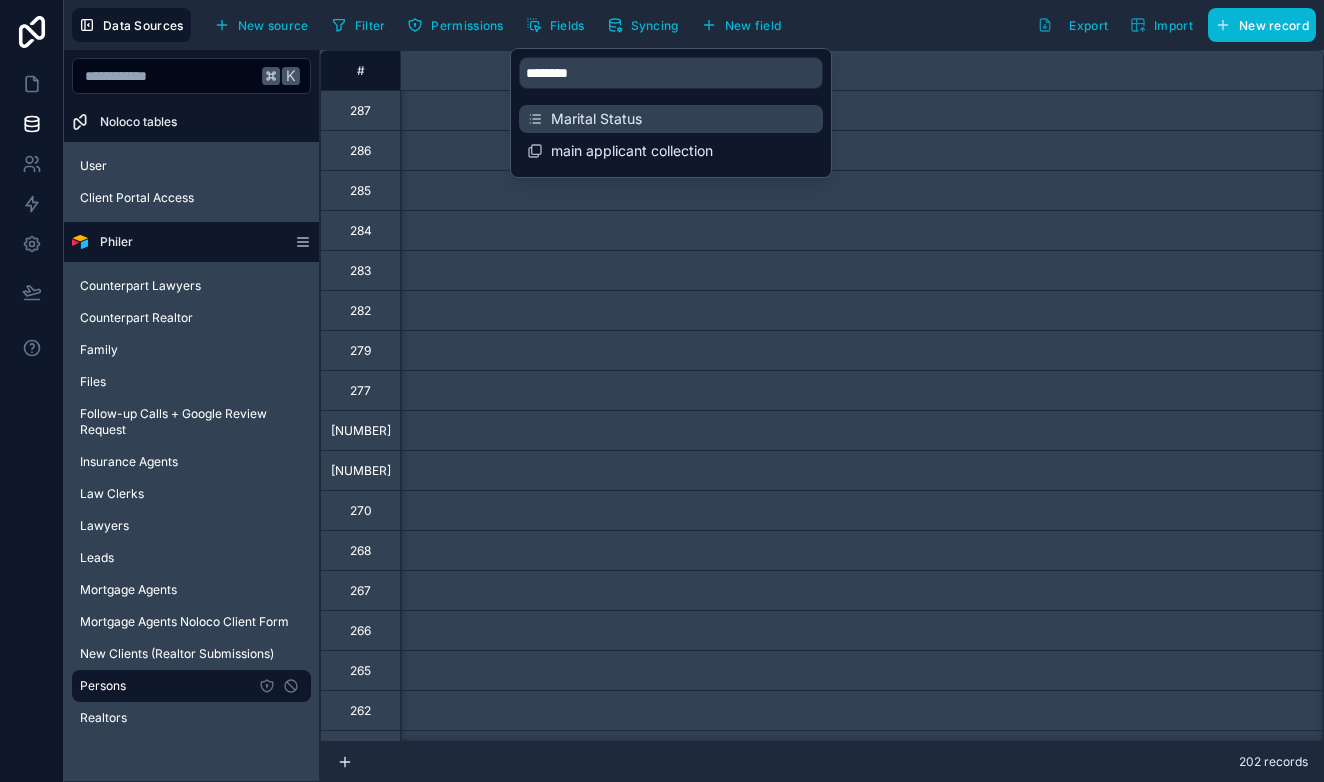 scroll, scrollTop: 0, scrollLeft: 1600, axis: horizontal 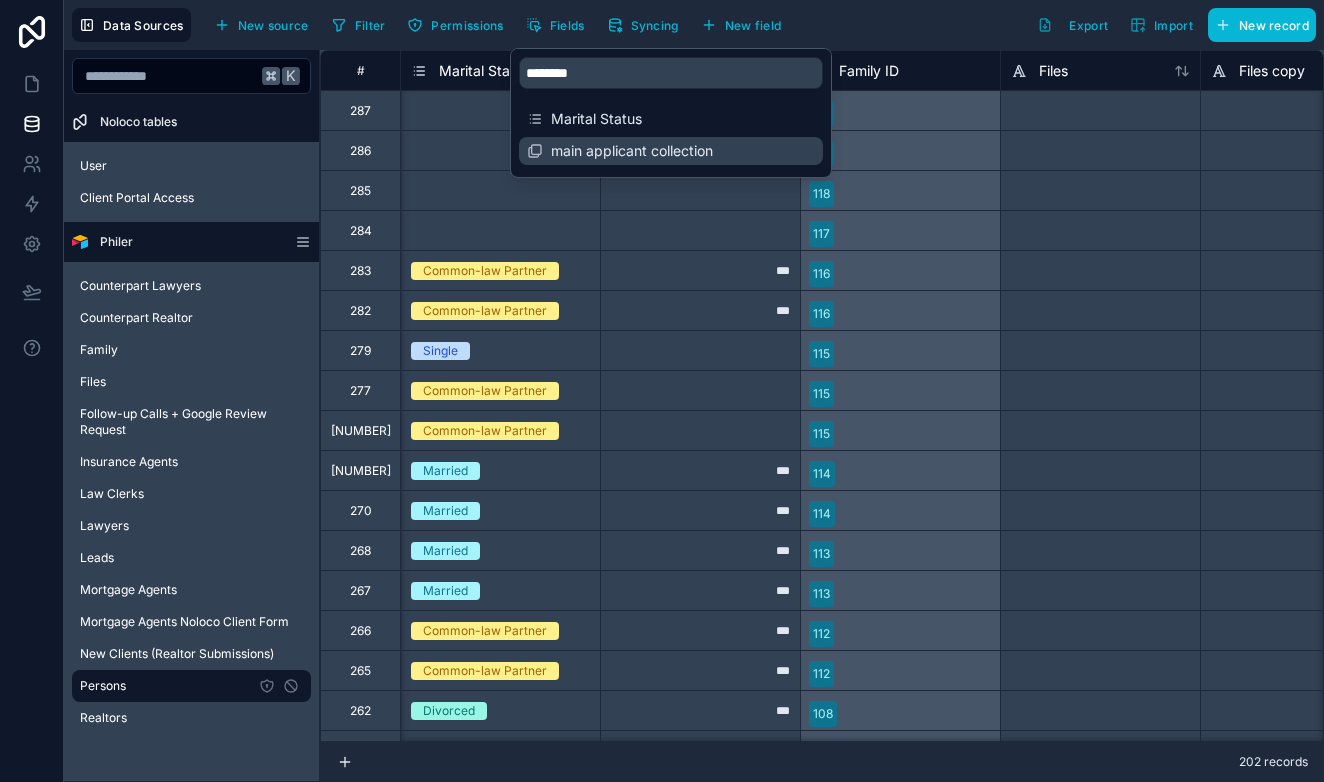 click on "main applicant collection" at bounding box center [672, 151] 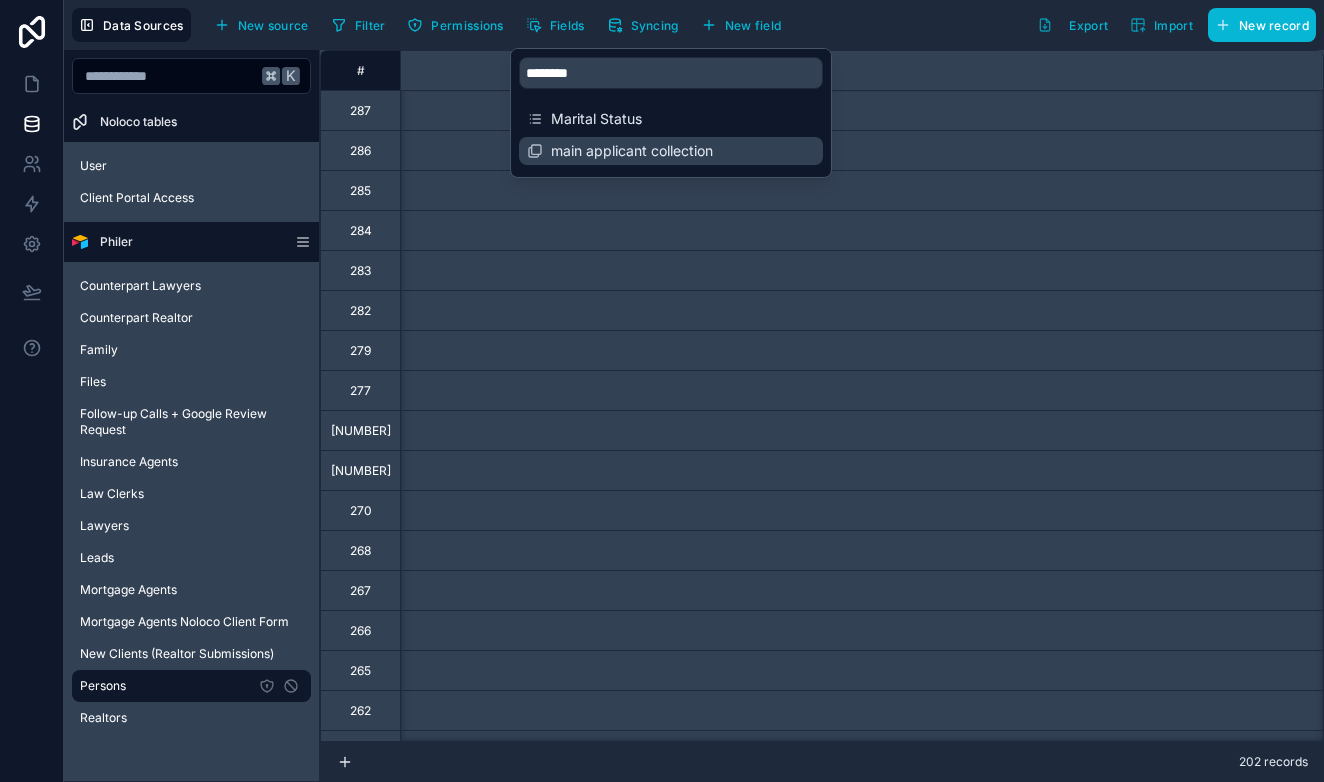 scroll, scrollTop: 0, scrollLeft: 7000, axis: horizontal 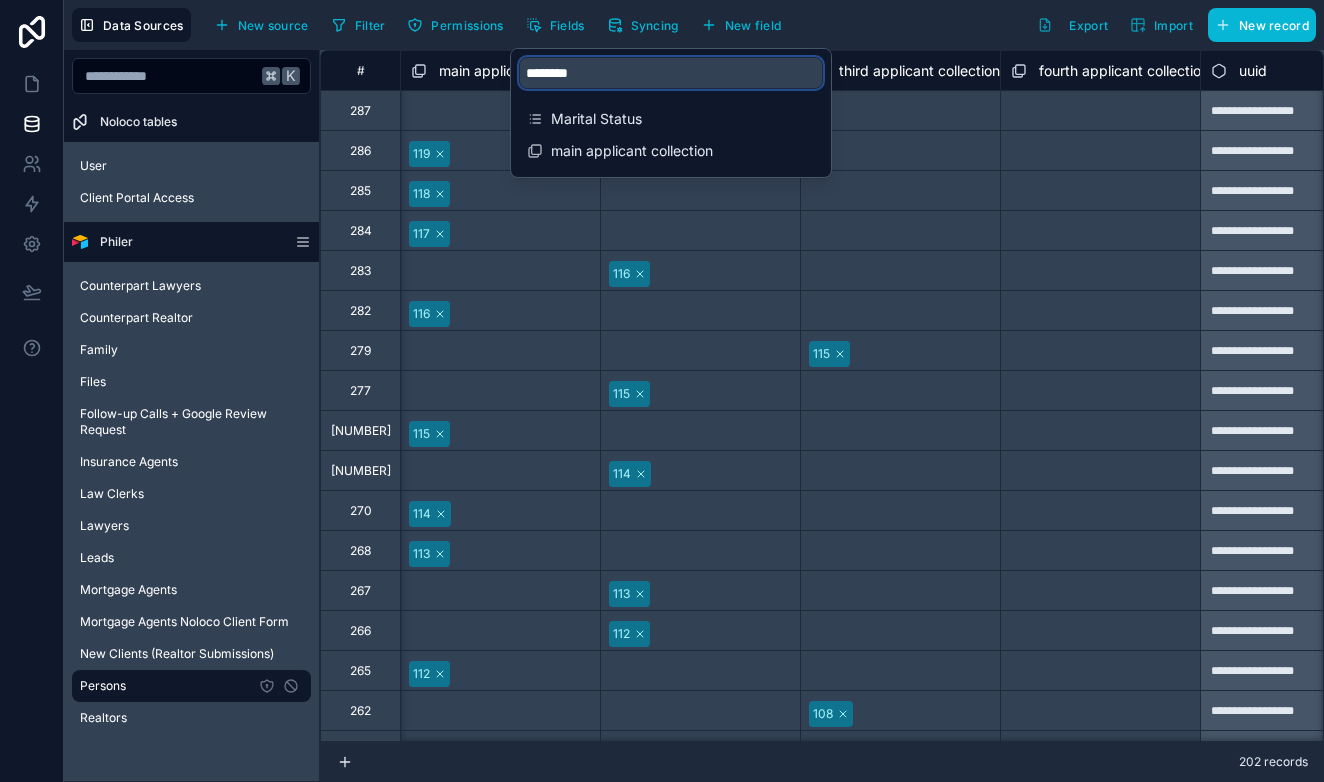 click on "********" at bounding box center (671, 73) 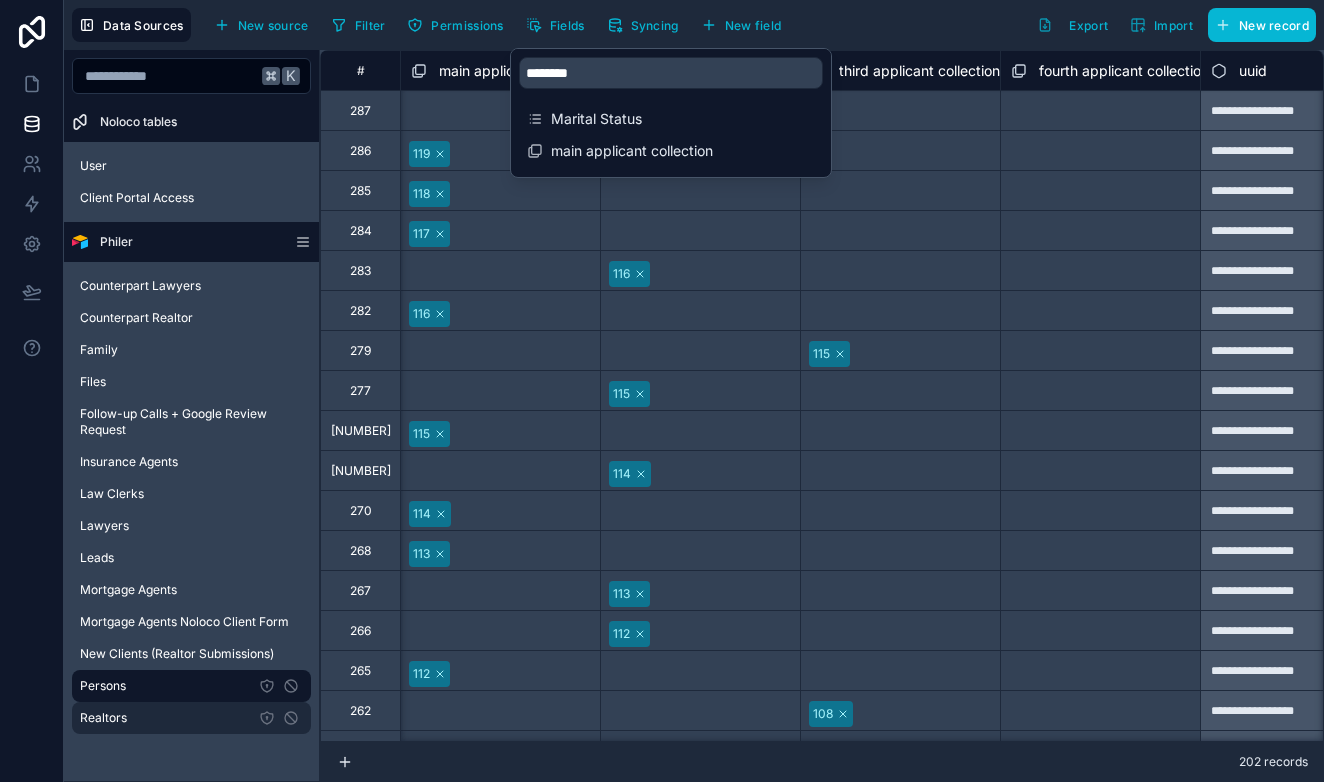 click on "Realtors" at bounding box center (103, 718) 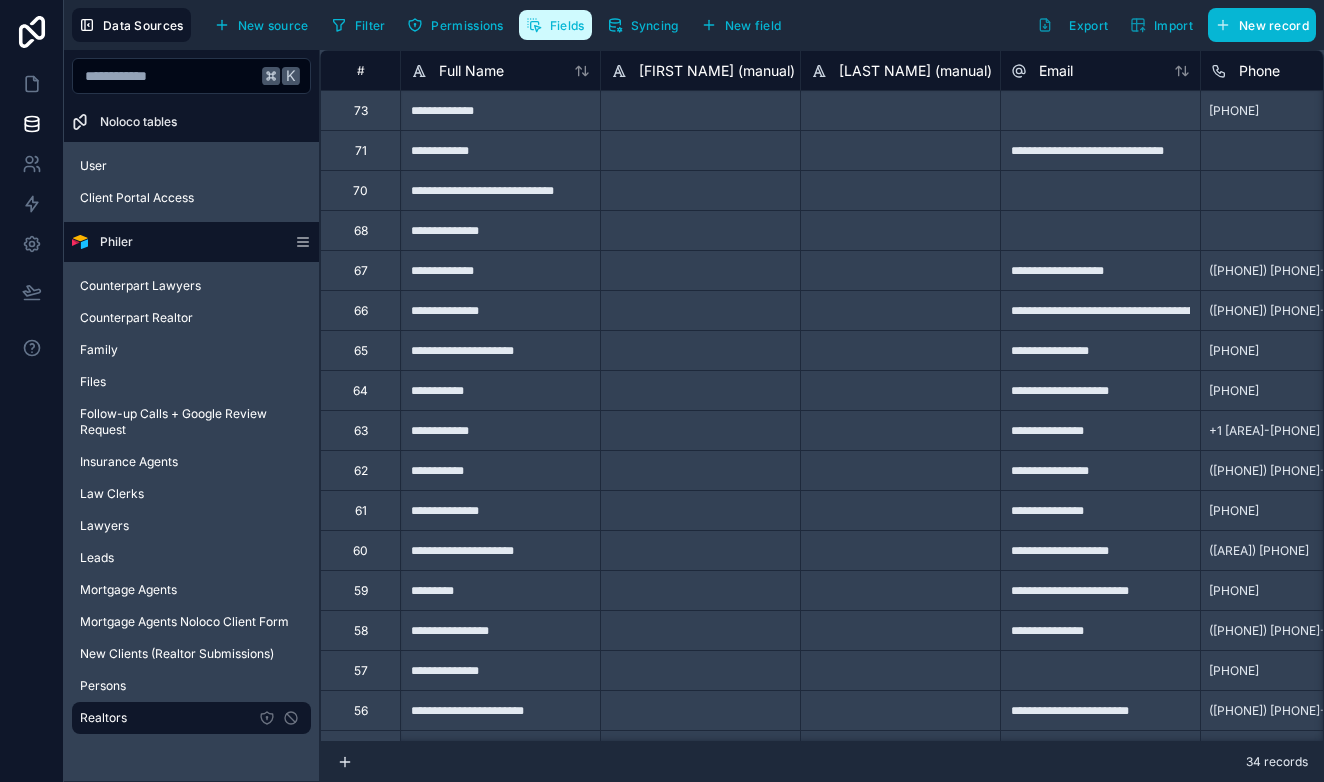 click on "Fields" at bounding box center (555, 25) 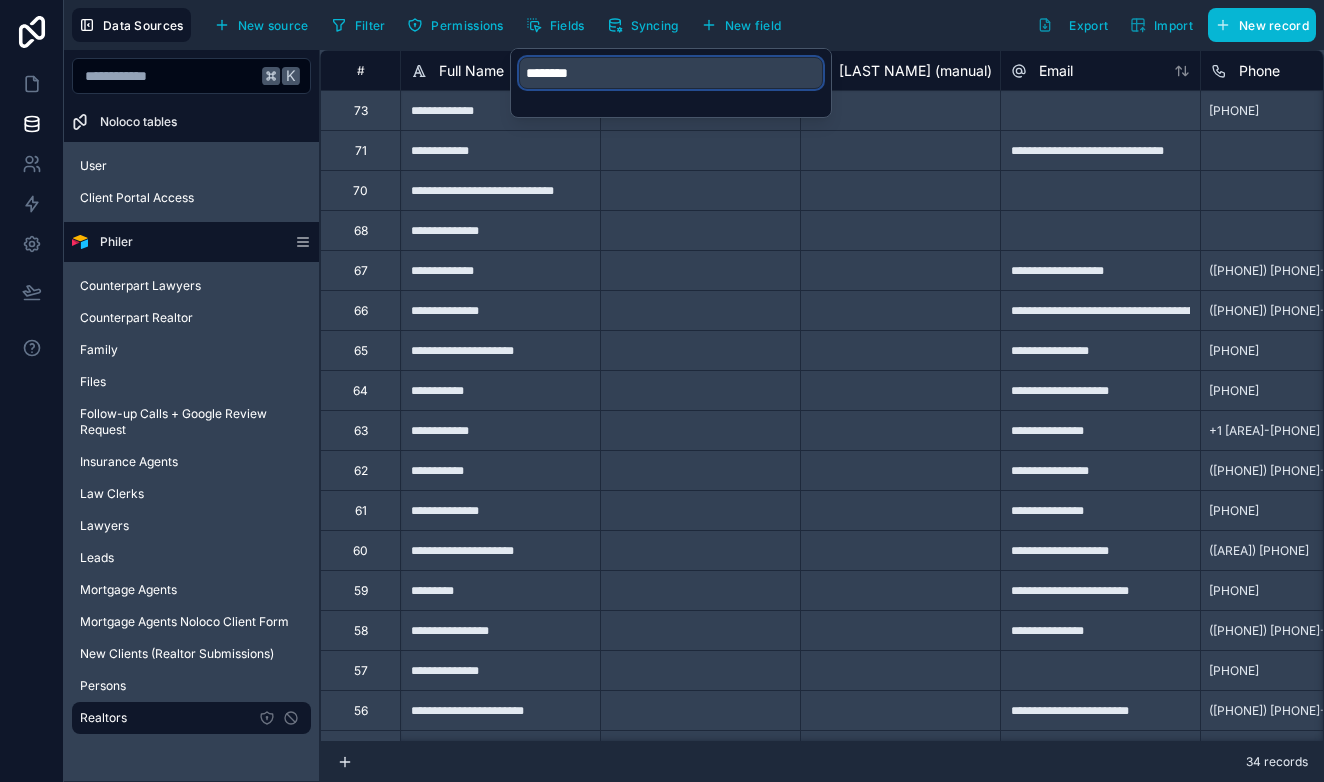 click on "********" at bounding box center [671, 73] 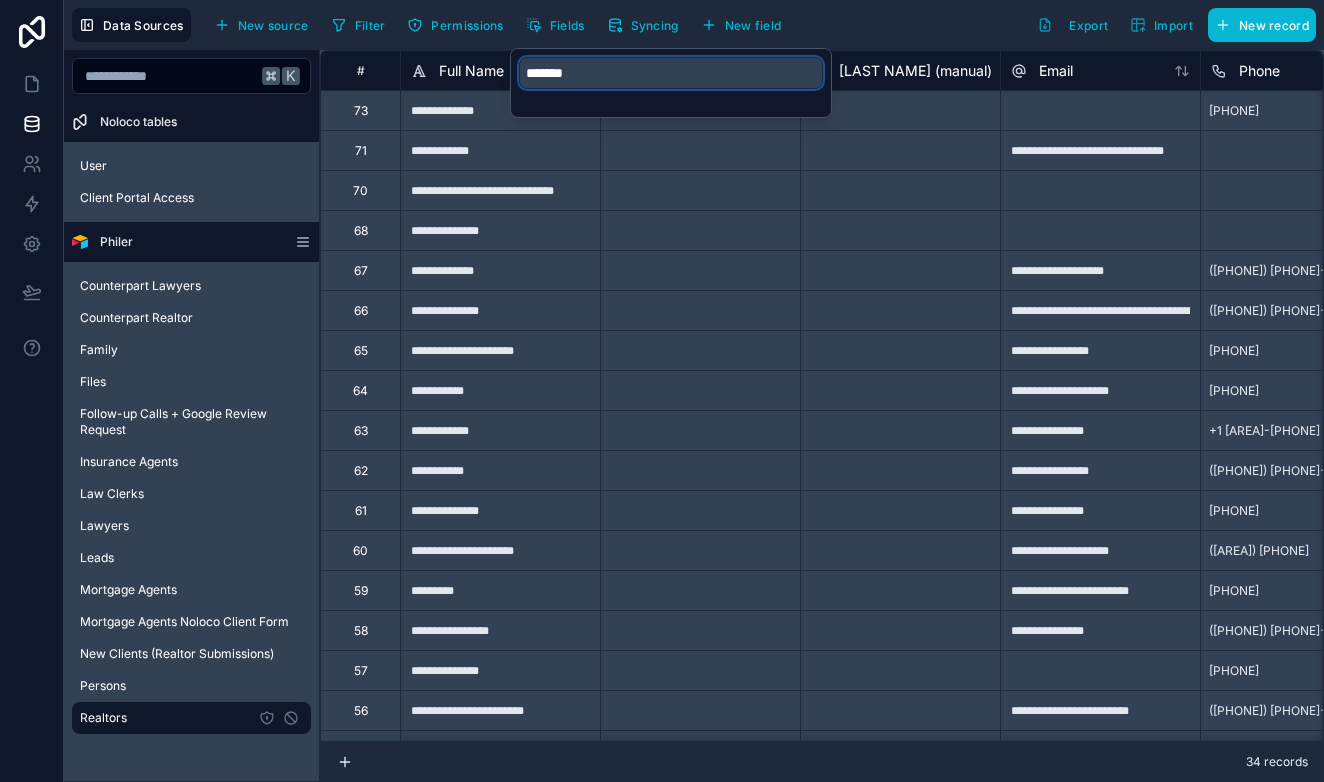 type on "********" 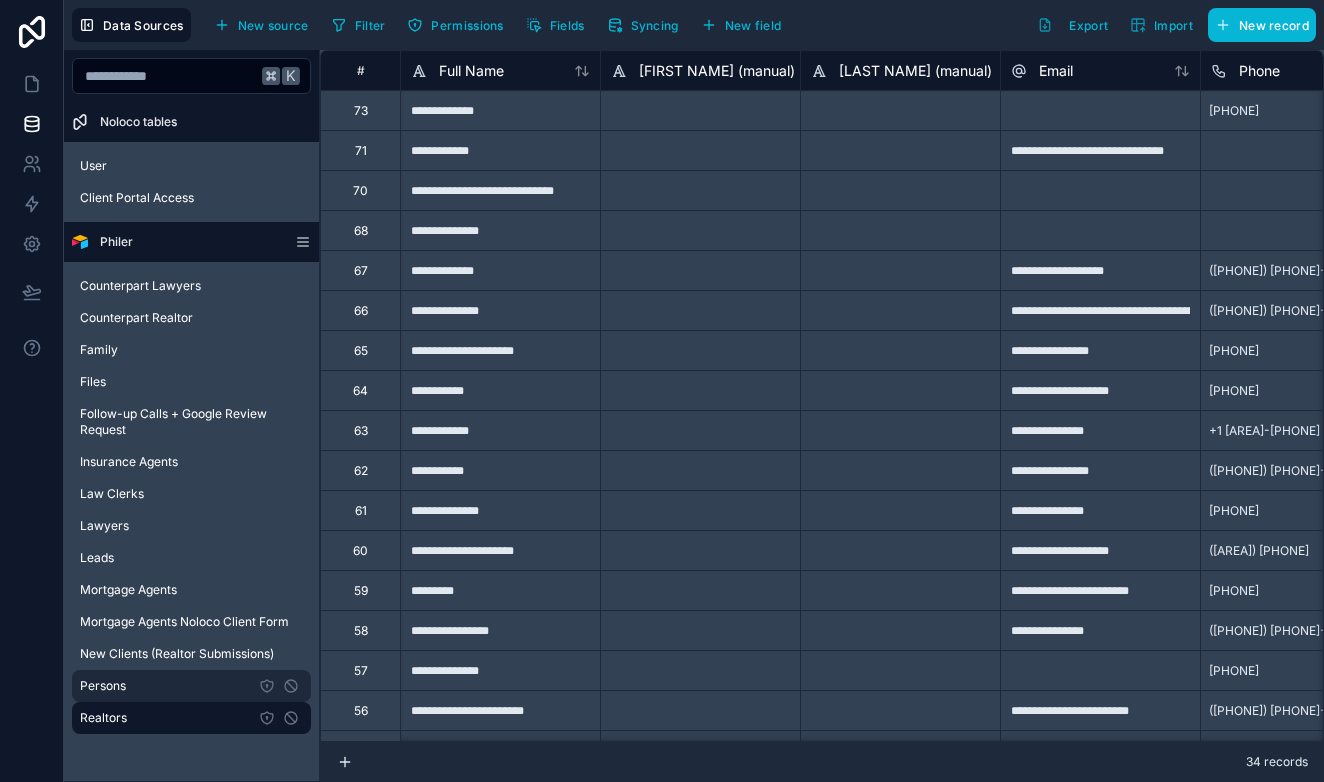 click on "Persons" at bounding box center [103, 686] 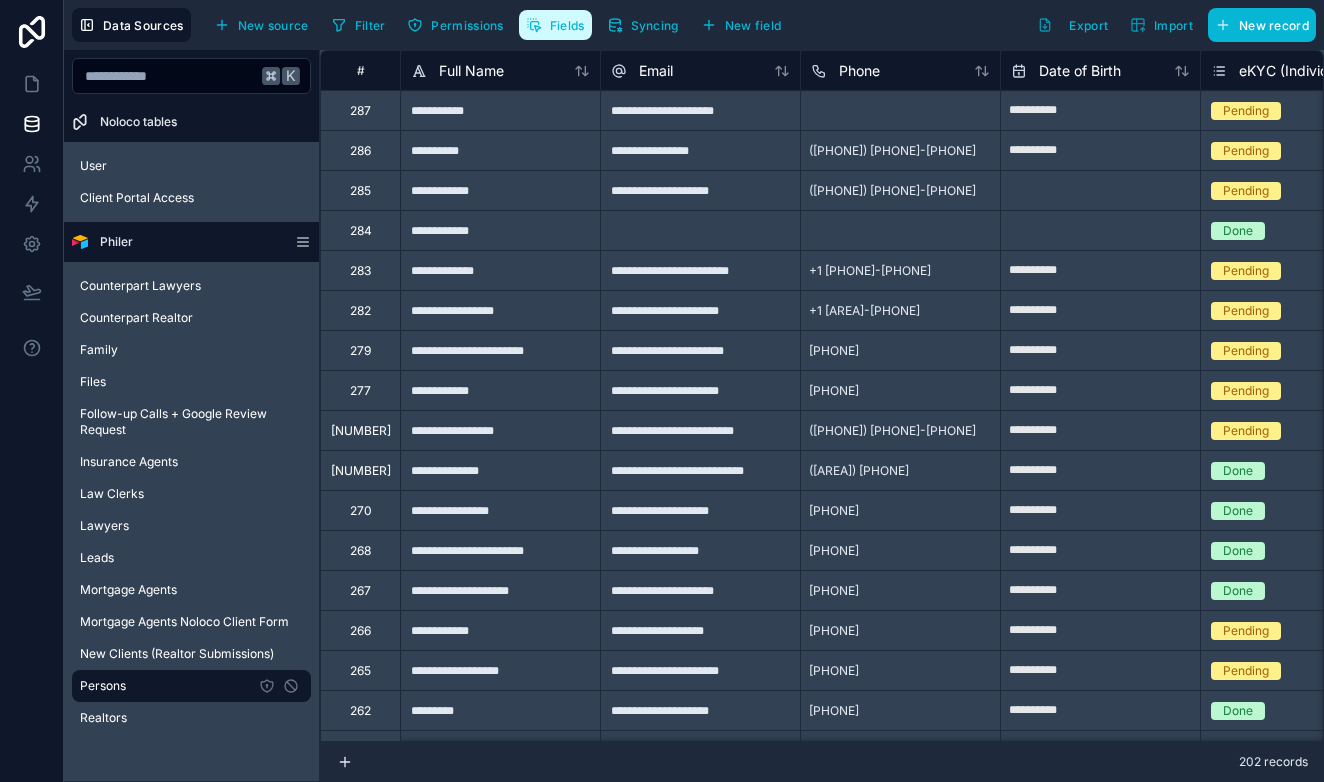 click on "Fields" at bounding box center (567, 25) 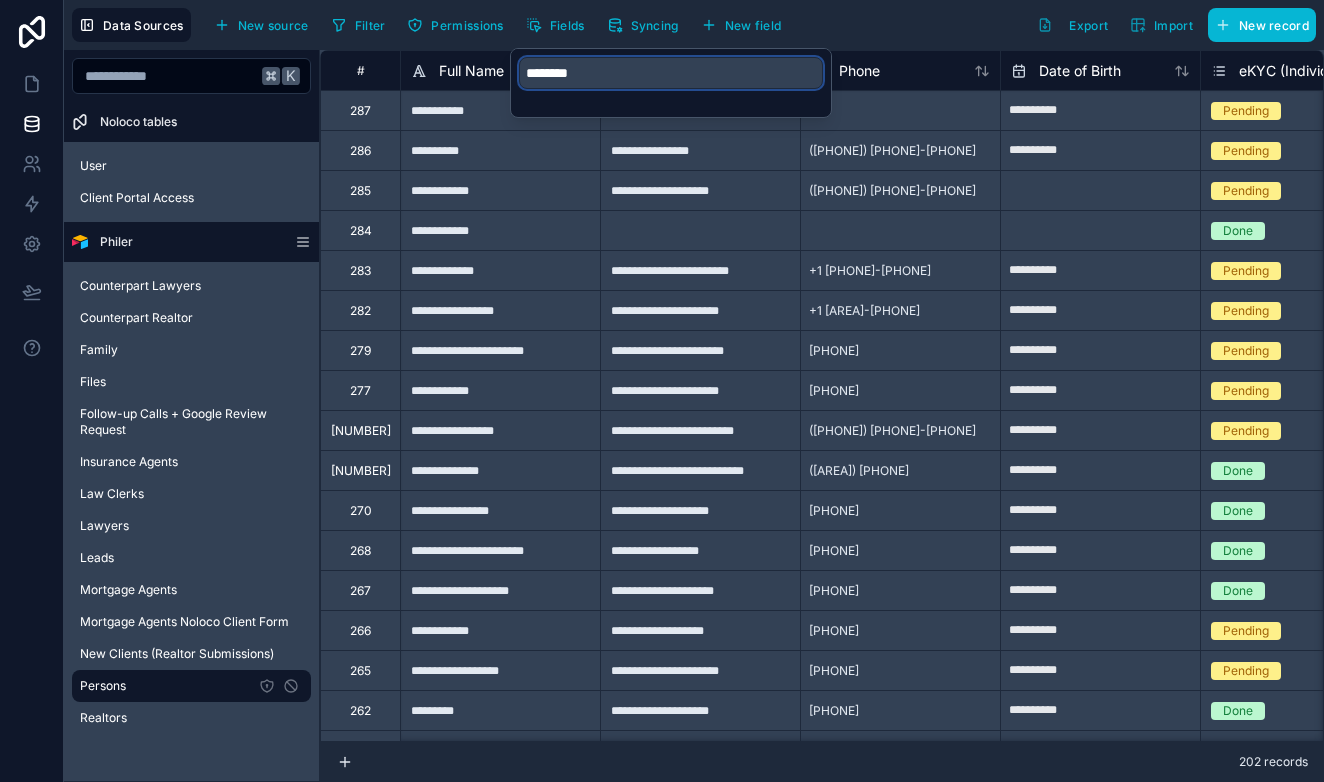 click on "********" at bounding box center (671, 73) 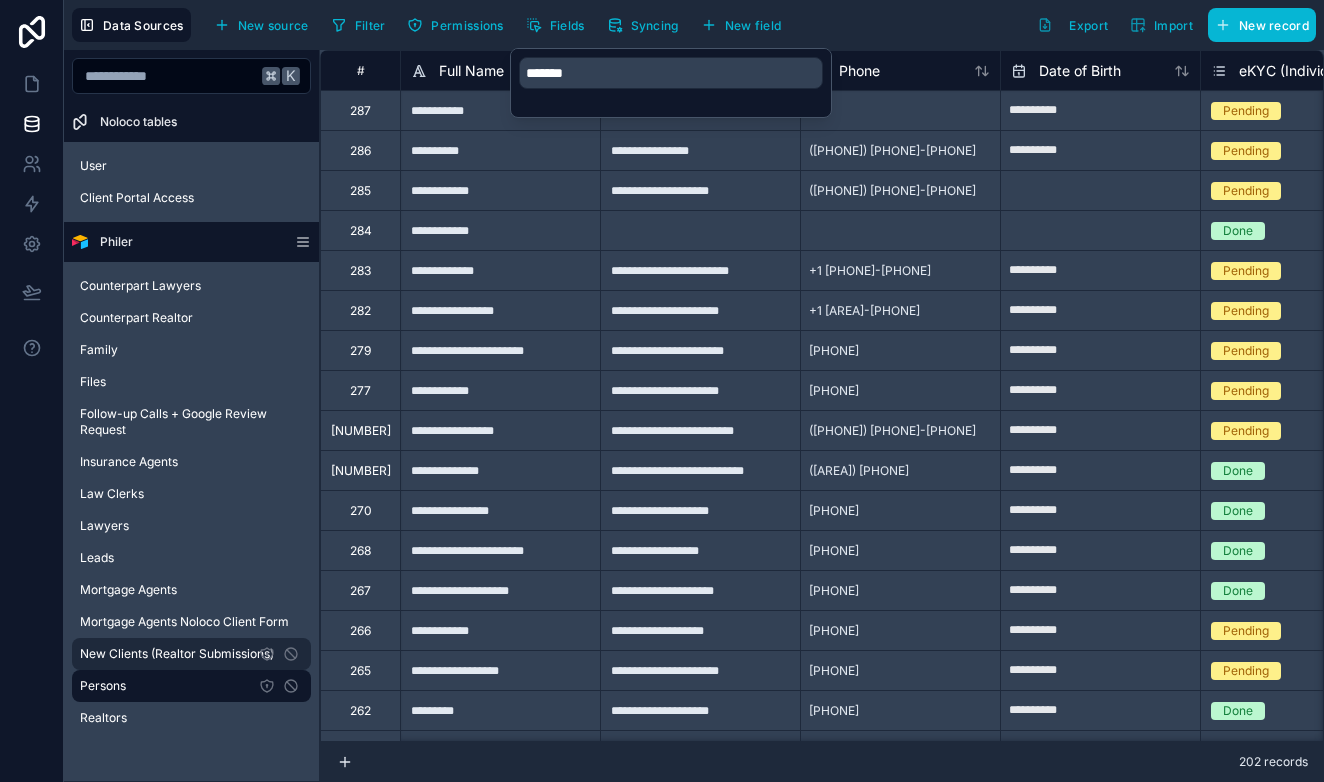 click on "New Clients (Realtor Submissions)" at bounding box center (177, 654) 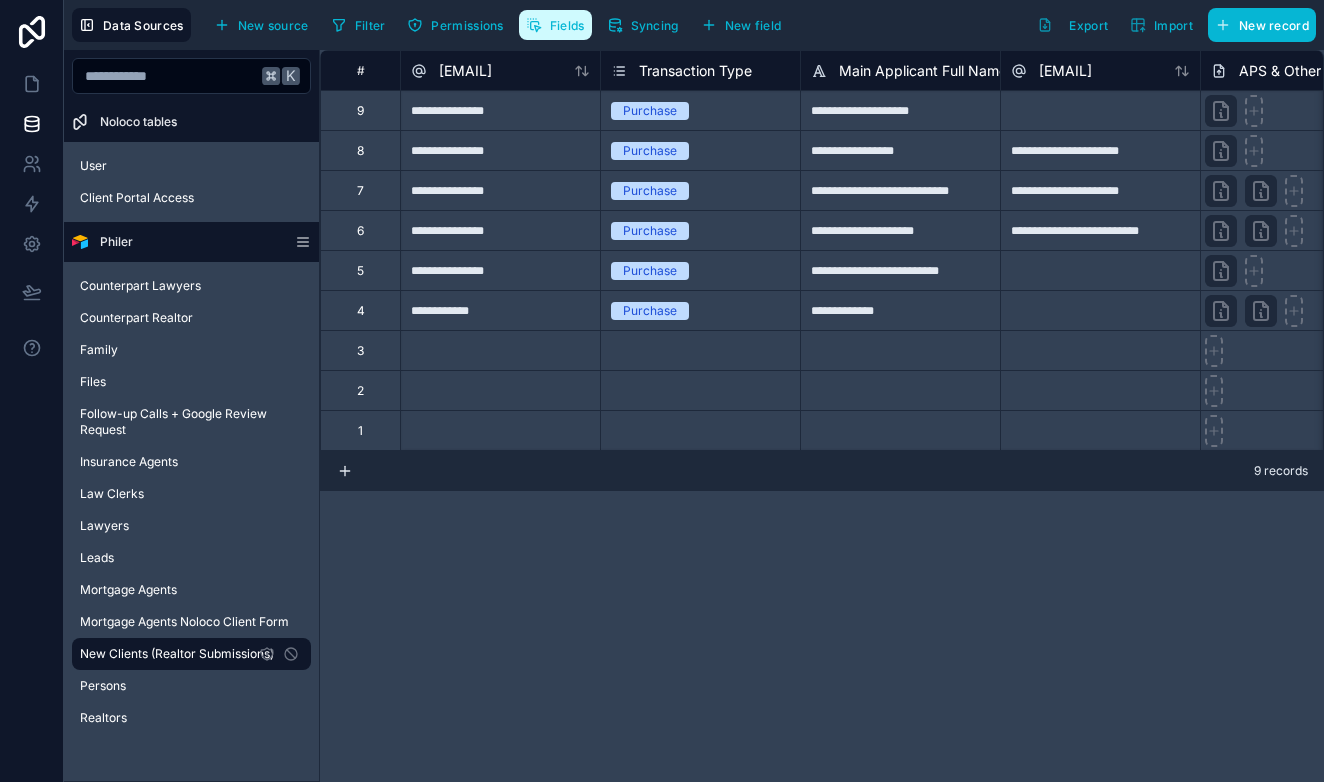 click on "Fields" at bounding box center (555, 25) 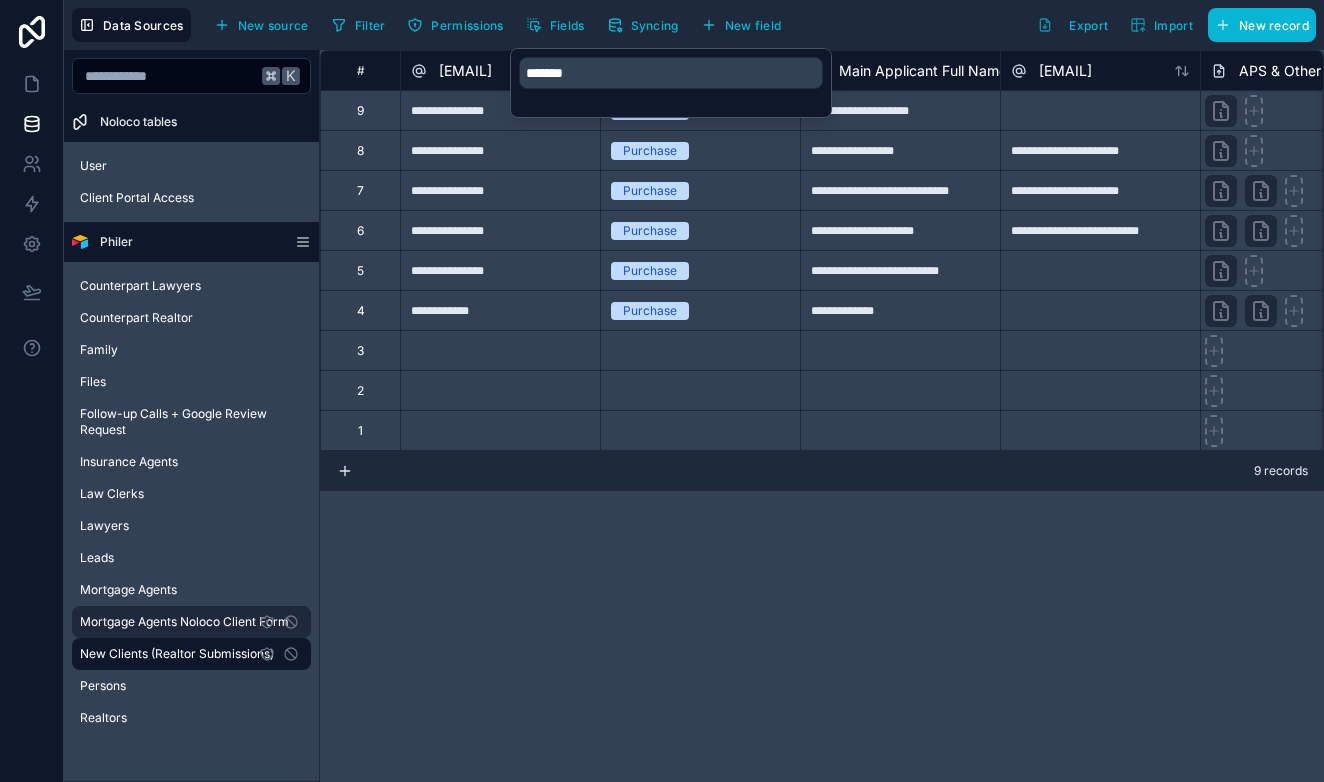 click on "Mortgage Agents Noloco Client Form" at bounding box center [184, 622] 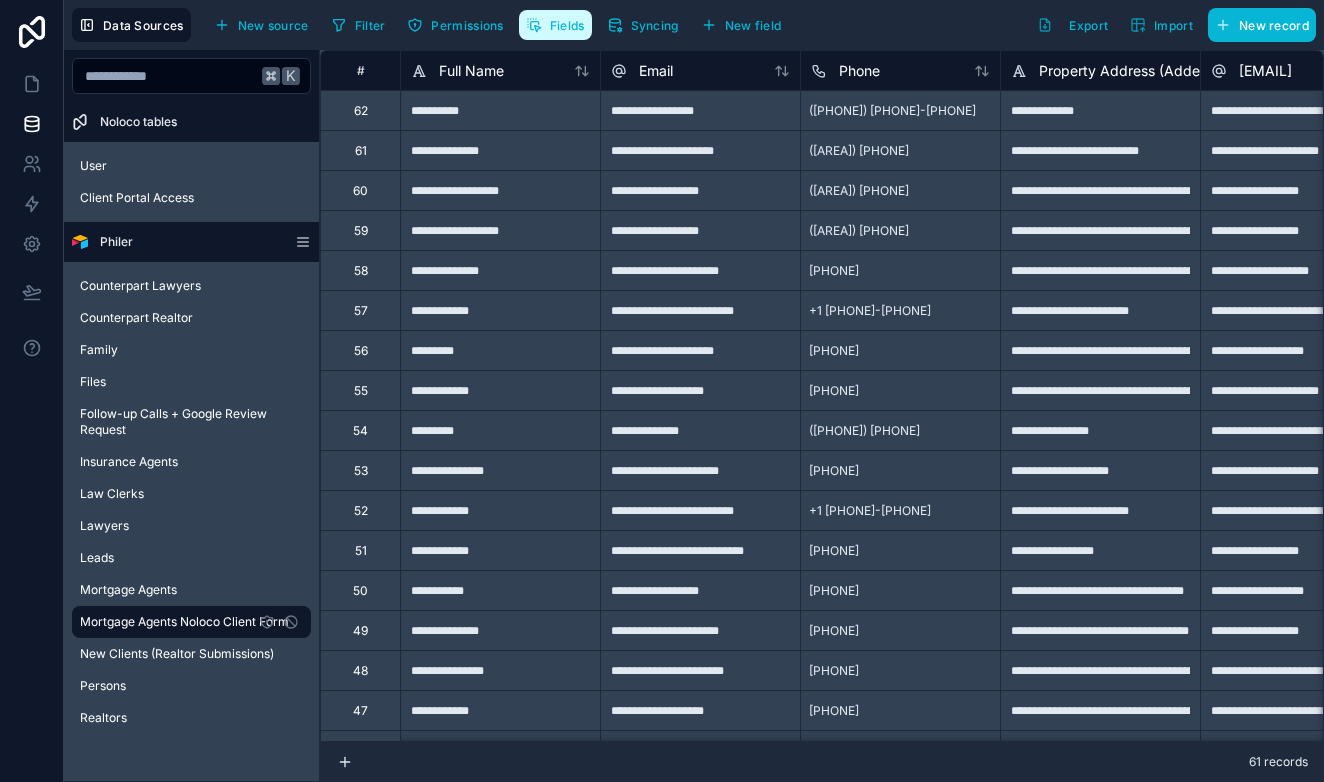 click on "Fields" at bounding box center [567, 25] 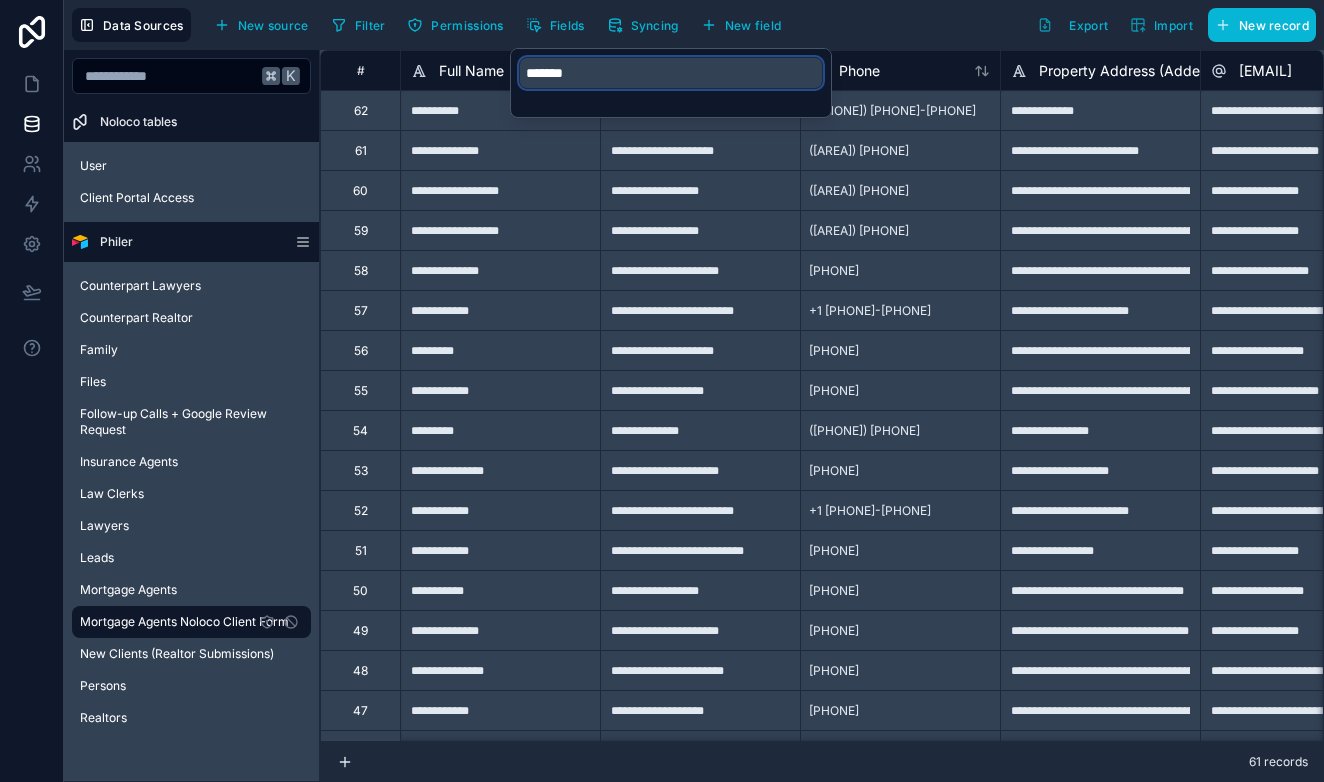 click on "*******" at bounding box center (671, 73) 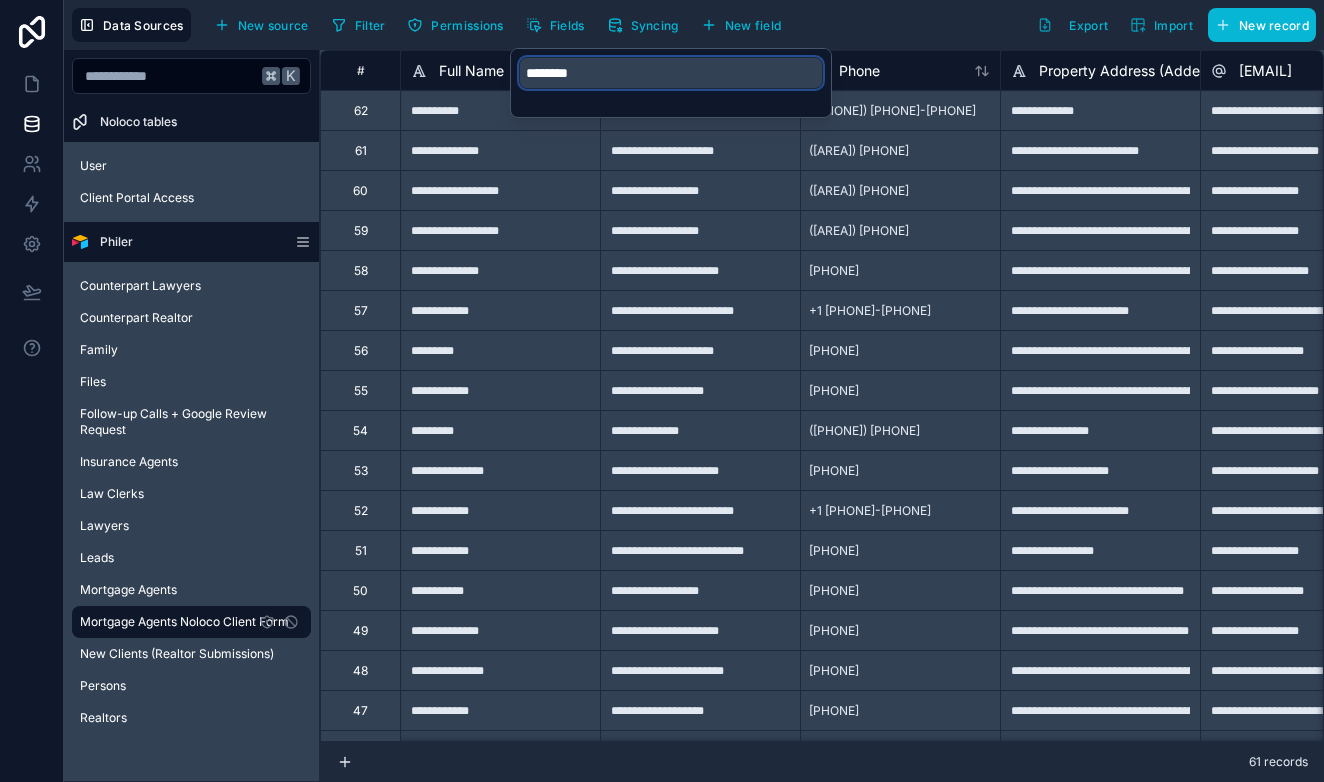 type on "*******" 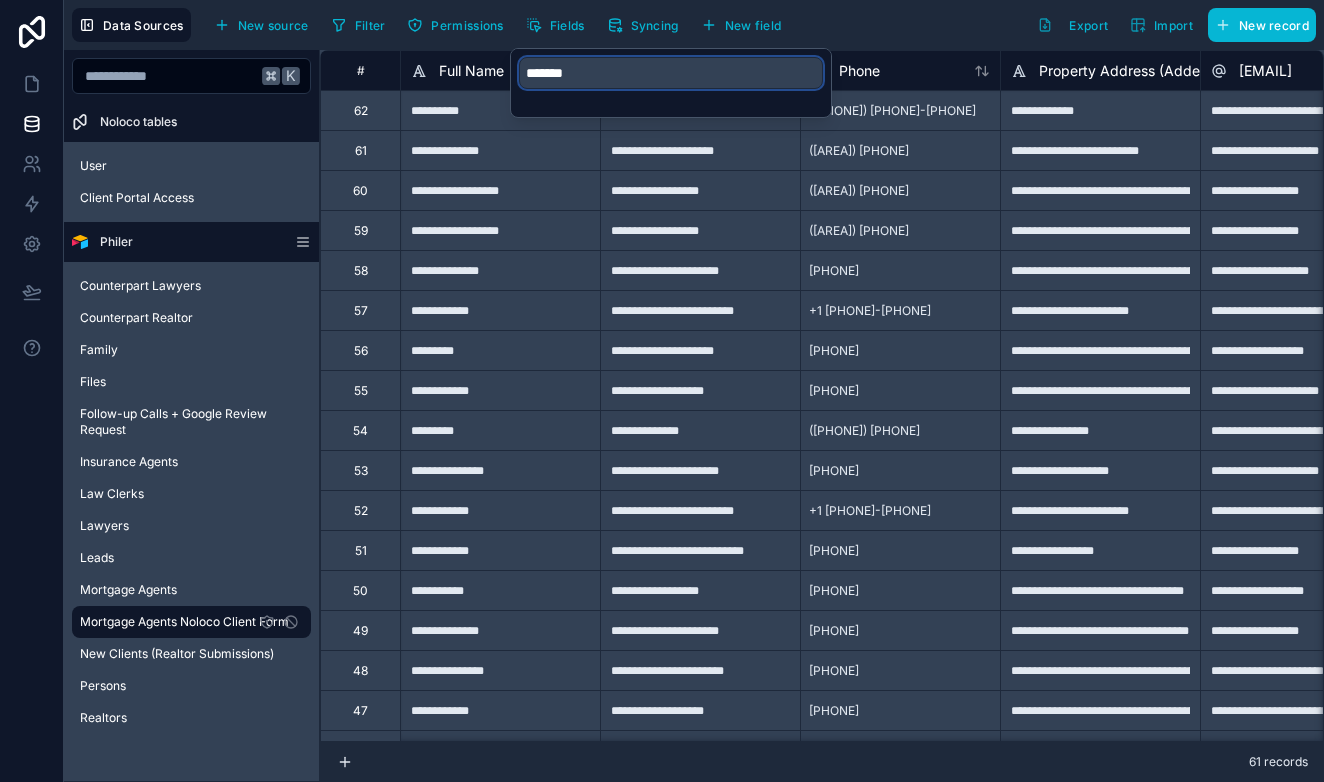 click on "*******" at bounding box center [671, 73] 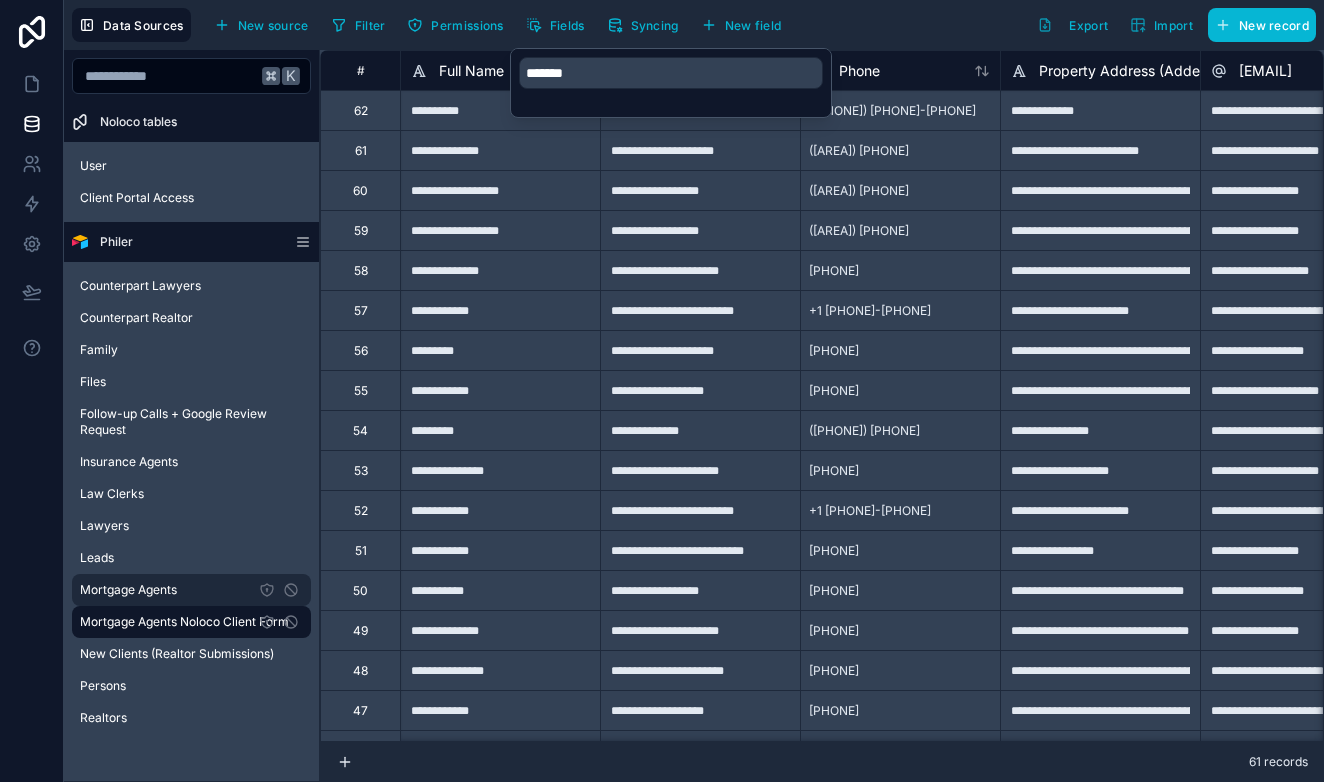 click on "Mortgage Agents" at bounding box center [128, 590] 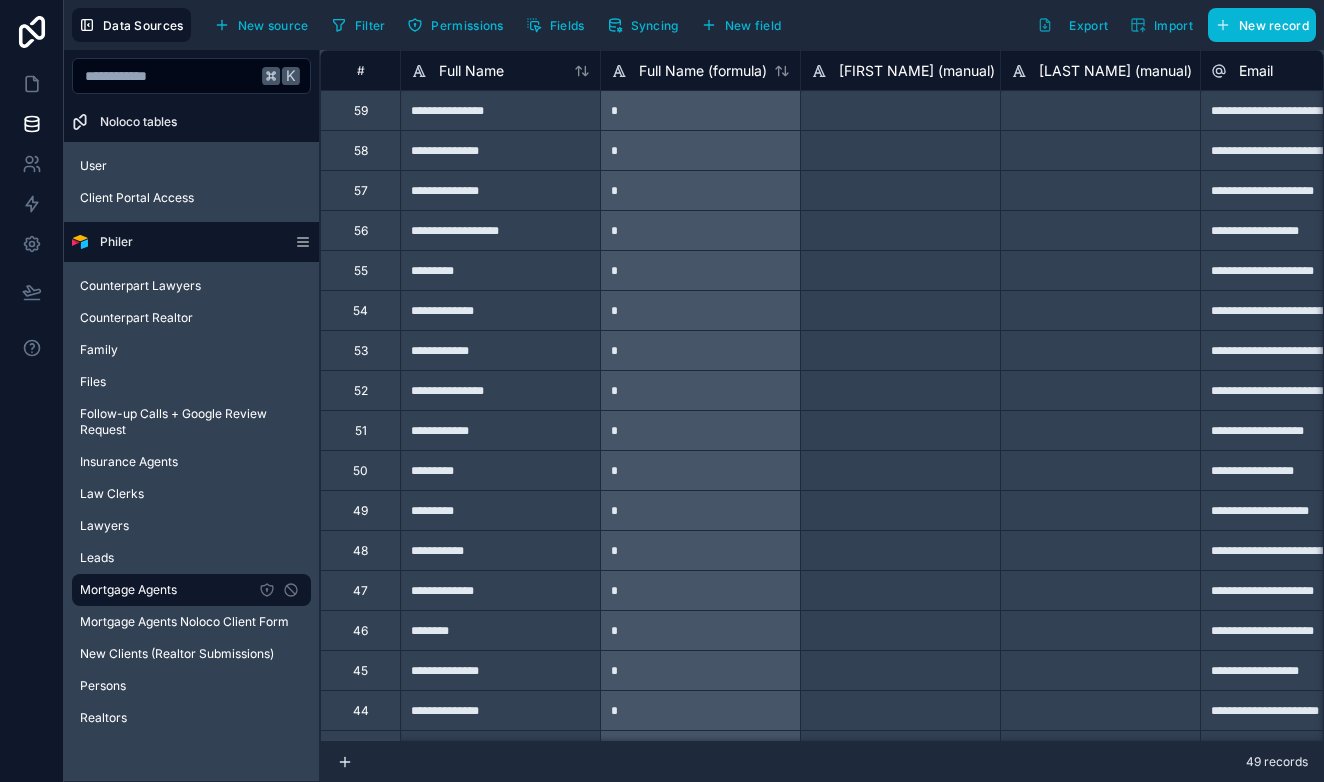 click on "Data Sources New source Filter Permissions Fields Syncing New field Export Import New record" at bounding box center [694, 25] 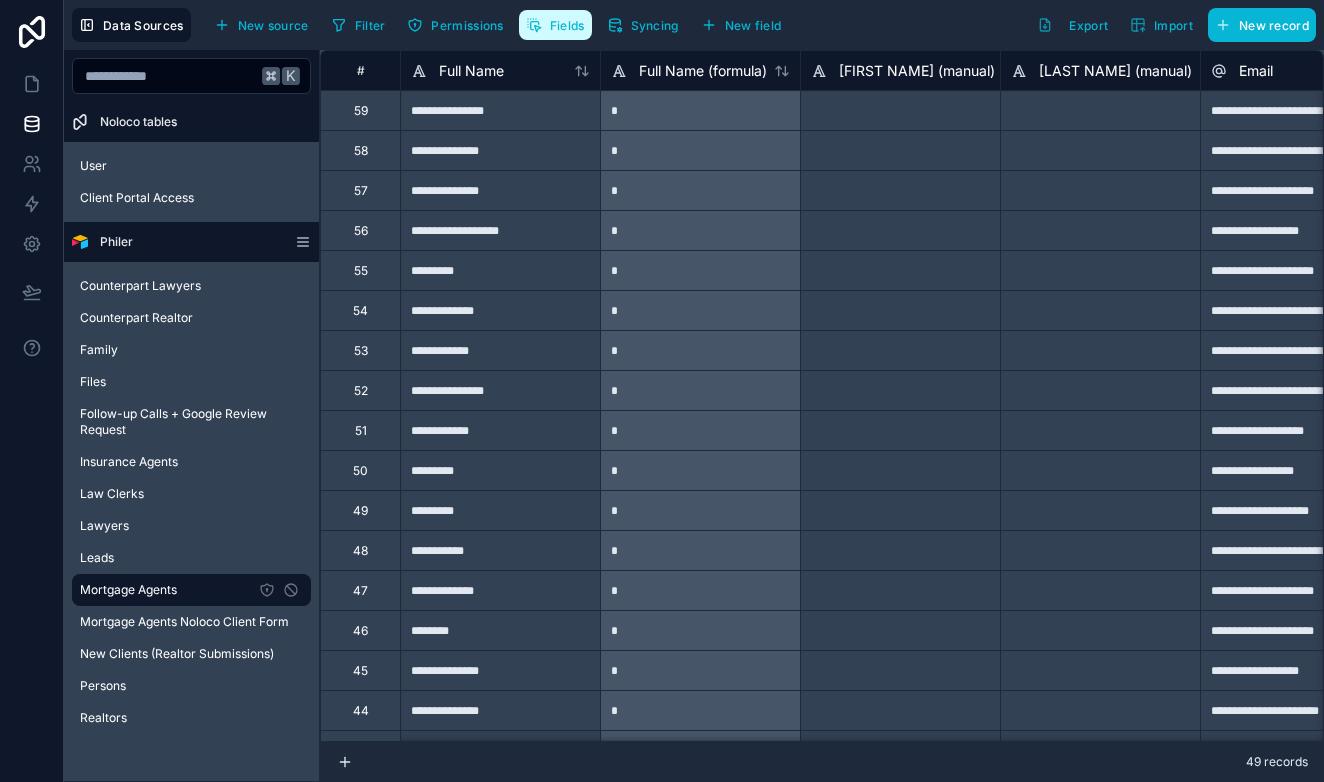 click on "Fields" at bounding box center (555, 25) 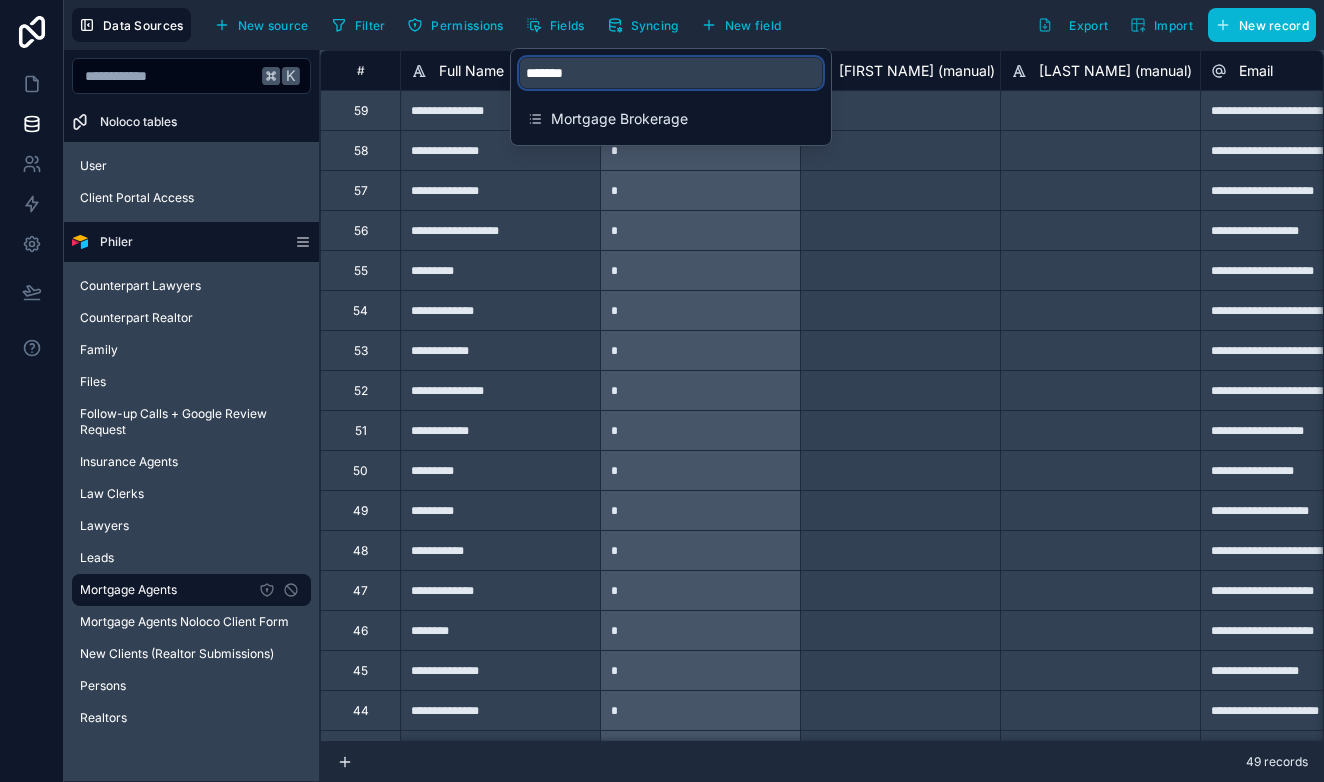 click on "*******" at bounding box center (671, 73) 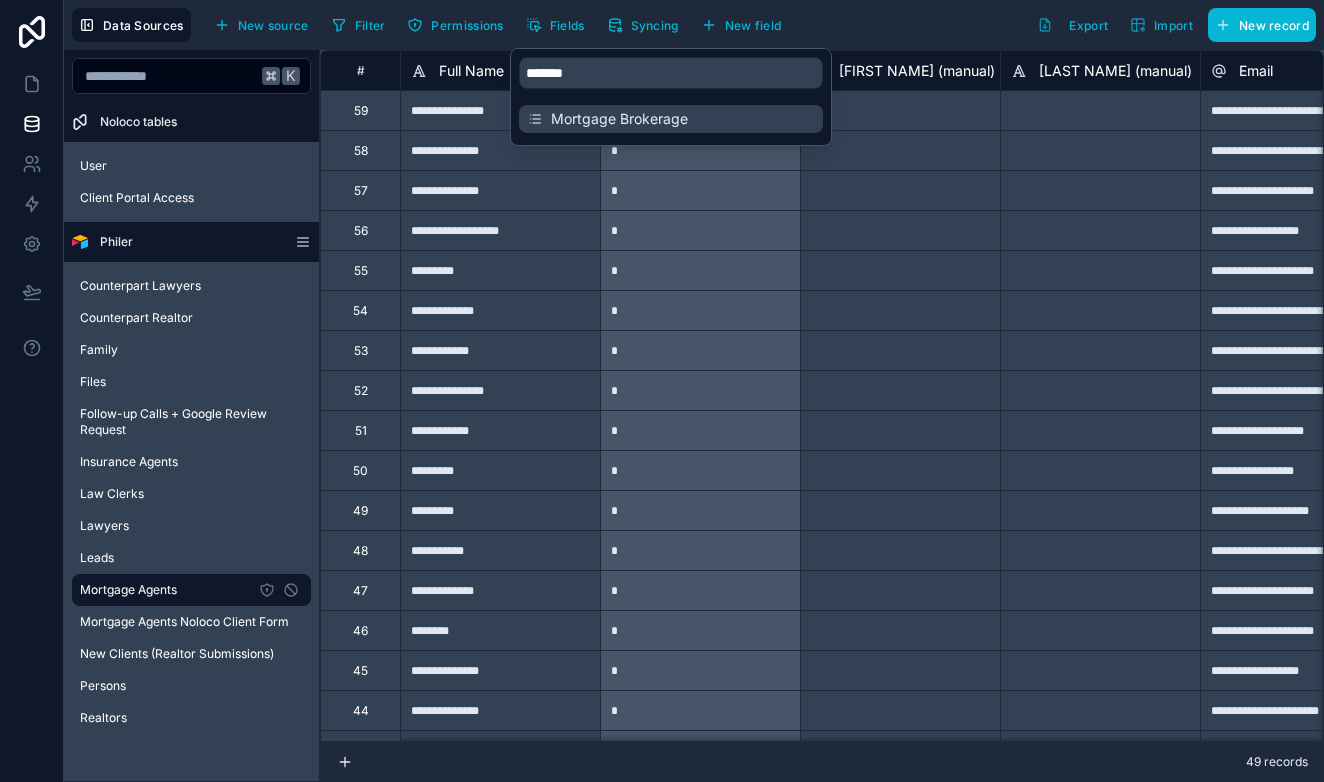 click on "Mortgage Brokerage" at bounding box center [672, 119] 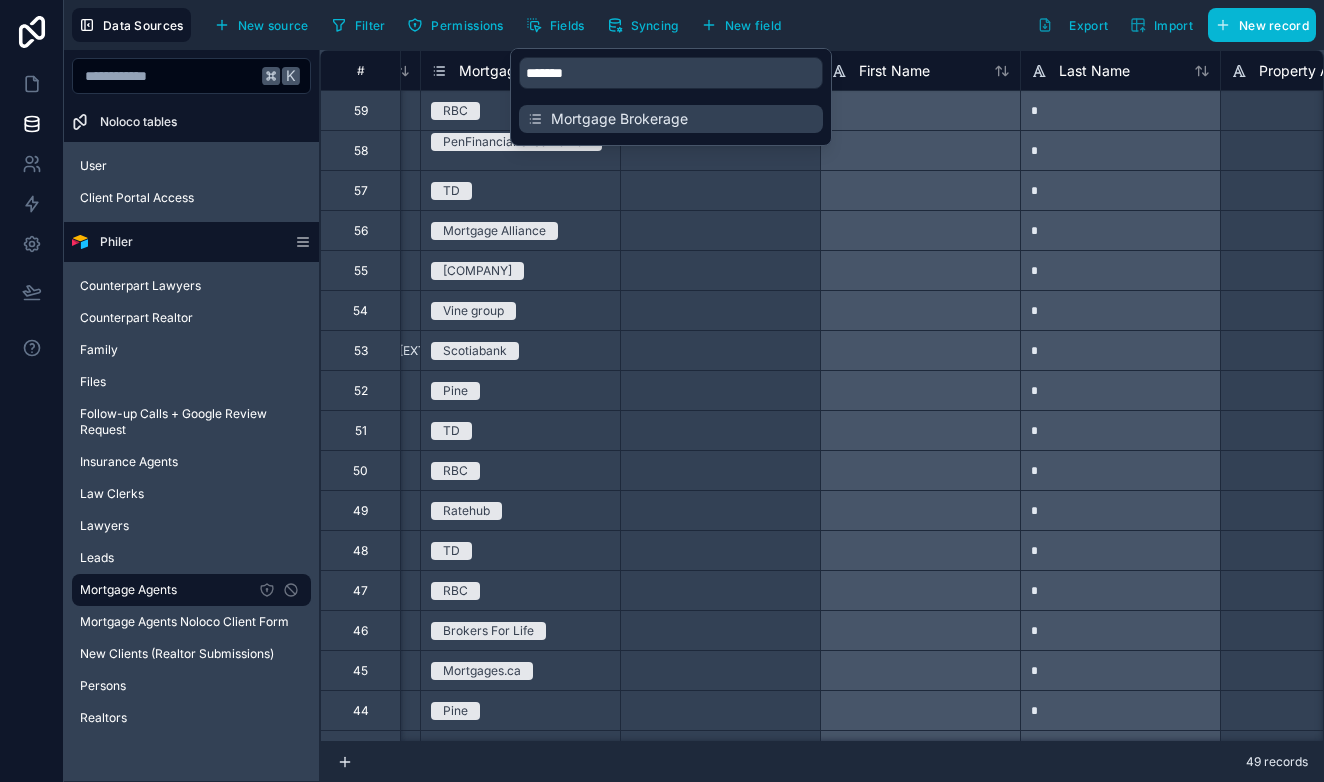 scroll, scrollTop: 0, scrollLeft: 1200, axis: horizontal 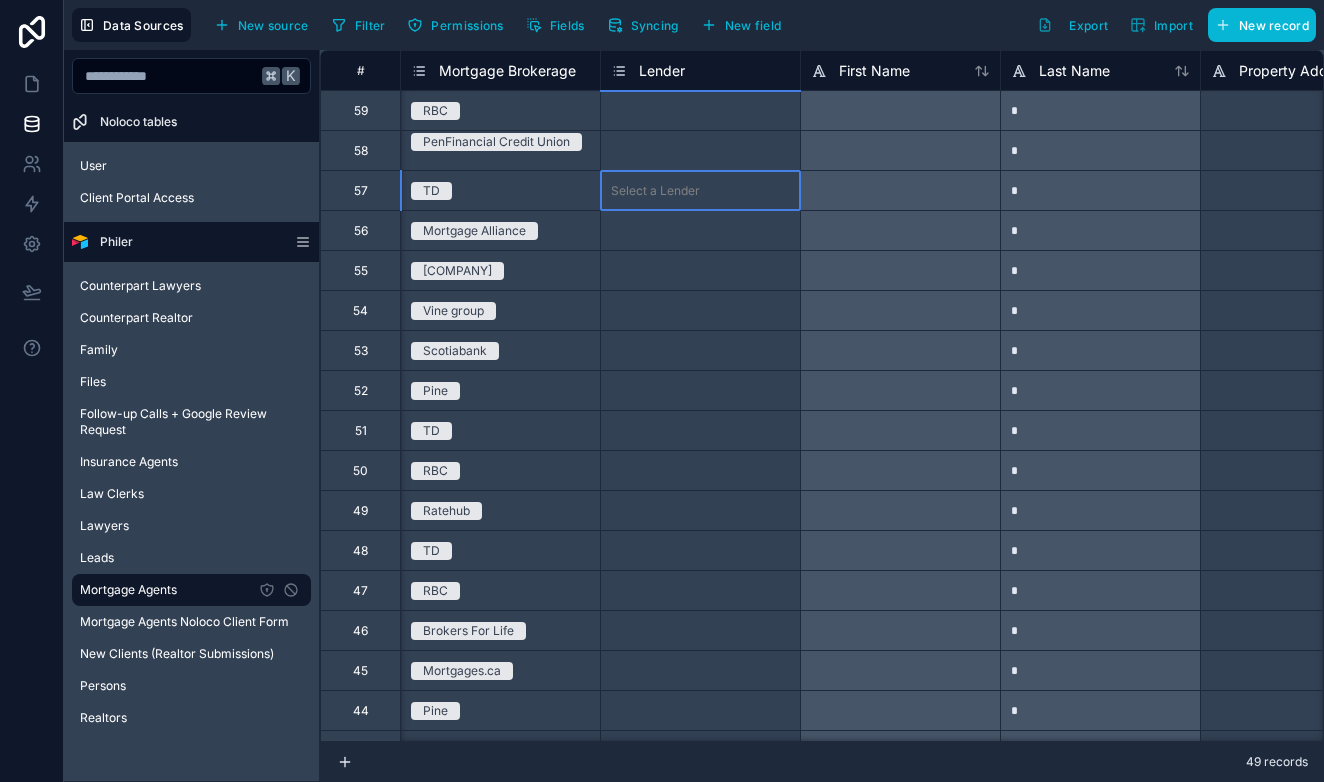 click on "Select a Lender" at bounding box center (655, 191) 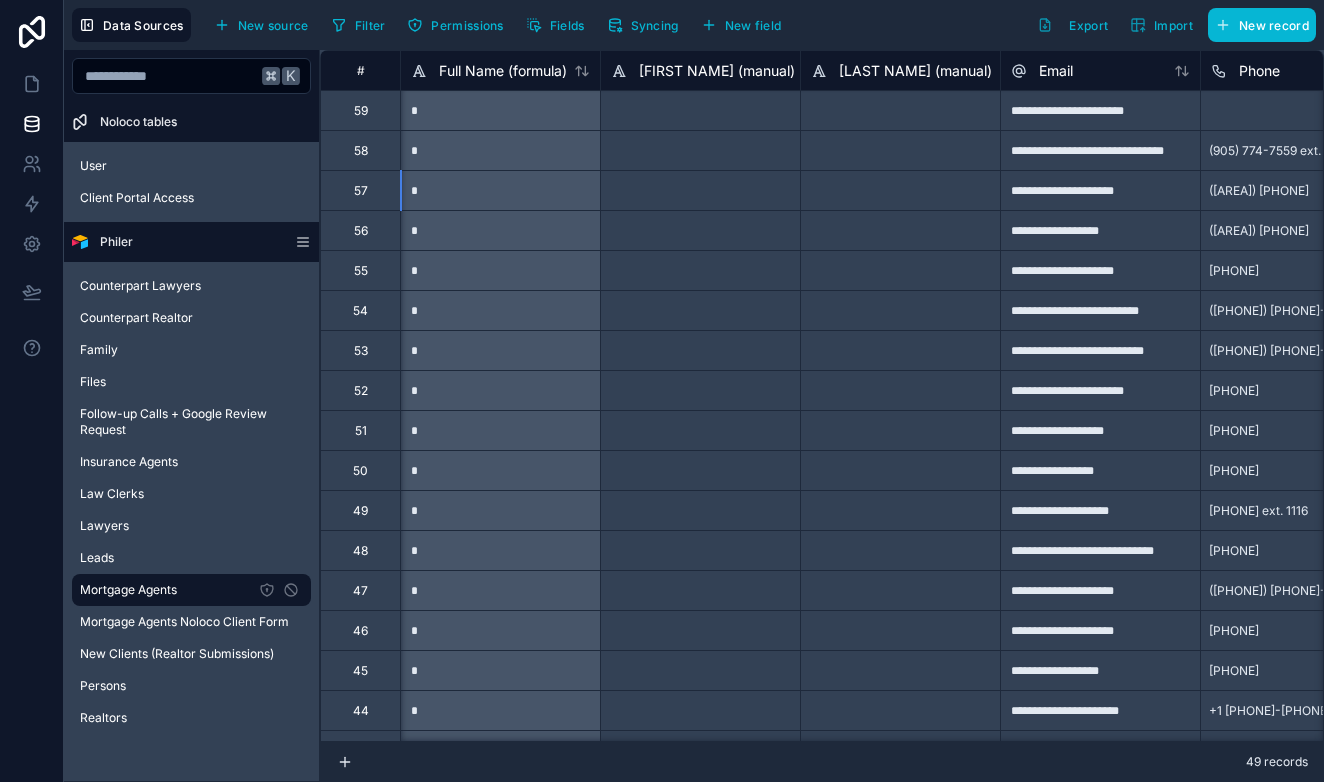 scroll, scrollTop: 0, scrollLeft: 163, axis: horizontal 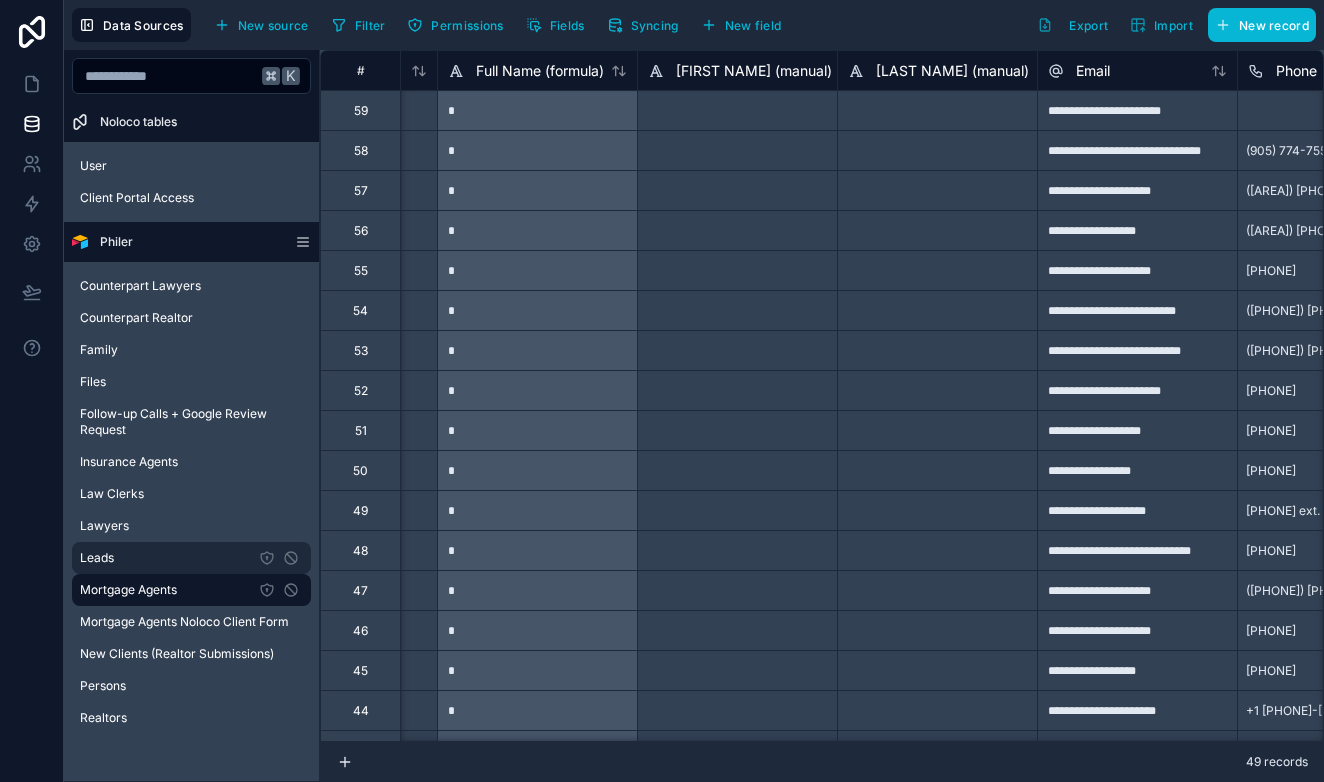 click on "Leads" at bounding box center (191, 558) 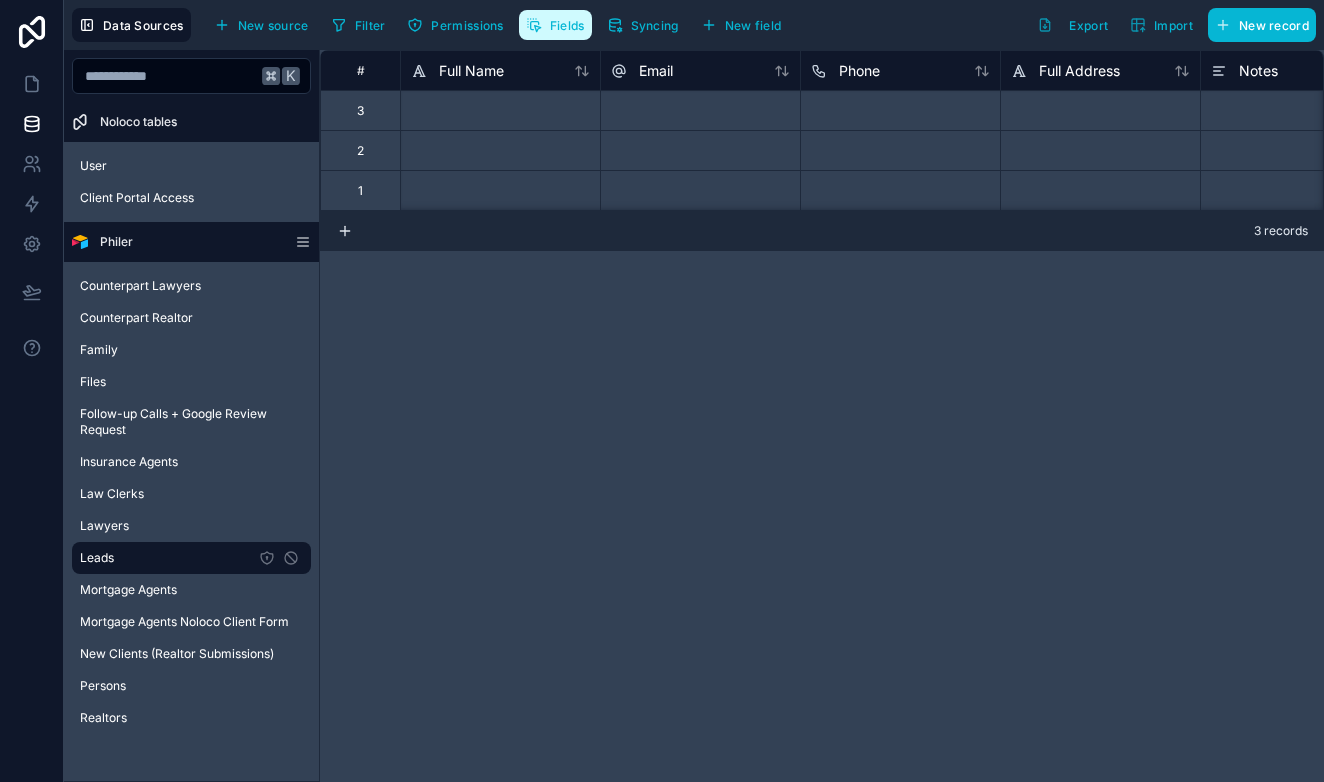 click on "Fields" at bounding box center [555, 25] 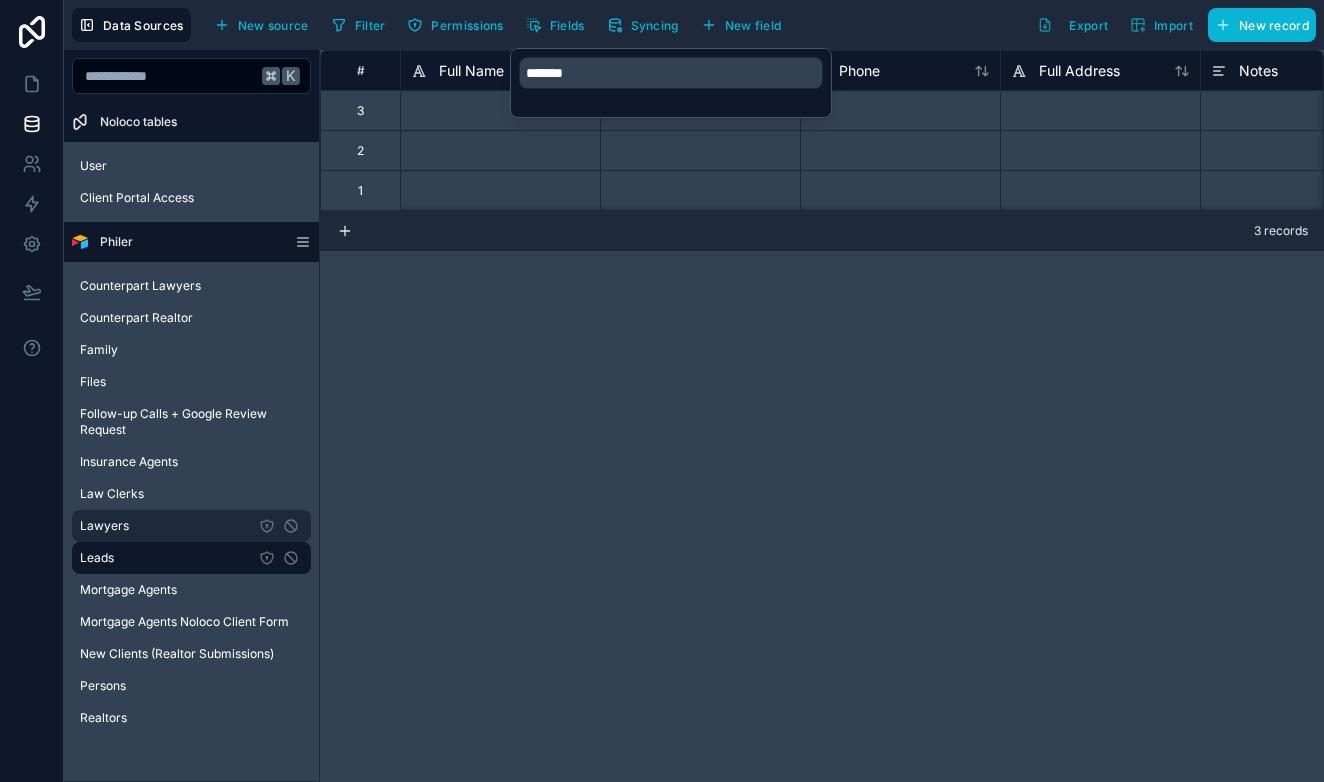 click on "Lawyers" at bounding box center (191, 526) 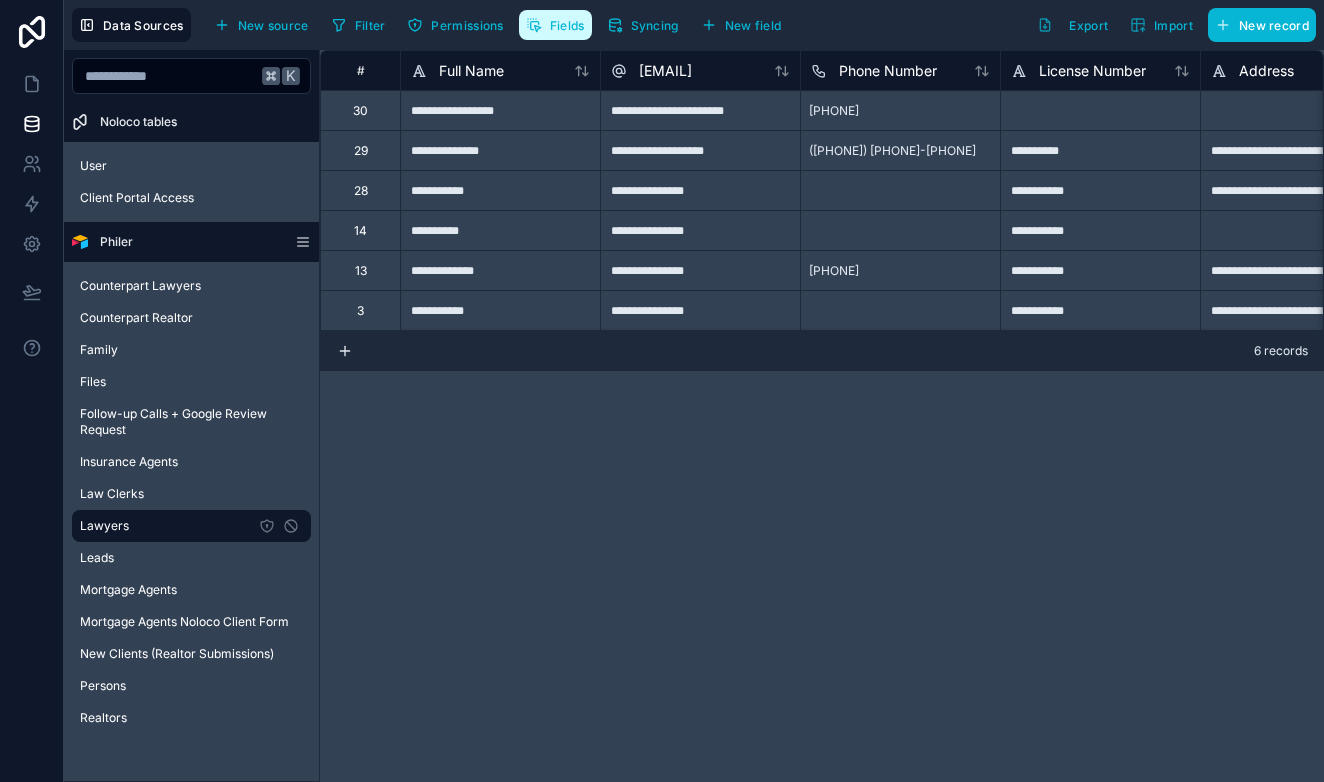 click 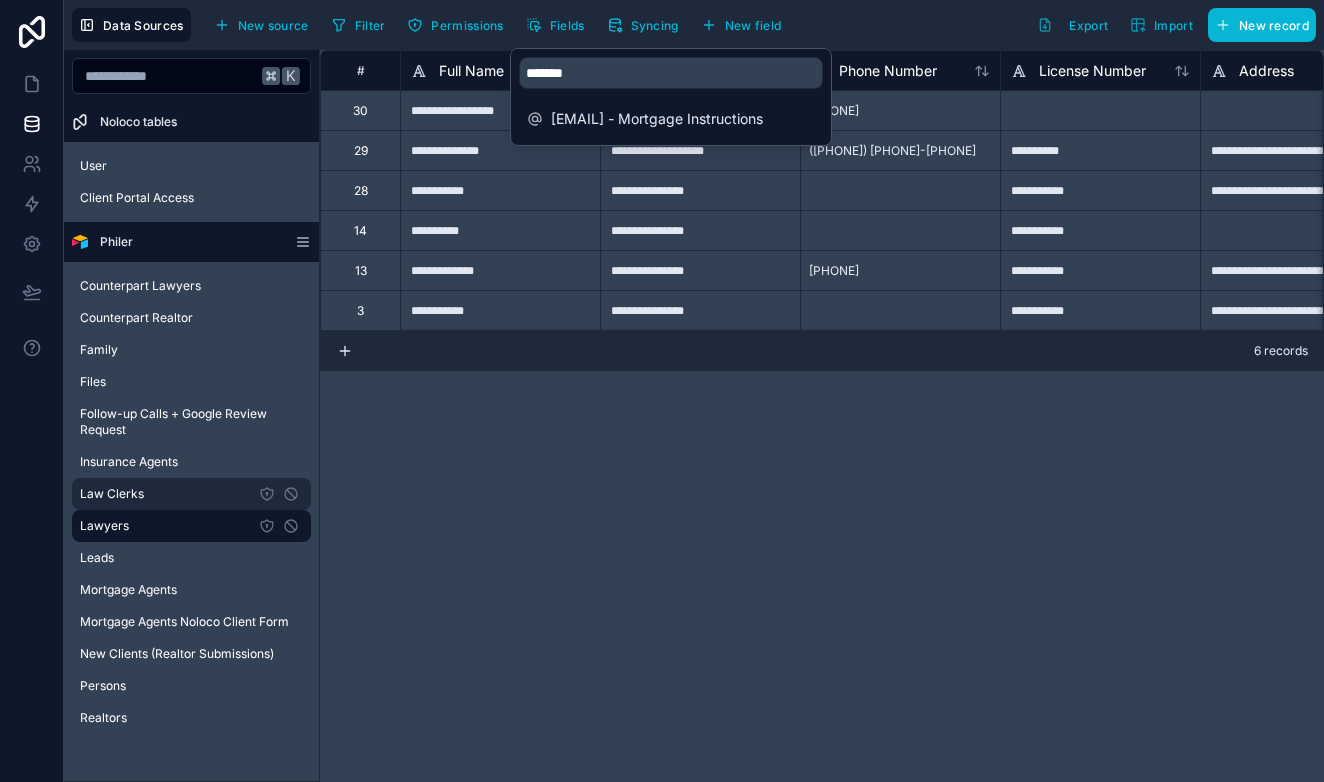 click on "Law Clerks" at bounding box center (191, 494) 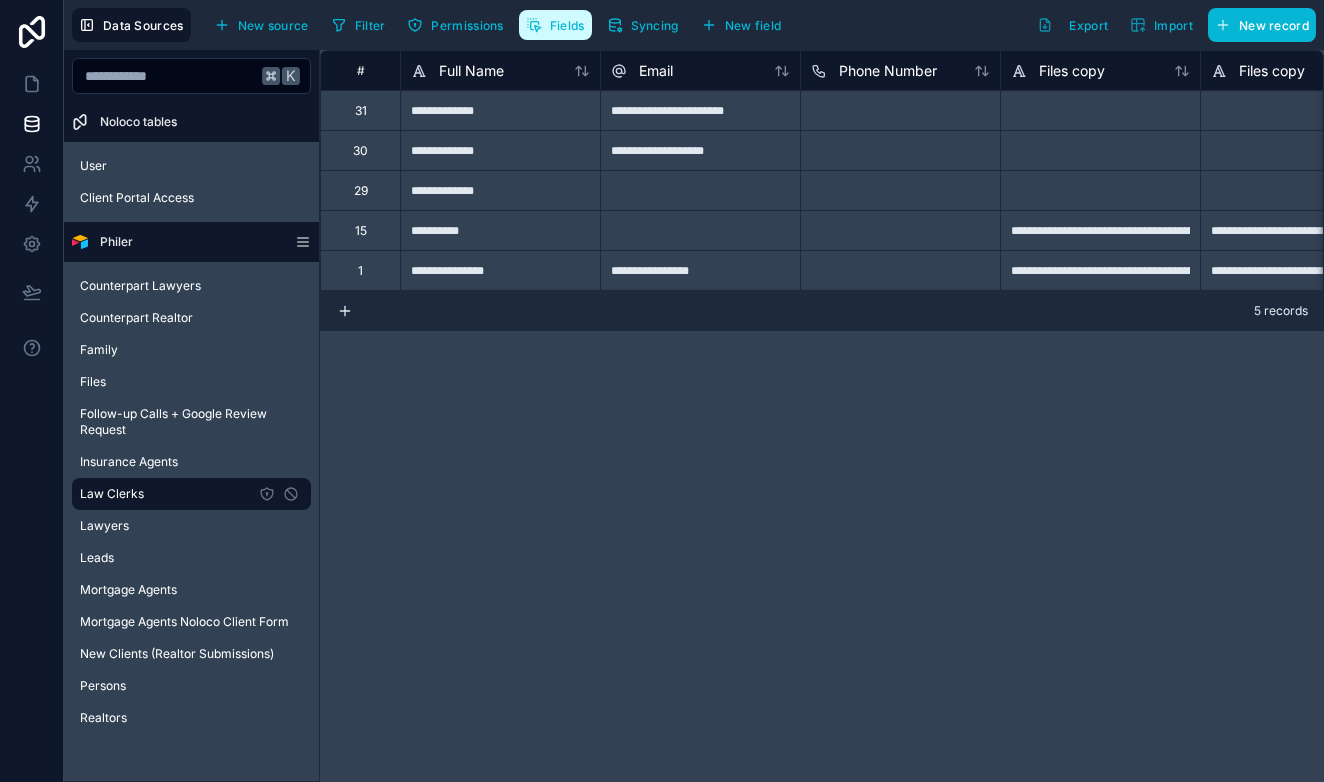 click on "Fields" at bounding box center [555, 25] 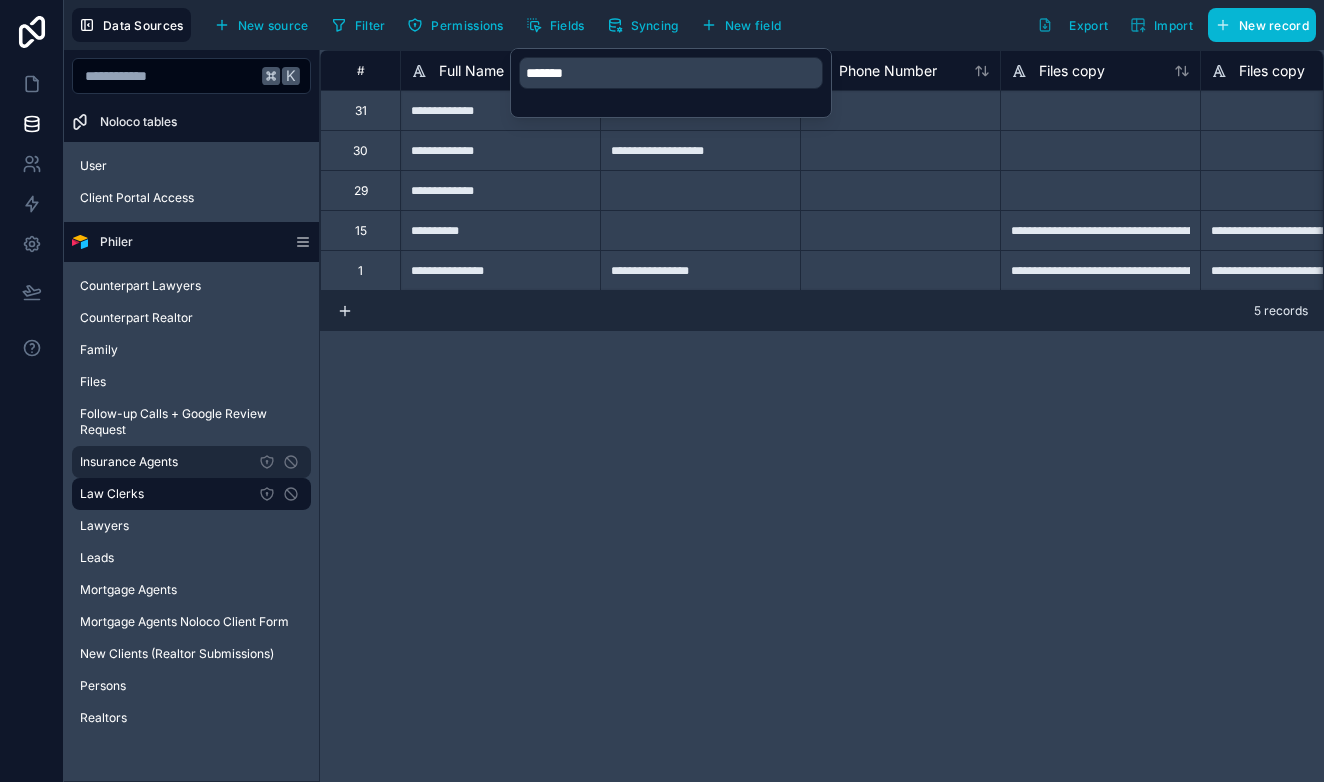 click on "Insurance Agents" at bounding box center (129, 462) 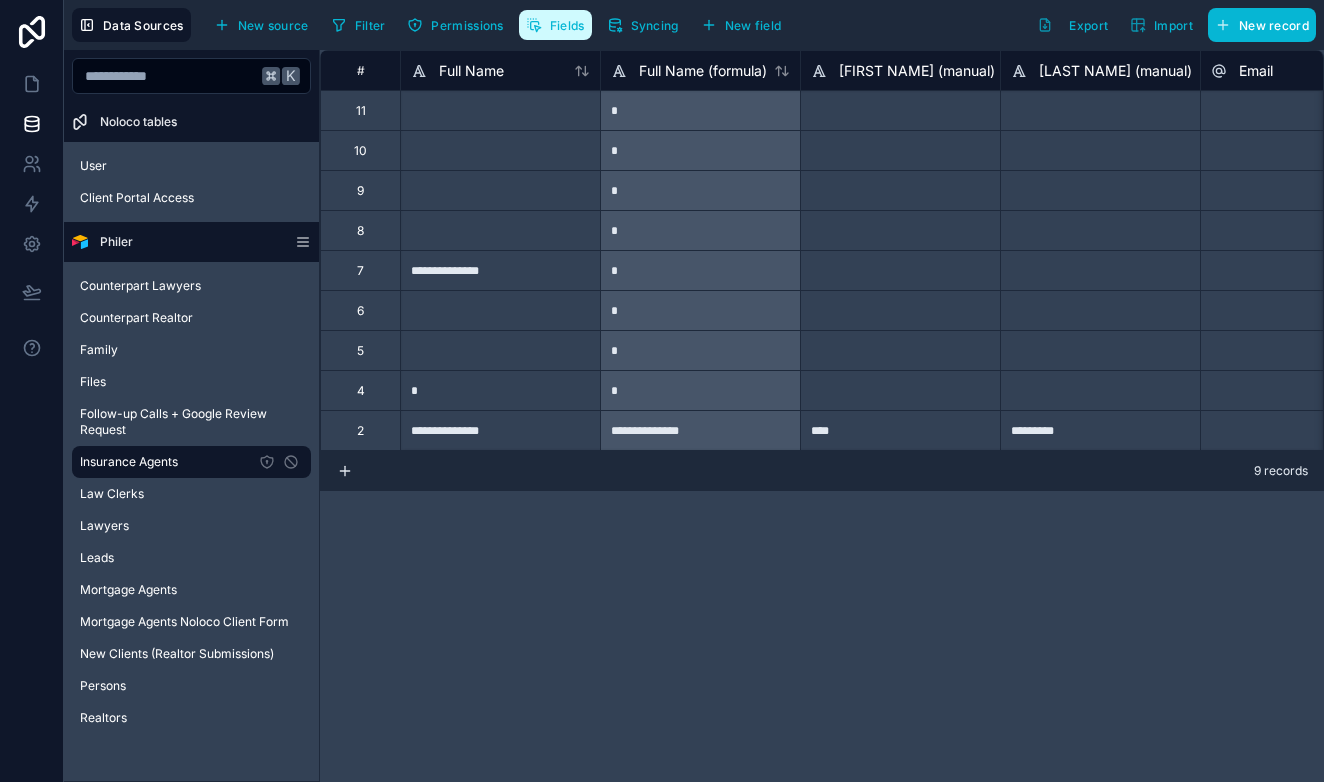 click on "Fields" at bounding box center [555, 25] 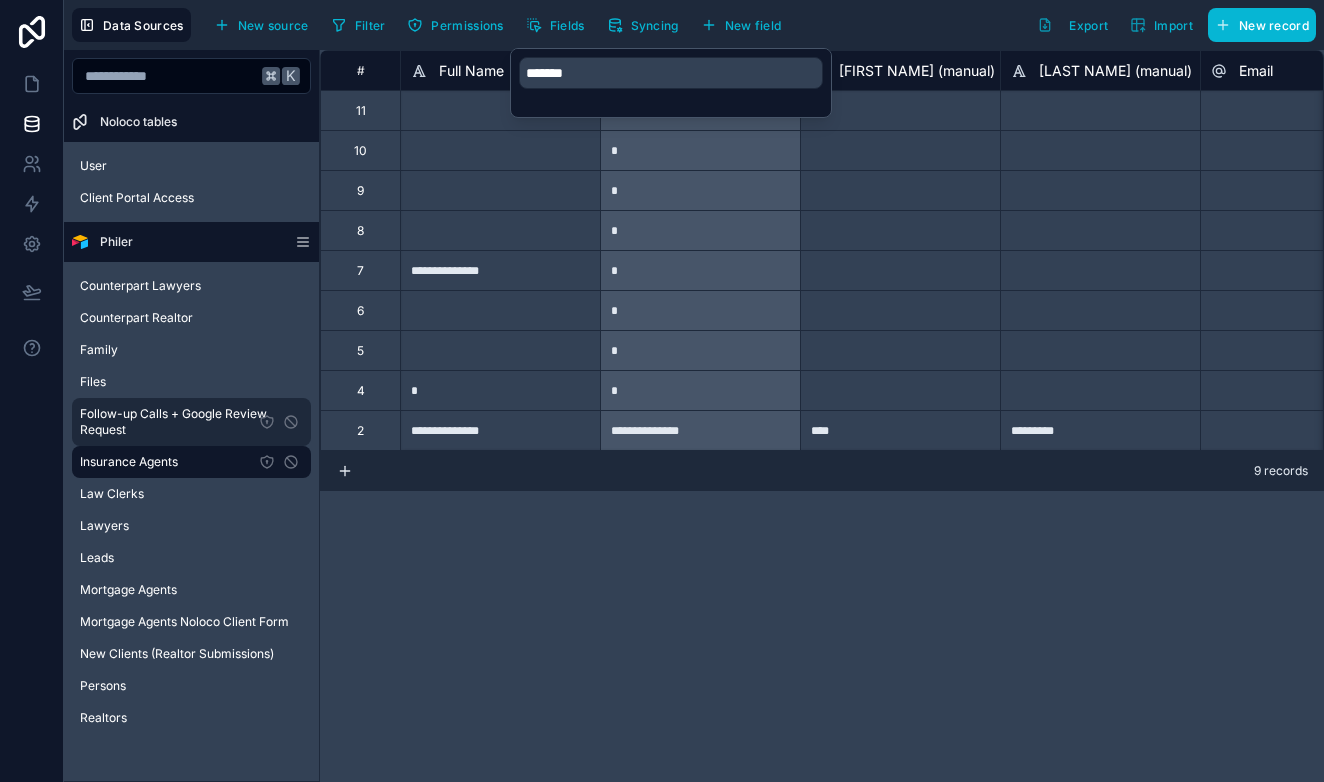 click on "Follow-up Calls + Google Review Request" at bounding box center (191, 422) 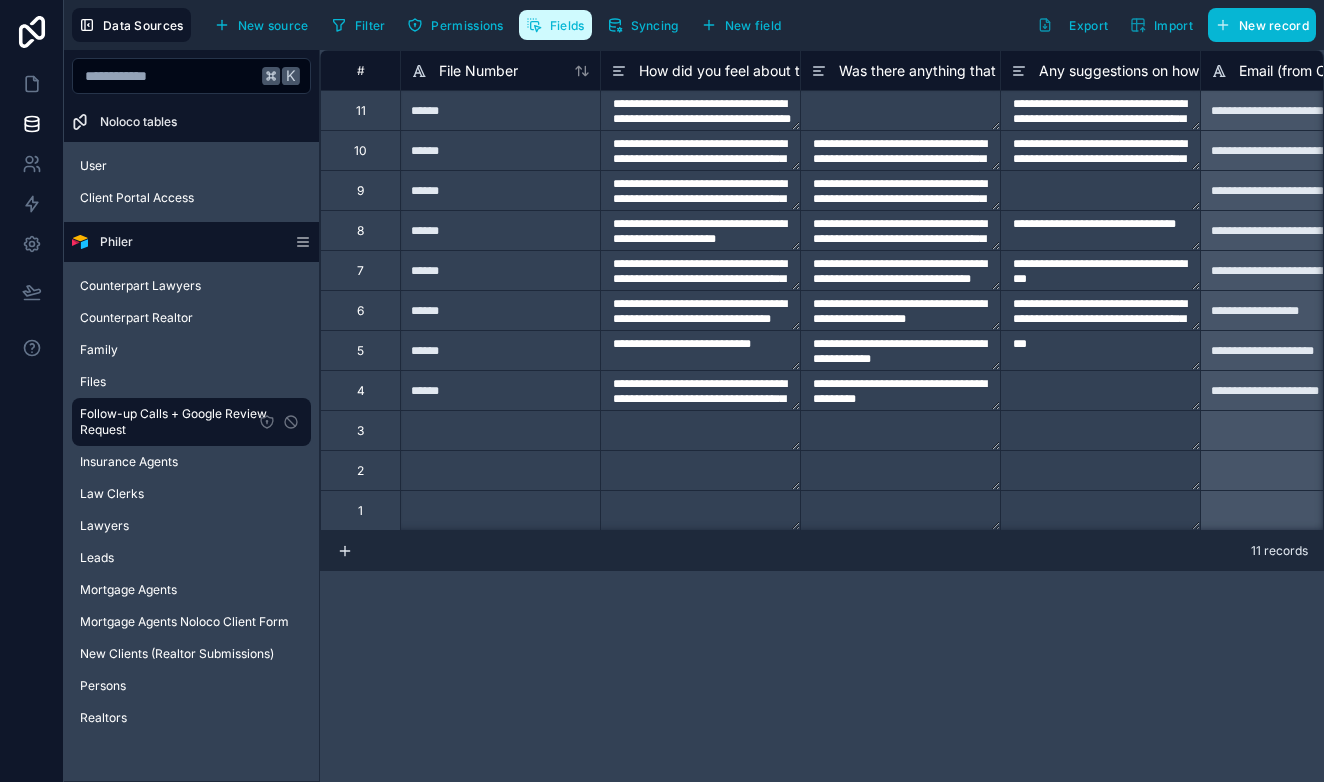 click 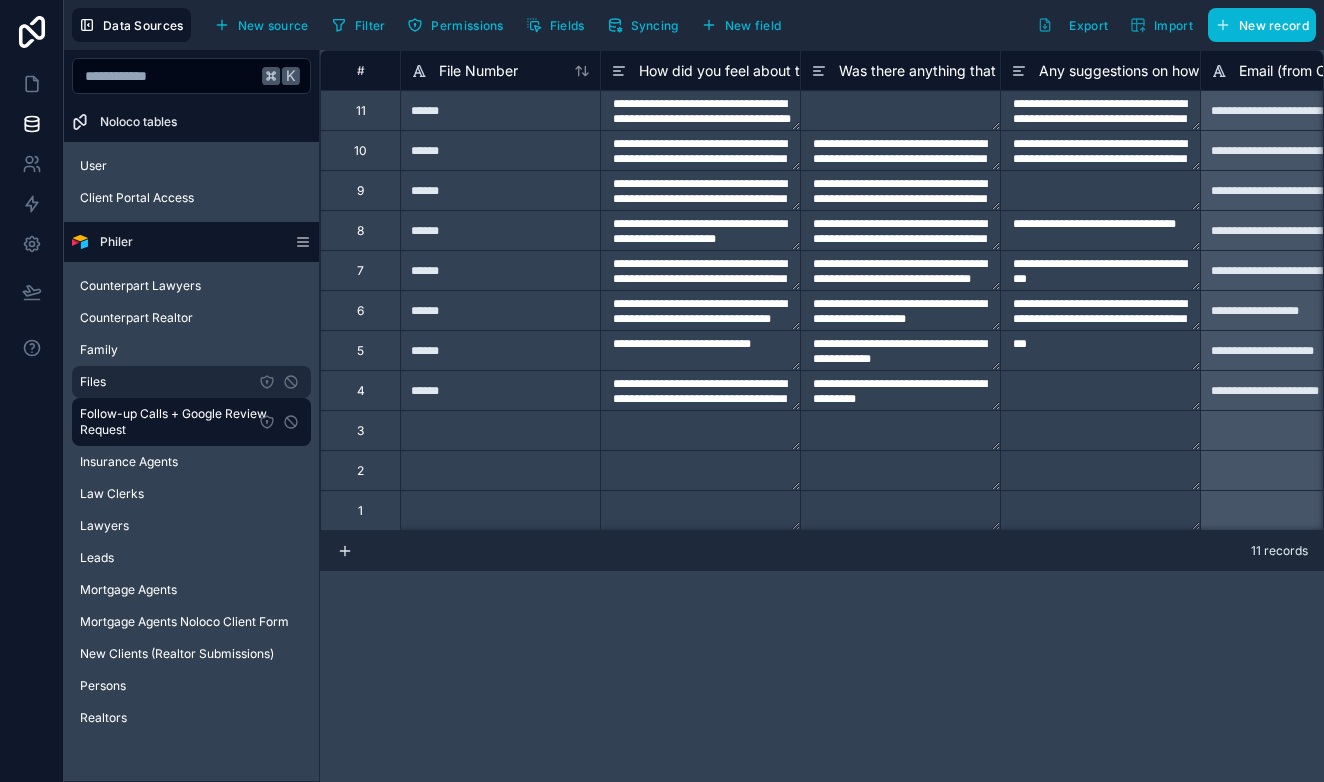 click on "Files" at bounding box center [191, 382] 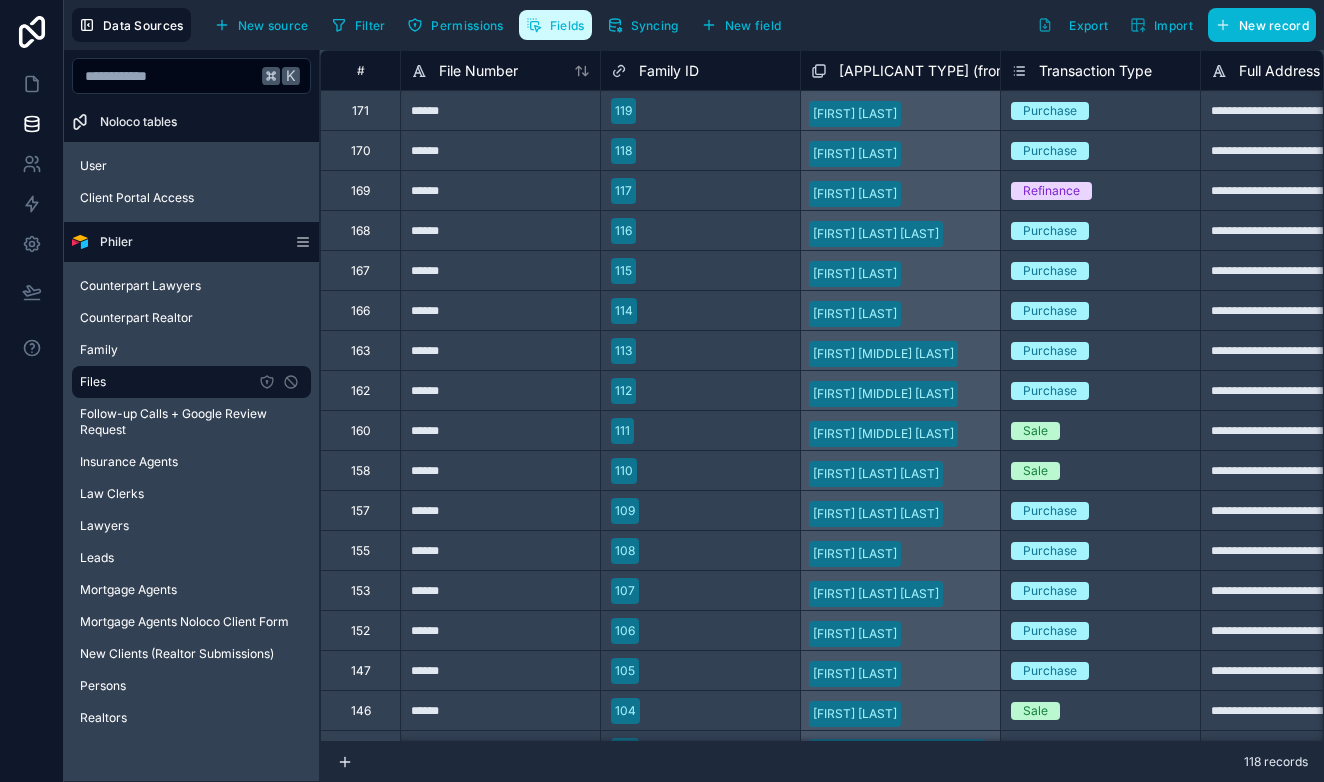 click on "Fields" at bounding box center (567, 25) 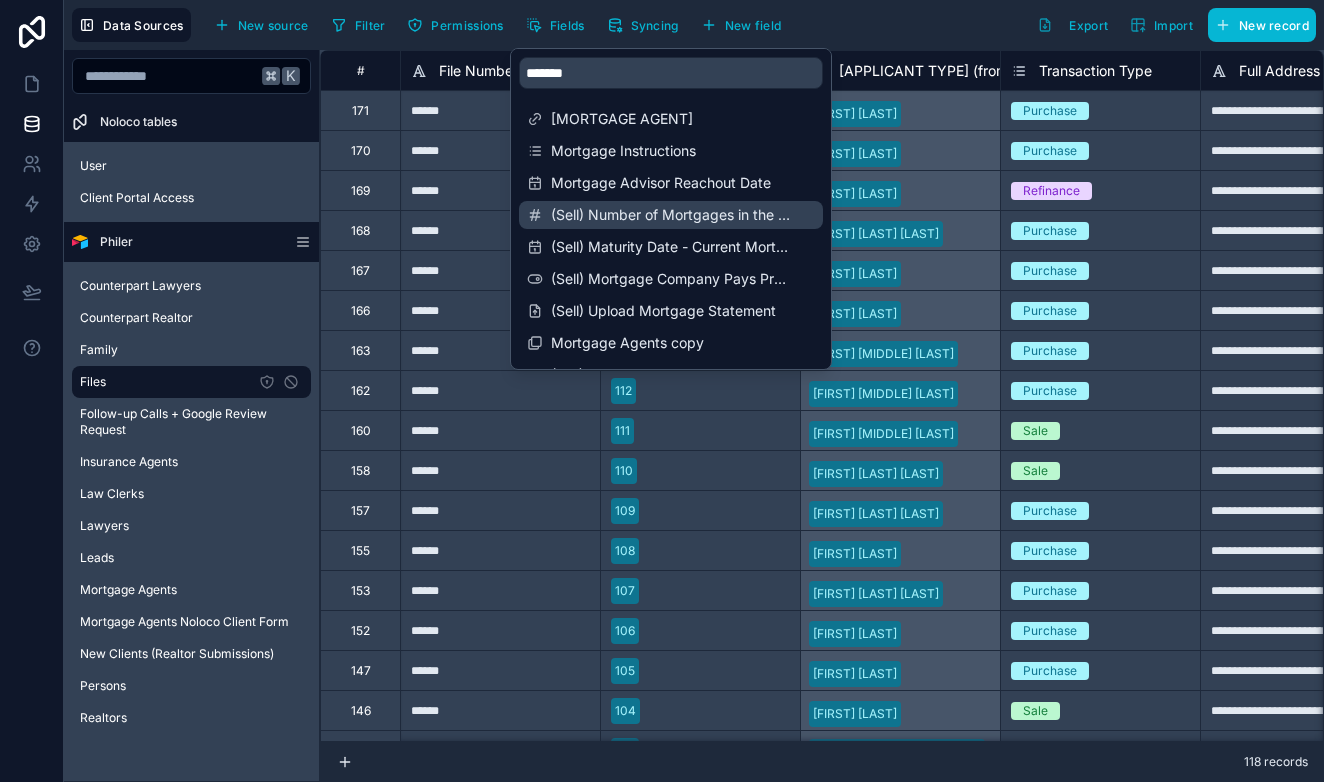click on "(Sell) Number of Mortgages in the Property" at bounding box center (672, 215) 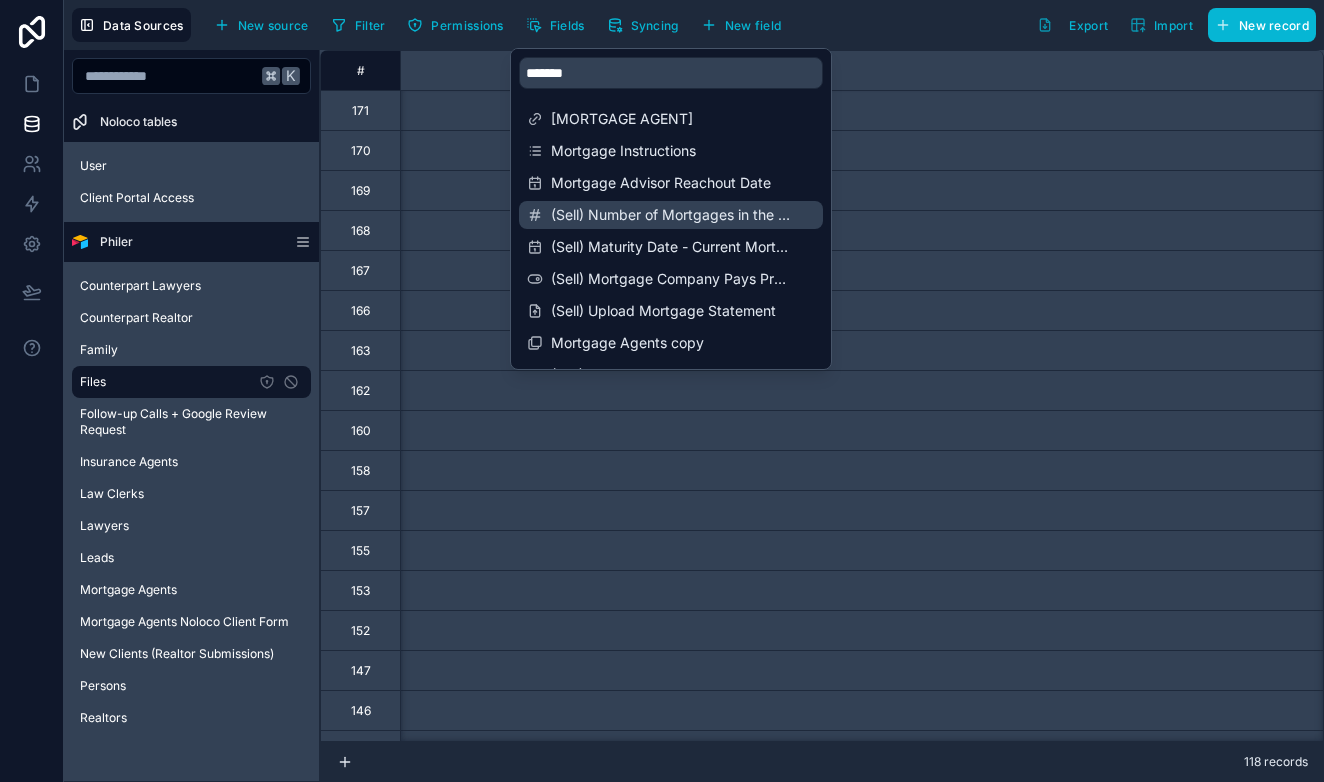 scroll, scrollTop: 0, scrollLeft: 13800, axis: horizontal 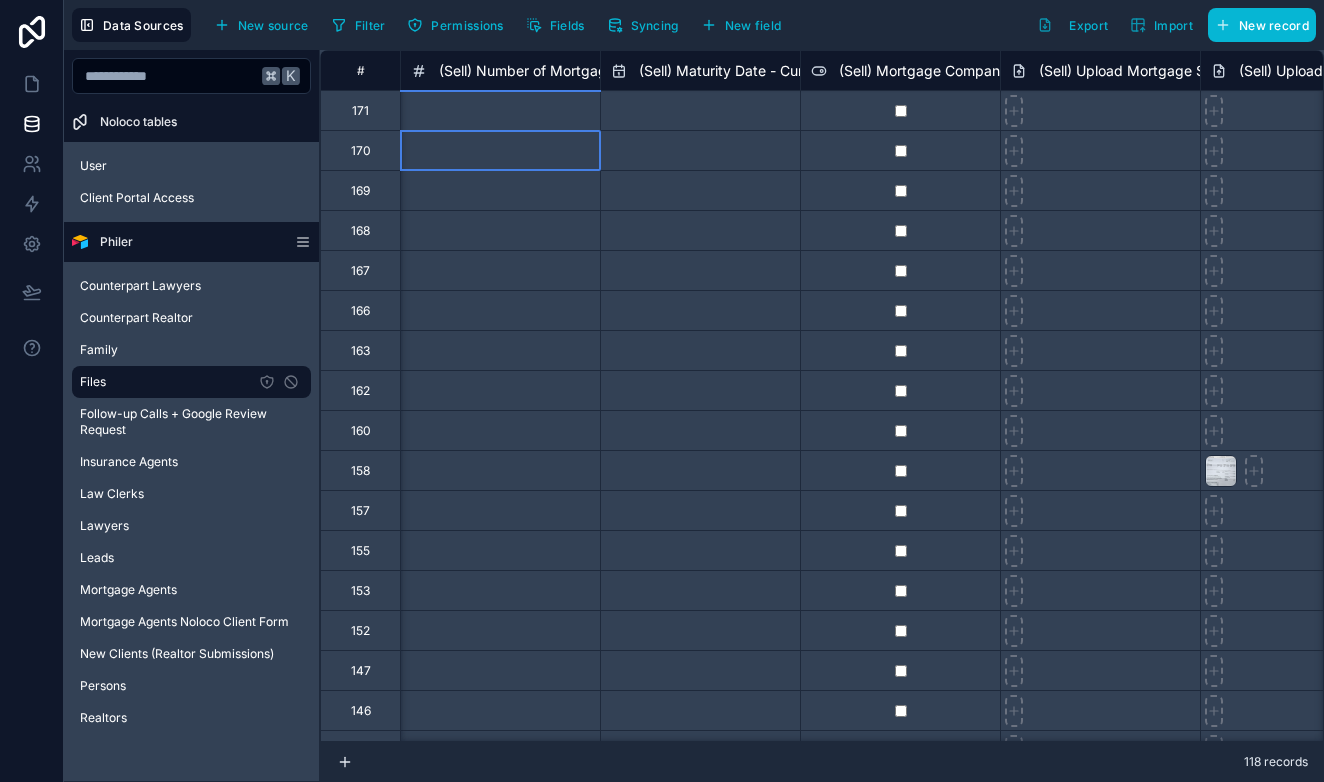 click at bounding box center (500, 150) 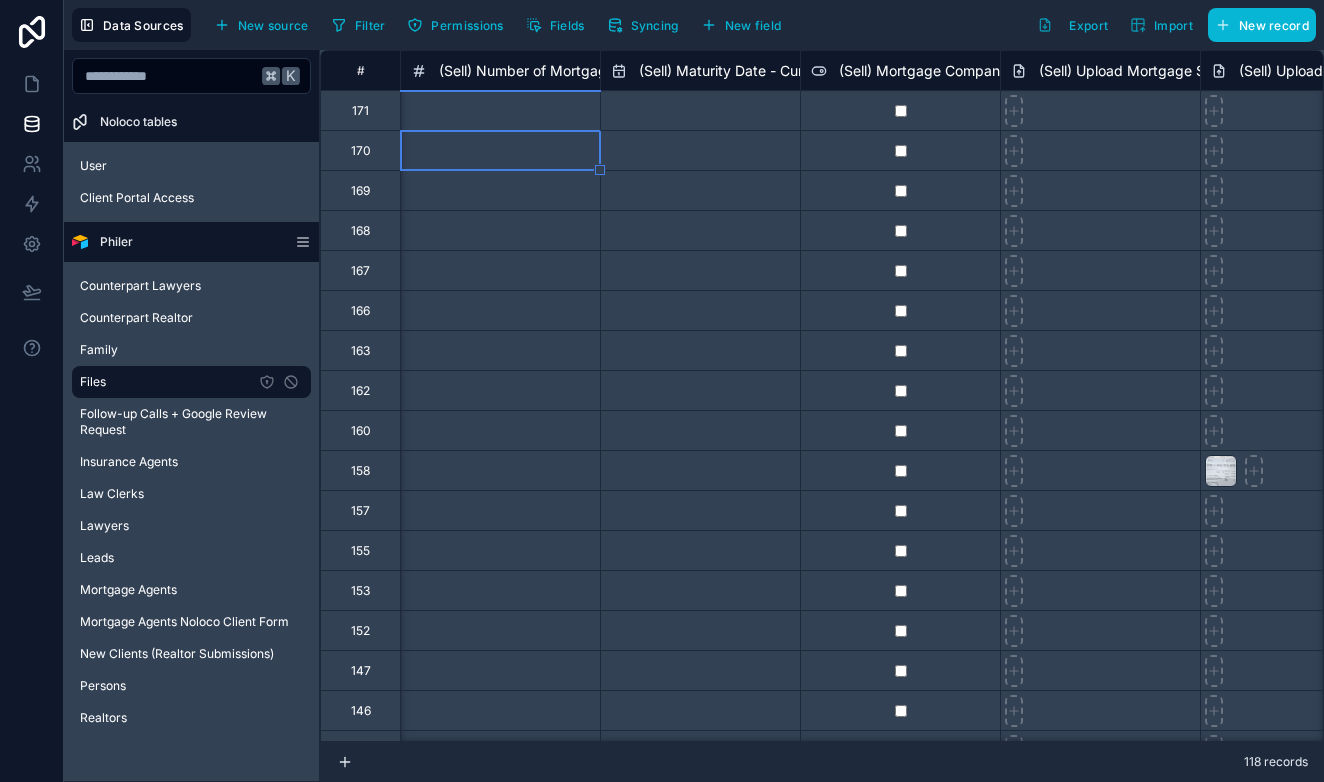 click on "(Sell) Number of Mortgages in the Property" at bounding box center [581, 71] 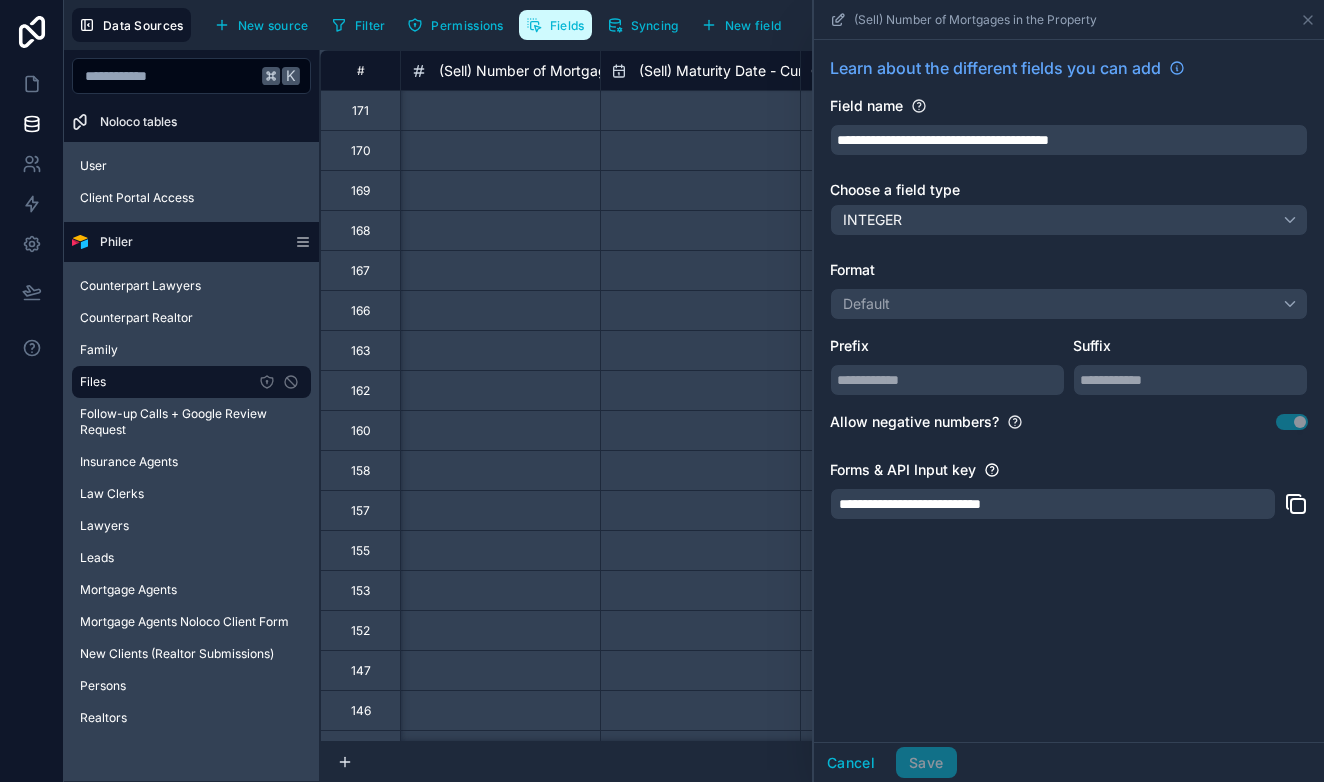 click on "Fields" at bounding box center [555, 25] 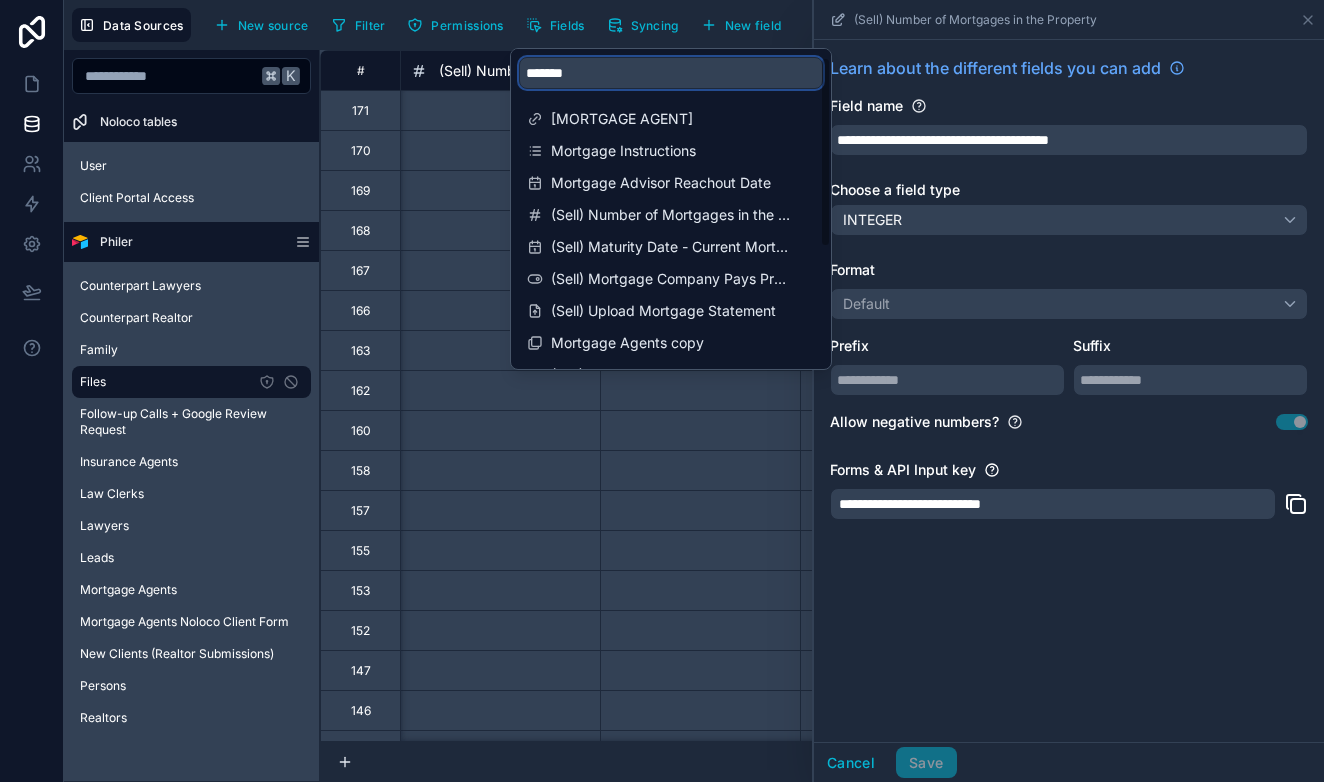 click on "*******" at bounding box center (671, 73) 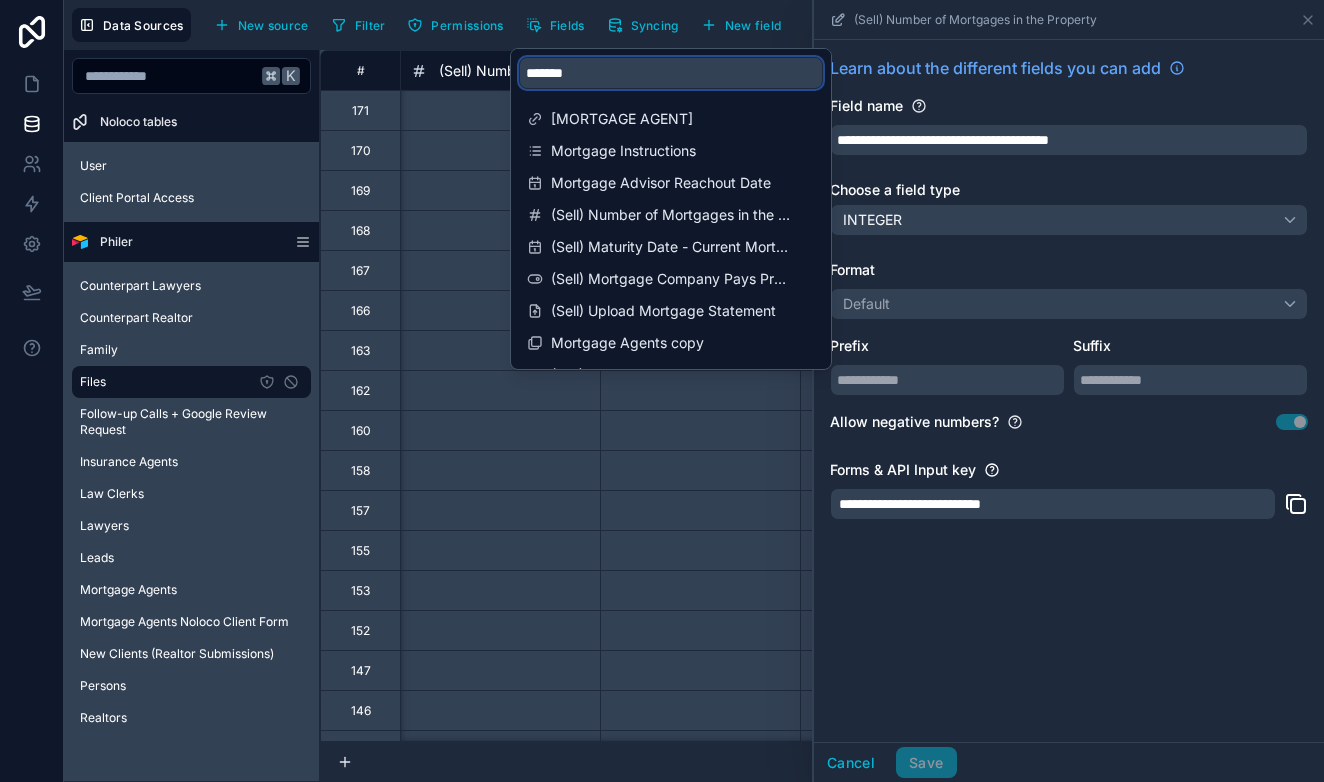 click on "*******" at bounding box center [671, 73] 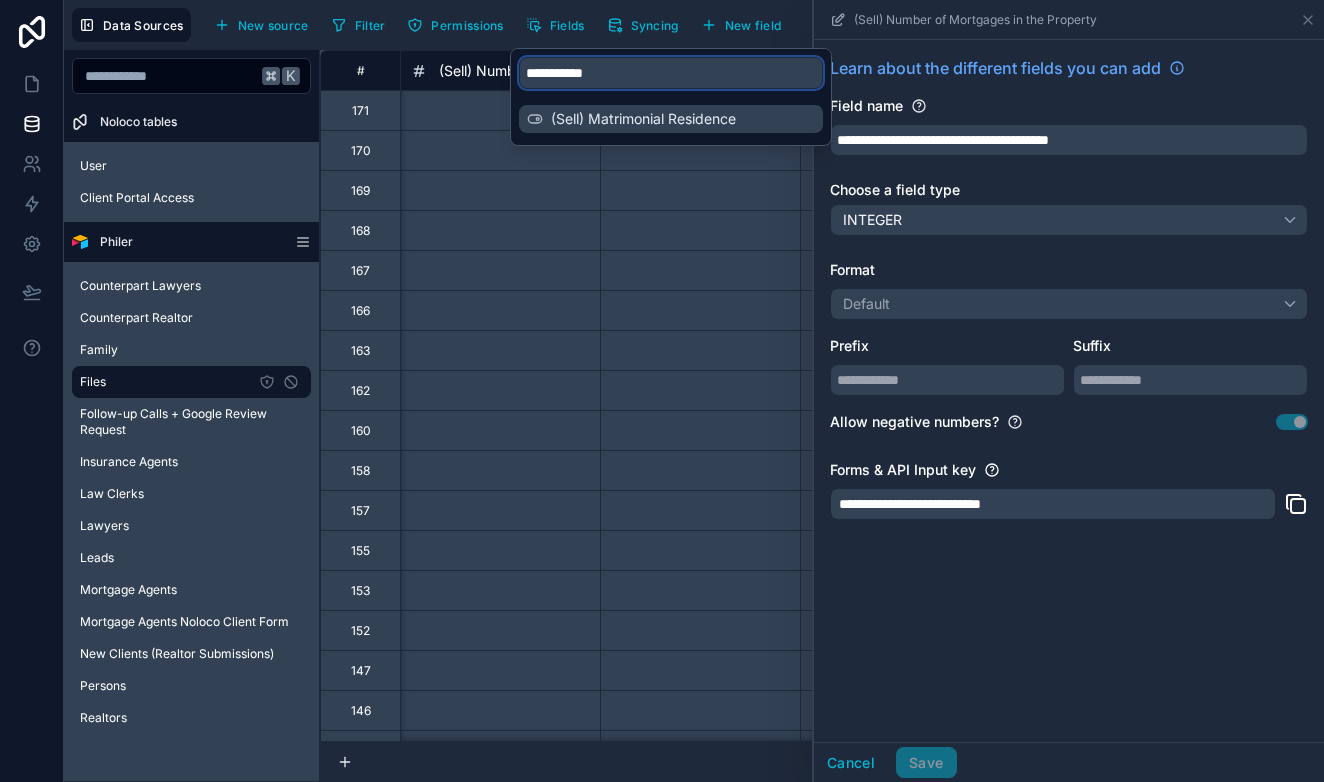 type on "**********" 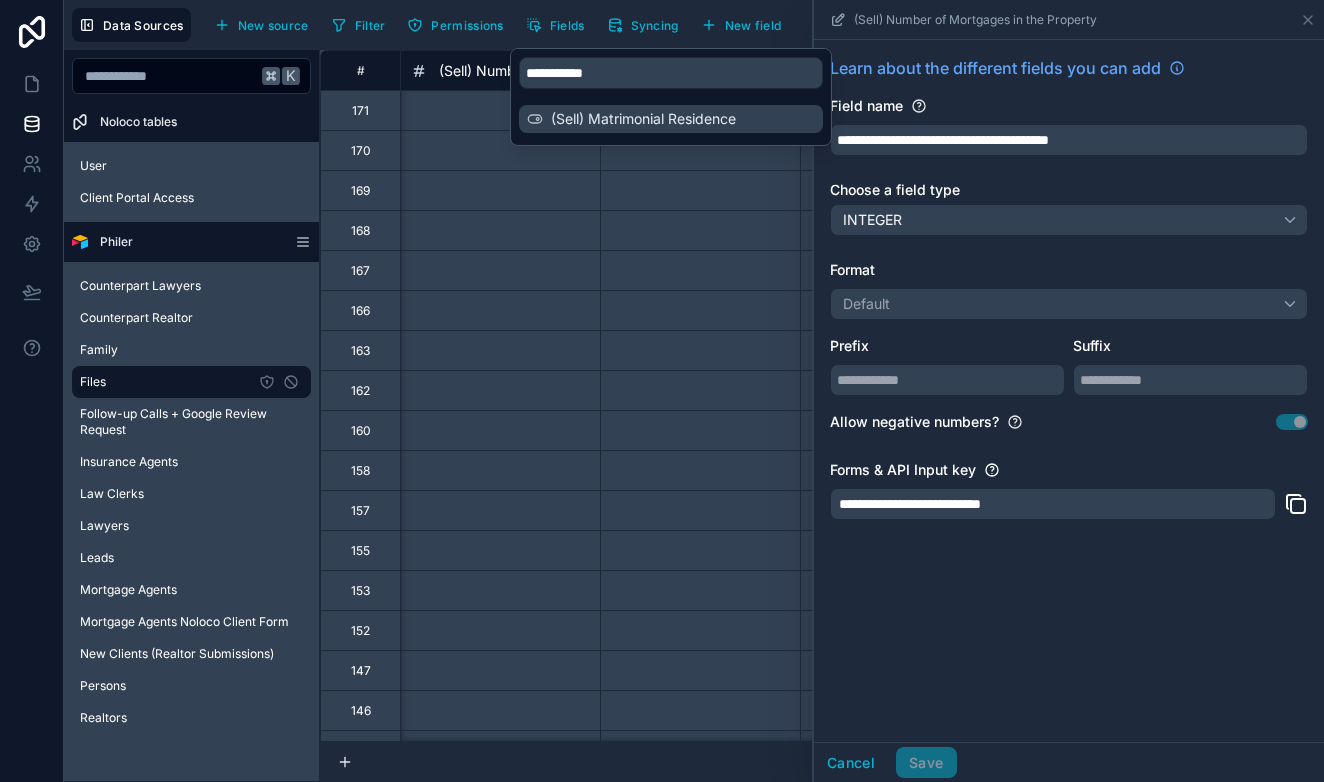 click on "(Sell) Matrimonial Residence" at bounding box center [672, 119] 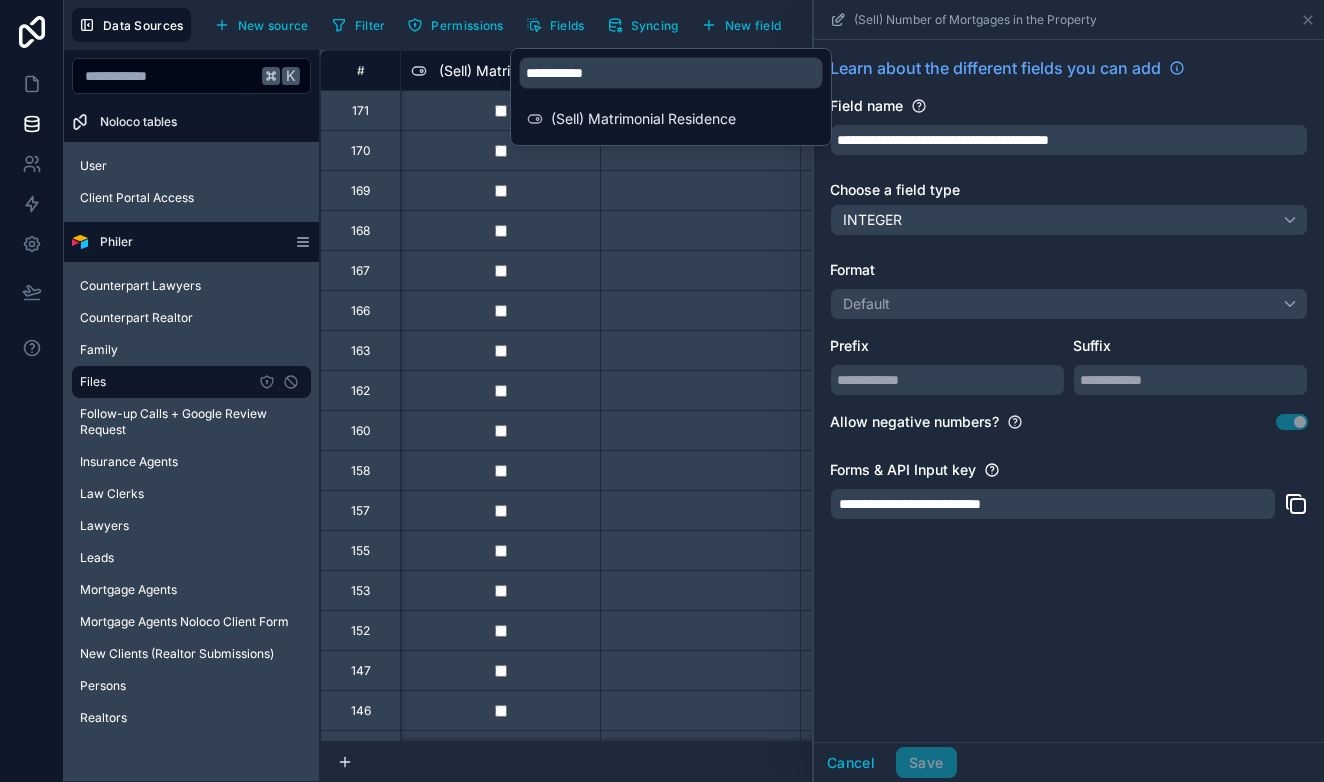 click at bounding box center [700, 230] 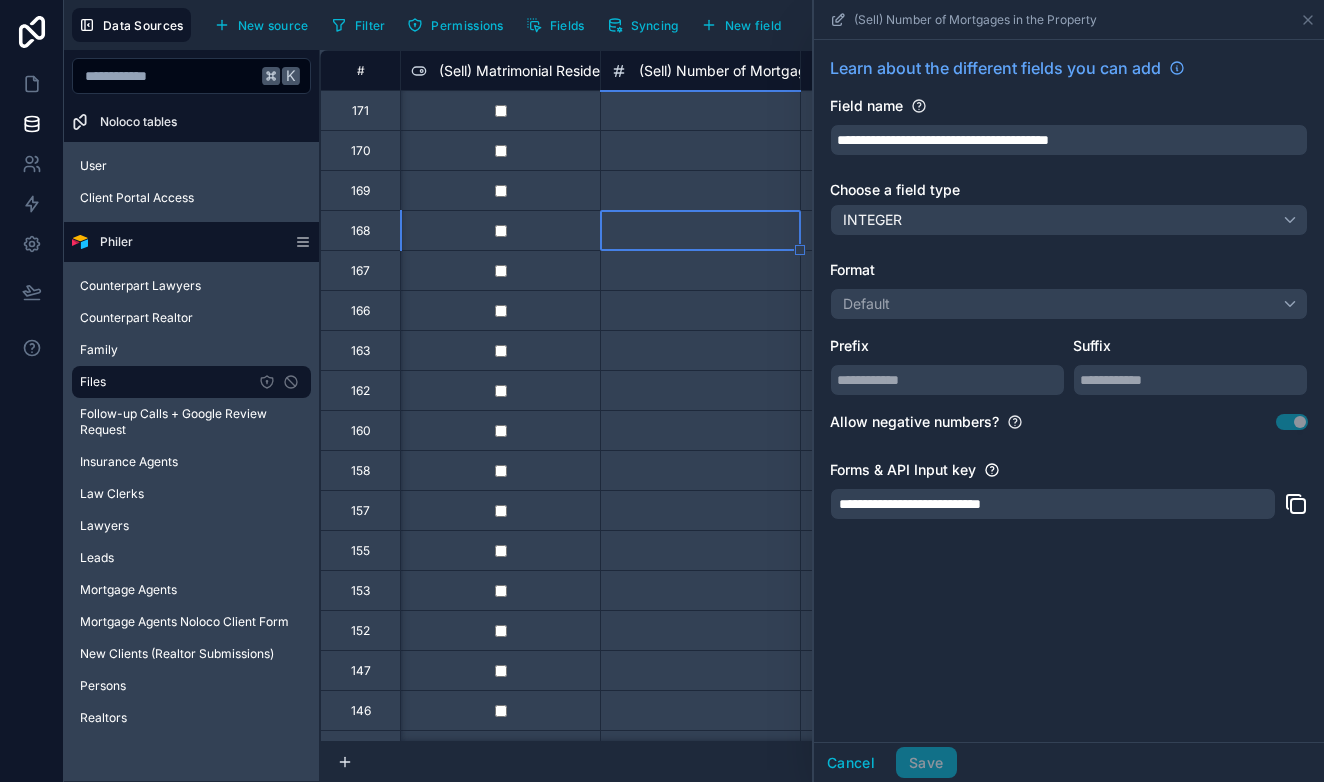 click on "(Sell) Matrimonial Residence" at bounding box center [500, 70] 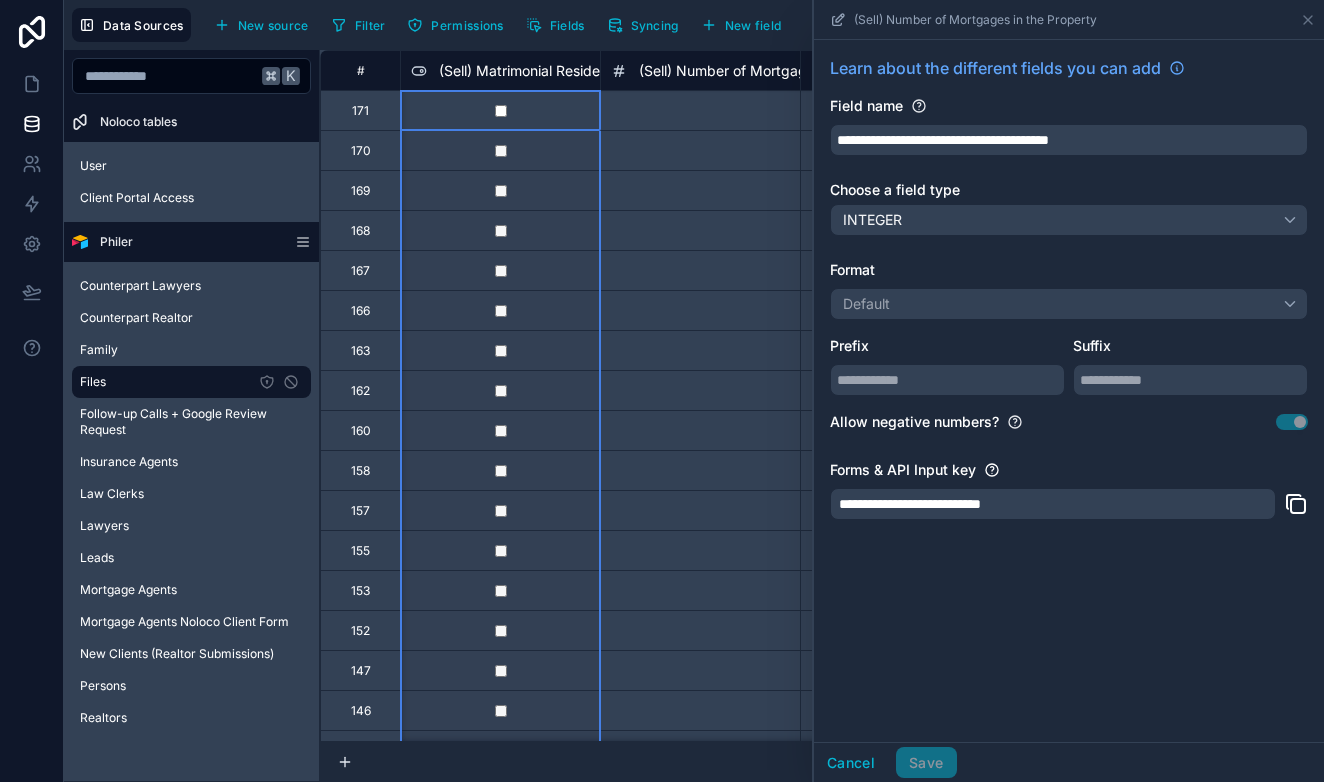click on "(Sell) Matrimonial Residence" at bounding box center (531, 71) 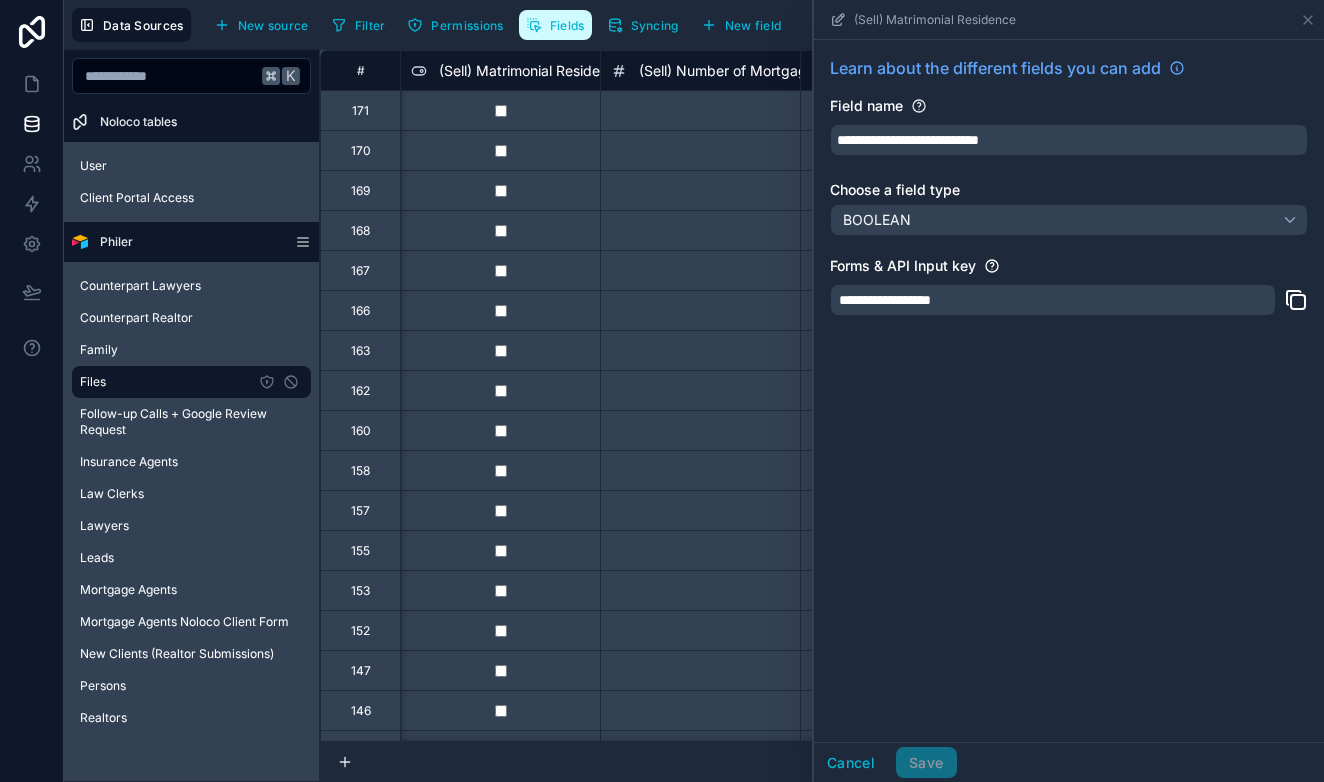 click on "Fields" at bounding box center [567, 25] 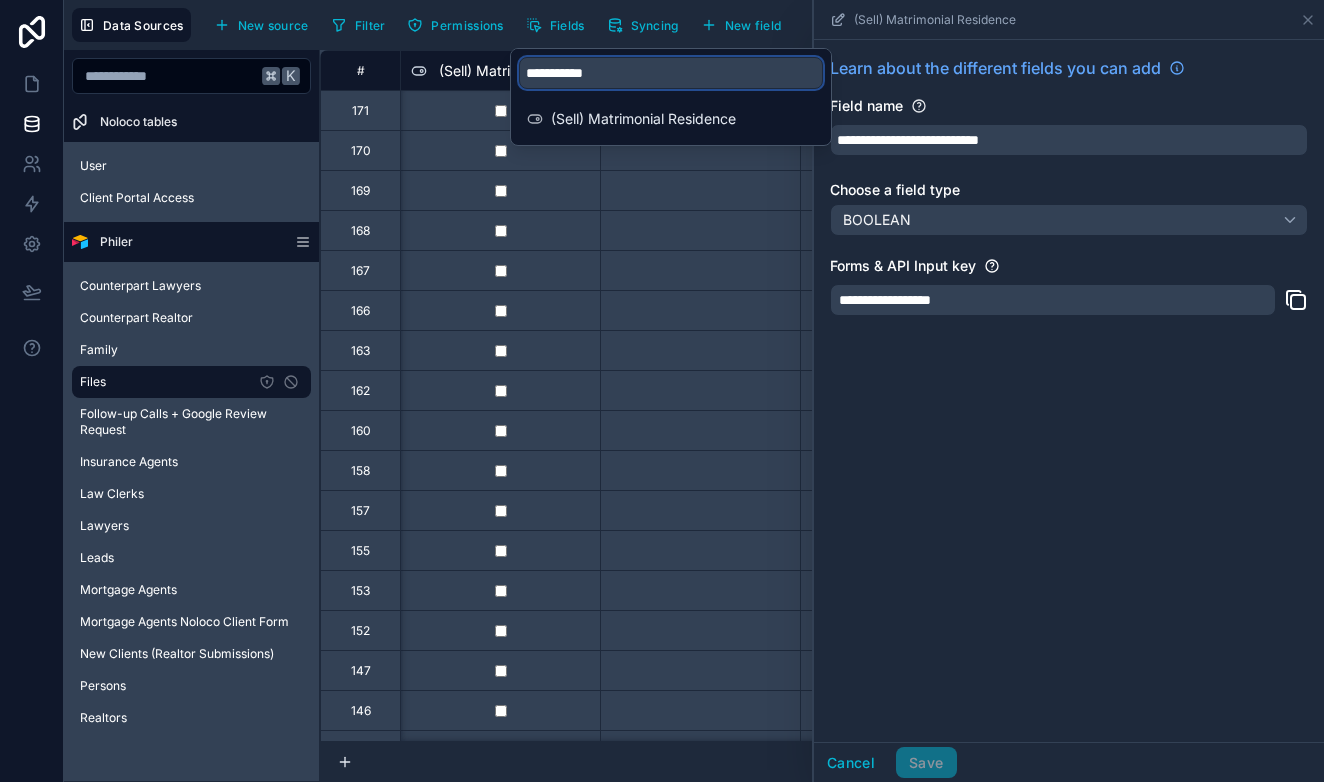 click on "**********" at bounding box center [671, 73] 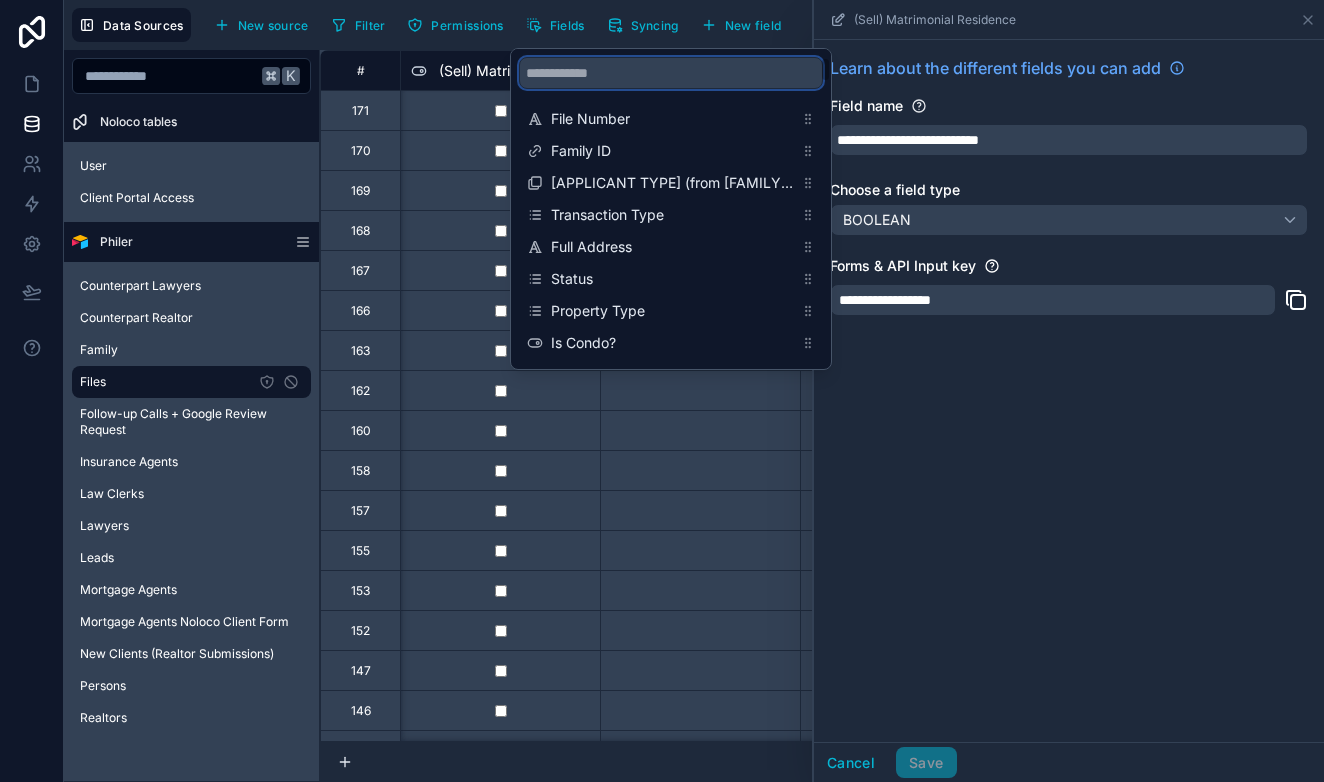 click at bounding box center (671, 73) 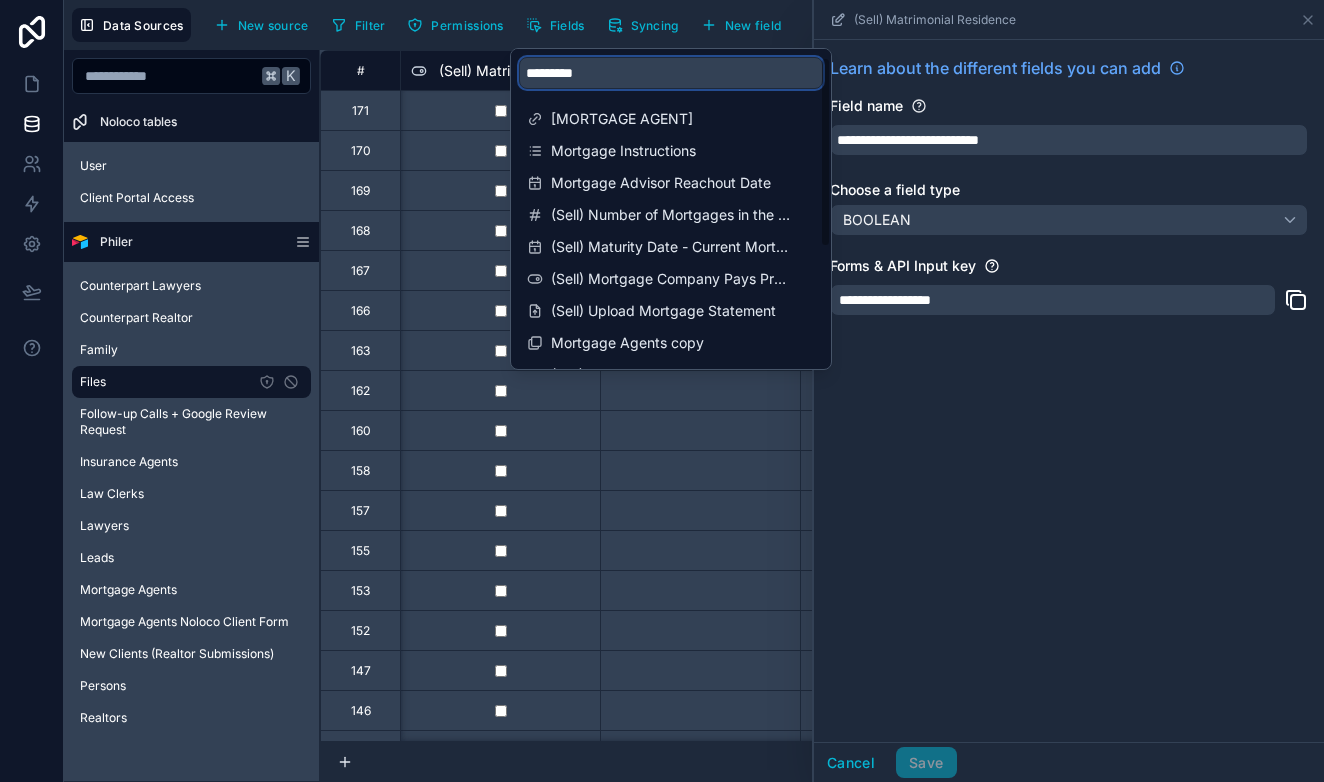 click on "*********" at bounding box center (671, 73) 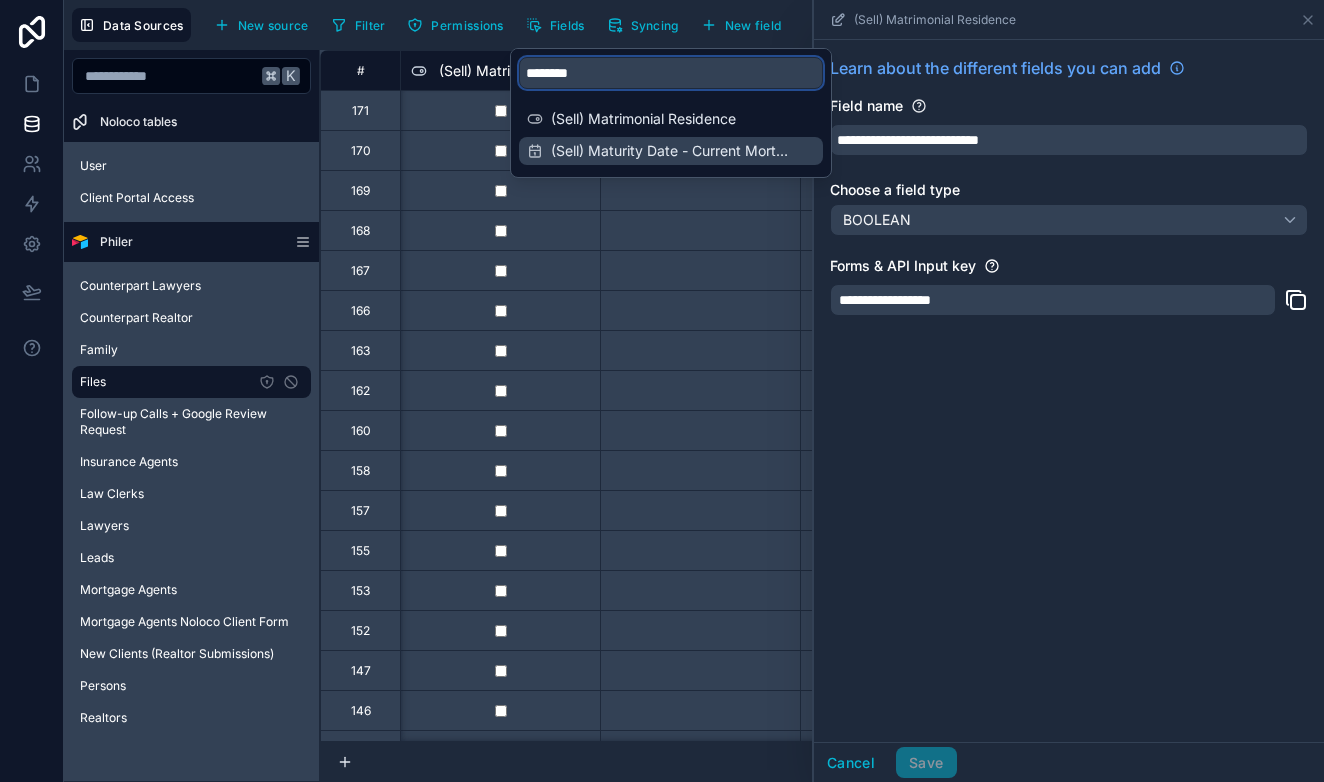 type on "********" 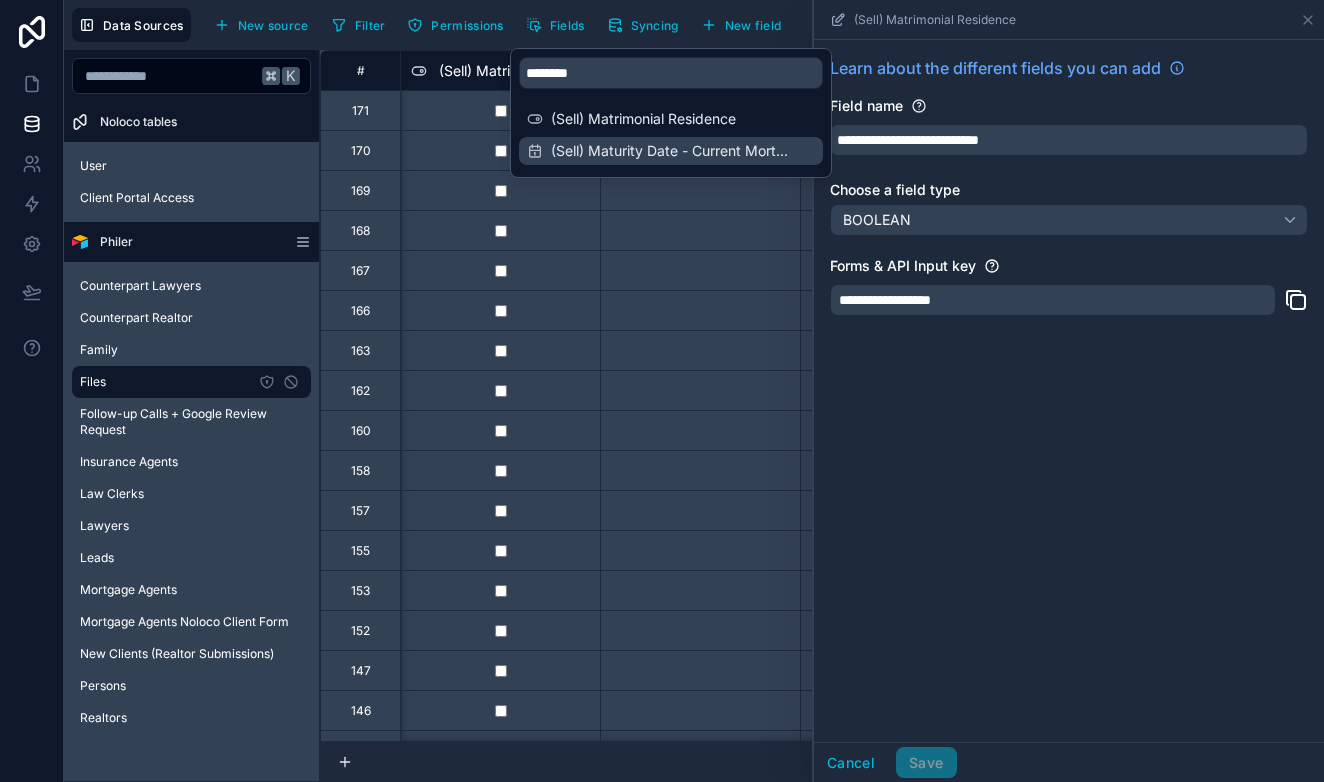click on "(Sell) Maturity Date - Current Mortgage" at bounding box center (672, 151) 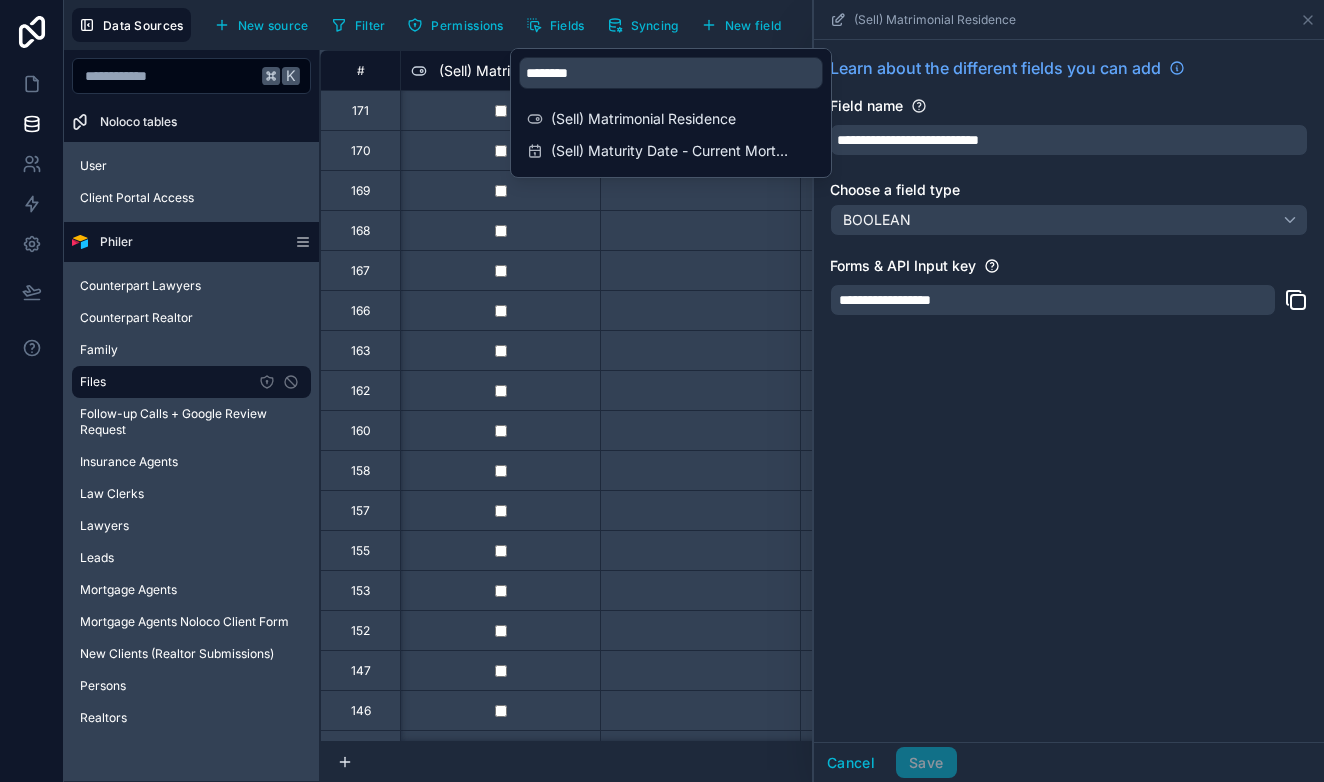 scroll, scrollTop: 0, scrollLeft: 14000, axis: horizontal 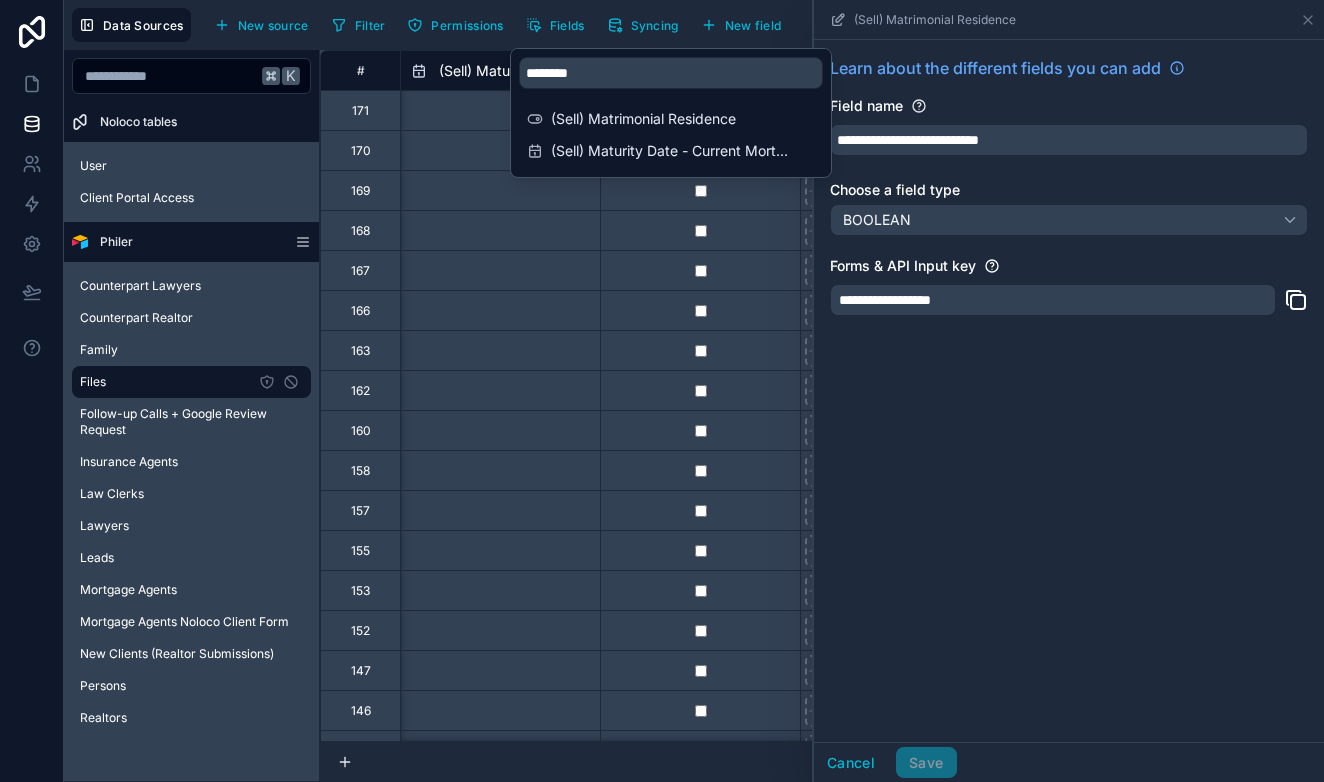 click at bounding box center [700, 230] 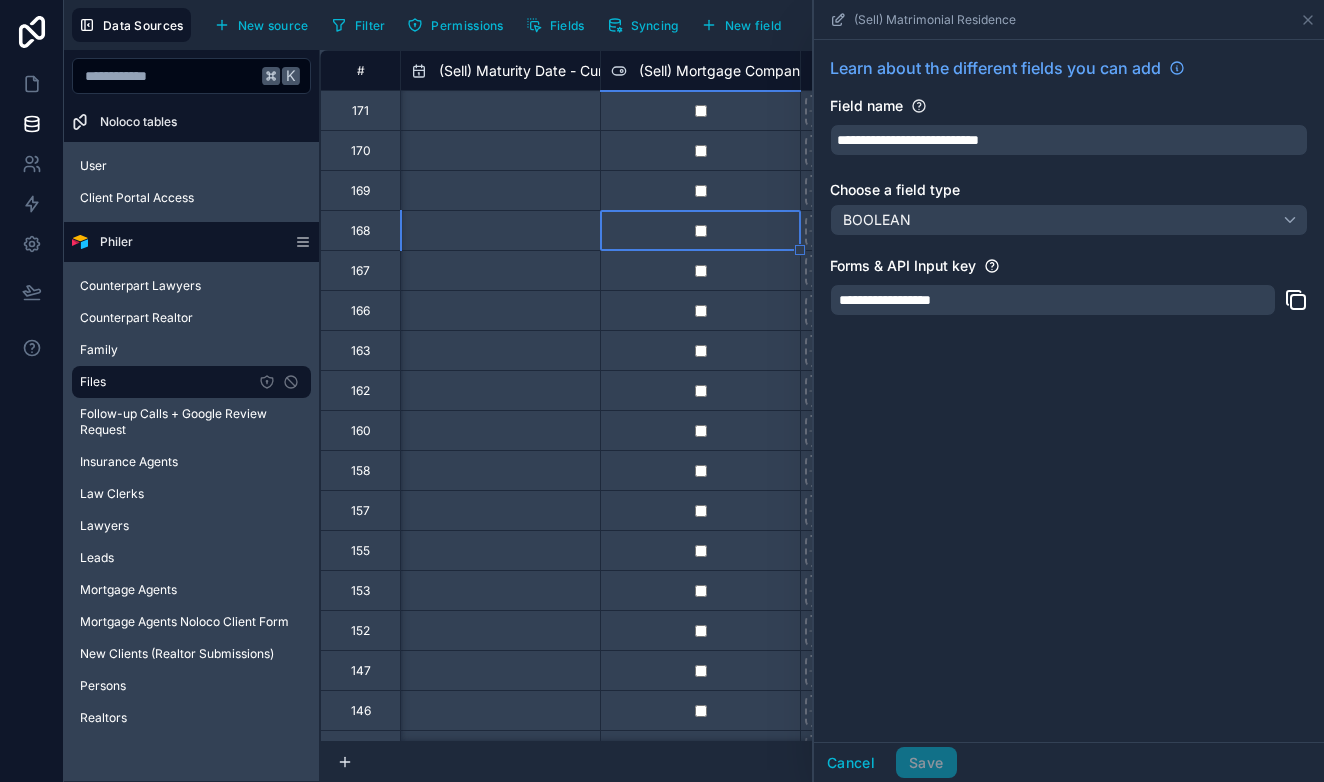 click on "(Sell) Maturity Date - Current Mortgage" at bounding box center (568, 71) 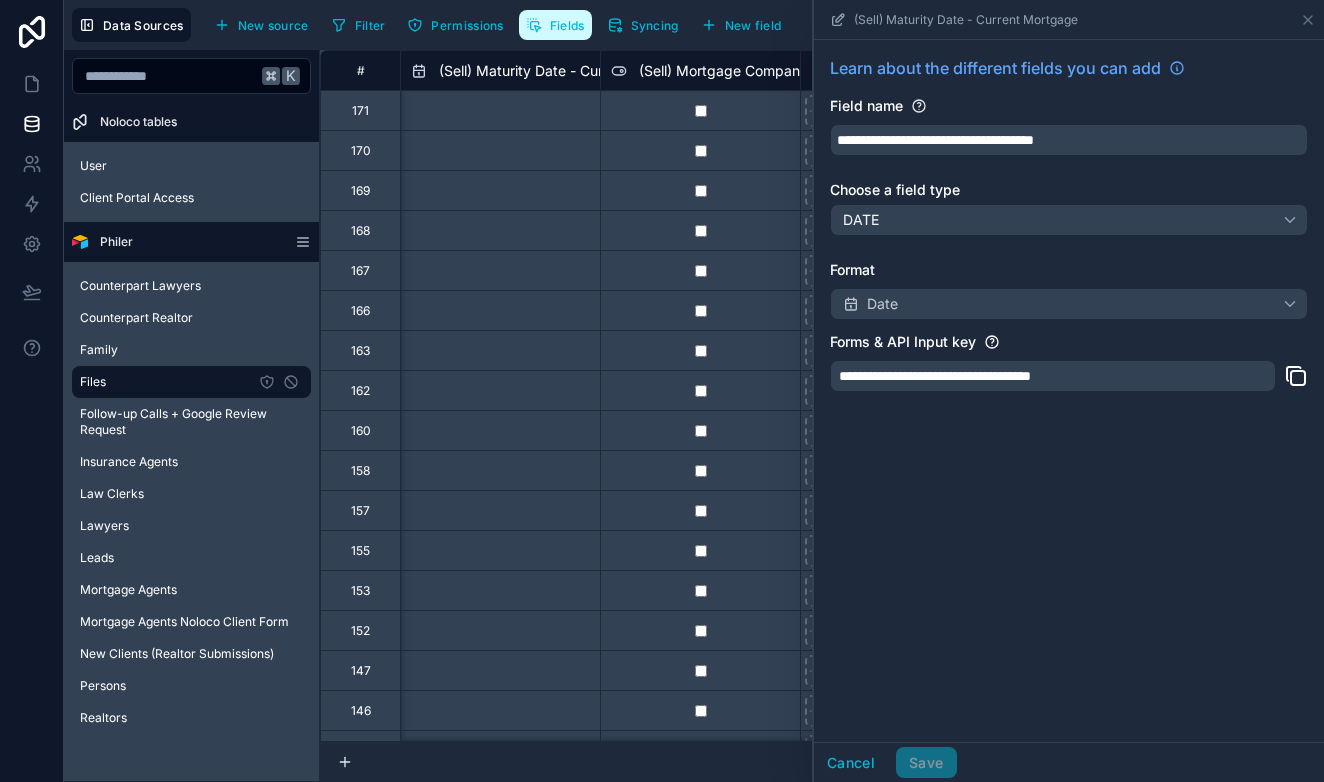 click on "Fields" at bounding box center [555, 25] 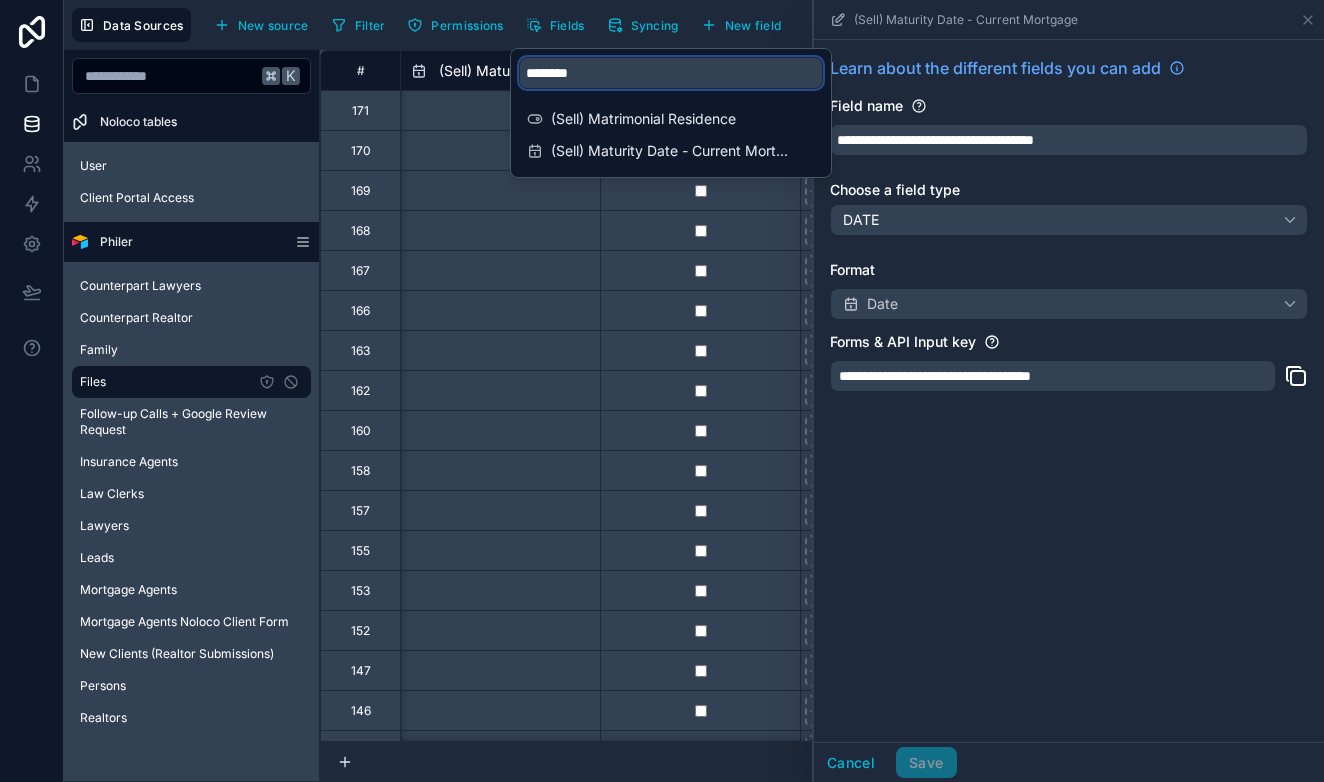 click on "********" at bounding box center (671, 73) 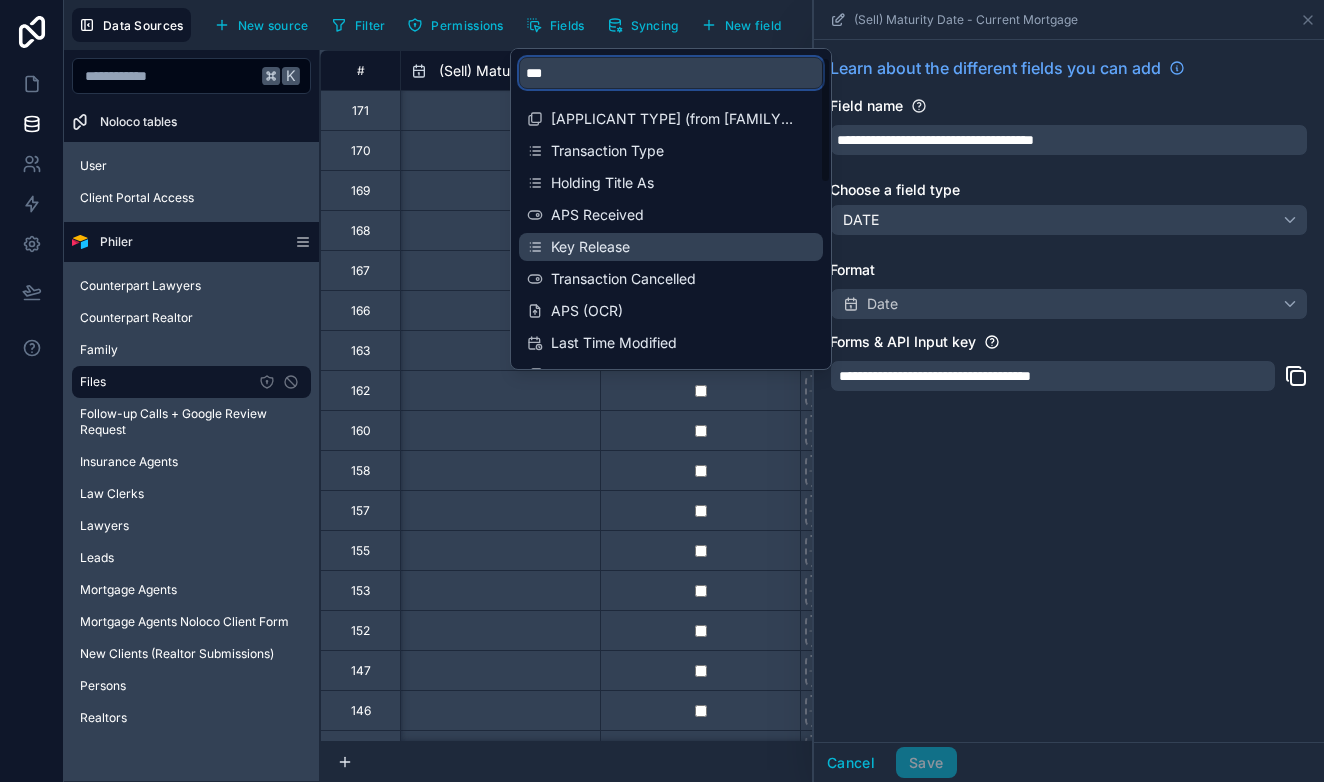 scroll, scrollTop: 0, scrollLeft: 0, axis: both 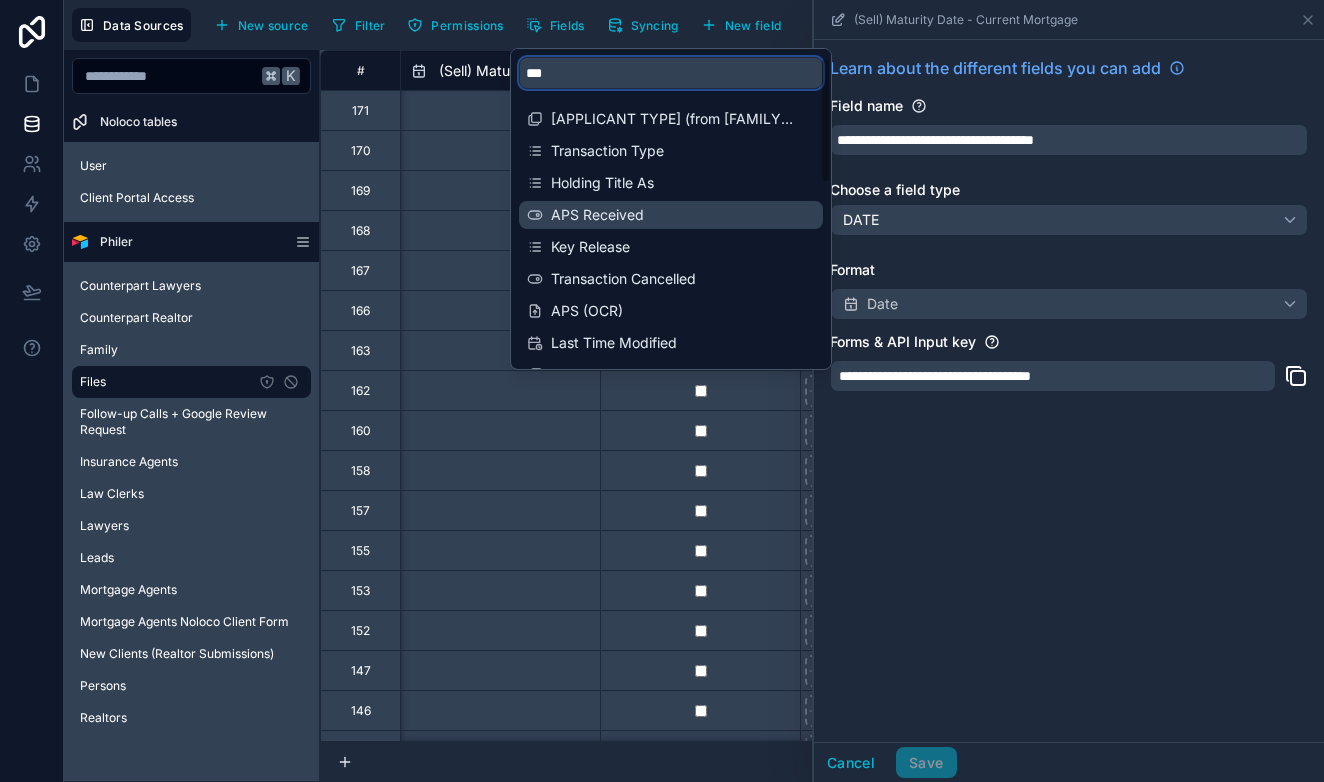 type on "***" 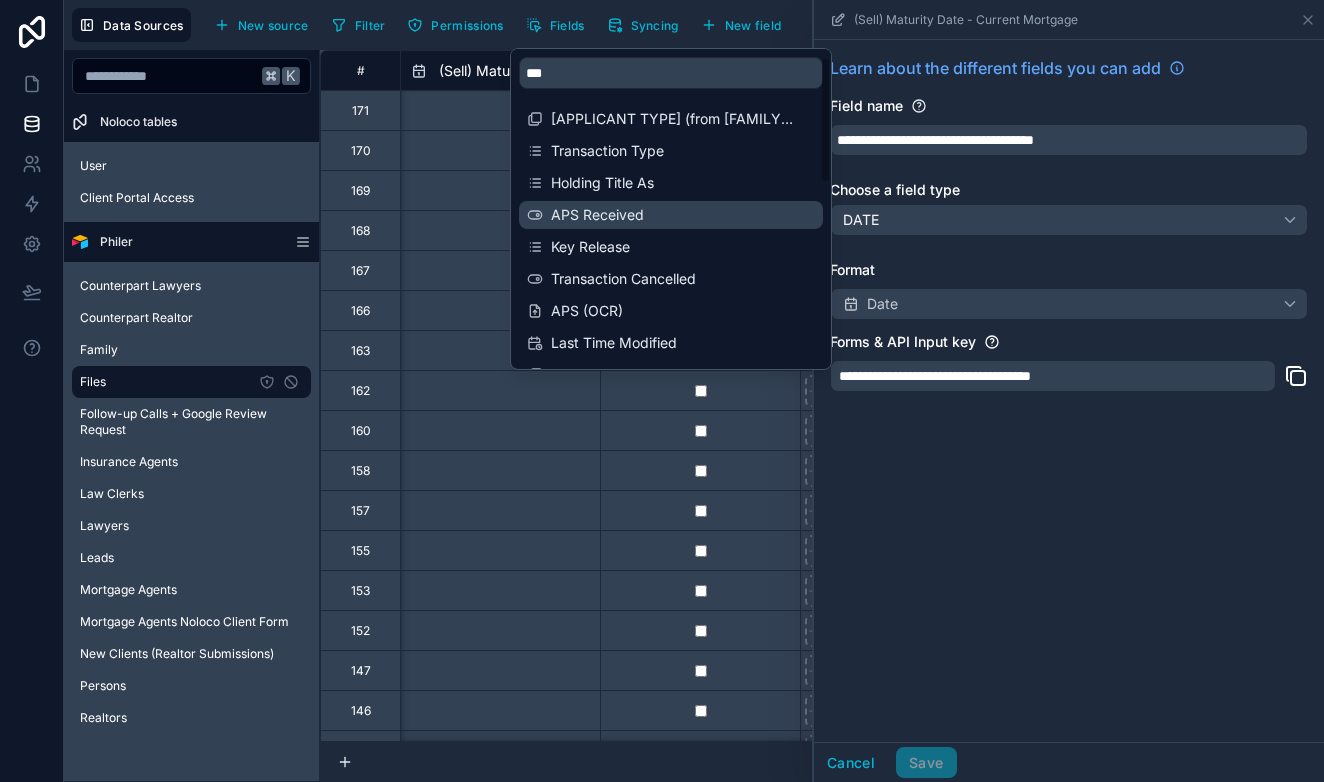click on "APS Received" at bounding box center (672, 215) 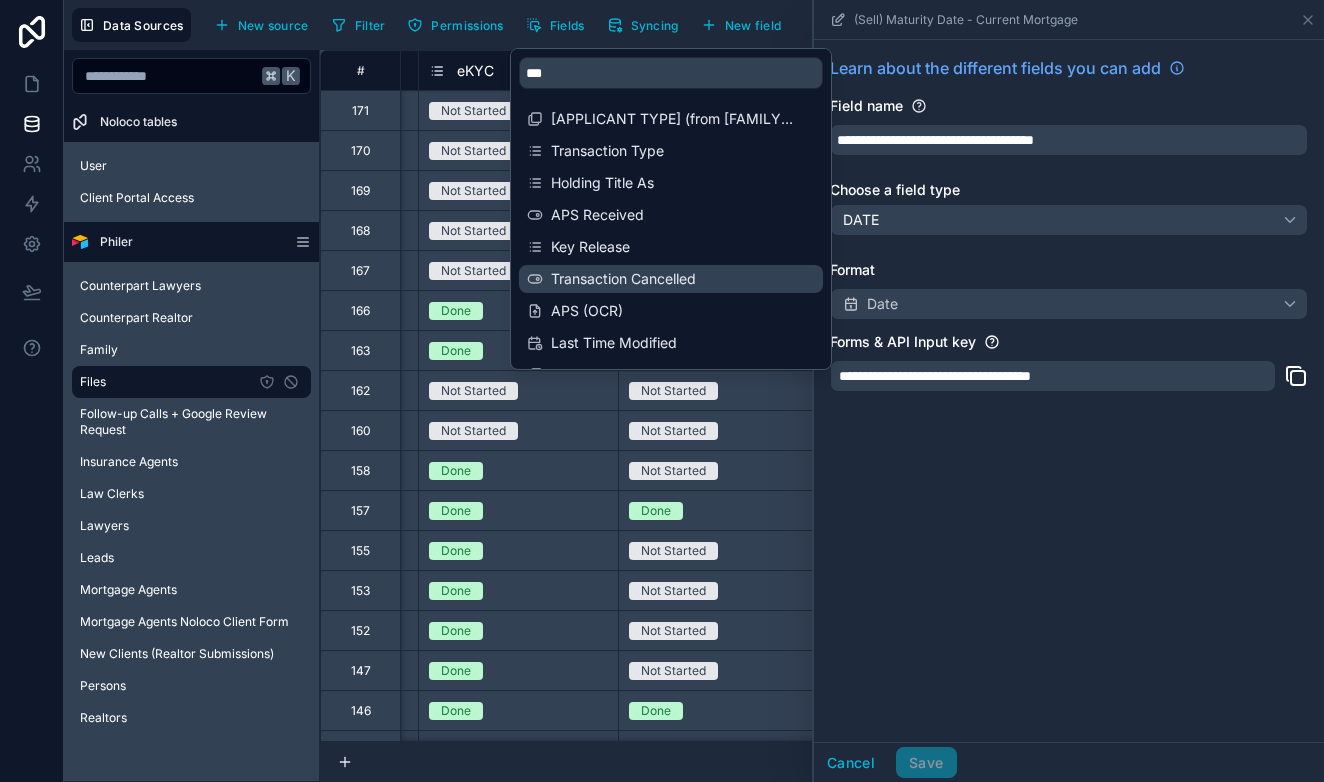 scroll, scrollTop: 0, scrollLeft: 5400, axis: horizontal 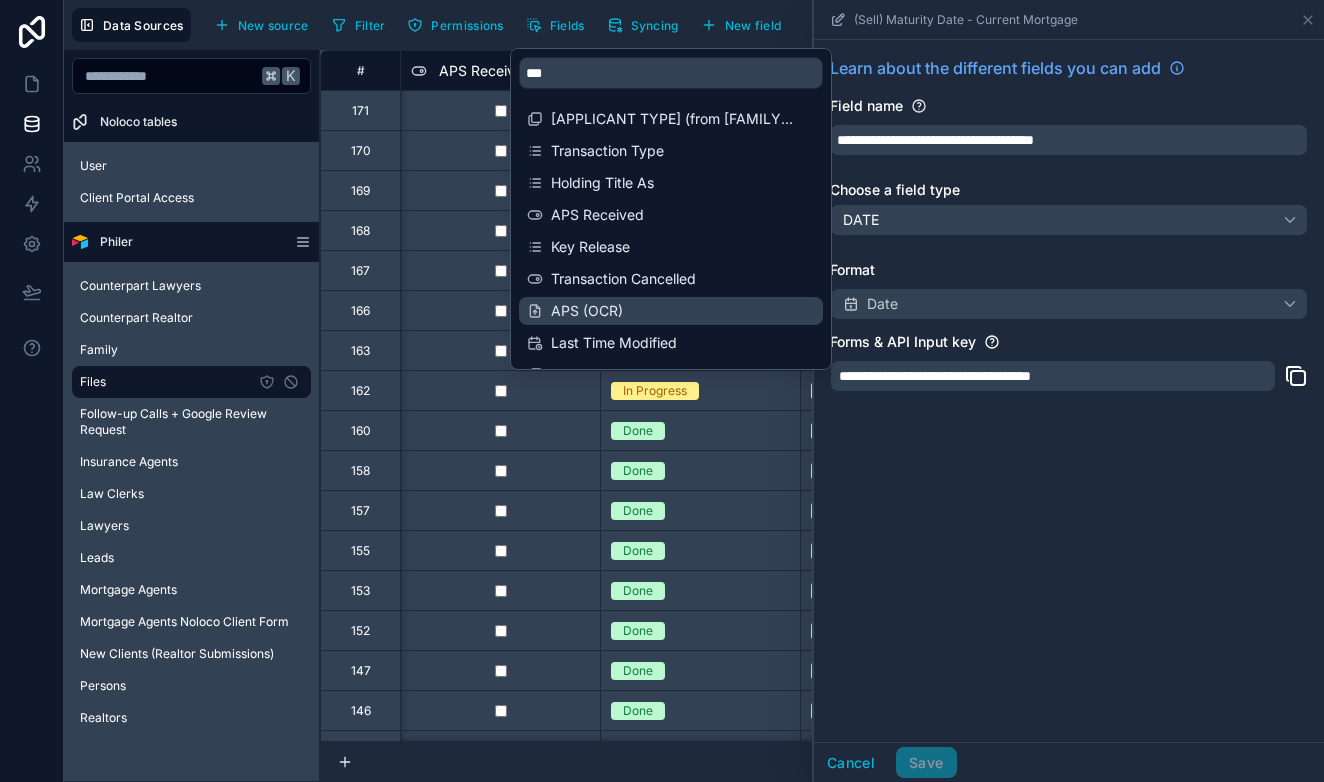 click on "APS (OCR)" at bounding box center (672, 311) 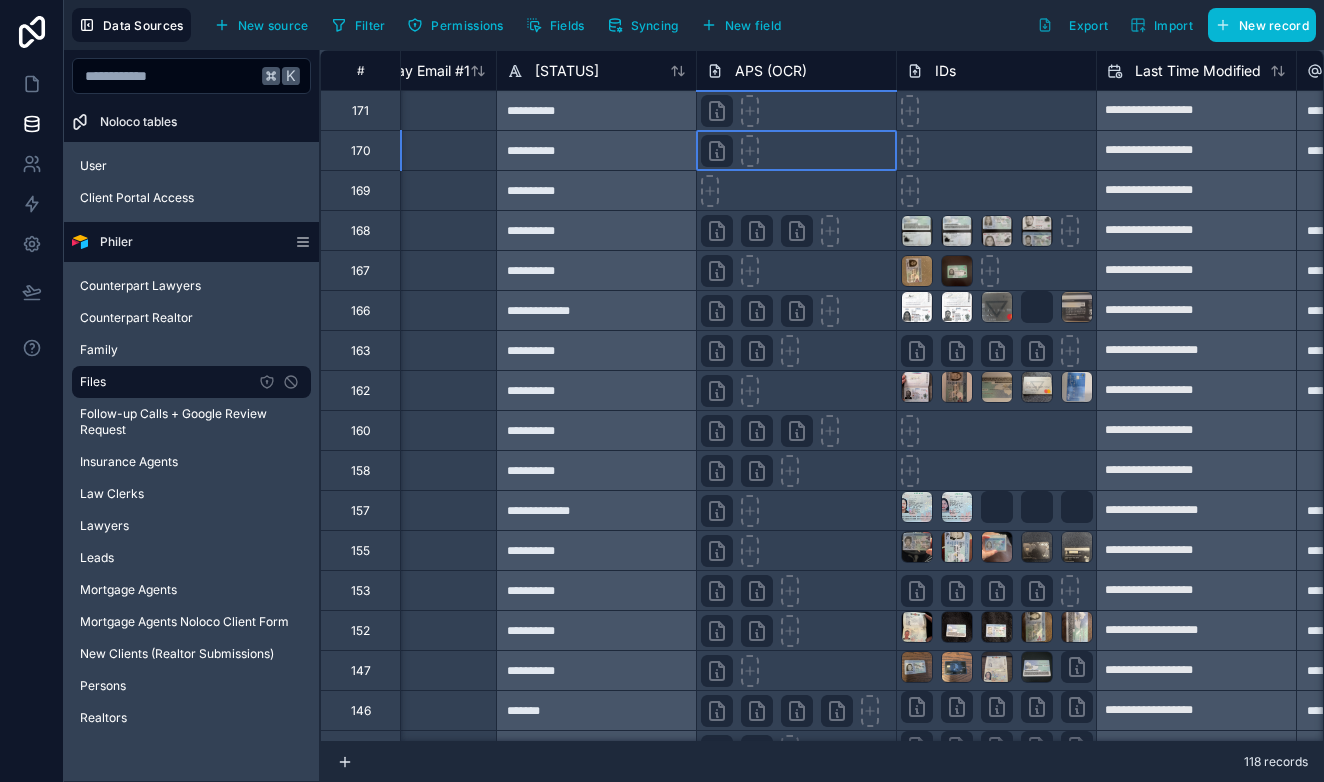 click at bounding box center [796, 150] 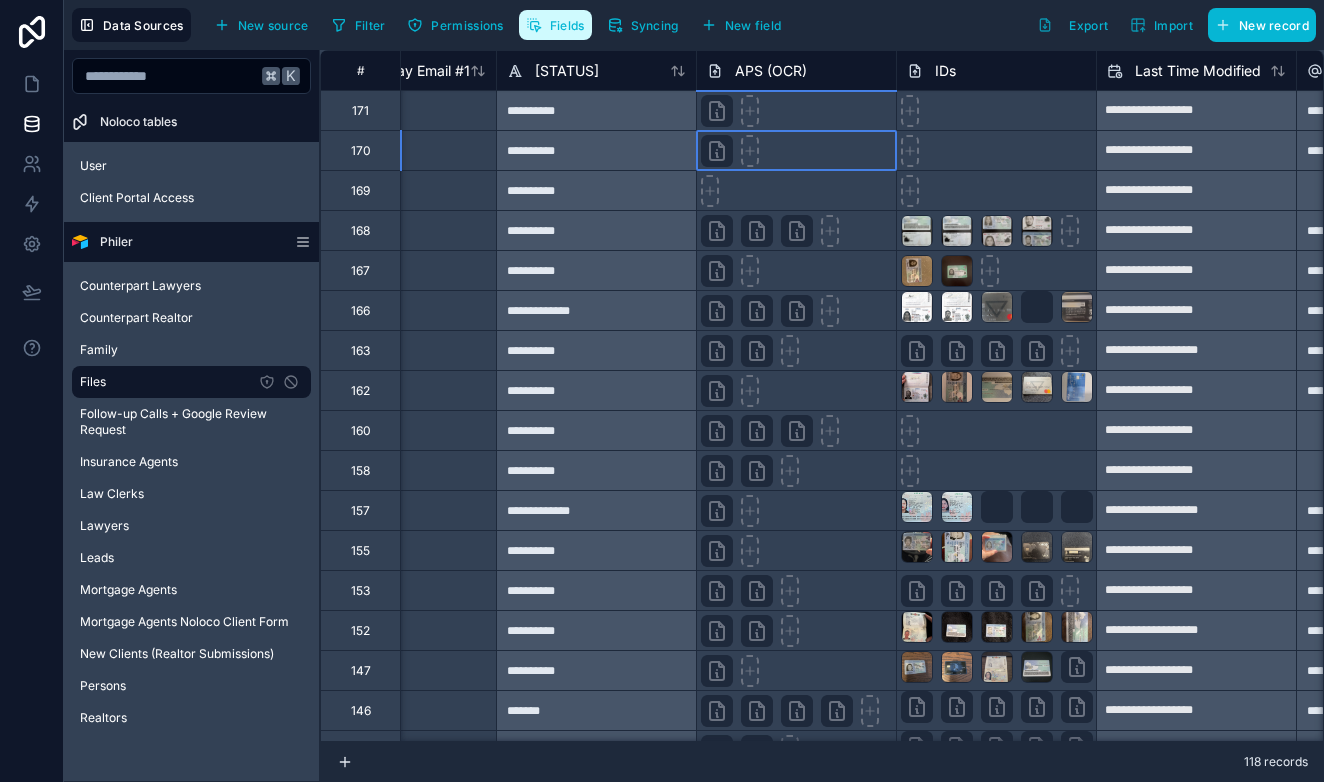 scroll, scrollTop: 0, scrollLeft: 9200, axis: horizontal 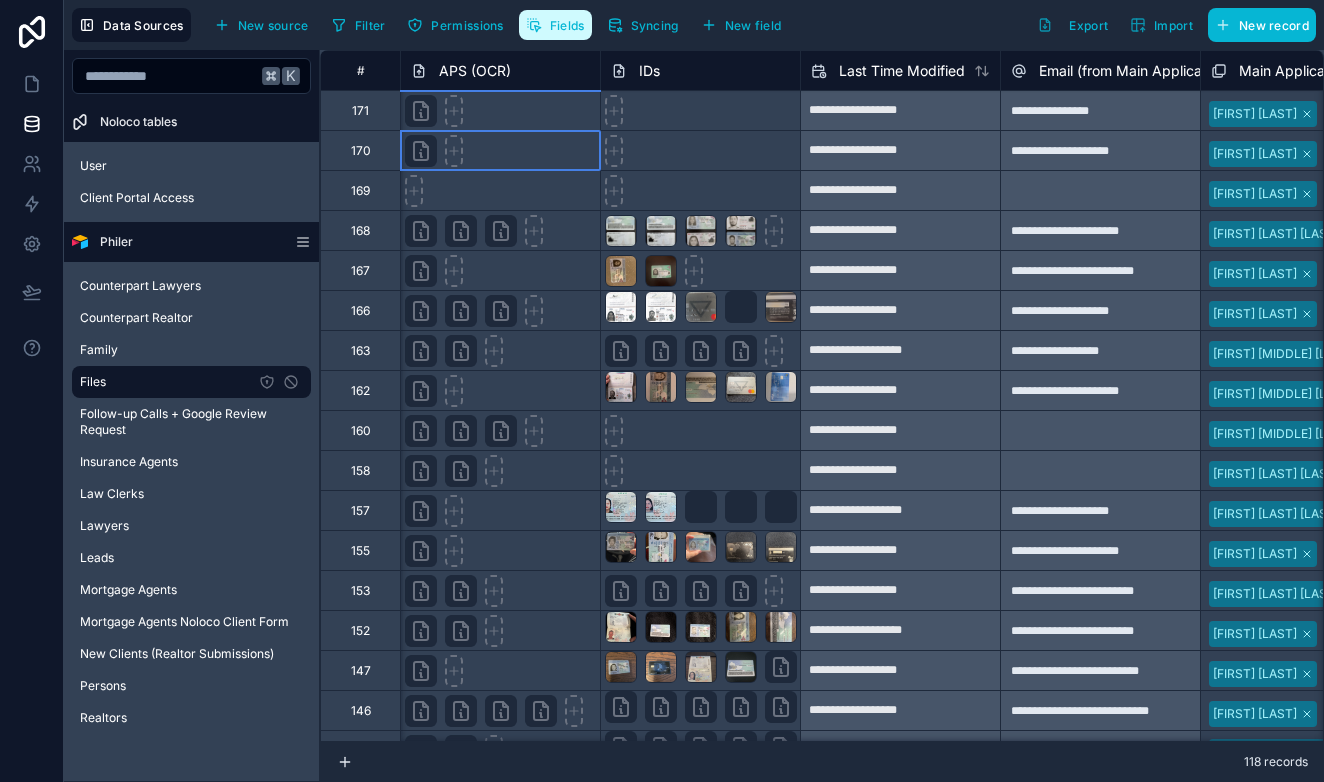 click at bounding box center (500, 150) 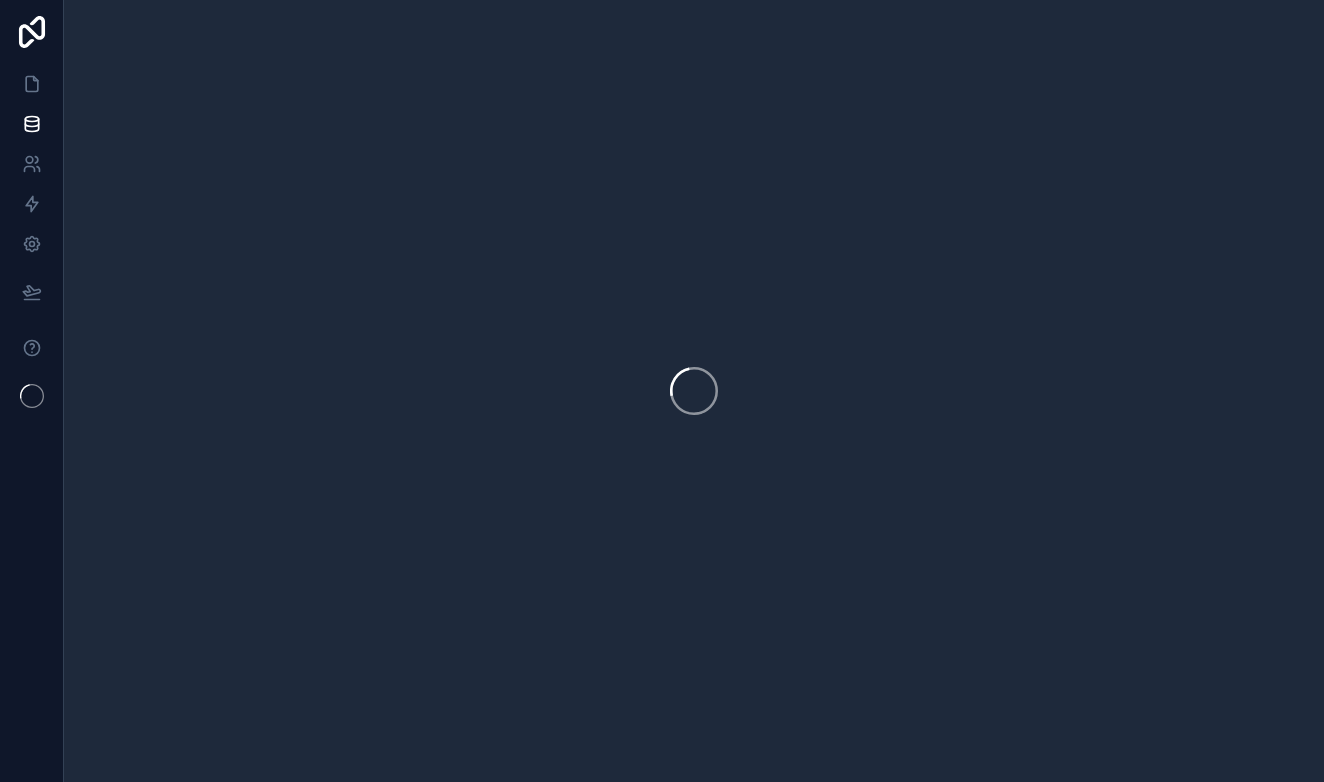 scroll, scrollTop: 0, scrollLeft: 0, axis: both 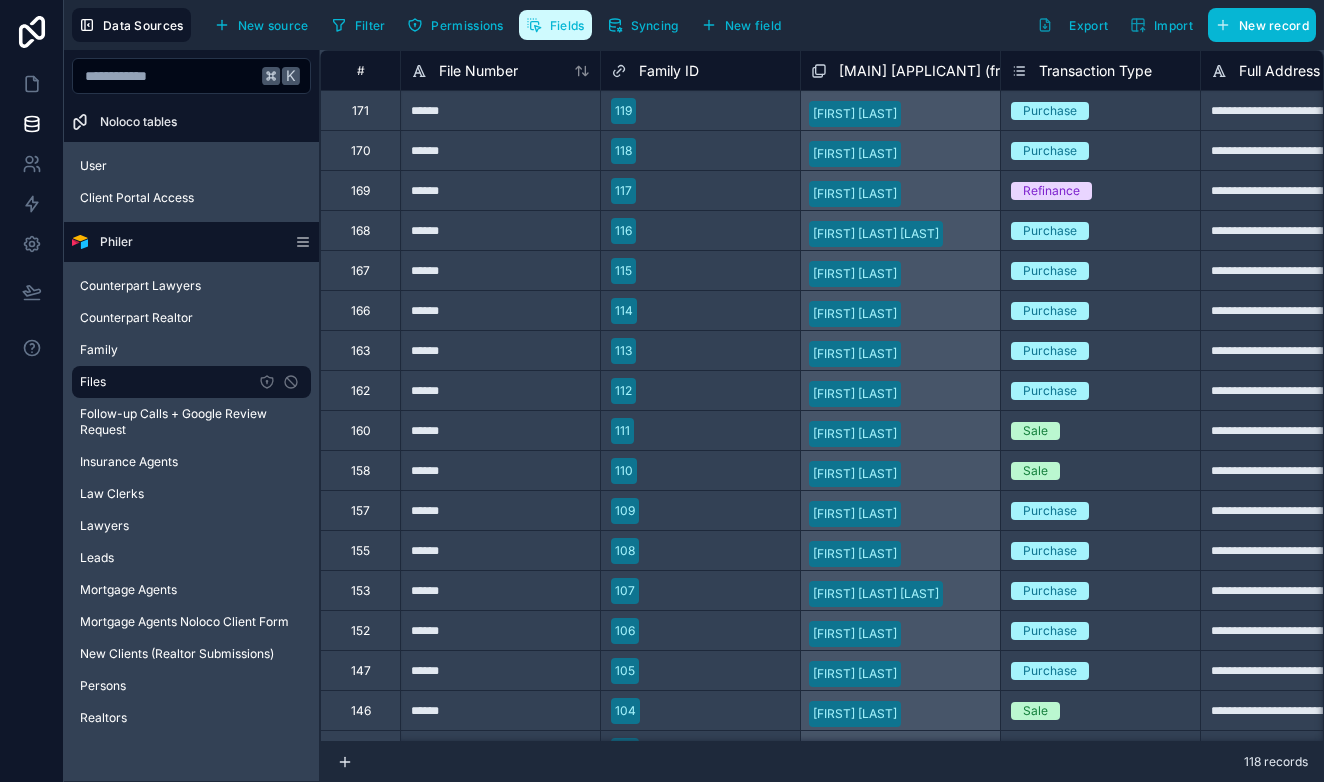 click on "Fields" at bounding box center [555, 25] 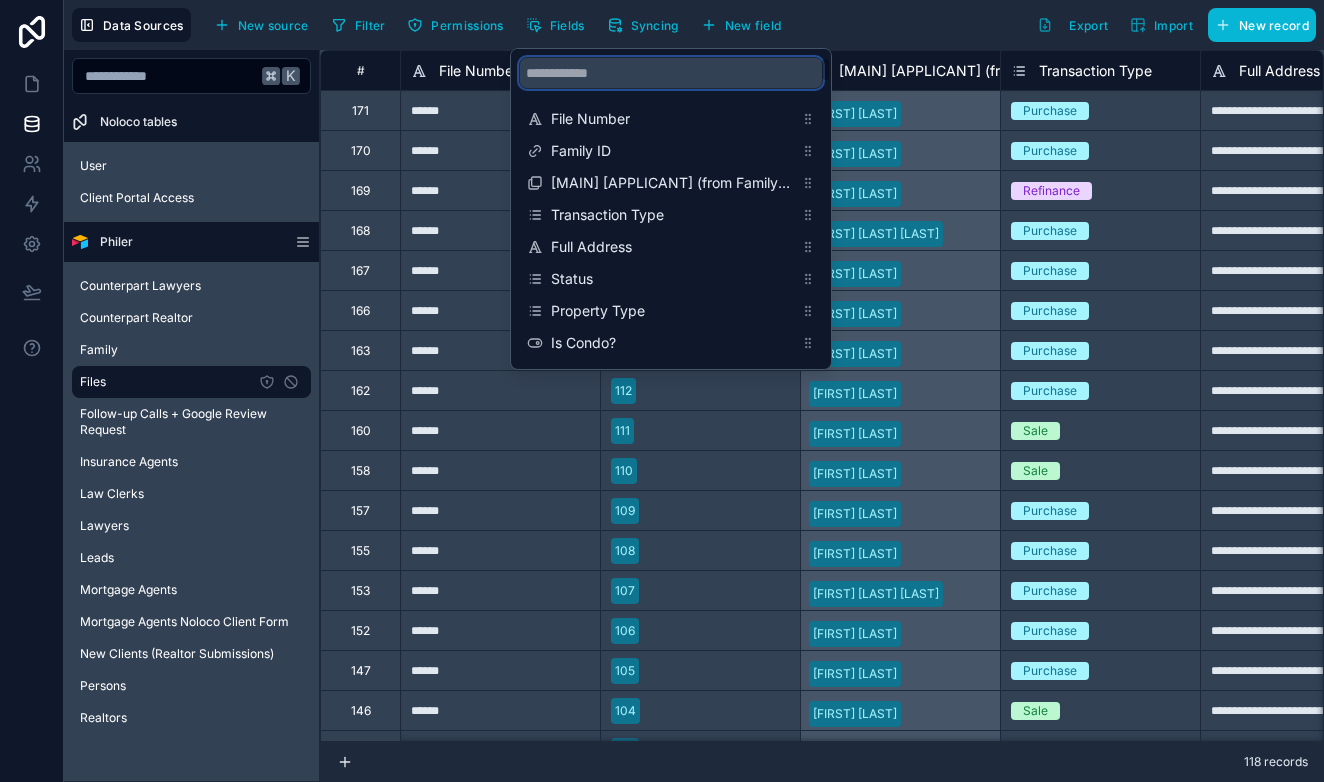 click at bounding box center (671, 73) 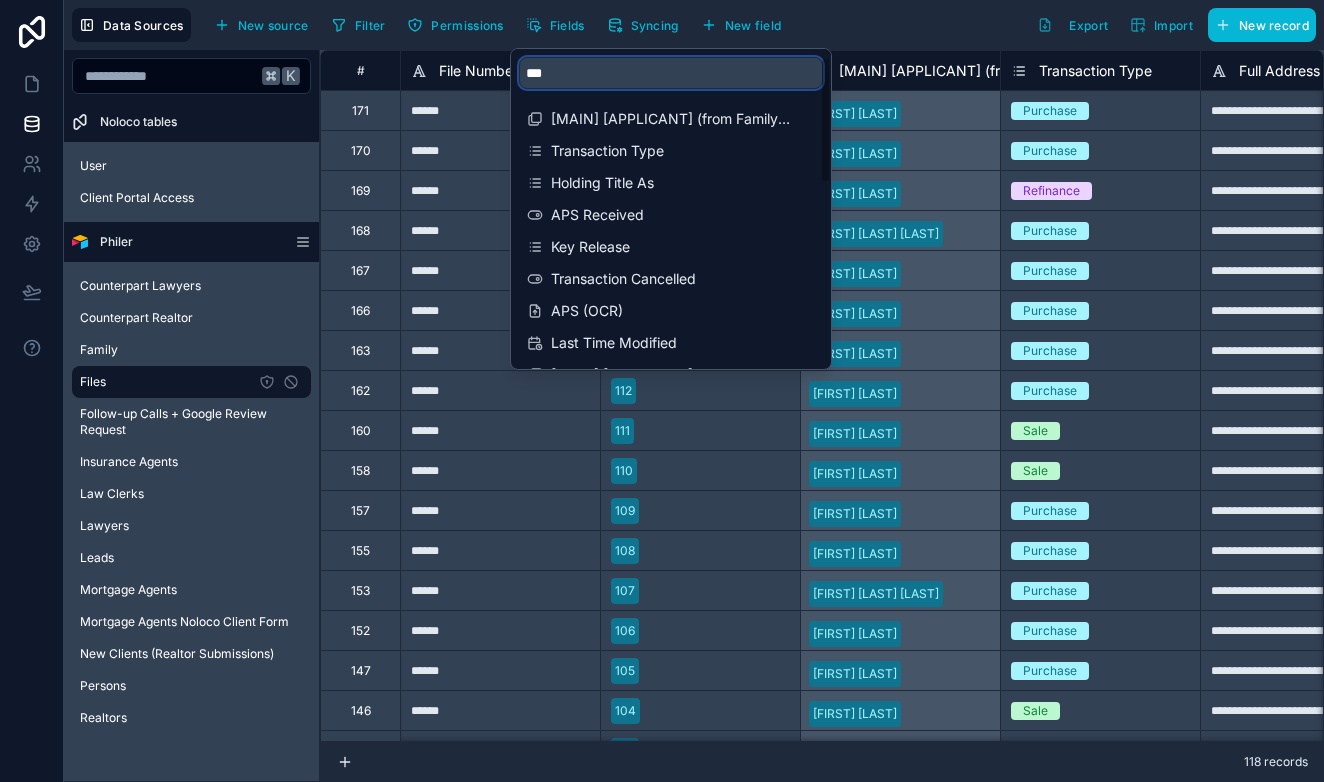click on "***" at bounding box center [671, 73] 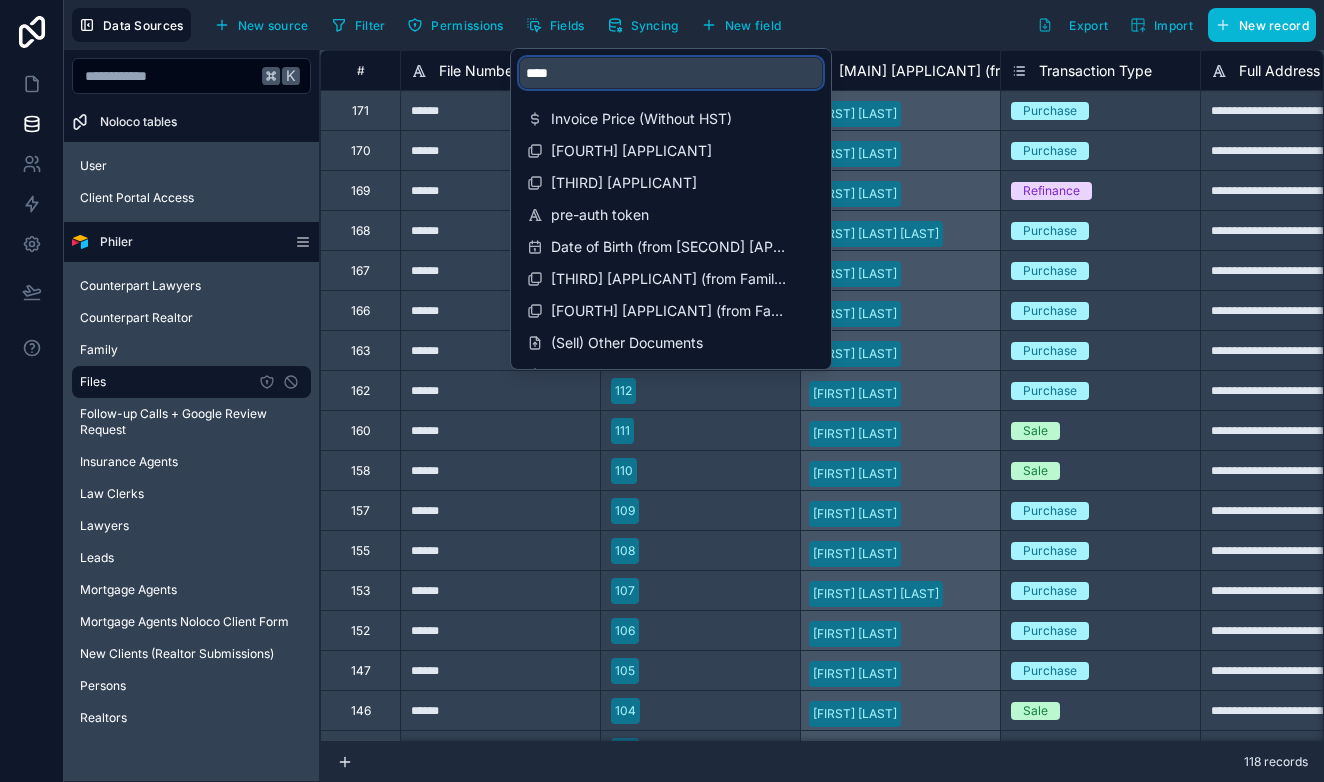 type on "*****" 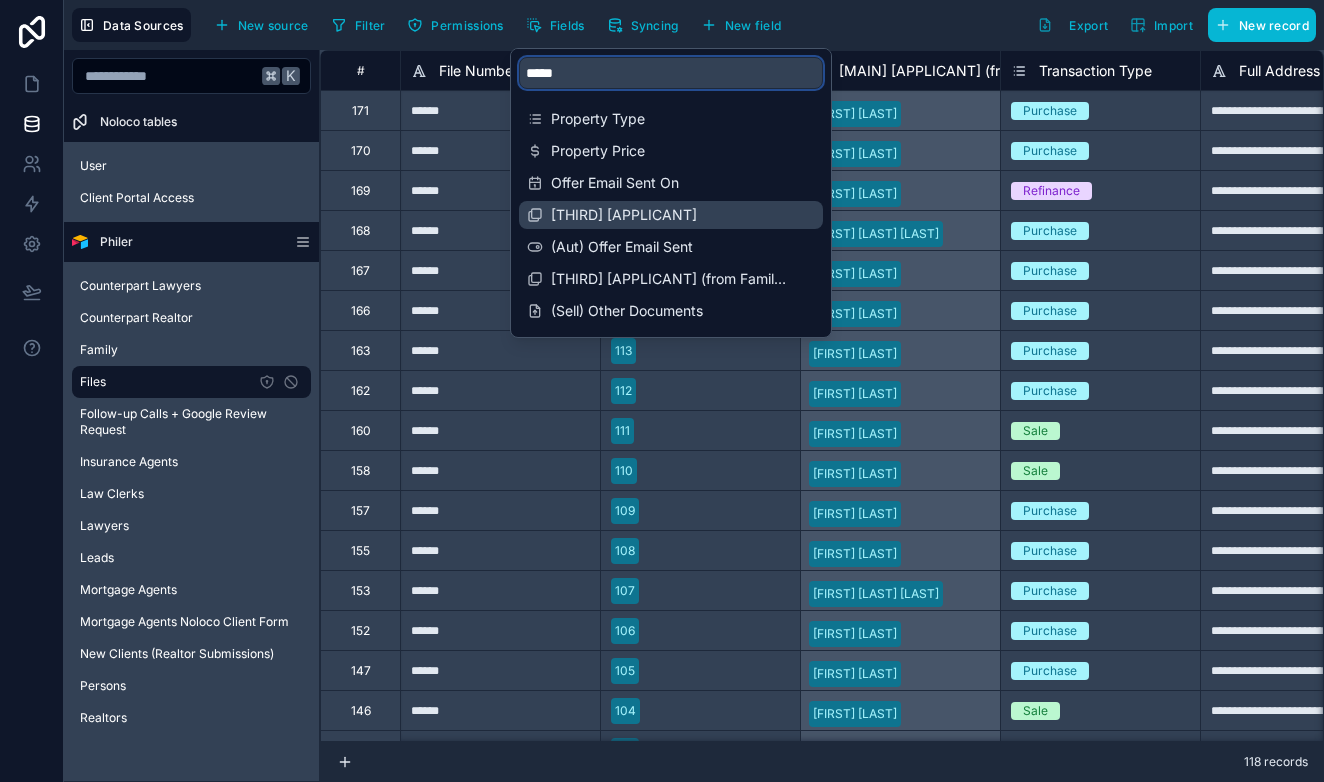 scroll, scrollTop: 0, scrollLeft: 0, axis: both 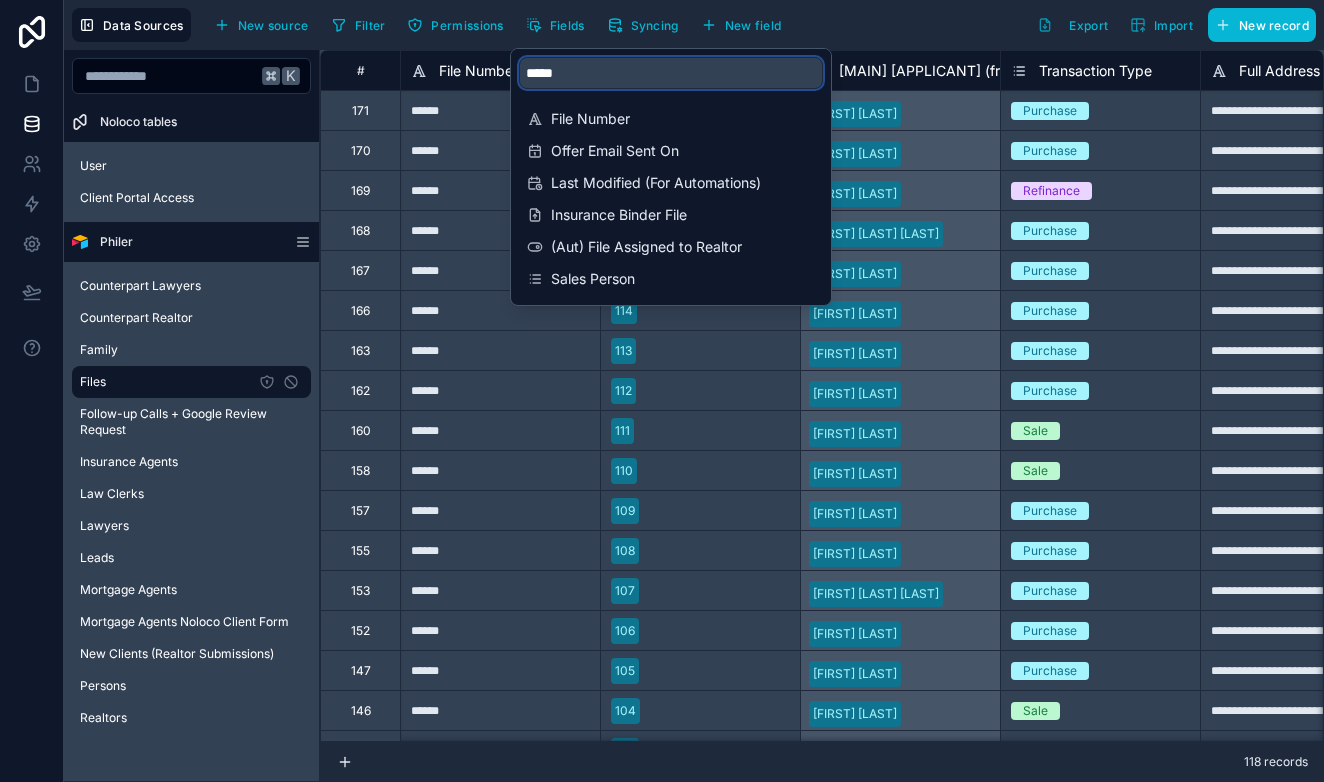 click on "*****" at bounding box center [671, 73] 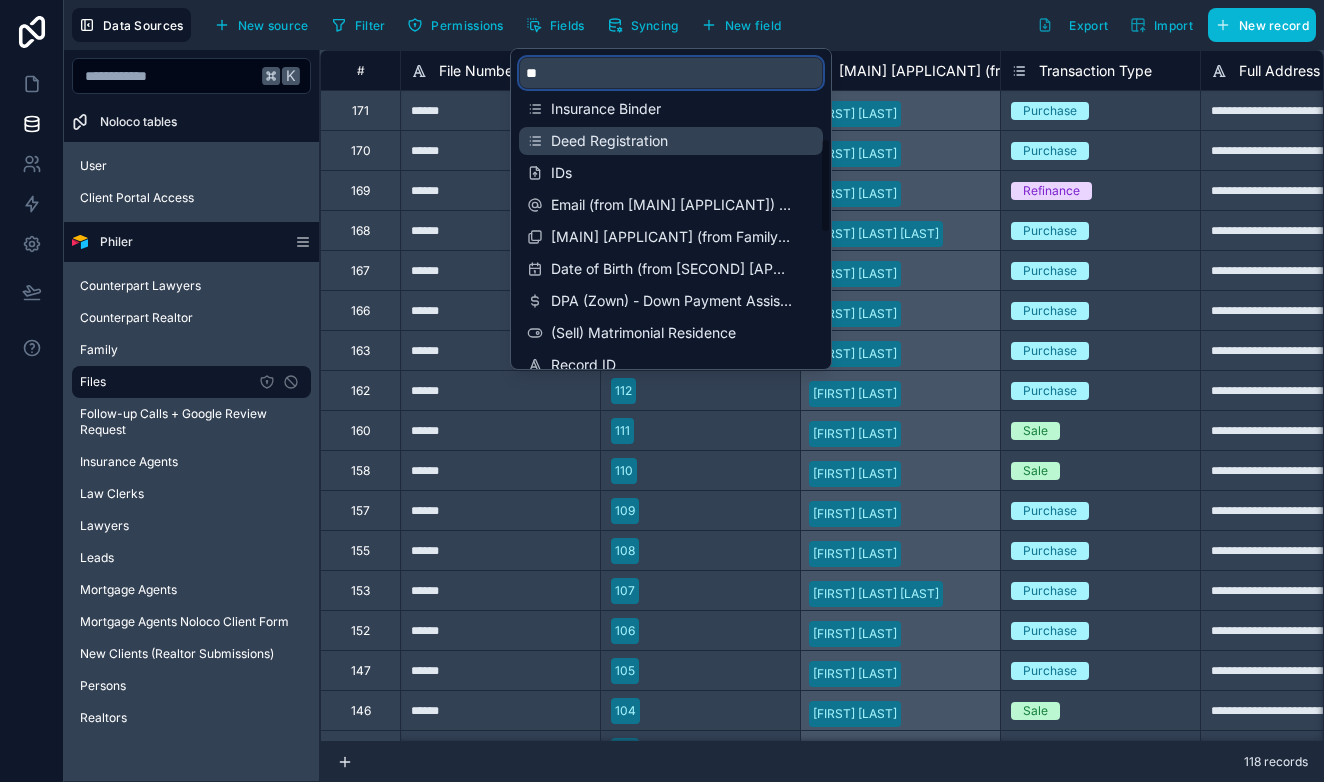 scroll, scrollTop: 265, scrollLeft: 0, axis: vertical 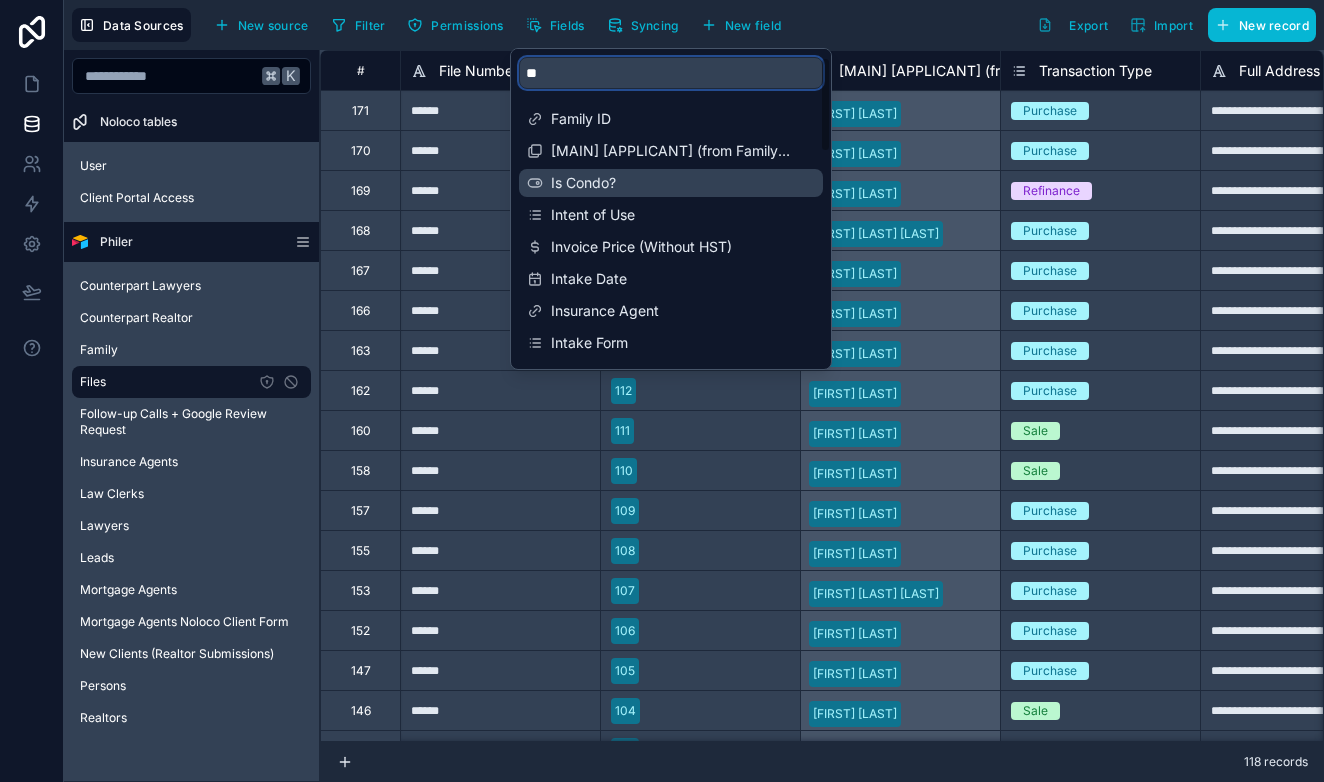type on "*" 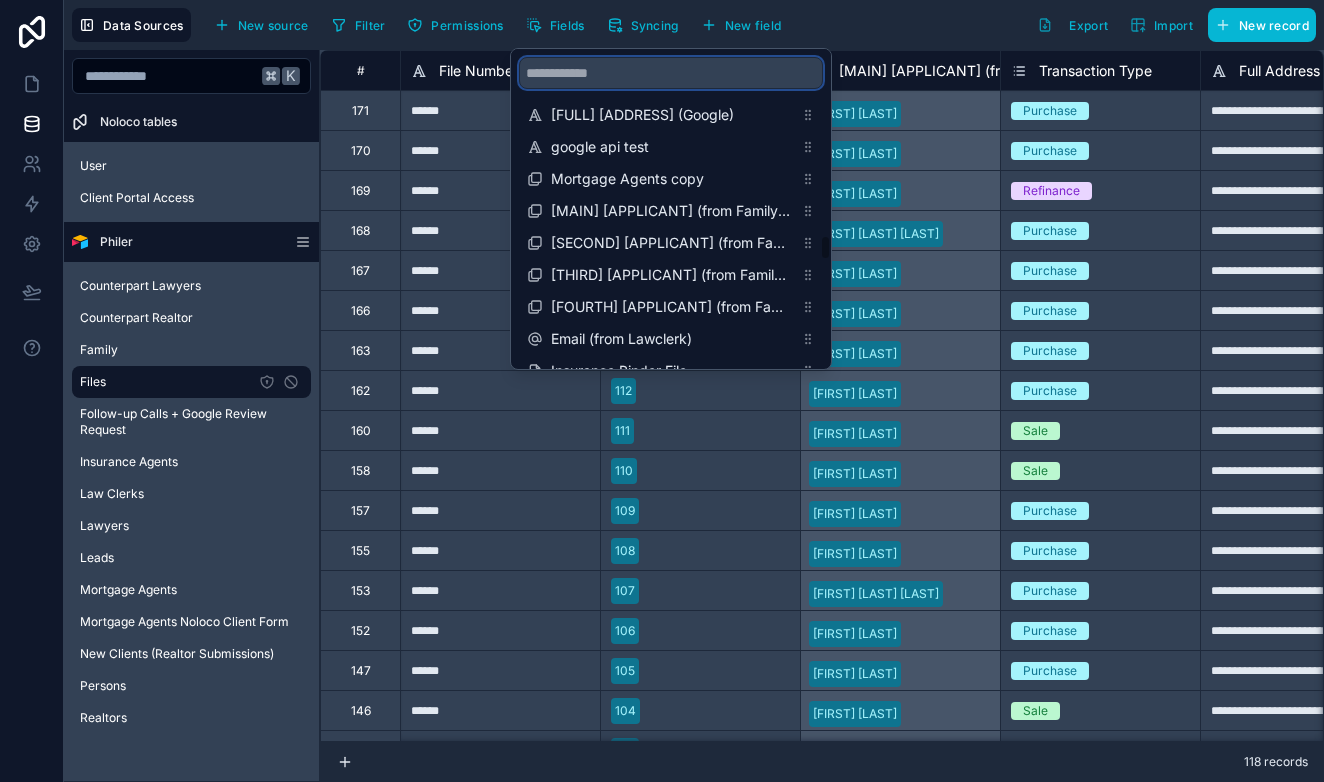 scroll, scrollTop: 2854, scrollLeft: 0, axis: vertical 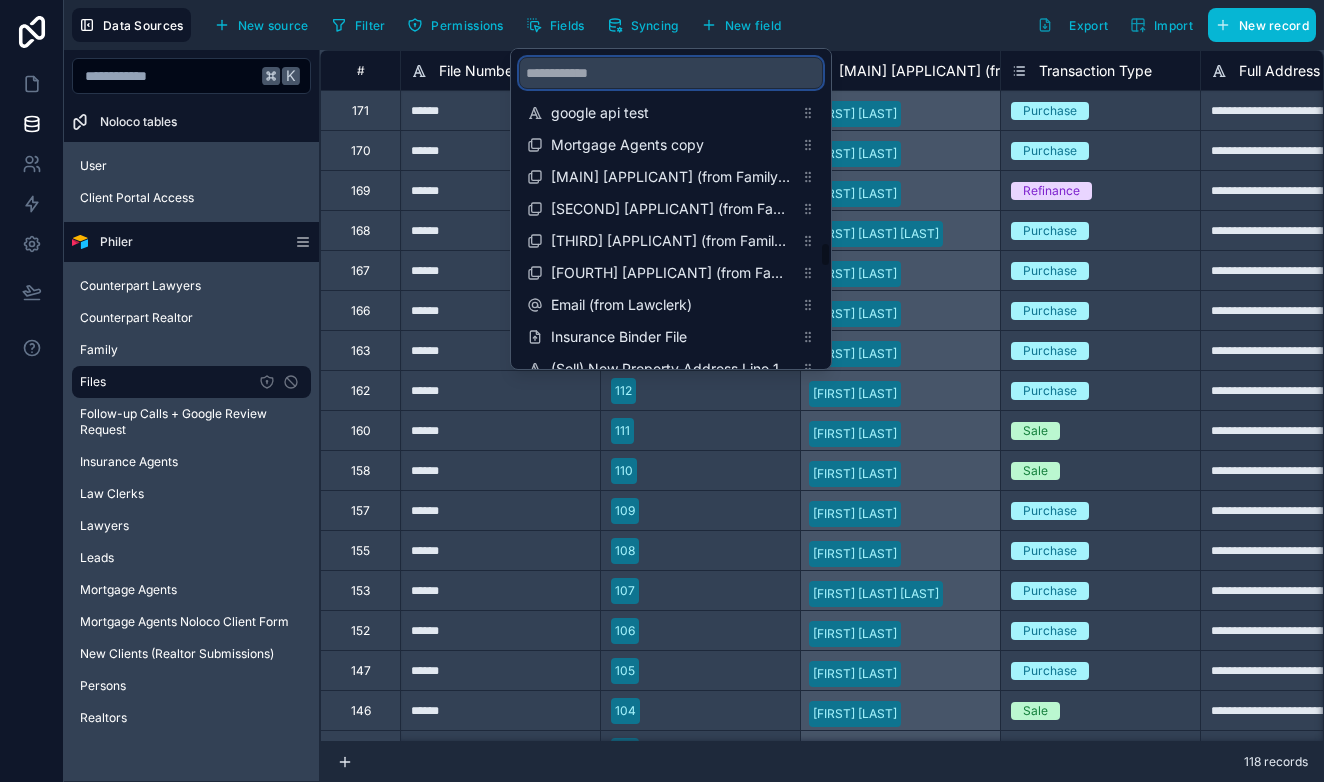 click at bounding box center (671, 73) 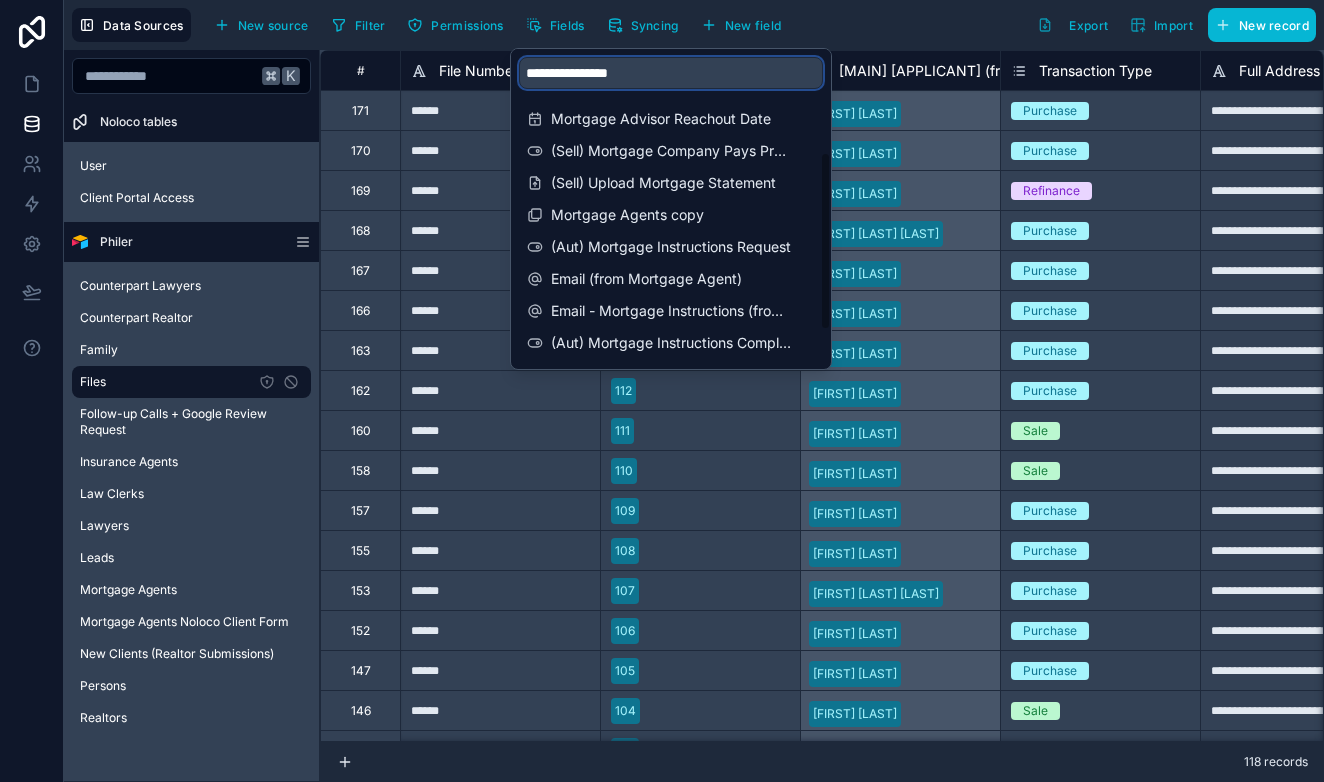 scroll, scrollTop: 128, scrollLeft: 0, axis: vertical 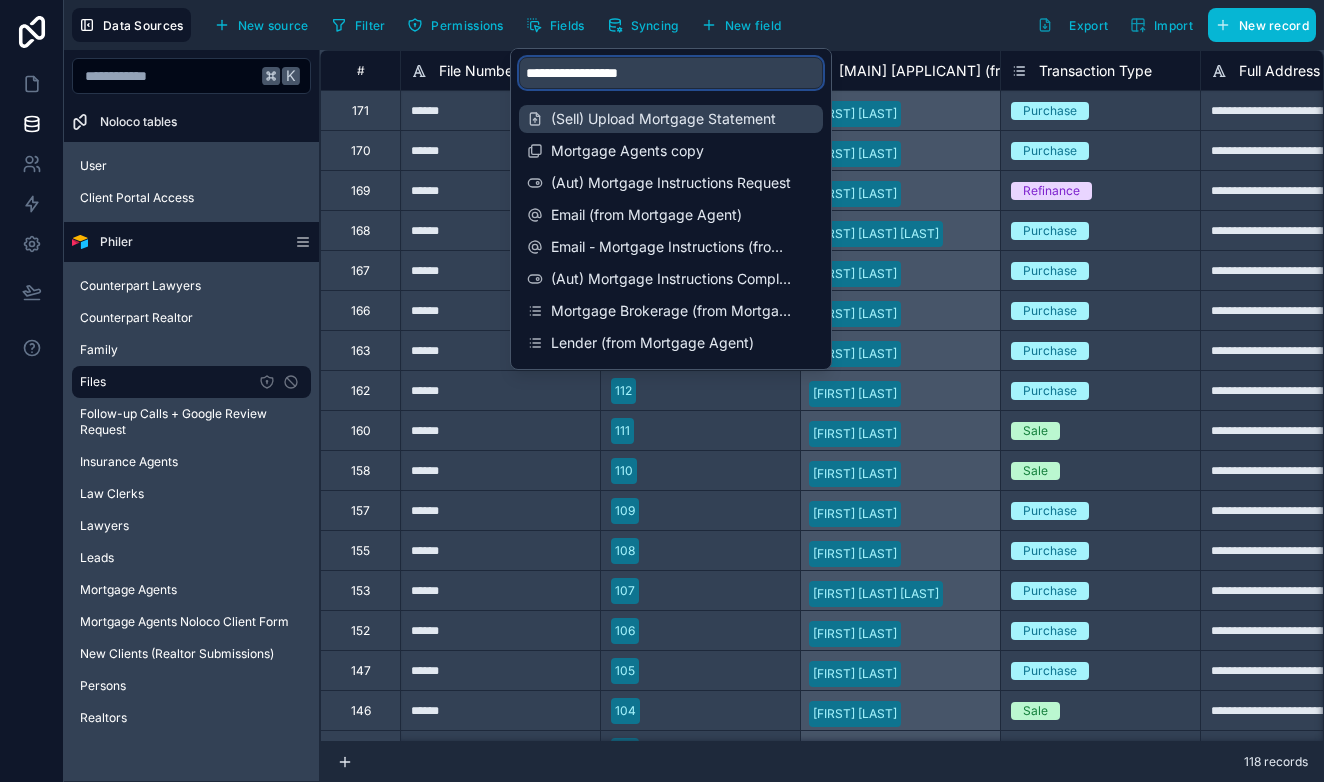 type on "**********" 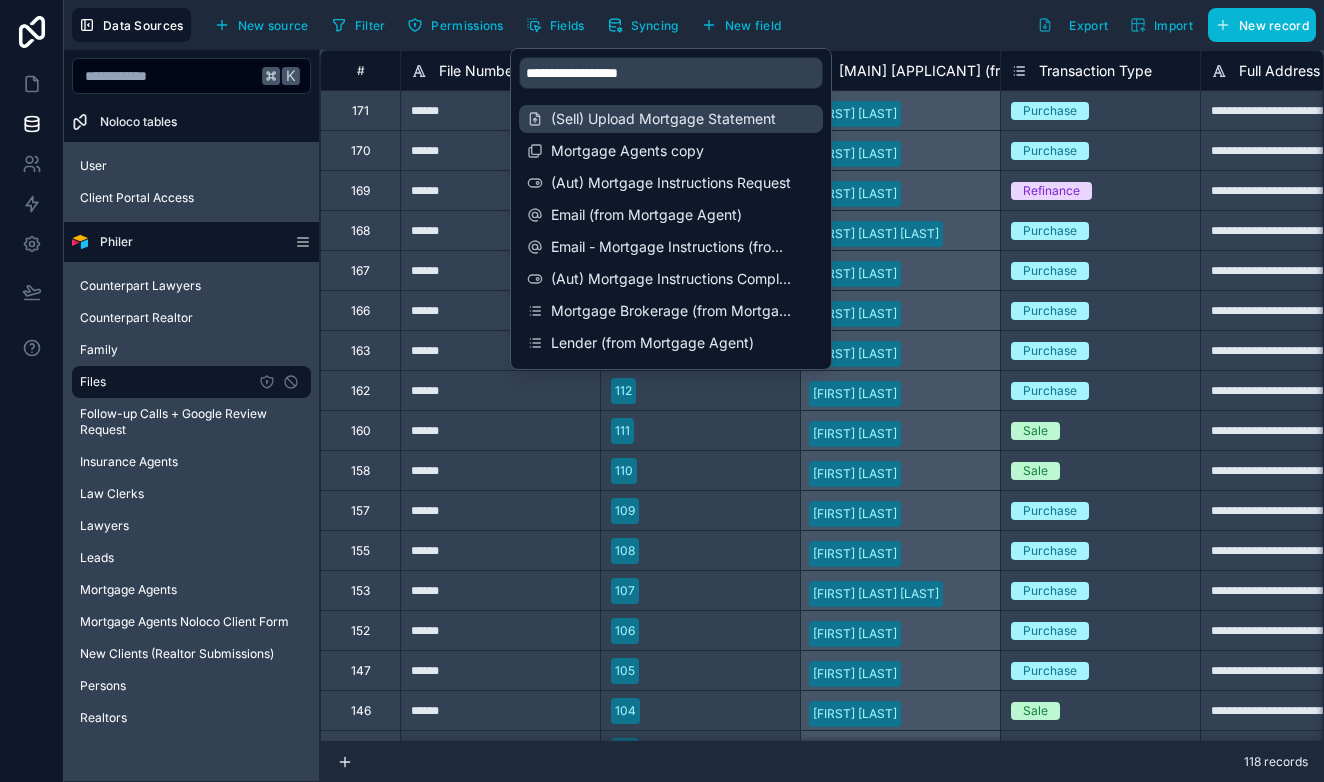 click on "(Sell) Upload Mortgage Statement" at bounding box center (672, 119) 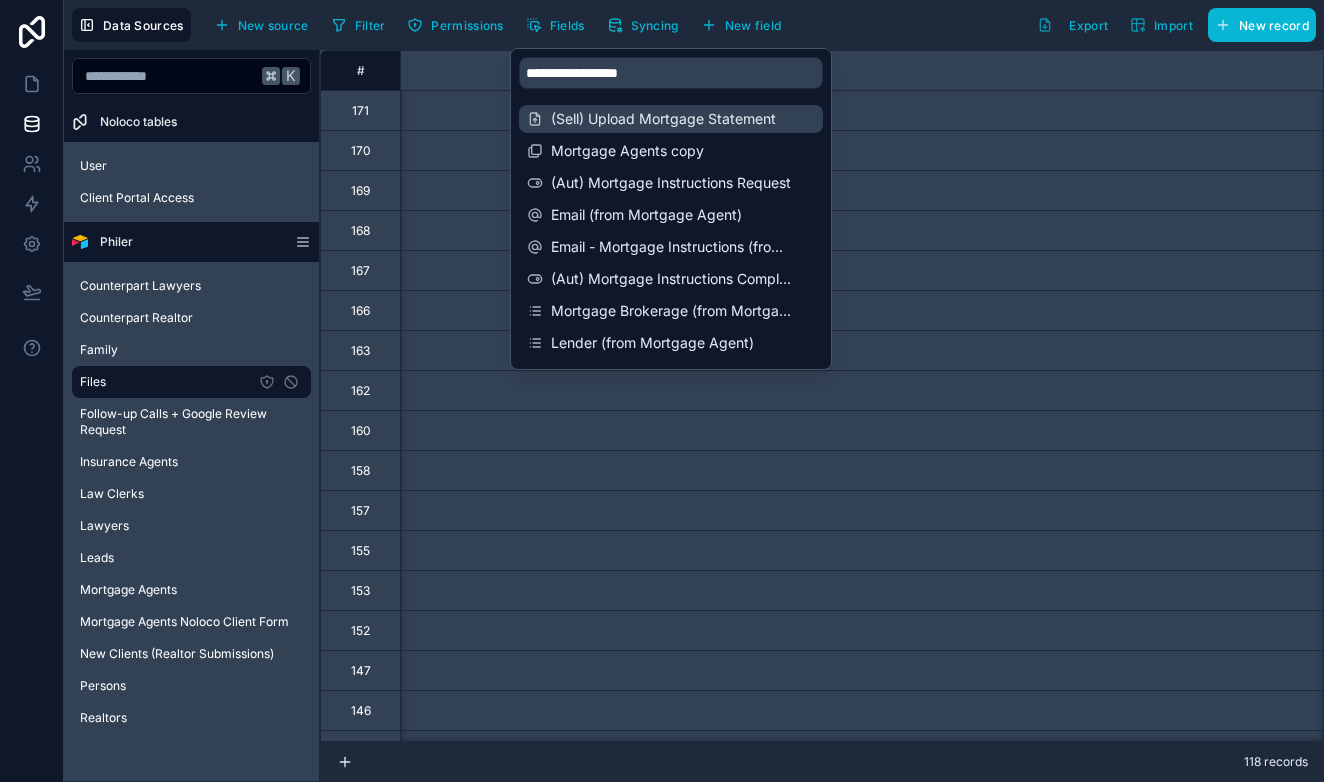 scroll, scrollTop: 0, scrollLeft: 14400, axis: horizontal 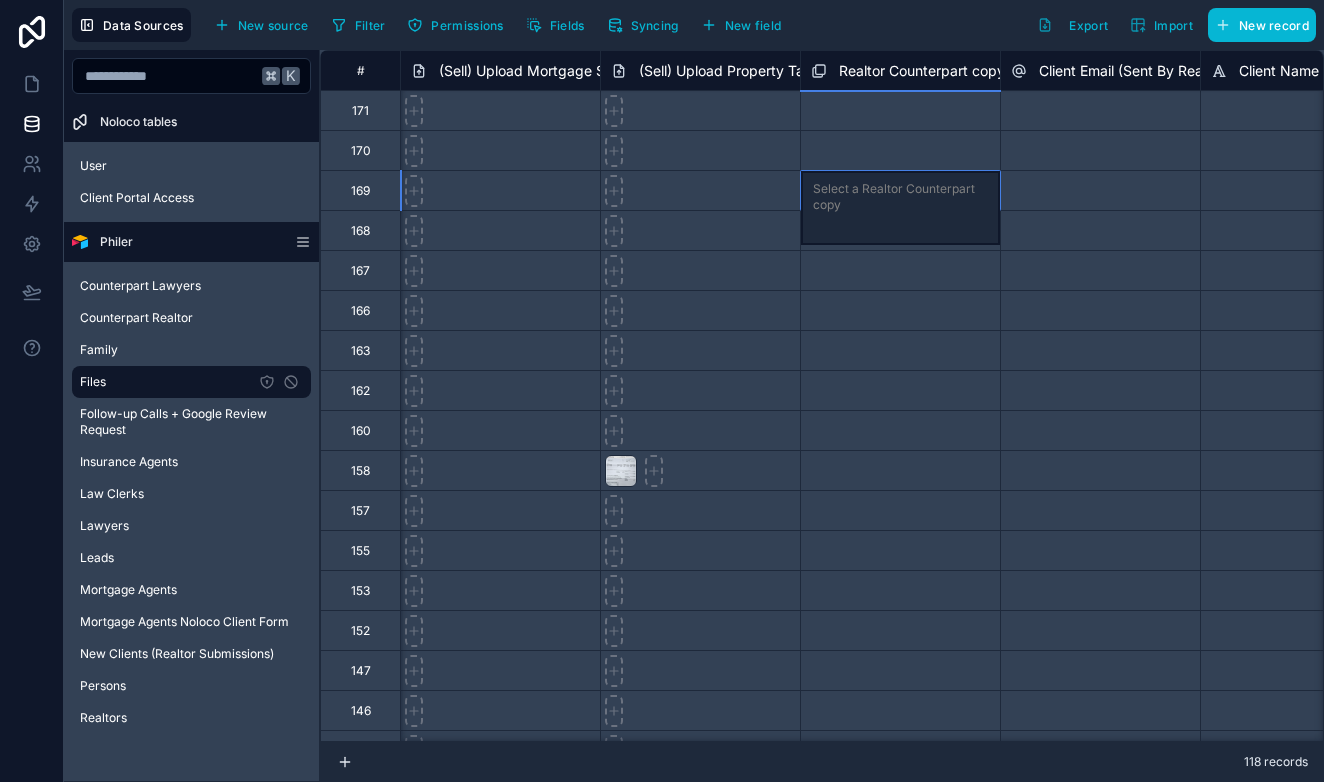 click on "[REALTOR]" at bounding box center [900, 197] 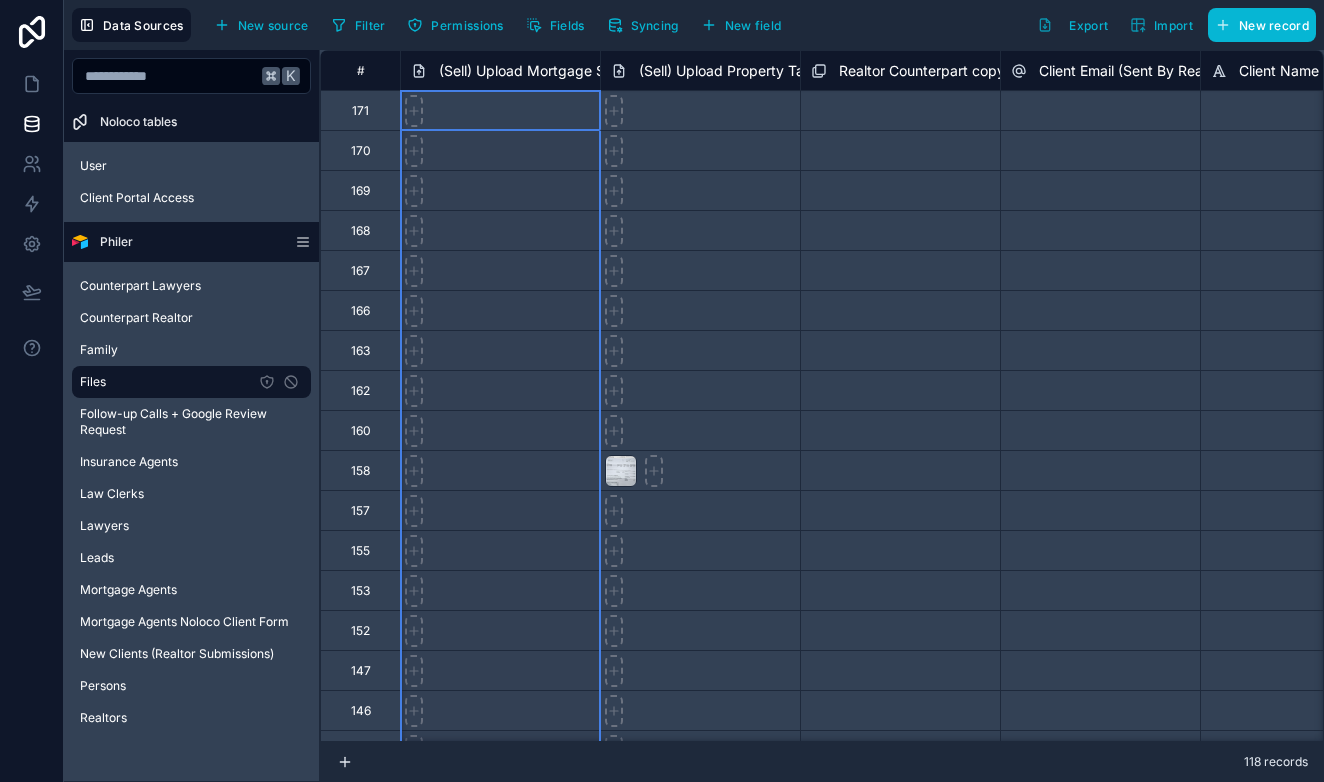 click on "(Sell) Upload Mortgage Statement" at bounding box center (551, 71) 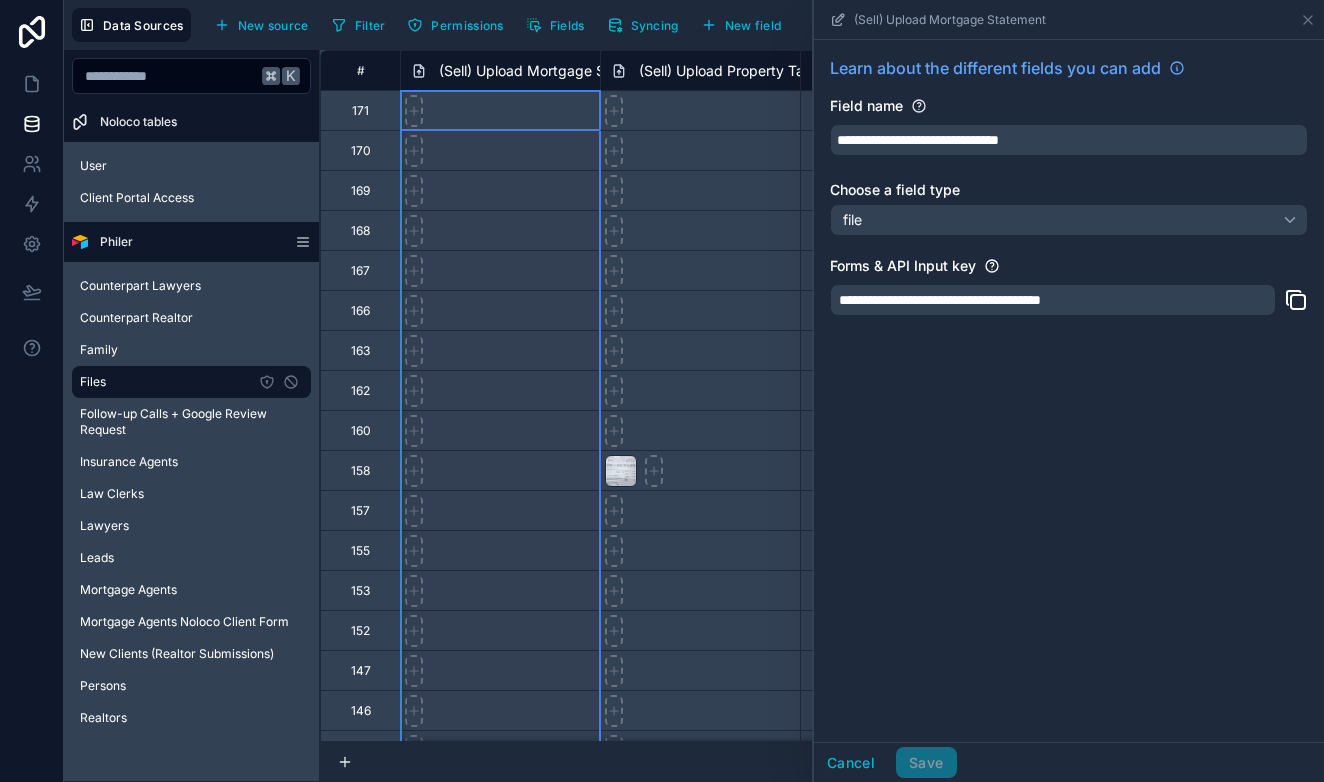 click on "(Sell) Upload Mortgage Statement" at bounding box center (551, 71) 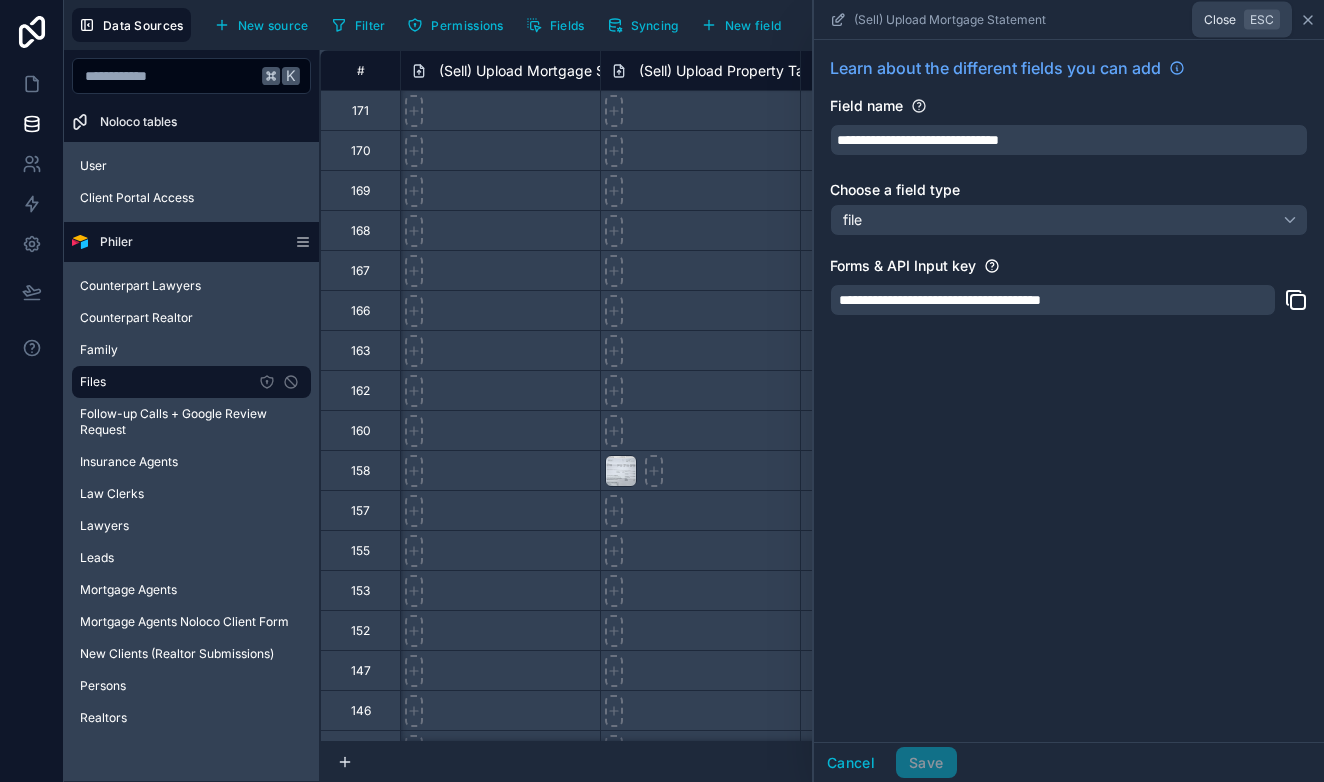 click 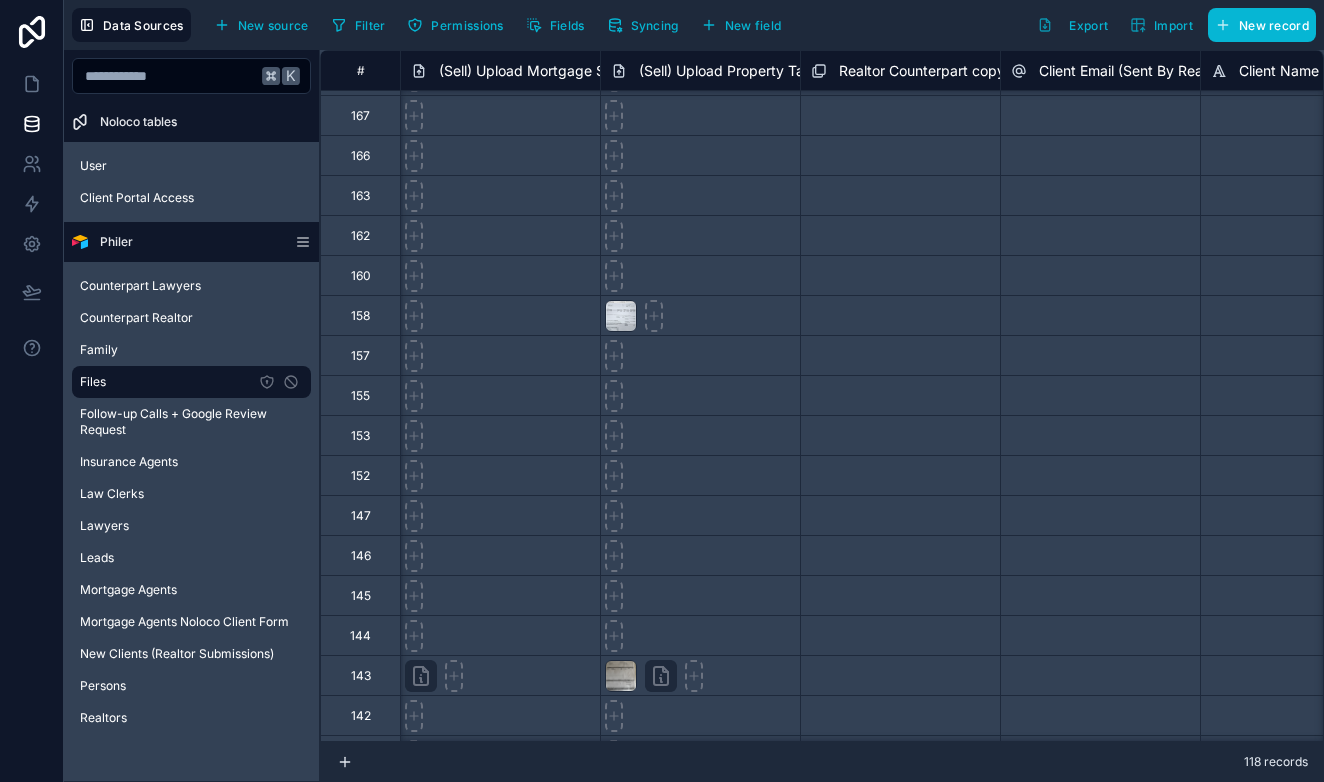 scroll, scrollTop: 34, scrollLeft: 14400, axis: both 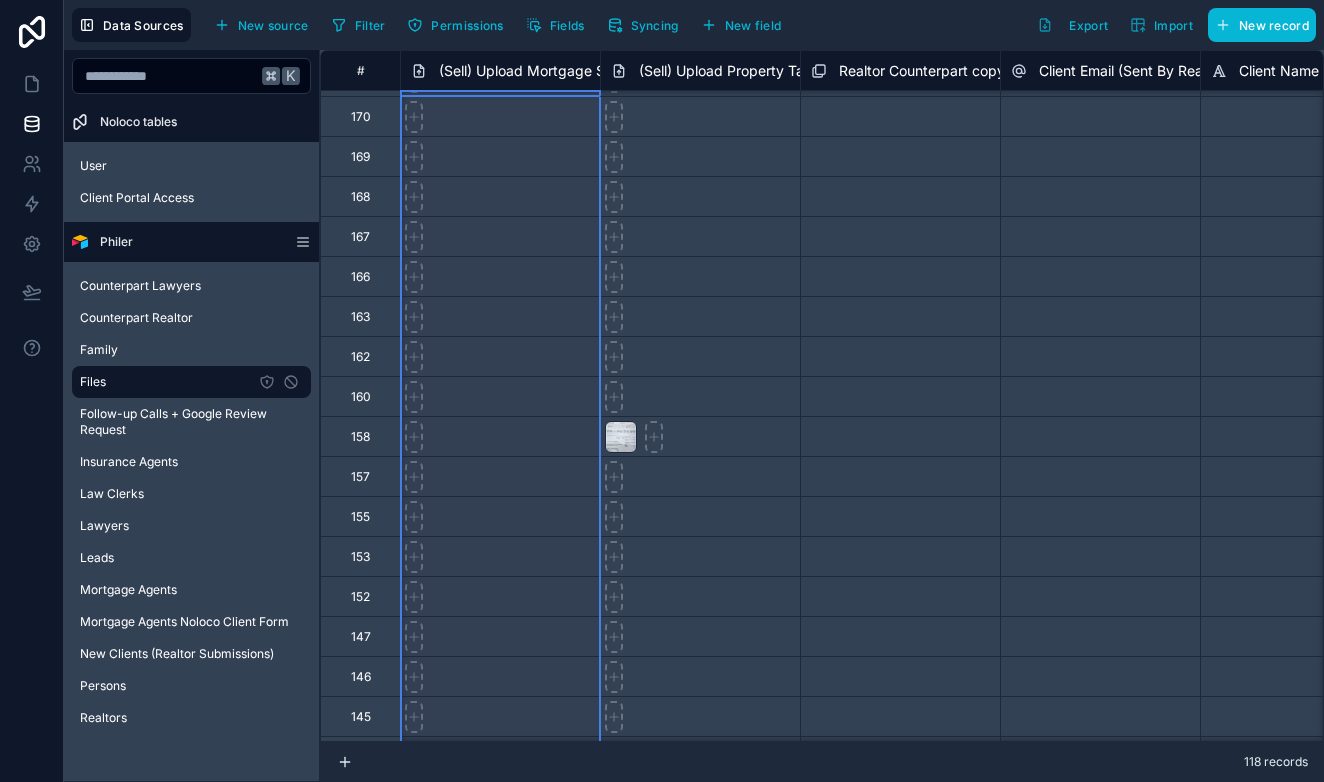 click on "(Sell) Upload Mortgage Statement" at bounding box center (551, 71) 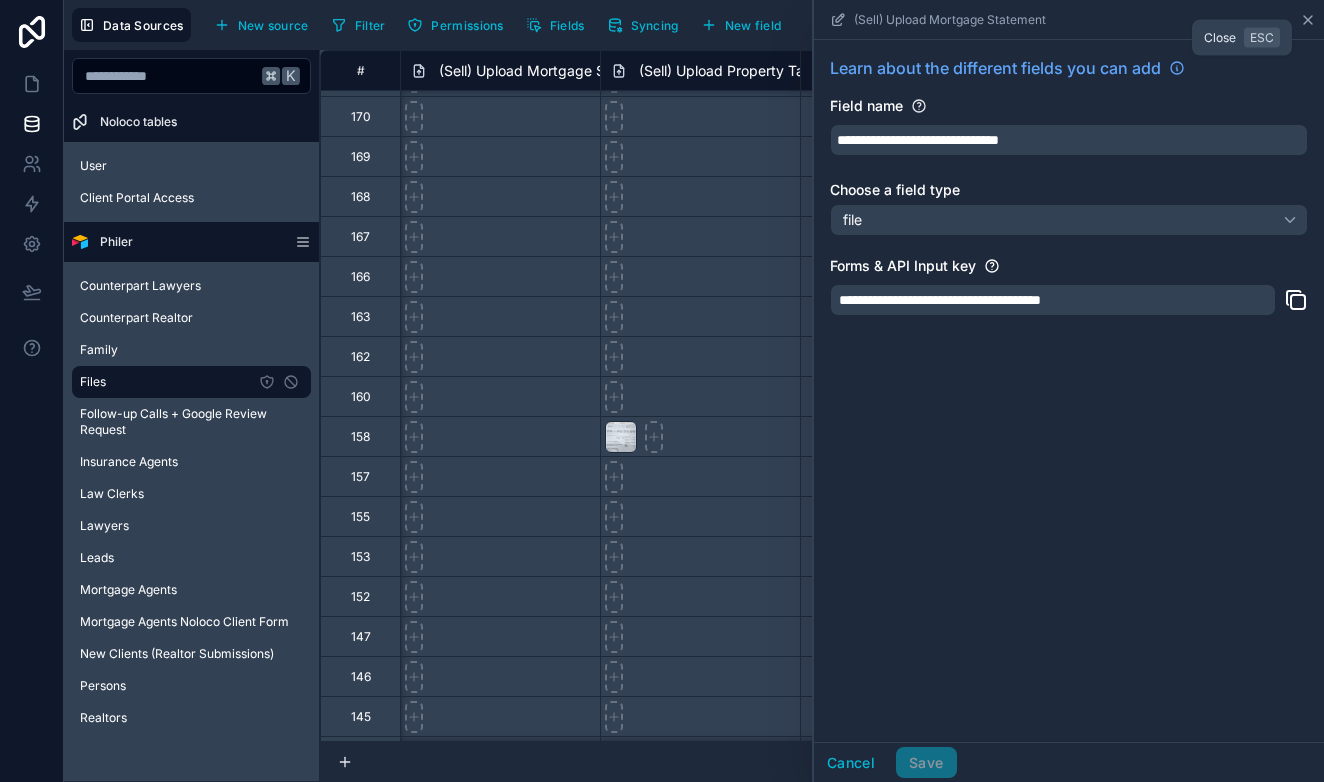 click 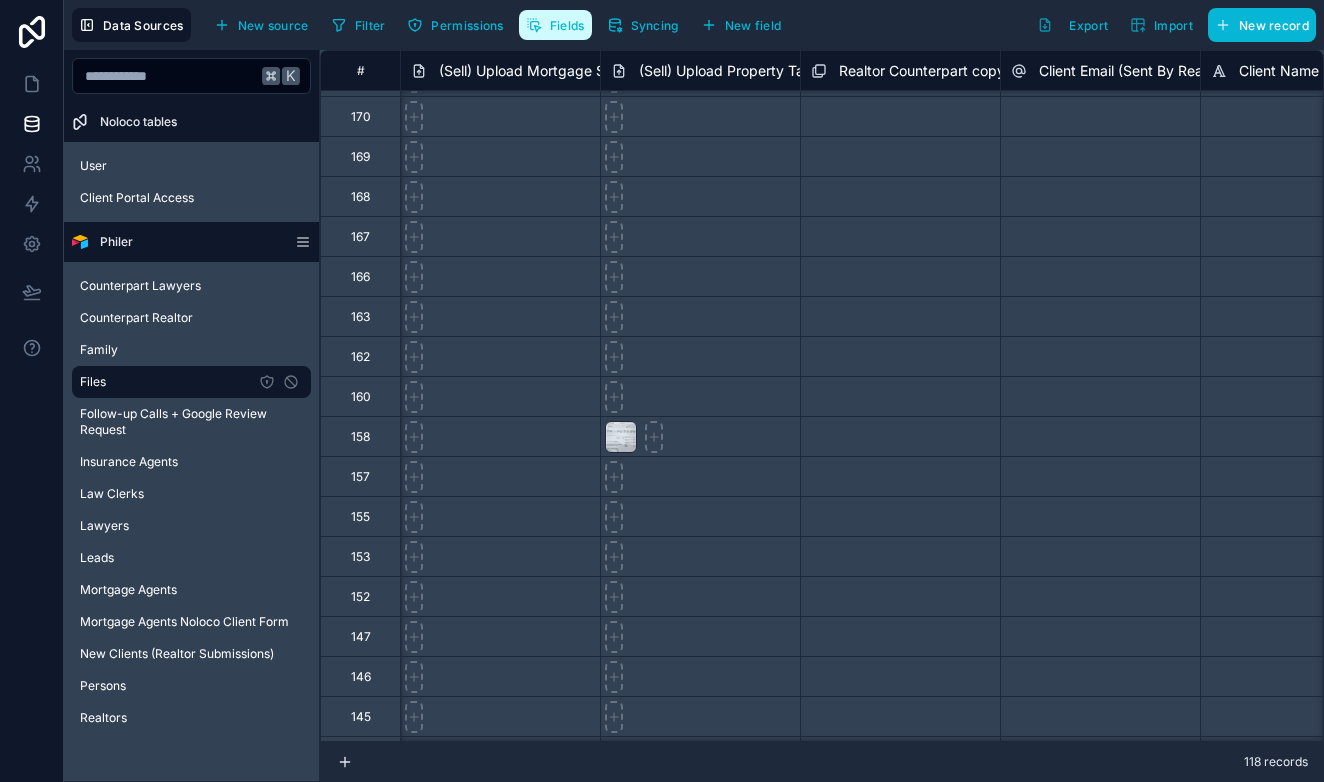 click on "Fields" at bounding box center [567, 25] 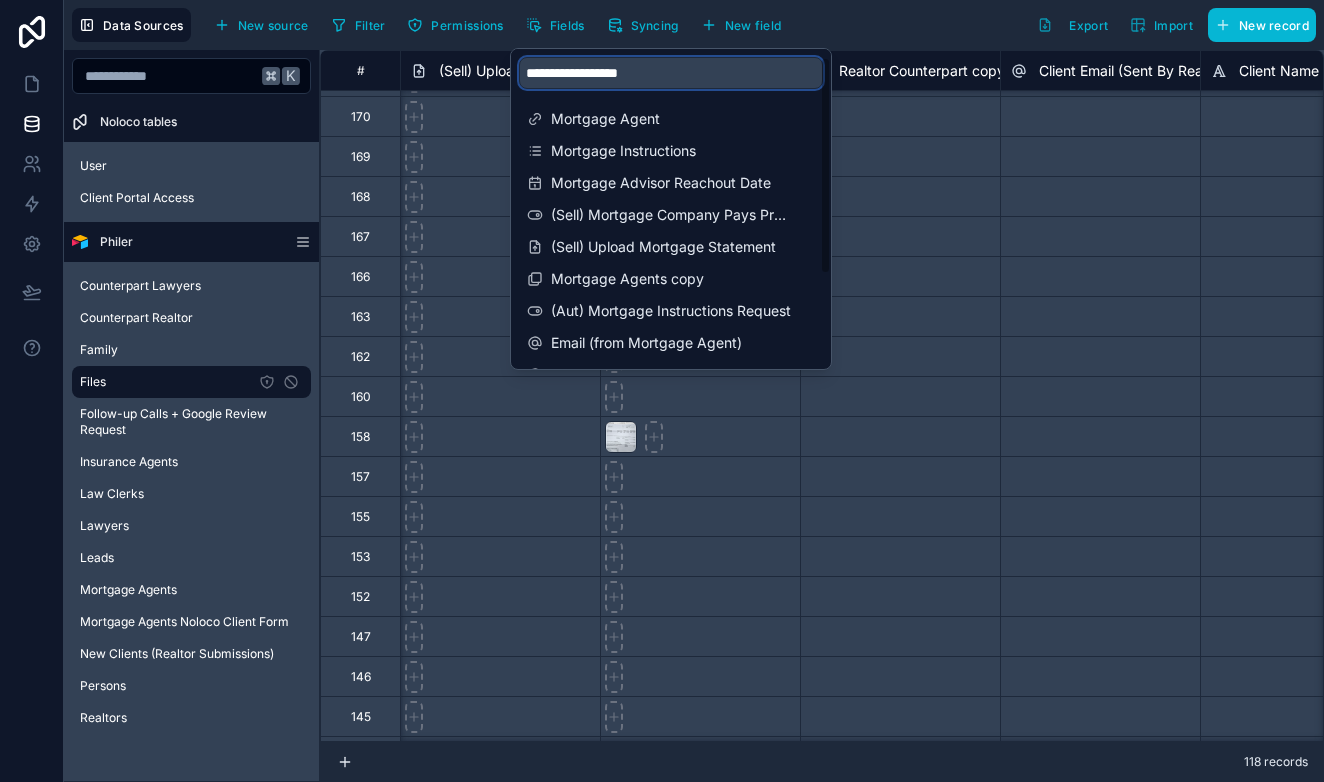 click on "**********" at bounding box center [671, 73] 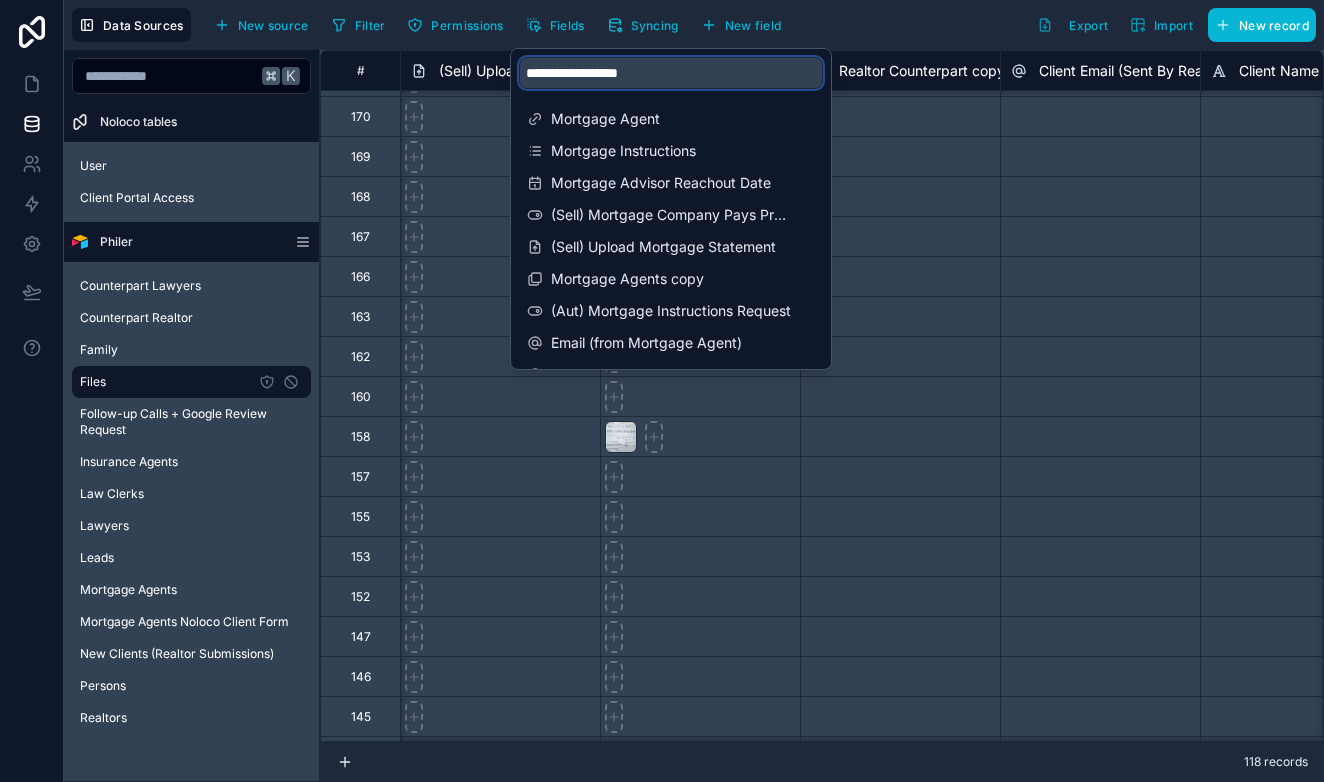 click on "**********" at bounding box center (671, 73) 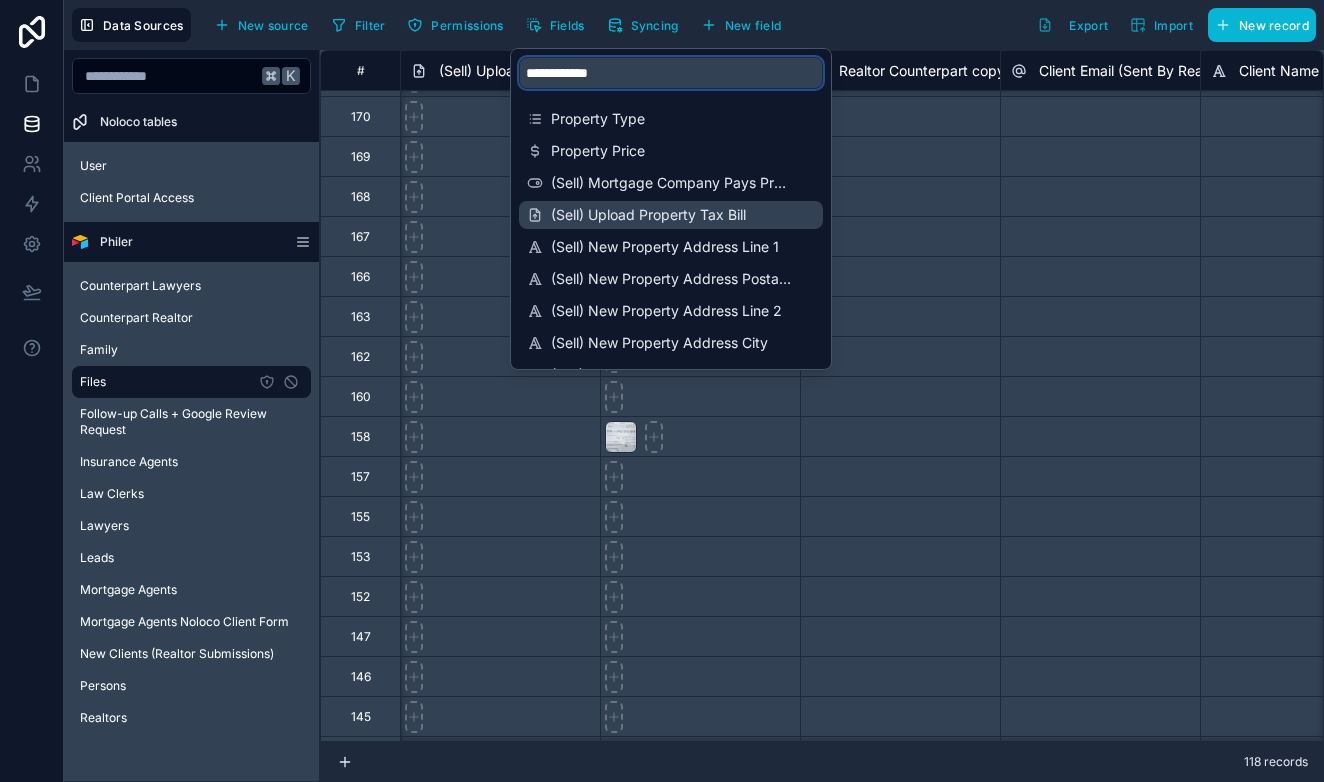 type on "**********" 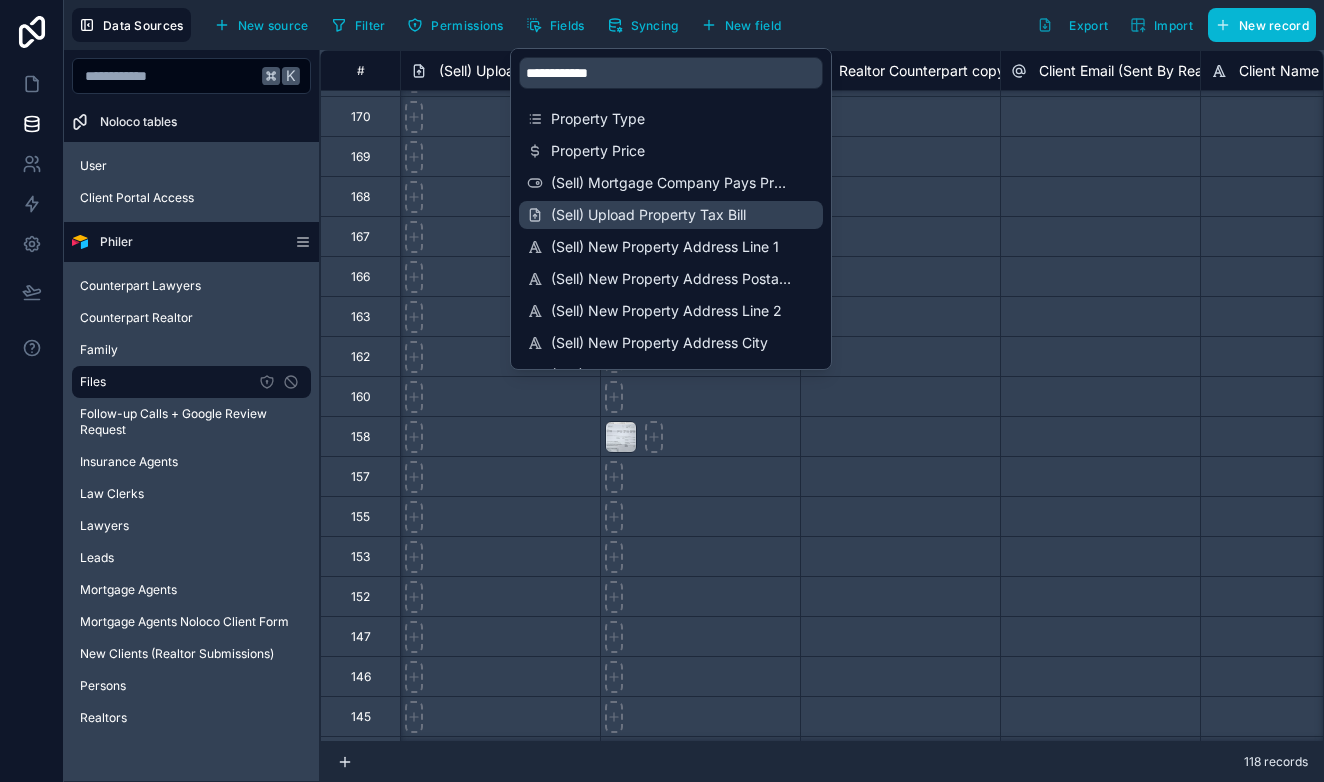 click on "(Sell) Upload Property Tax Bill" at bounding box center [672, 215] 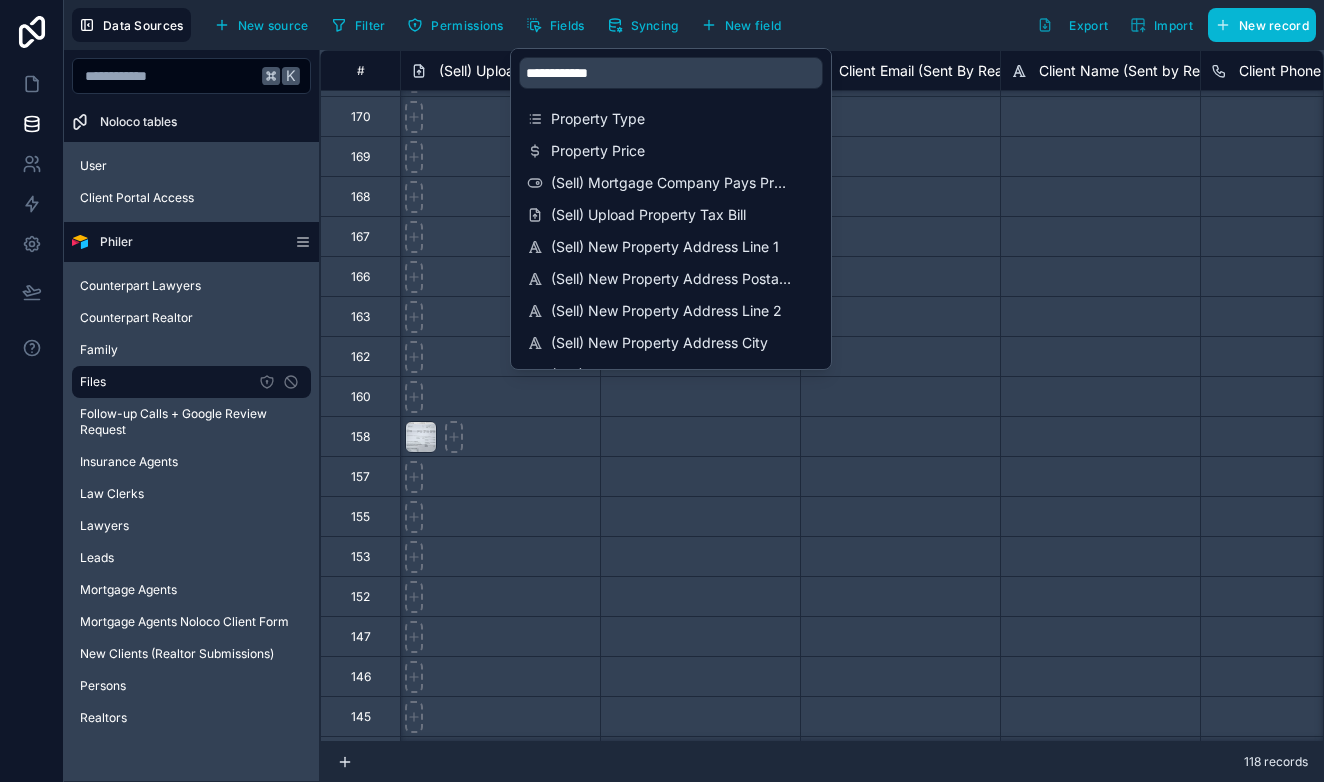 click at bounding box center (900, 196) 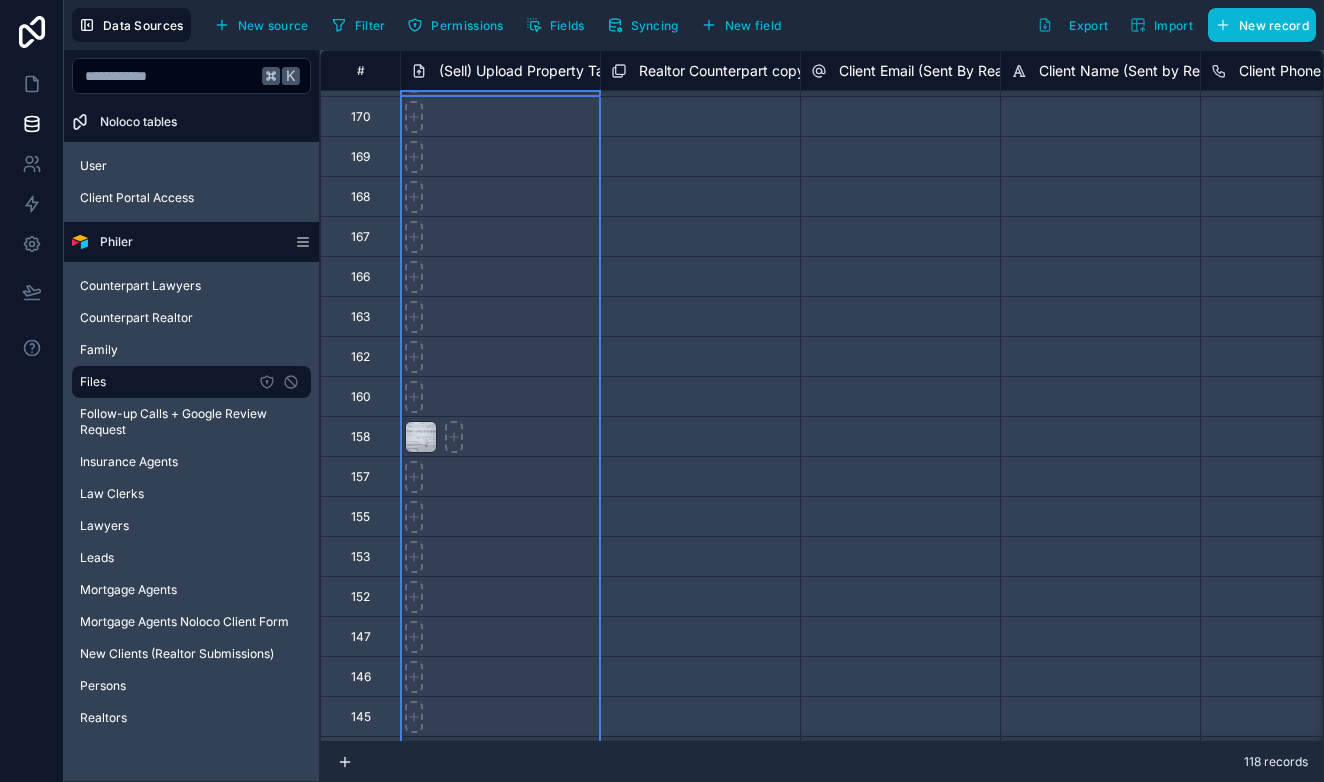 click on "(Sell) Upload Property Tax Bill" at bounding box center [536, 71] 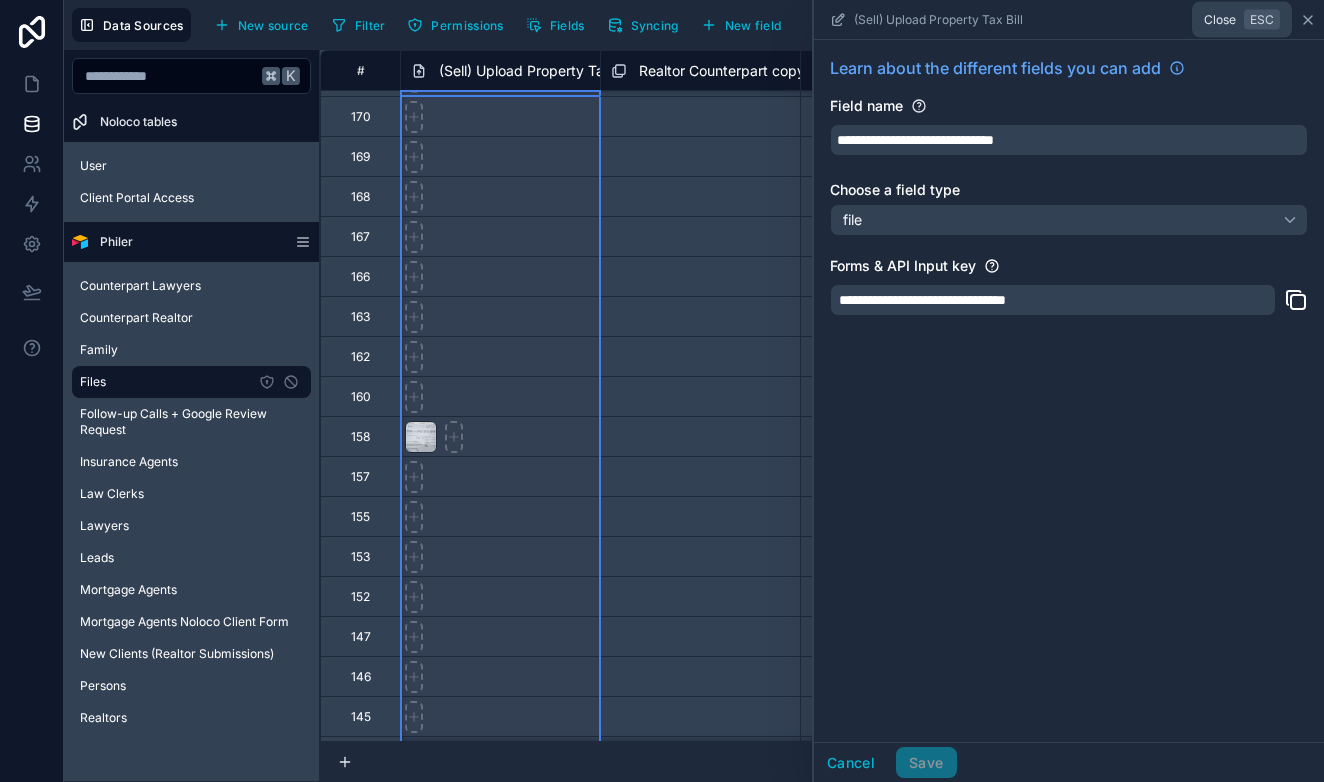 click 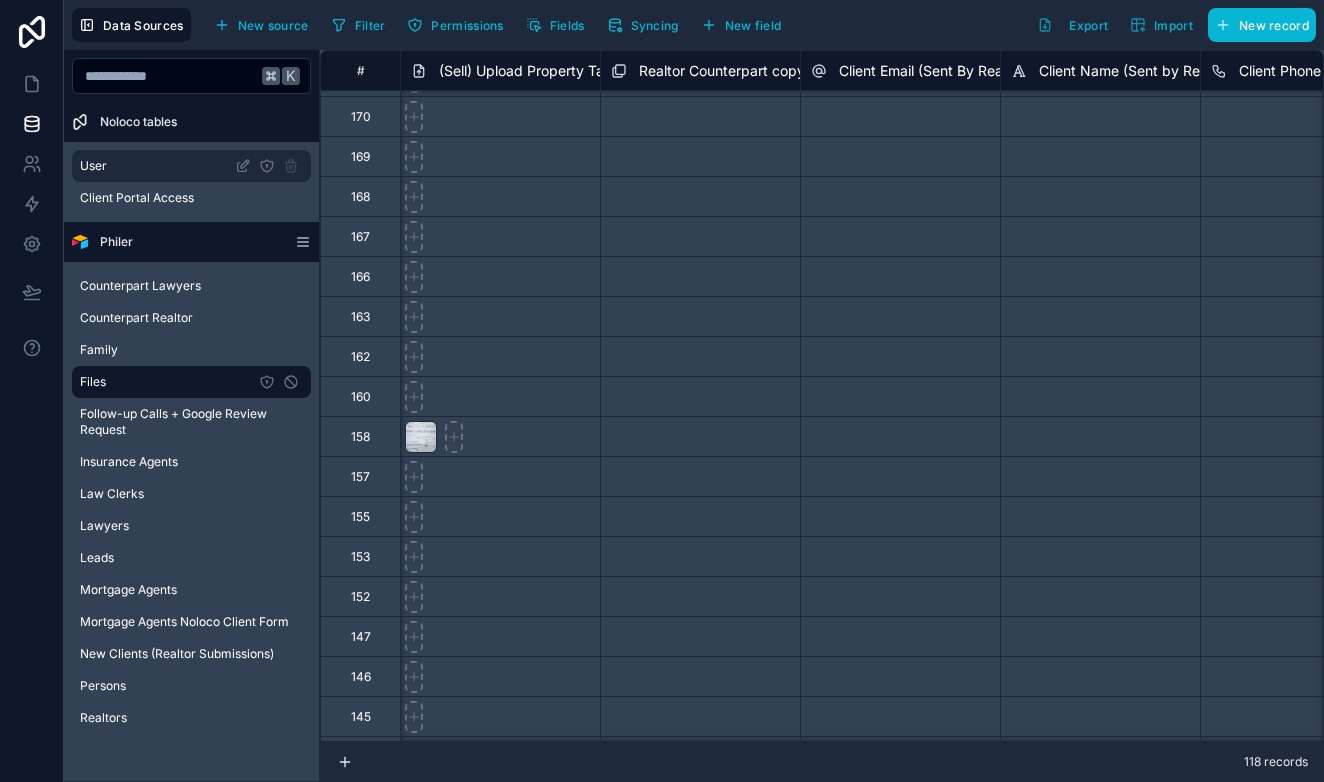 click on "User" at bounding box center (93, 166) 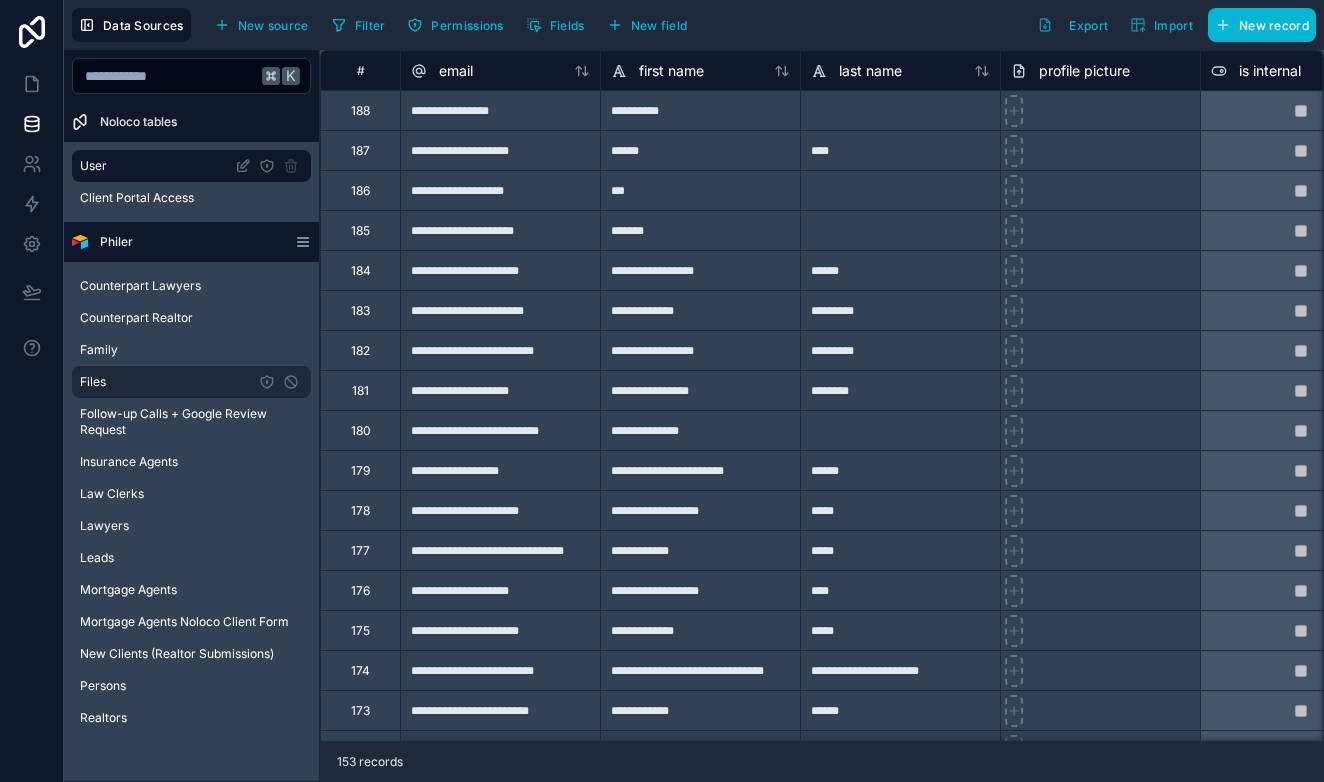 click on "Files" at bounding box center (191, 382) 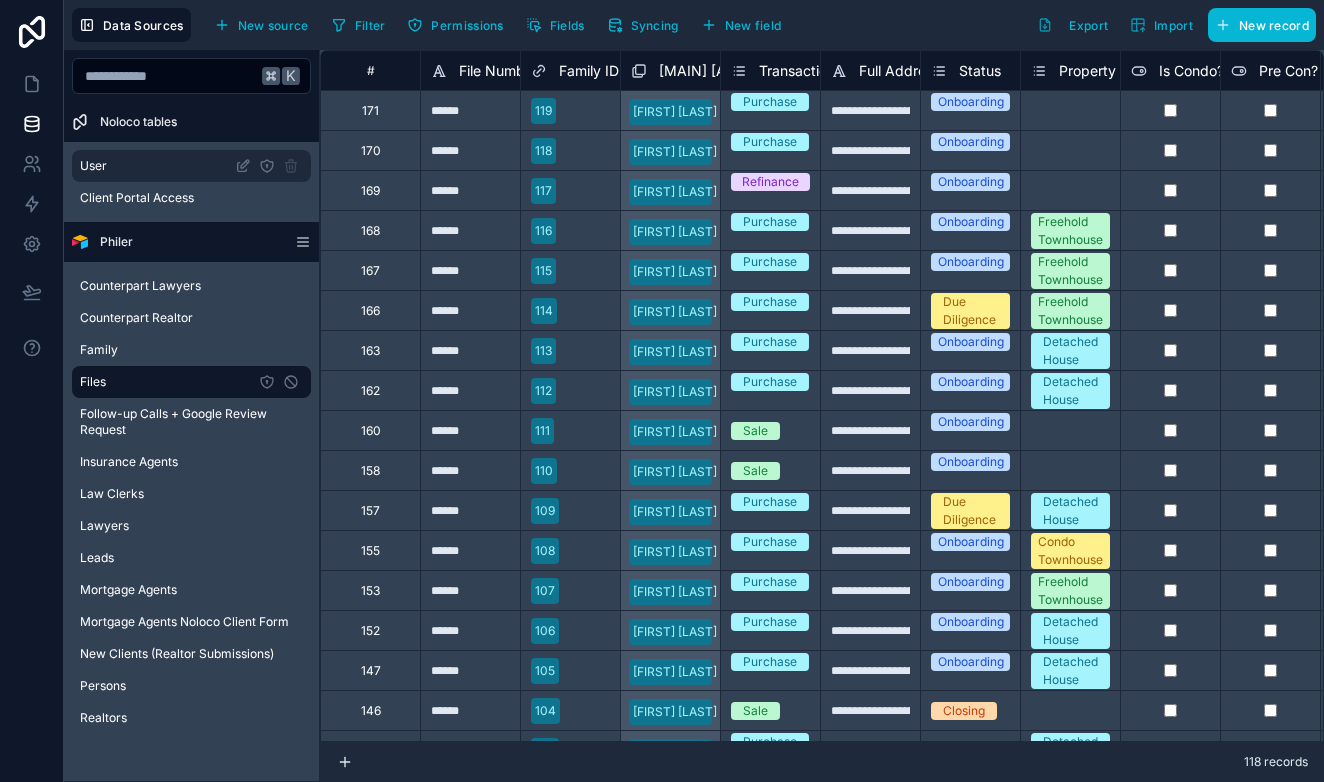 click on "User" at bounding box center [93, 166] 